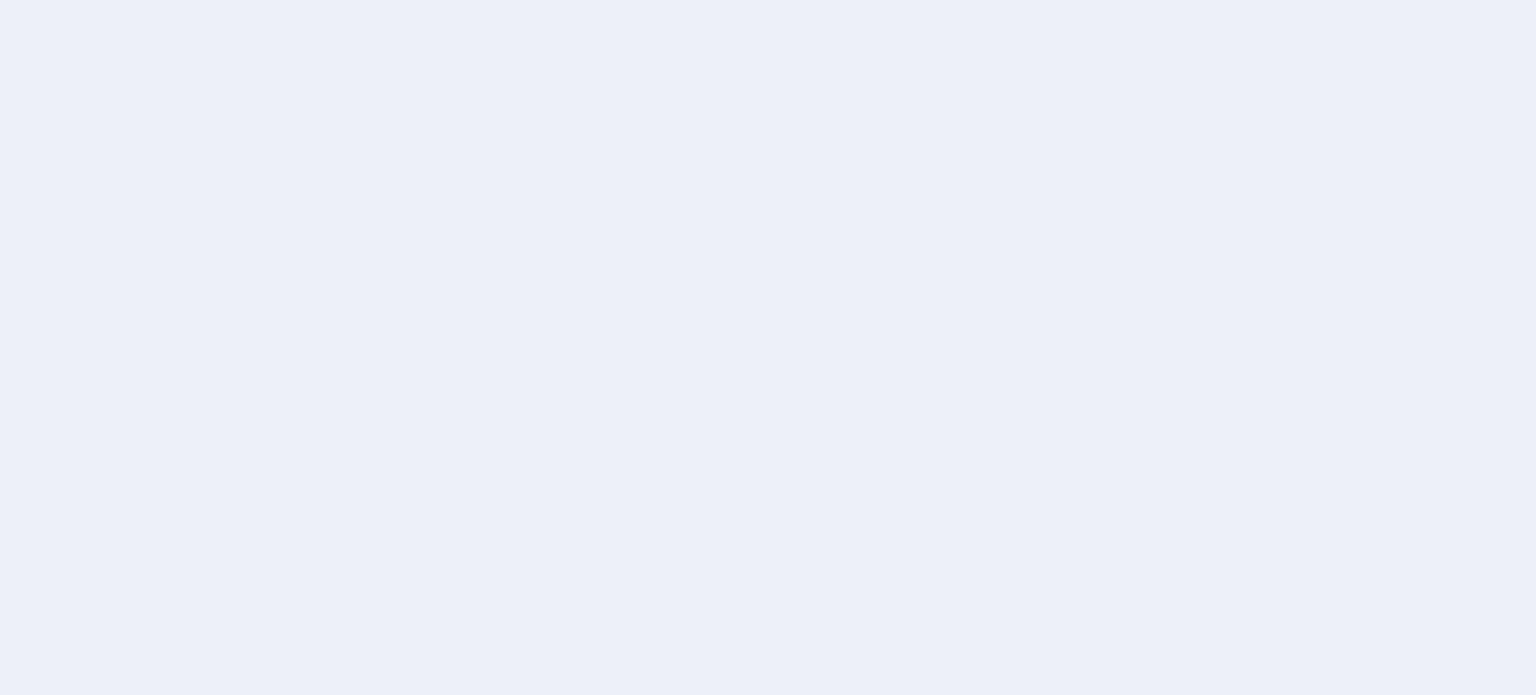 scroll, scrollTop: 0, scrollLeft: 0, axis: both 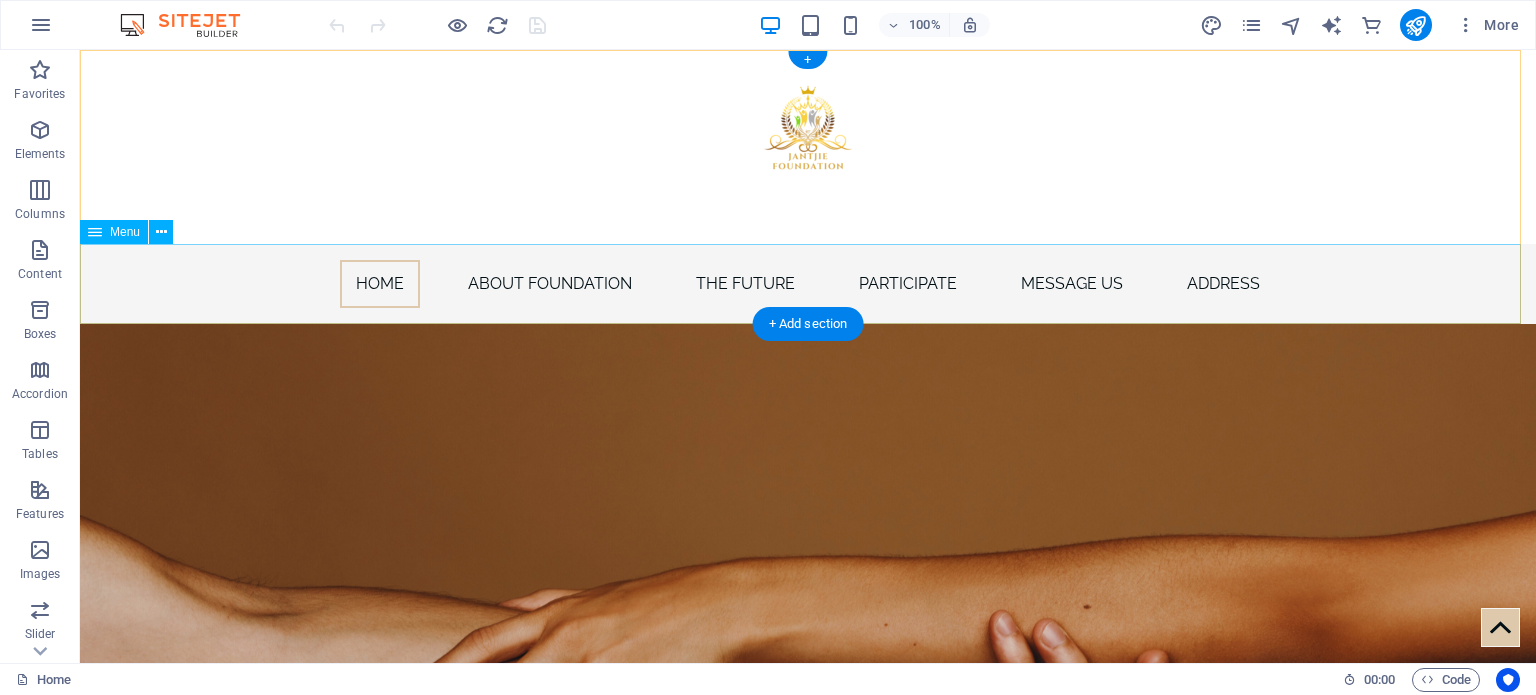 click on "Home About Foundation The Future participate message us address" at bounding box center (808, 284) 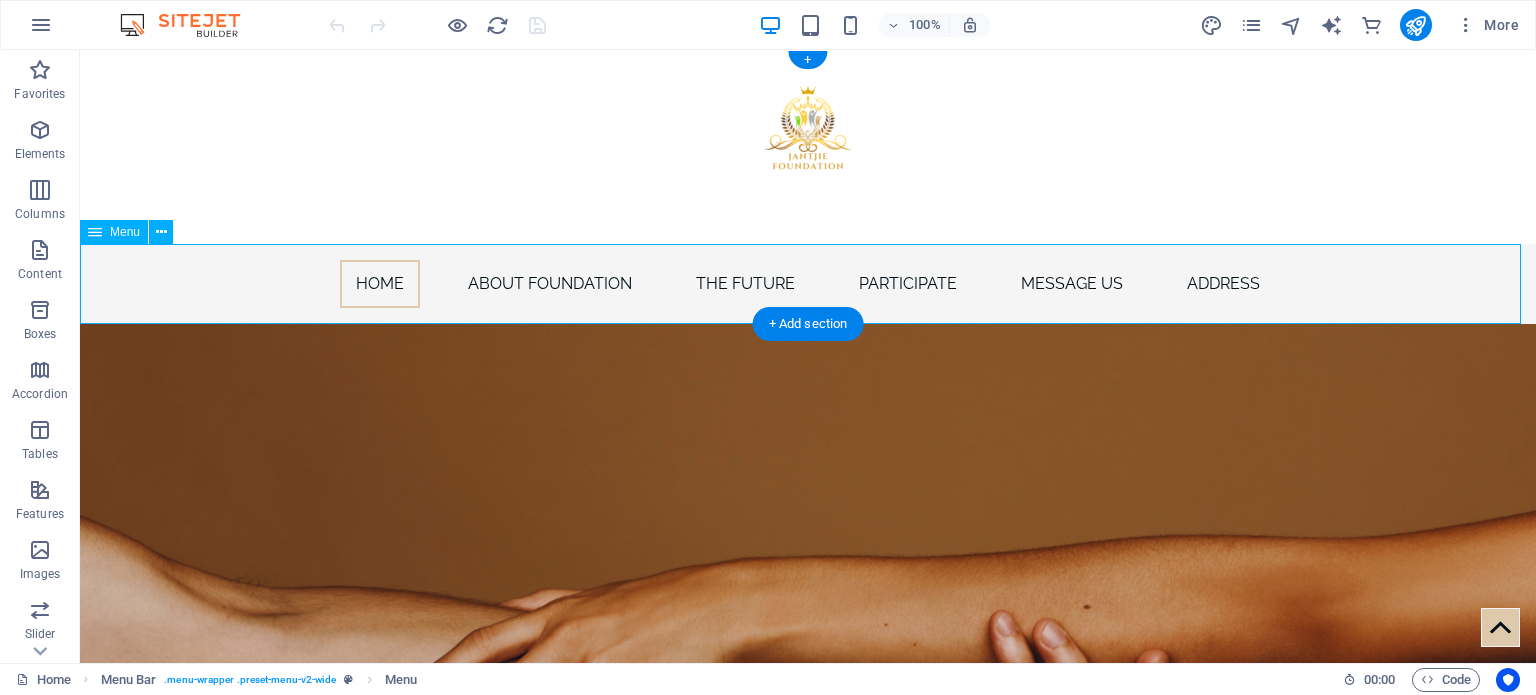 click on "Home About Foundation The Future participate message us address" at bounding box center [808, 284] 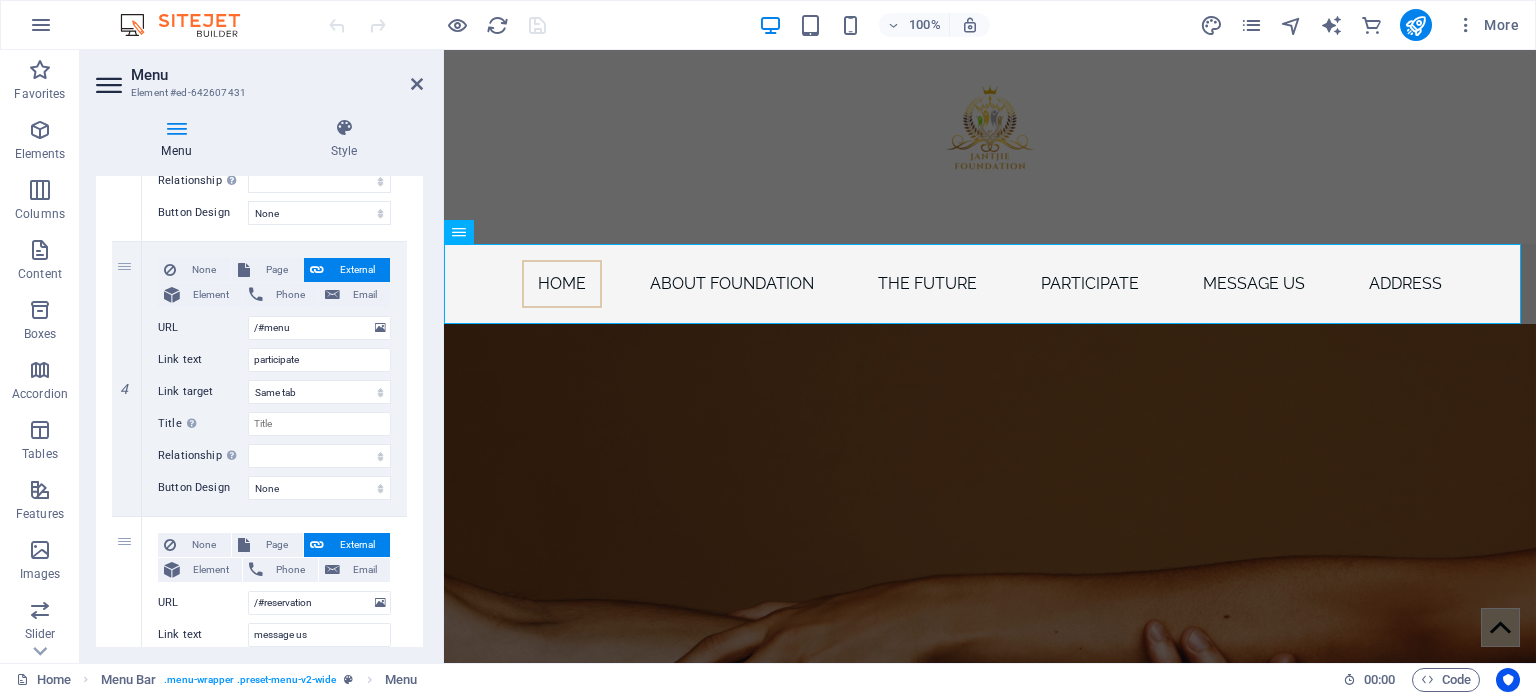 scroll, scrollTop: 933, scrollLeft: 0, axis: vertical 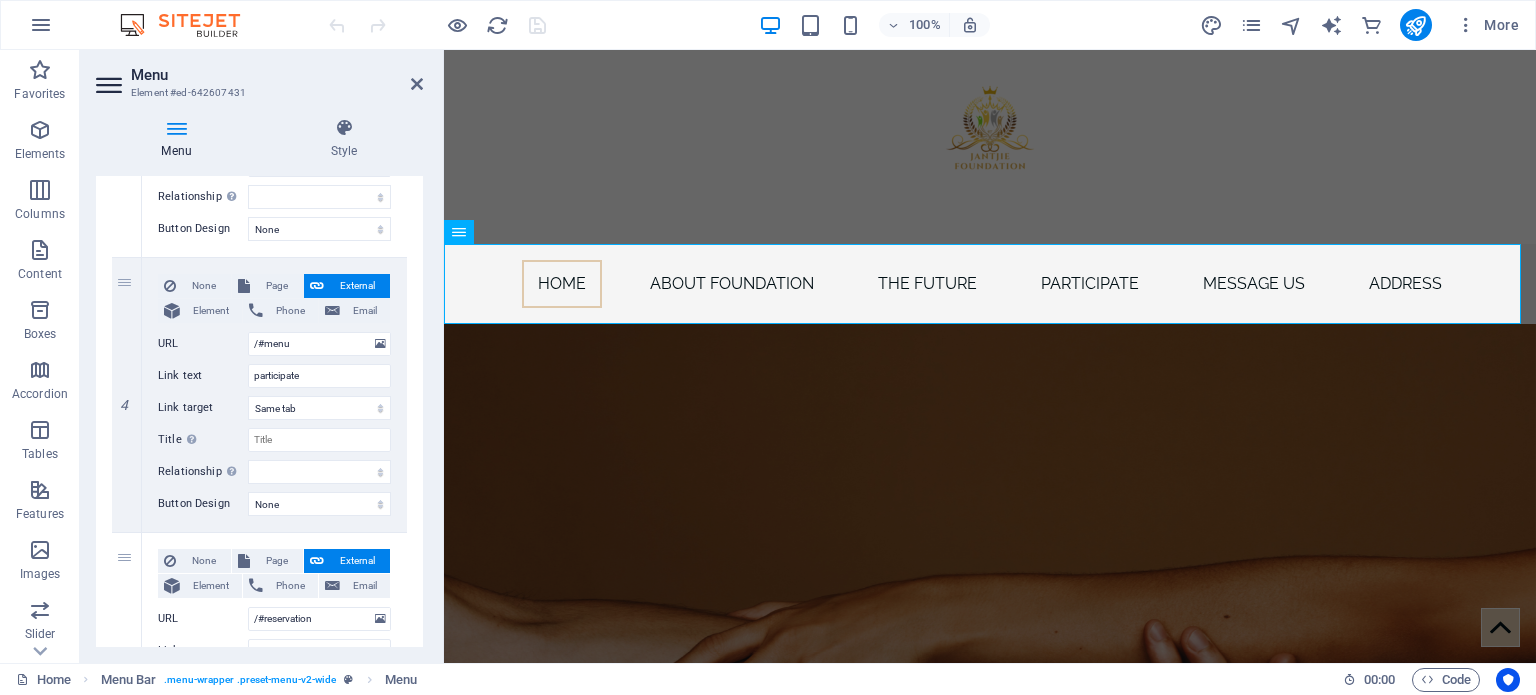 click at bounding box center (176, 128) 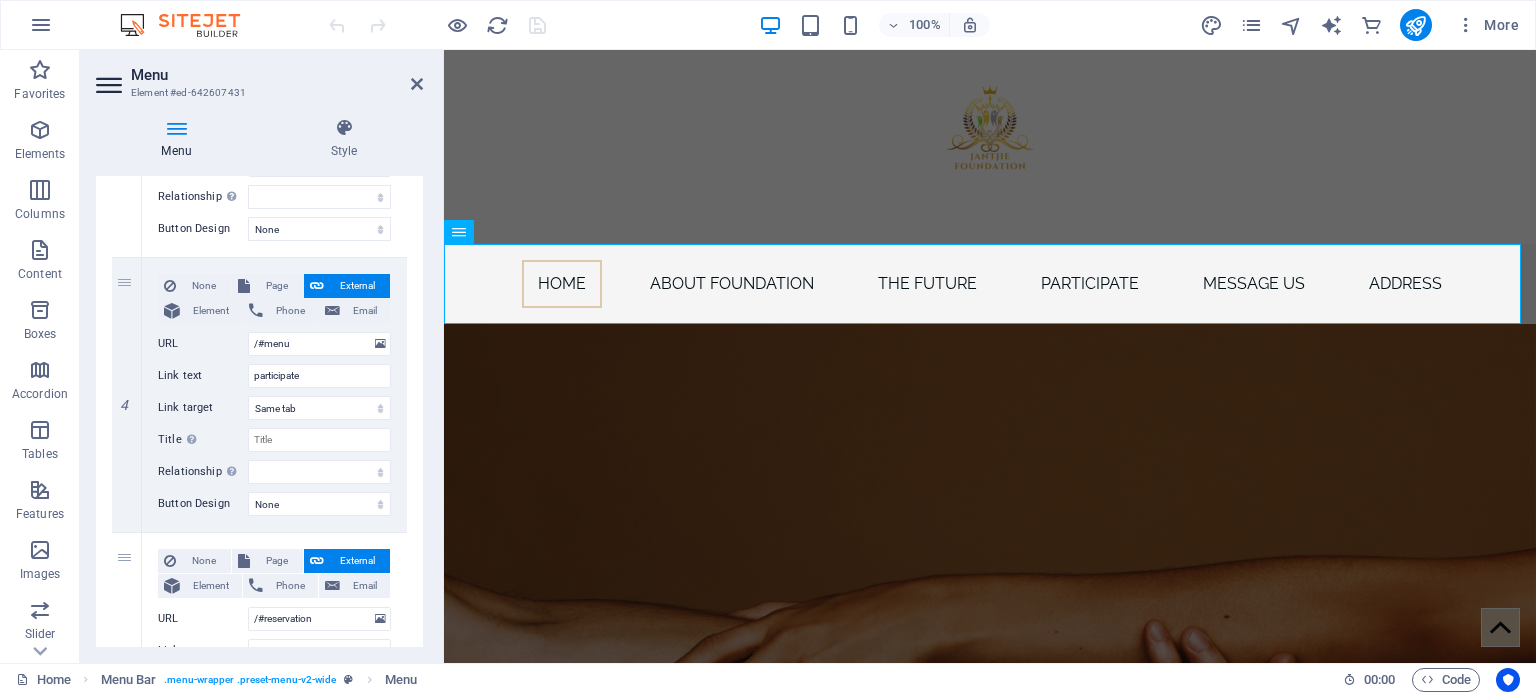 click at bounding box center (176, 128) 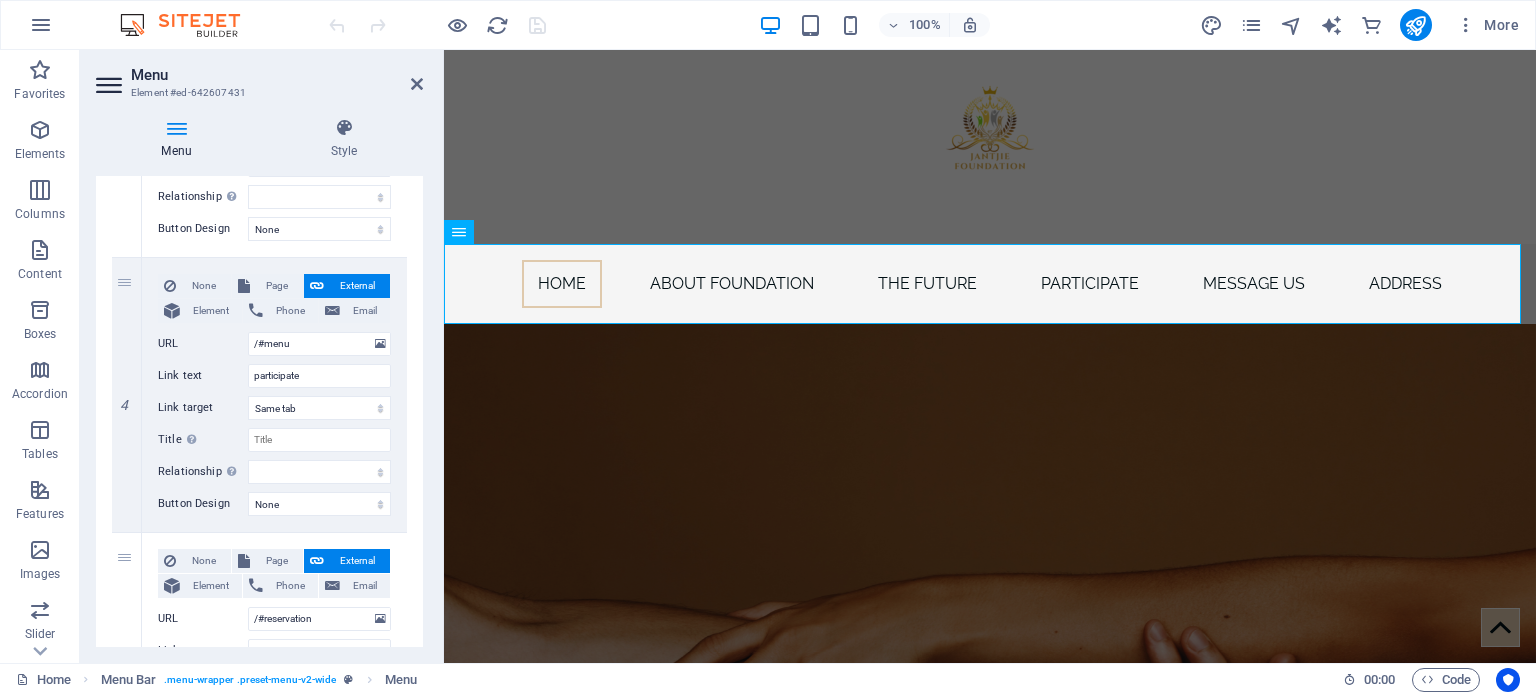 click on "Menu Style Menu Auto Custom Create custom menu items for this menu. Recommended for one-page websites. Manage pages Menu items 1 None Page External Element Phone Email Page Home Subpage Legal Notice Privacy Element
URL /12592665 Phone Email Link text Home Link target New tab Same tab Overlay Title Additional link description, should not be the same as the link text. The title is most often shown as a tooltip text when the mouse moves over the element. Leave empty if uncertain. Relationship Sets the relationship of this link to the link target . For example, the value "nofollow" instructs search engines not to follow the link. Can be left empty. alternate author bookmark external help license next nofollow noreferrer noopener prev search tag Button Design None Default Primary Secondary 2 None Page External Element Phone Email Page Home Subpage Legal Notice Privacy Element
URL /#about Phone Email Link text About Foundation Link target New tab Same tab Overlay tag" at bounding box center [259, 382] 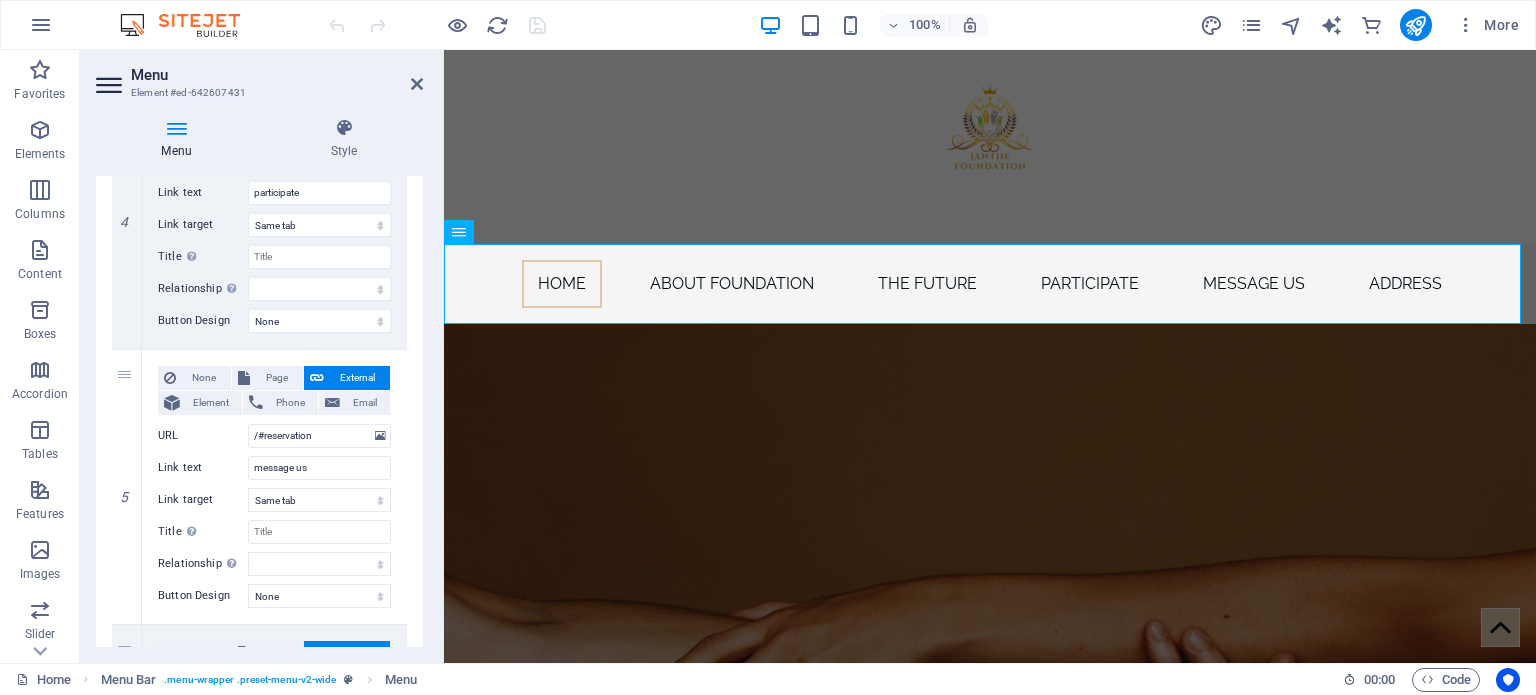 scroll, scrollTop: 1126, scrollLeft: 0, axis: vertical 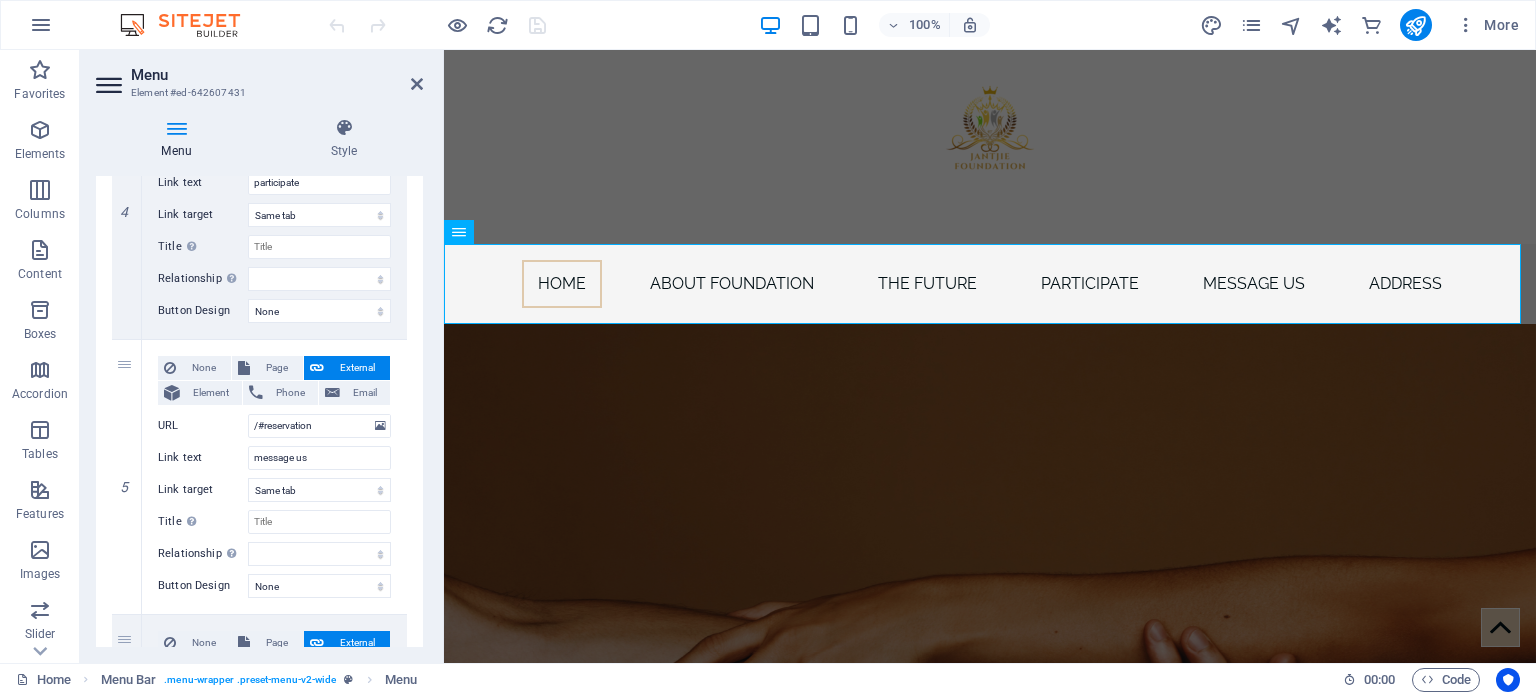 drag, startPoint x: 417, startPoint y: 462, endPoint x: 420, endPoint y: 425, distance: 37.12142 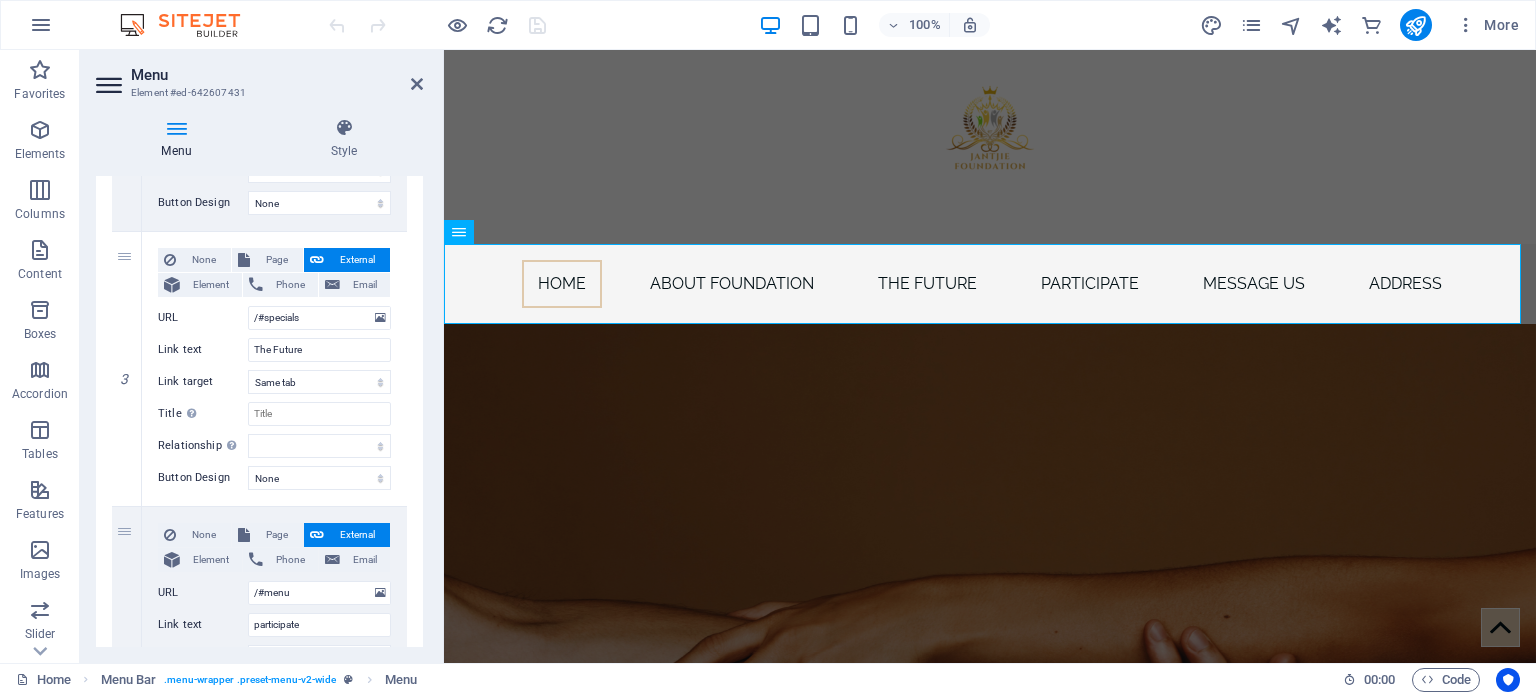 scroll, scrollTop: 672, scrollLeft: 0, axis: vertical 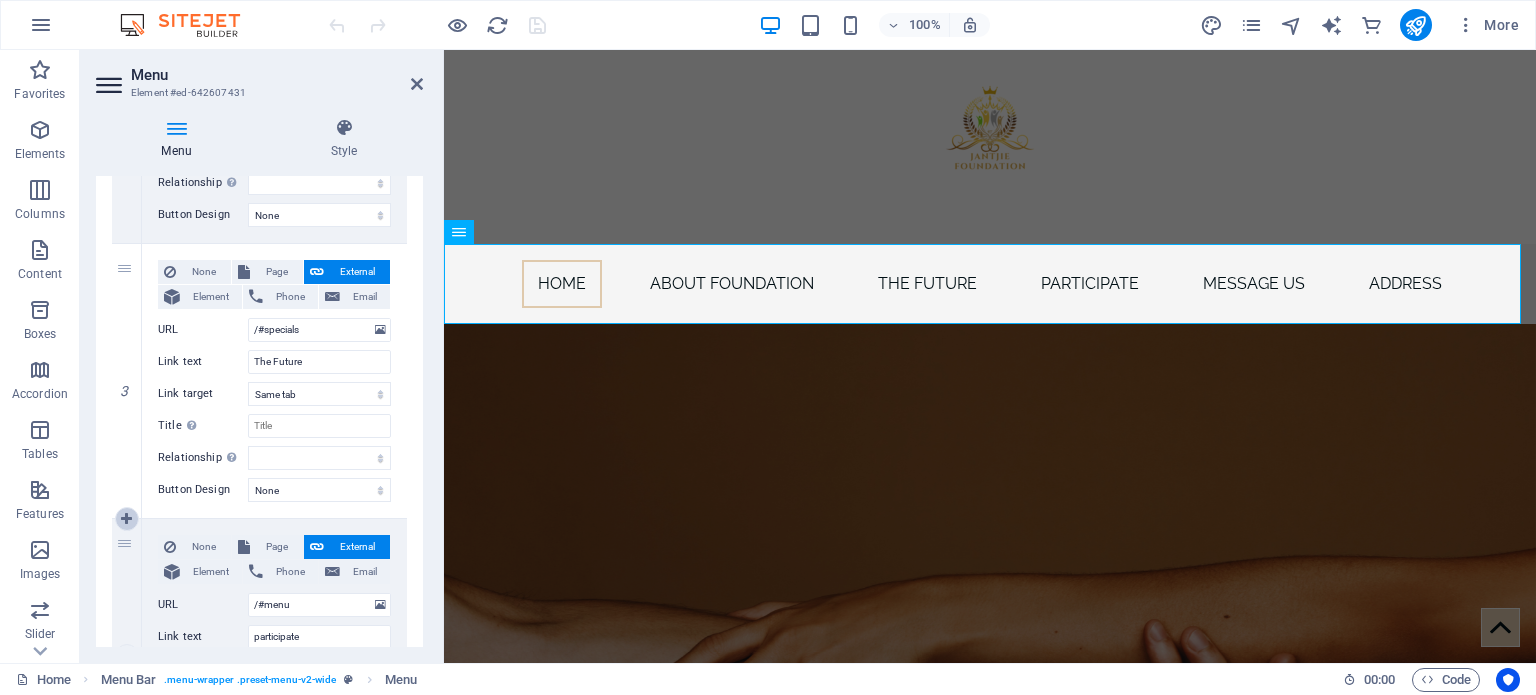 click at bounding box center (126, 519) 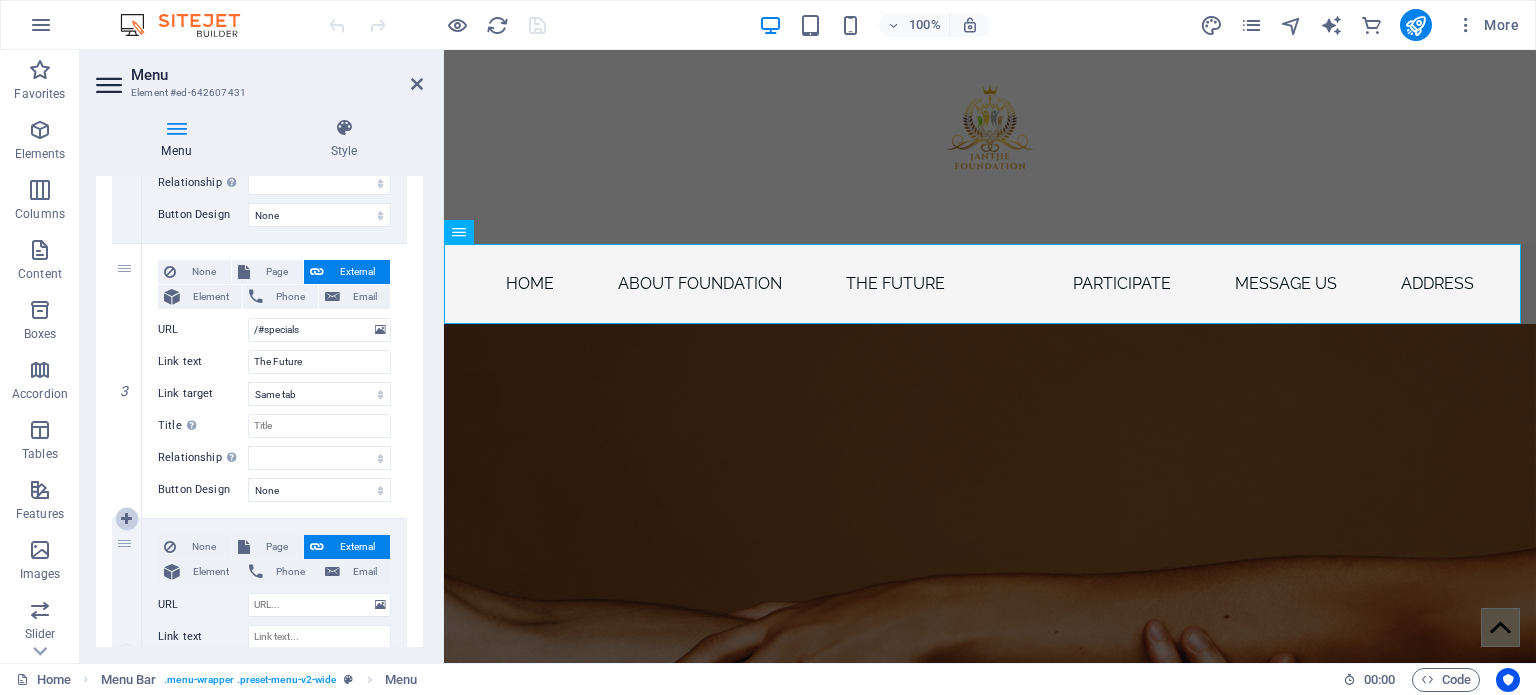 select 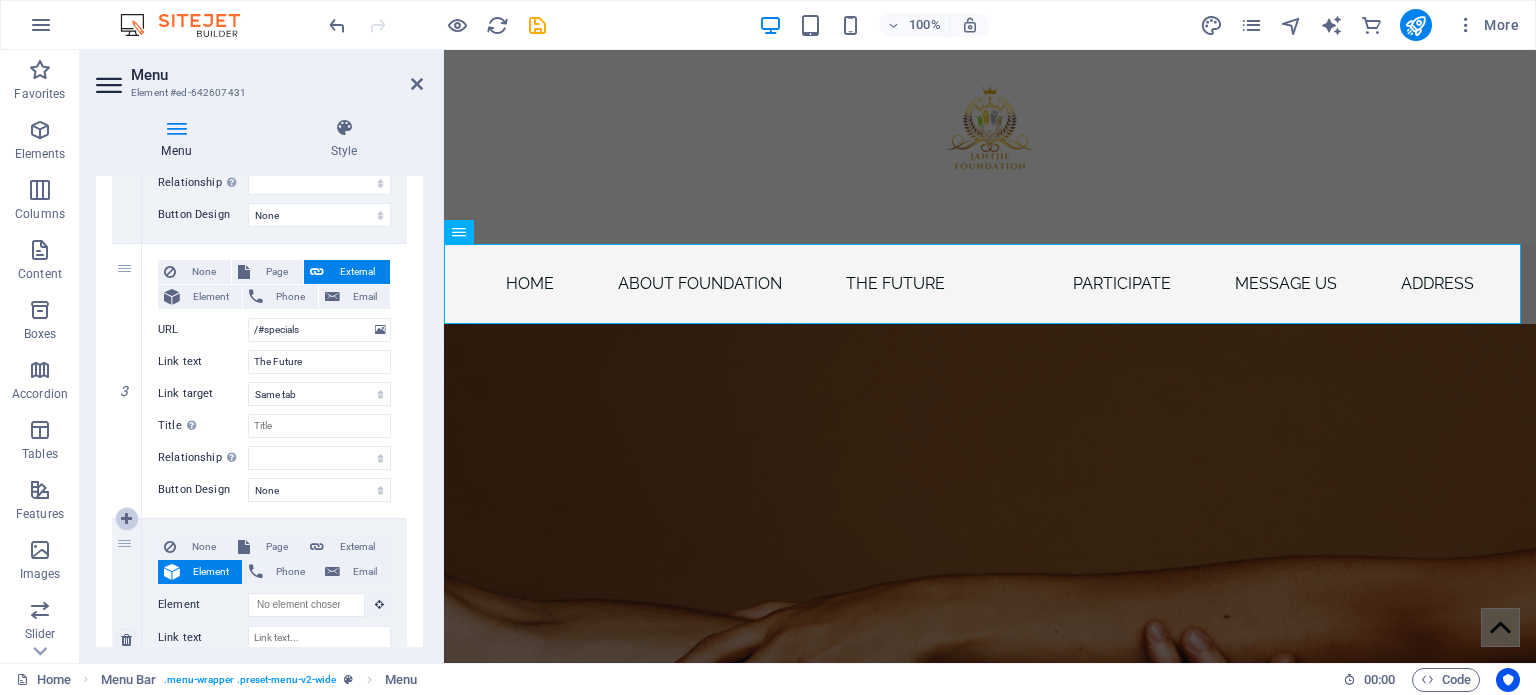 click at bounding box center (126, 519) 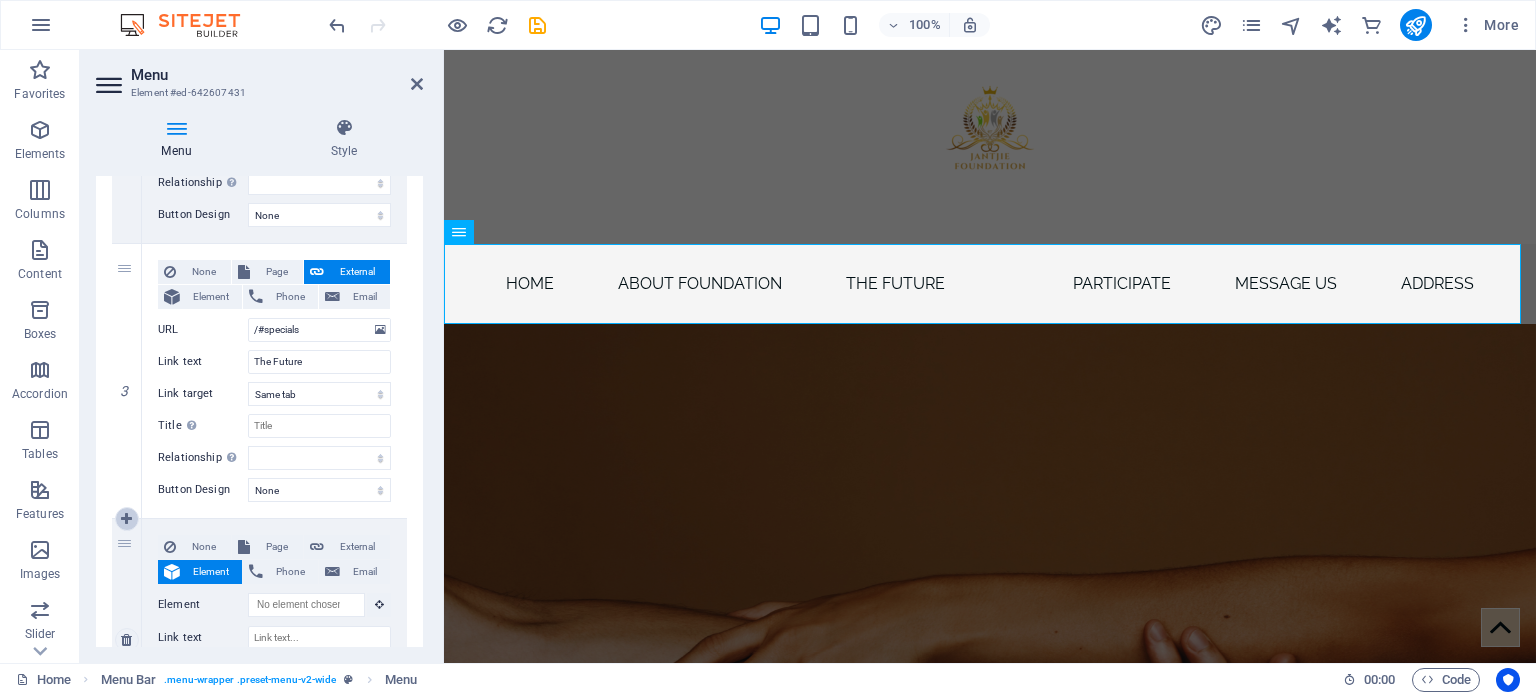 select 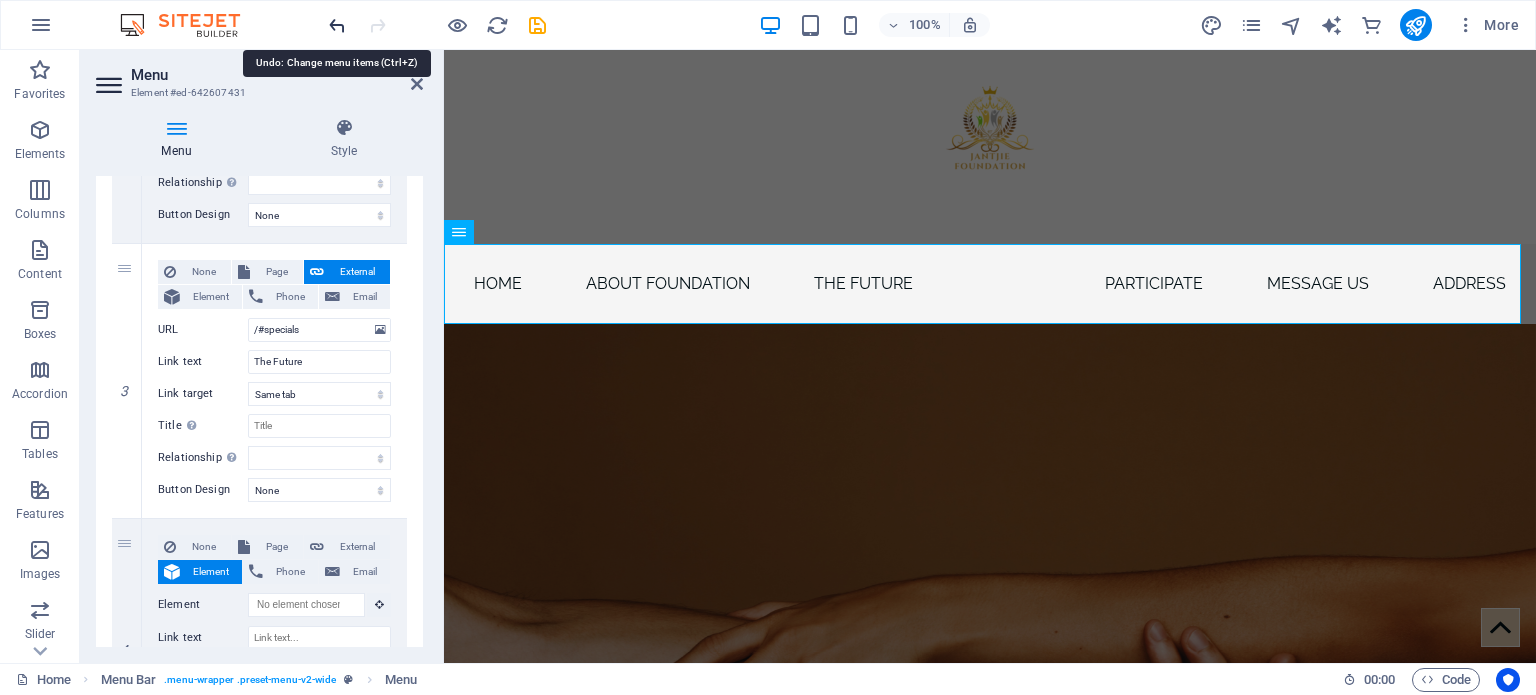 click at bounding box center (337, 25) 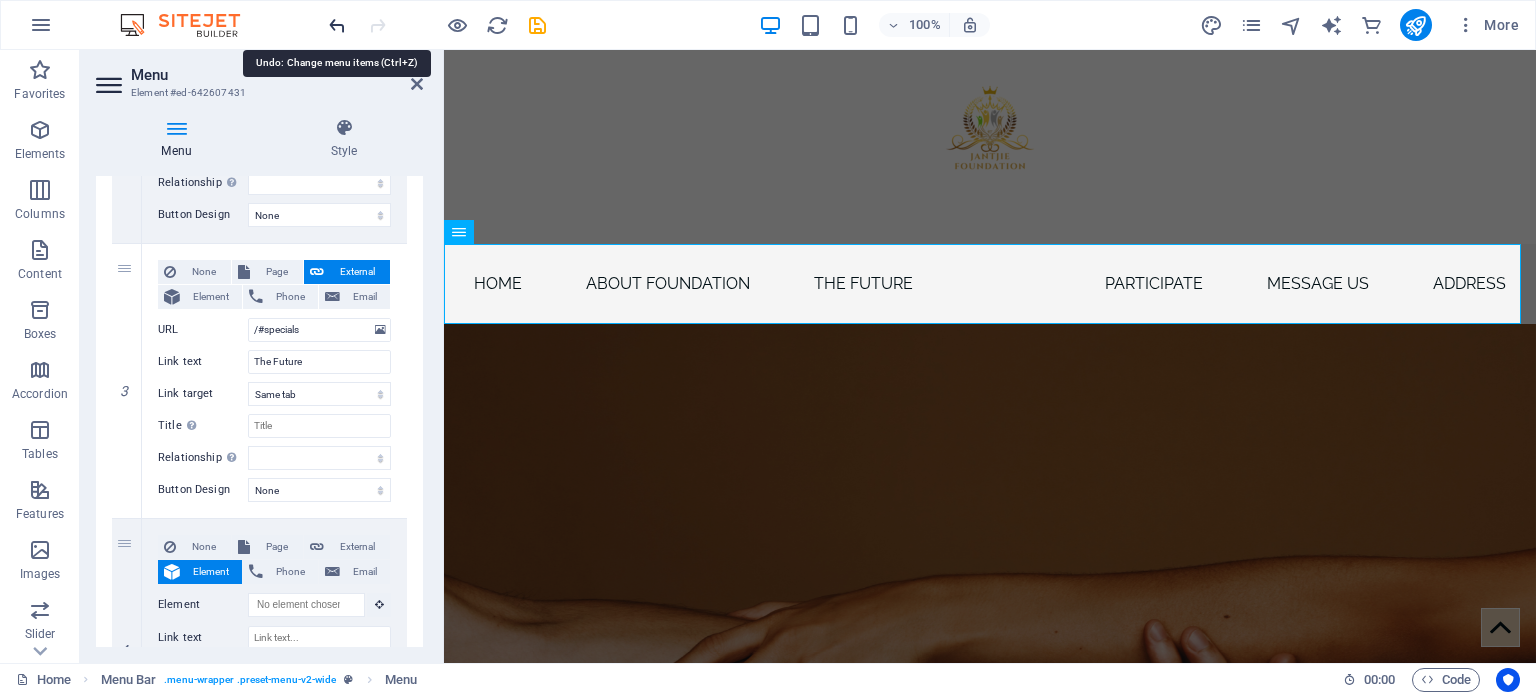 type on "/#menu" 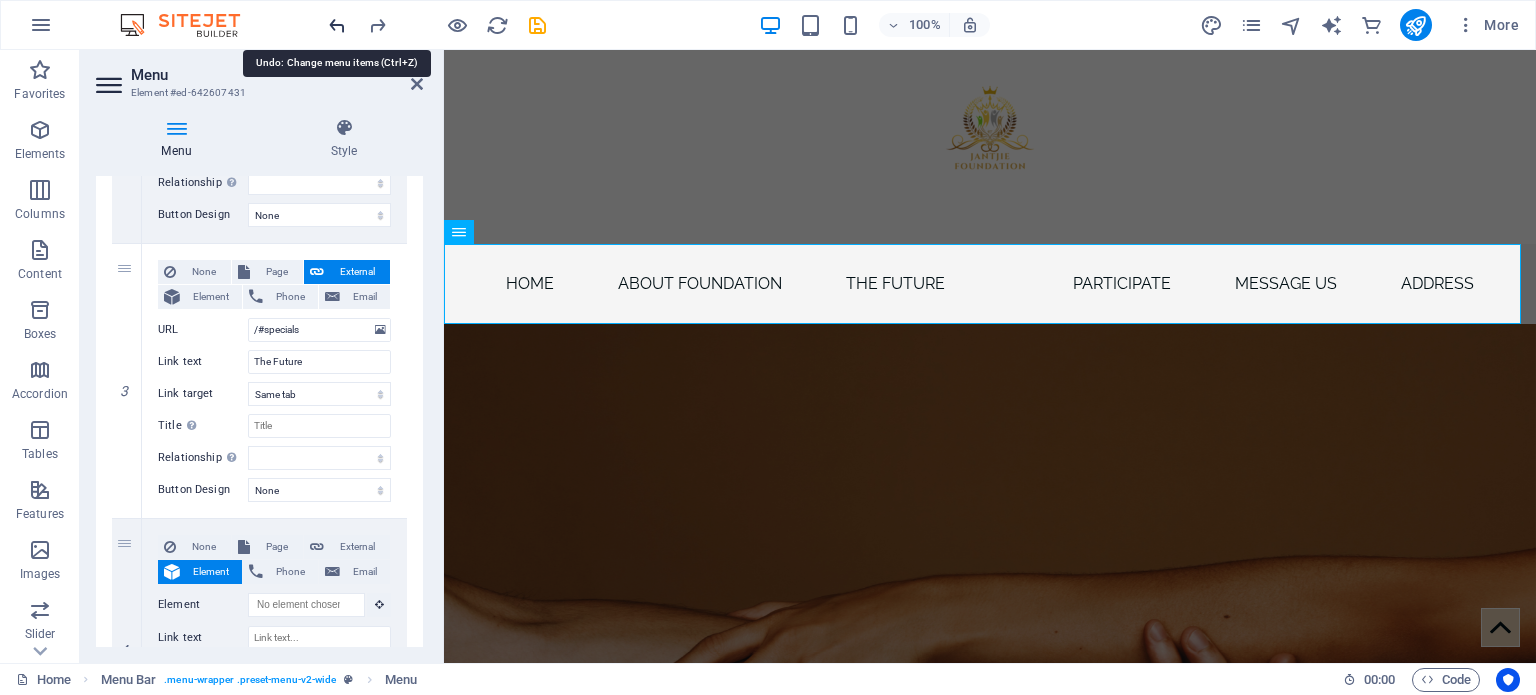 click at bounding box center [337, 25] 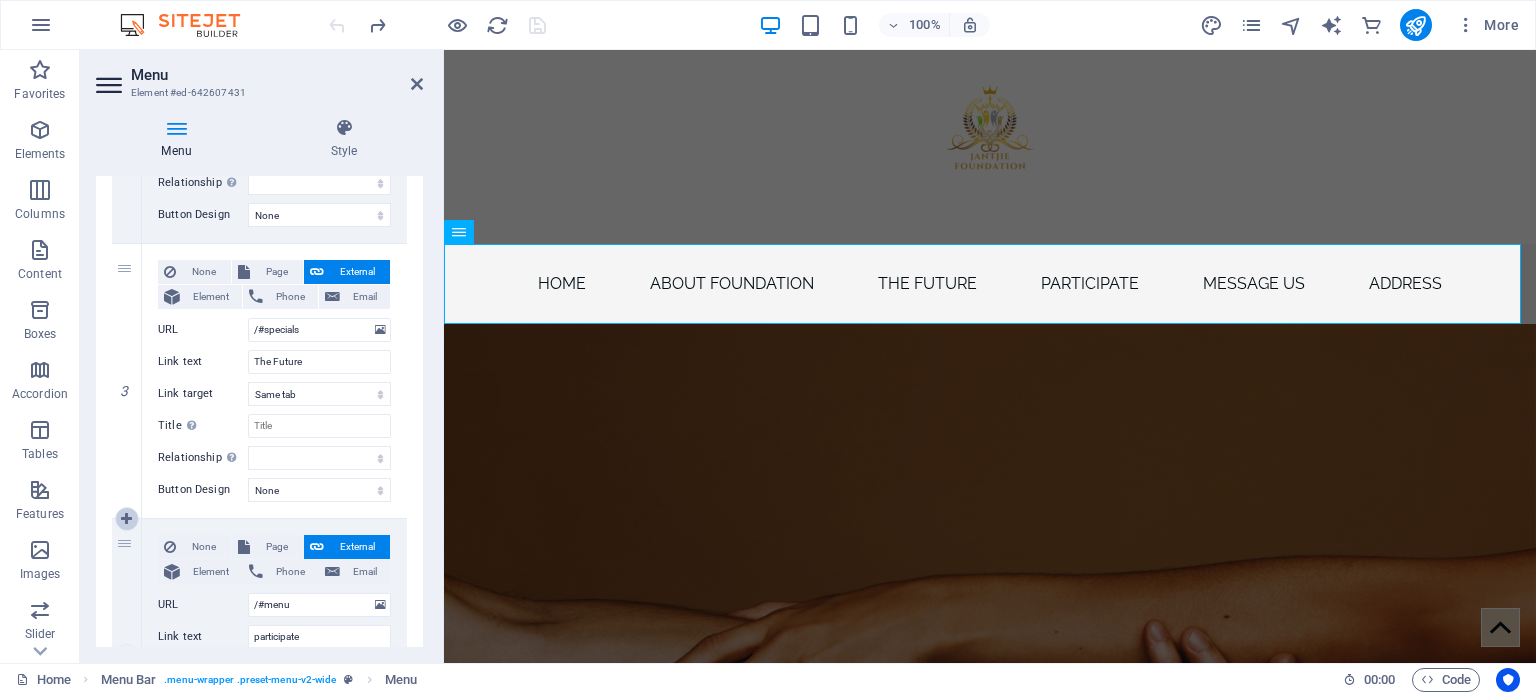 click at bounding box center (126, 519) 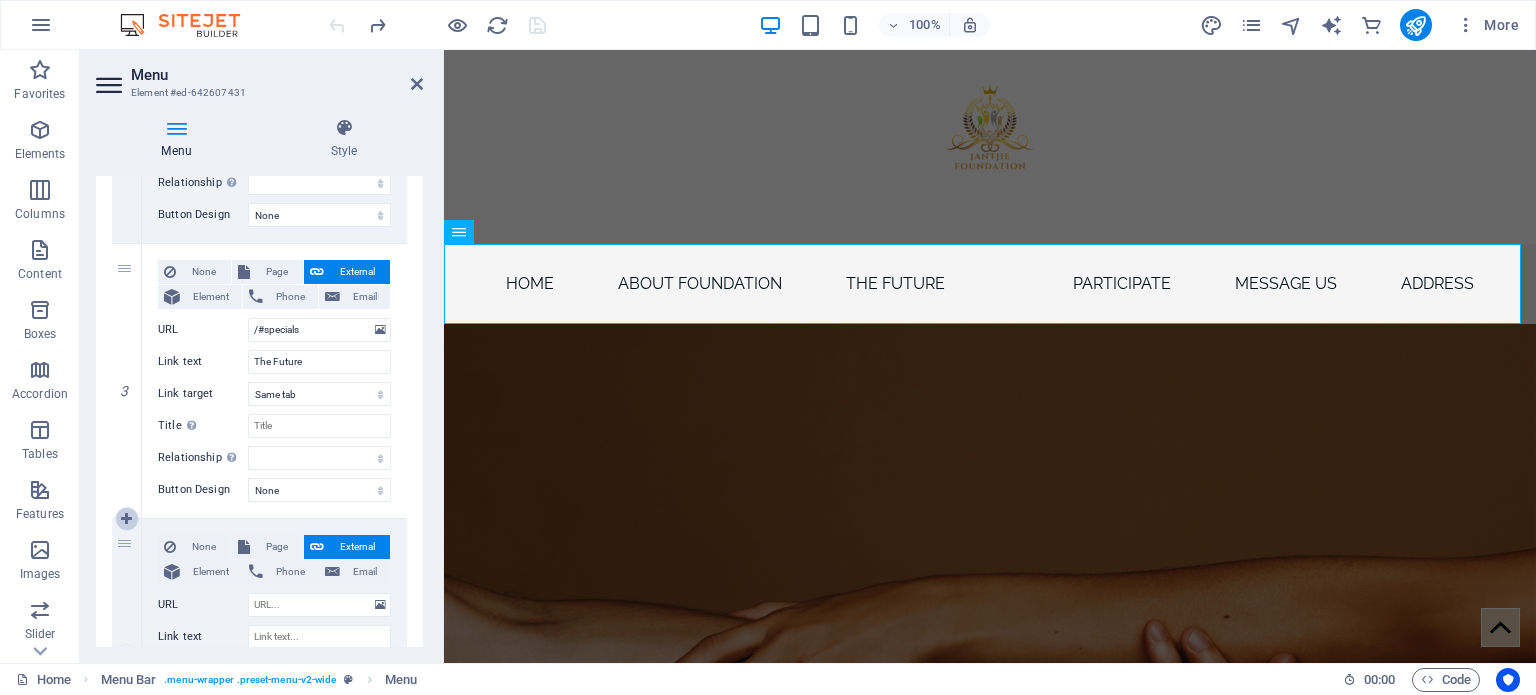 select 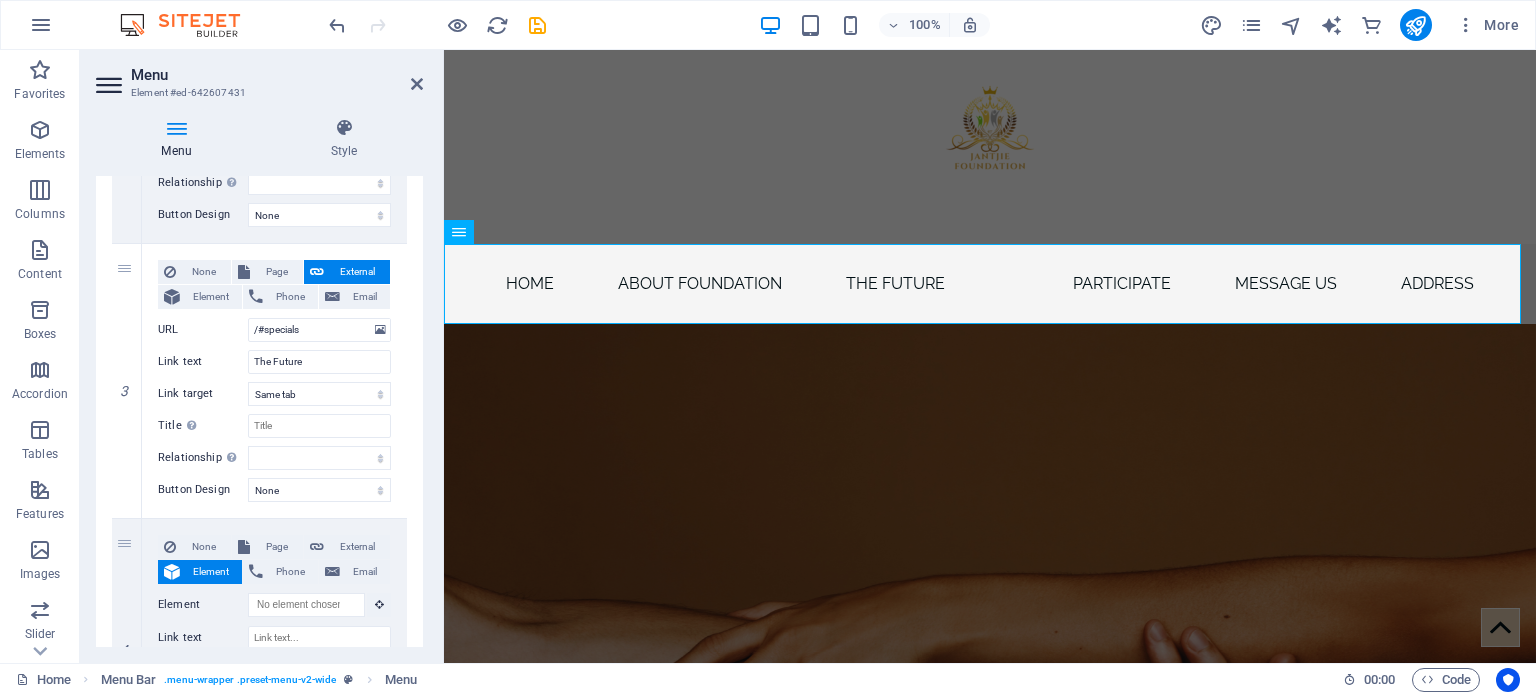 drag, startPoint x: 423, startPoint y: 342, endPoint x: 424, endPoint y: 373, distance: 31.016125 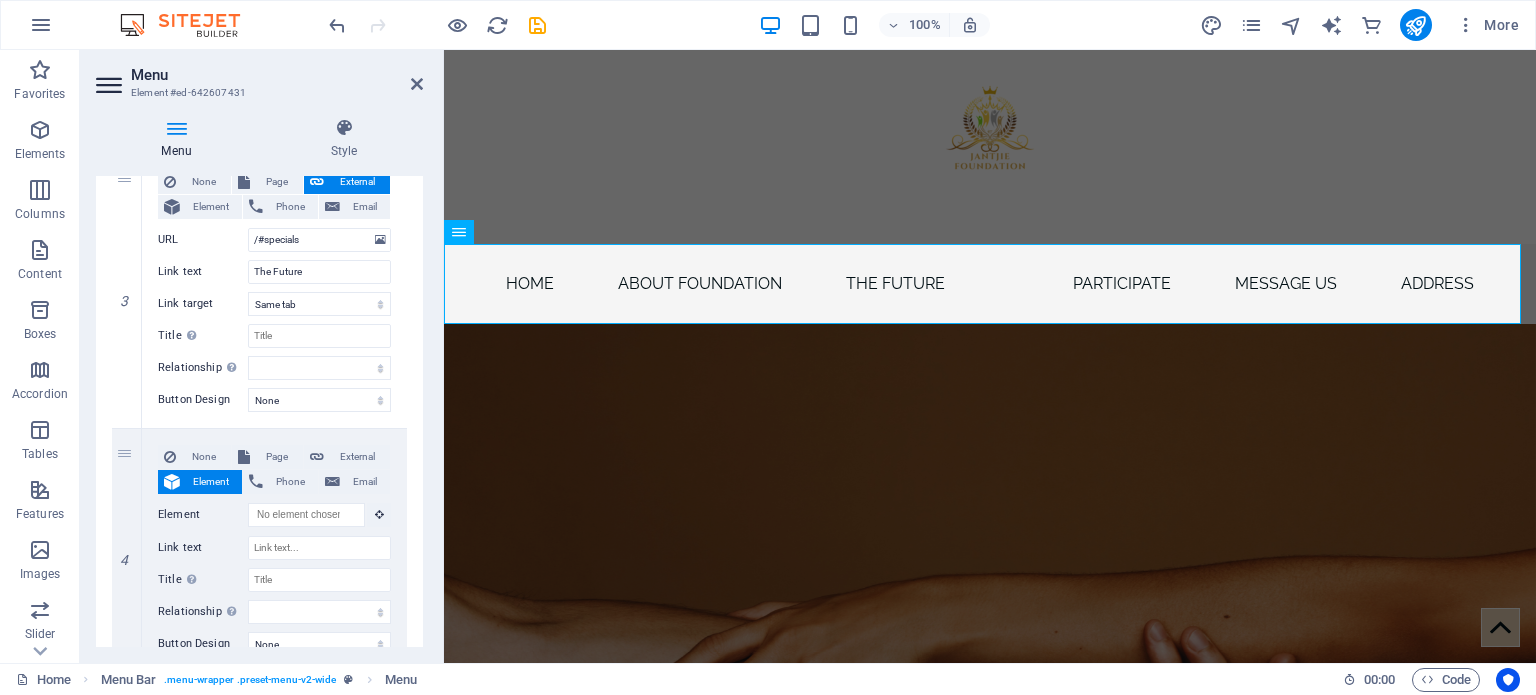 scroll, scrollTop: 752, scrollLeft: 0, axis: vertical 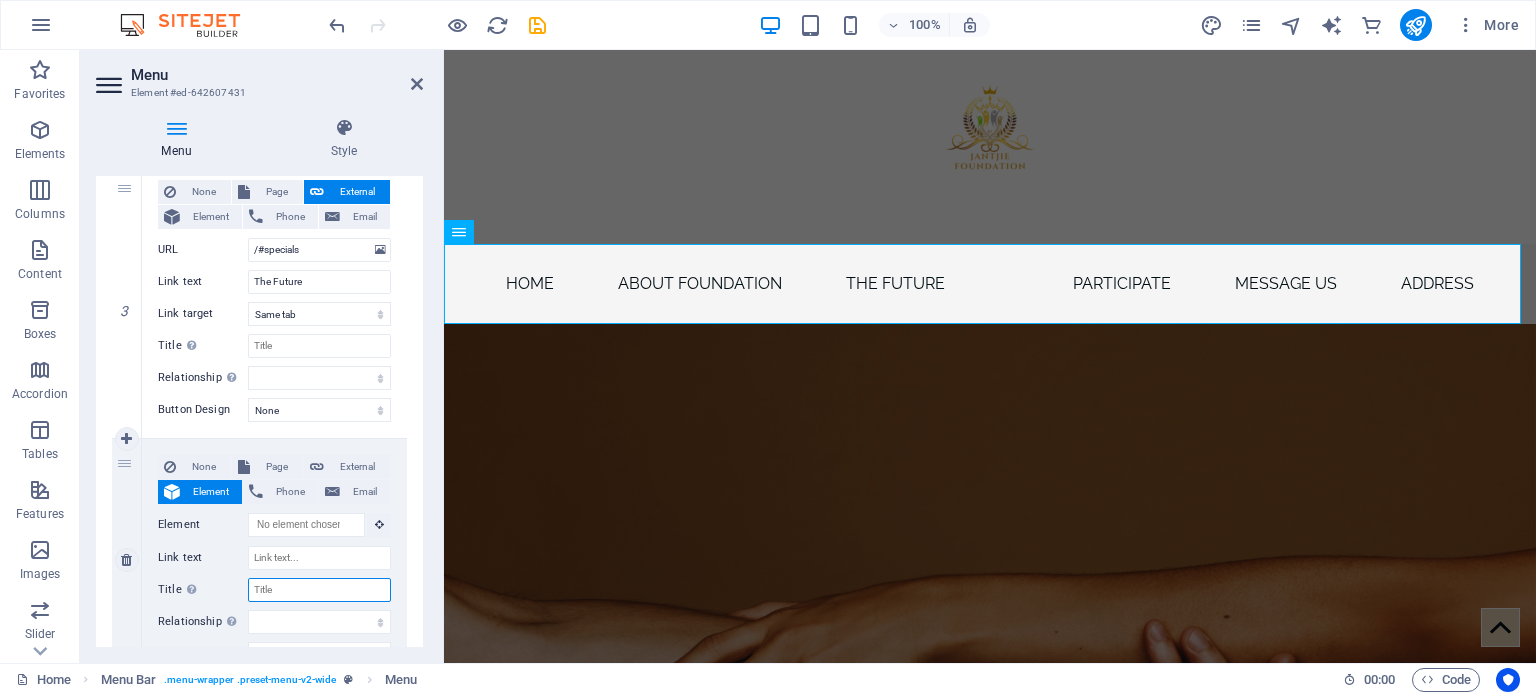click on "Title Additional link description, should not be the same as the link text. The title is most often shown as a tooltip text when the mouse moves over the element. Leave empty if uncertain." at bounding box center [319, 590] 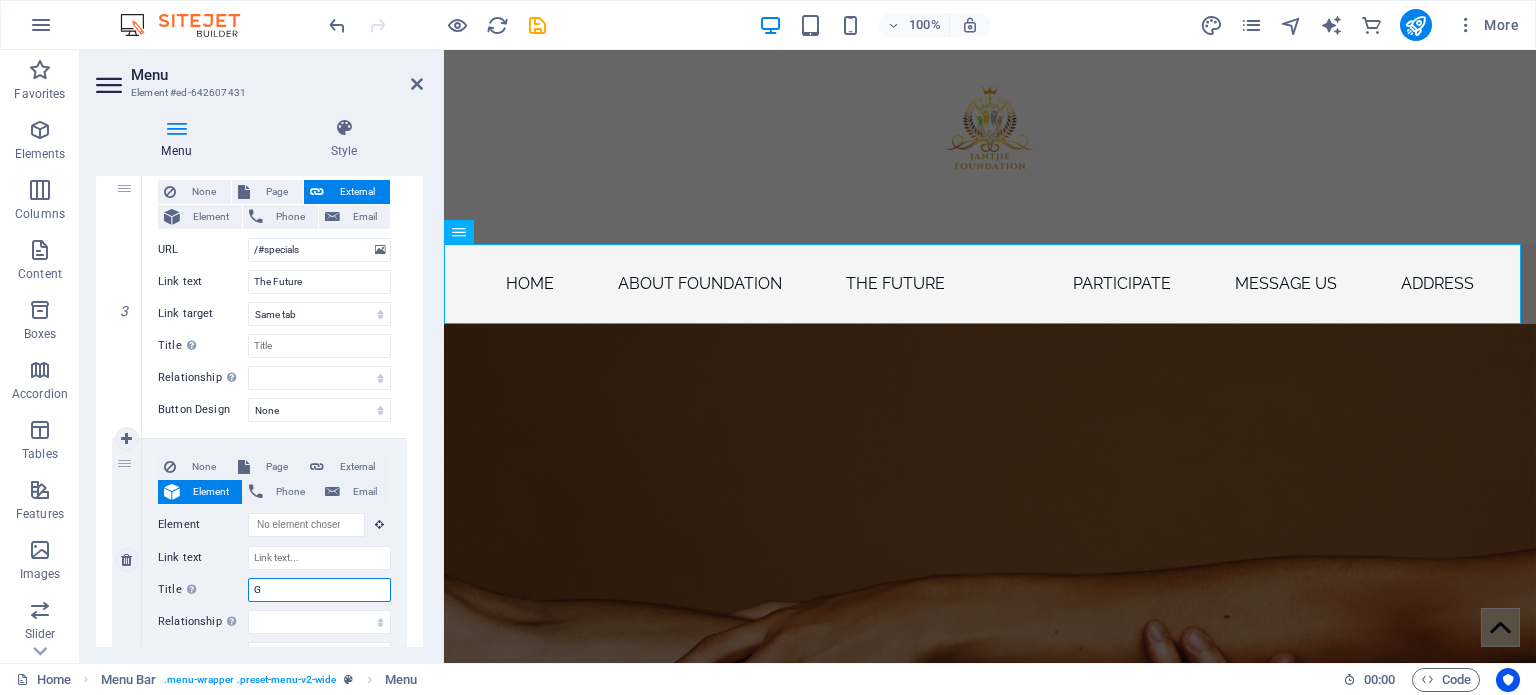 type on "GO" 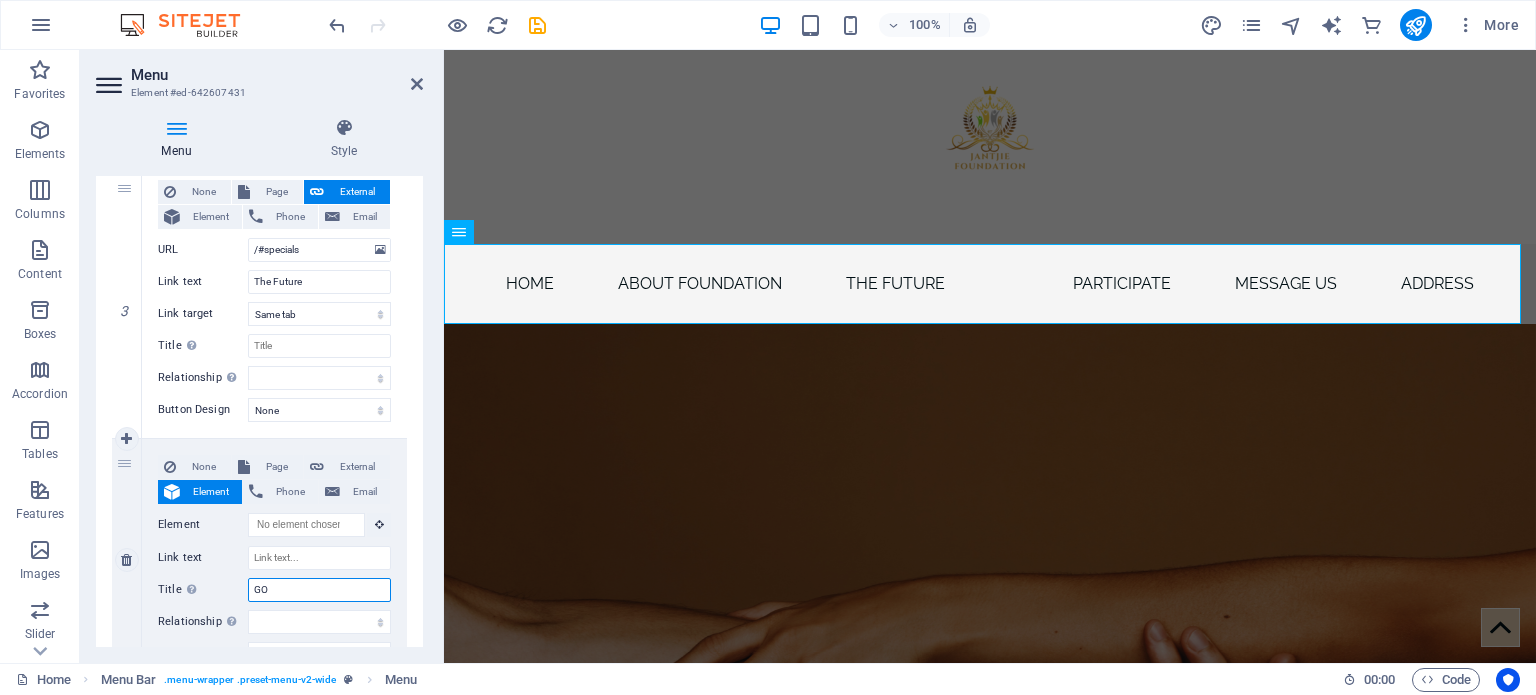 select 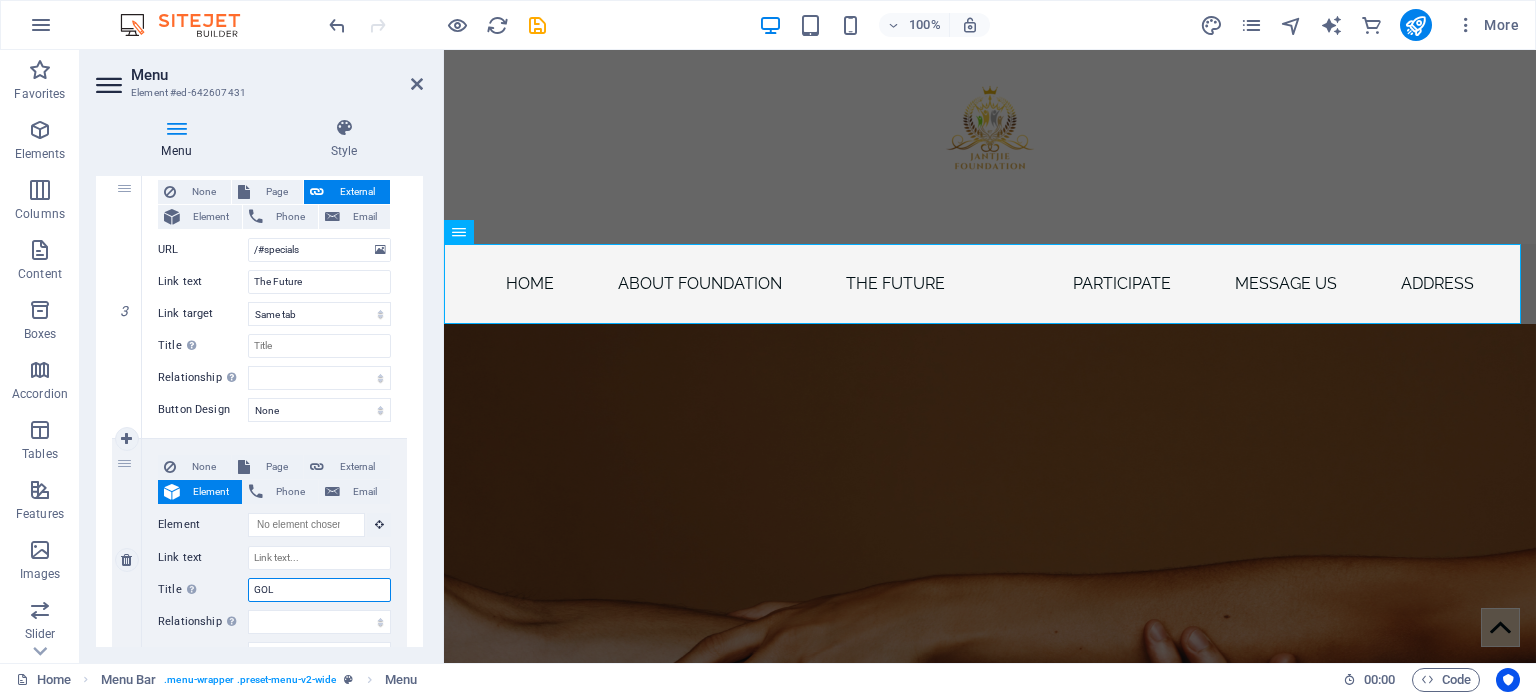type on "GOLF" 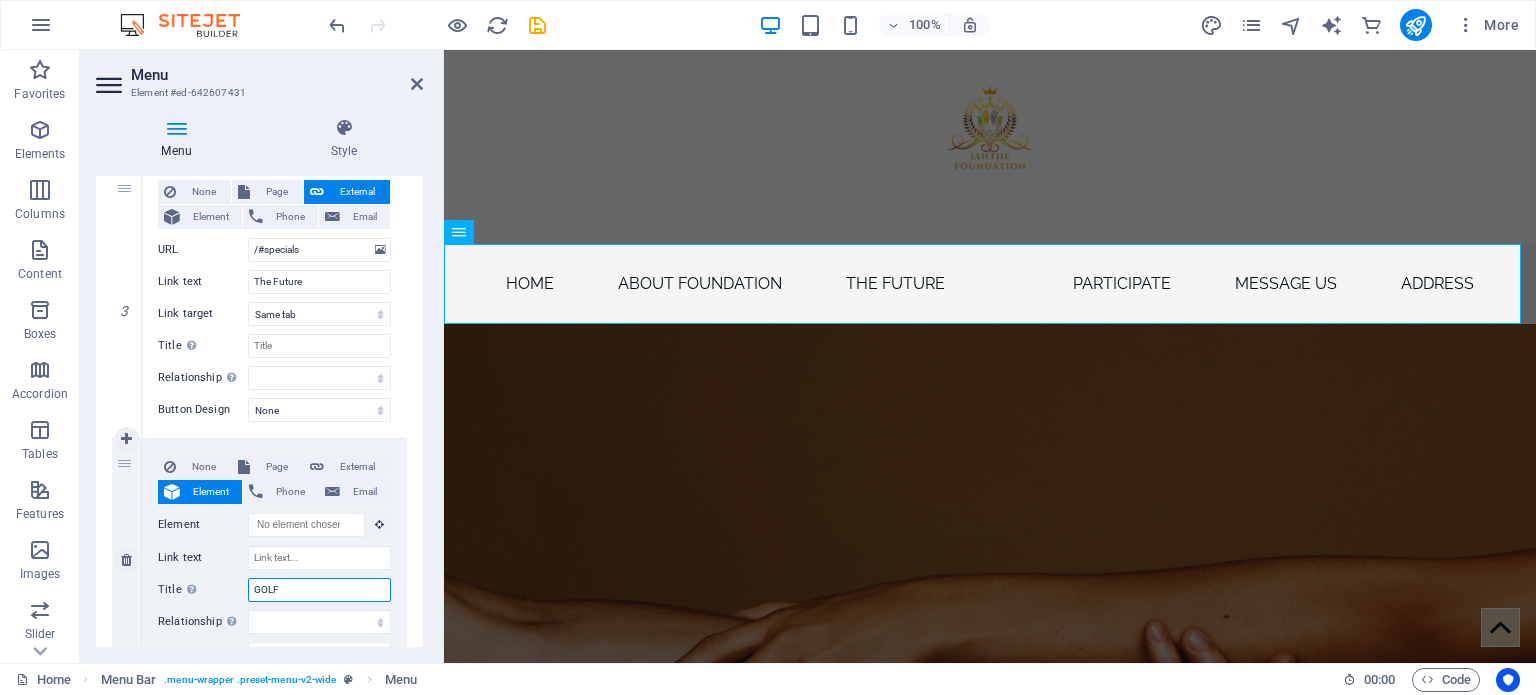 select 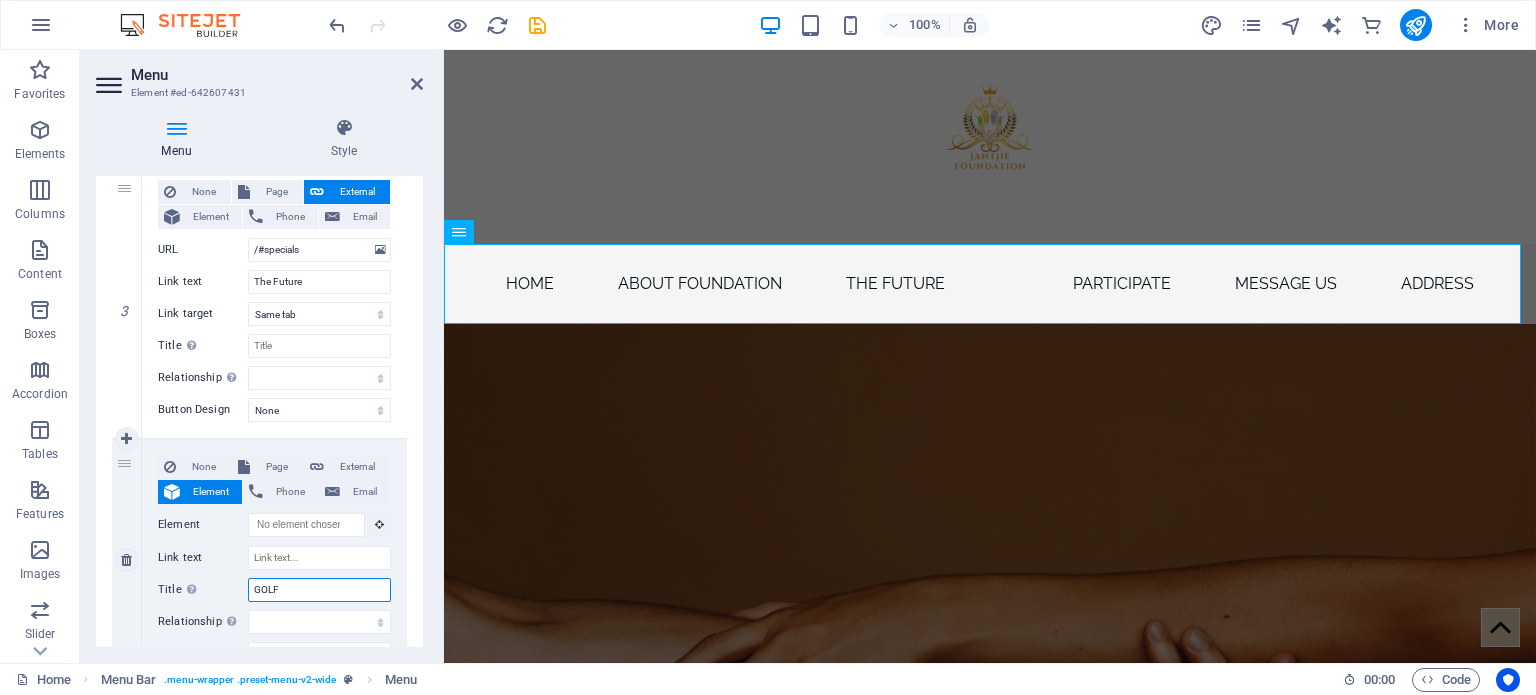 select 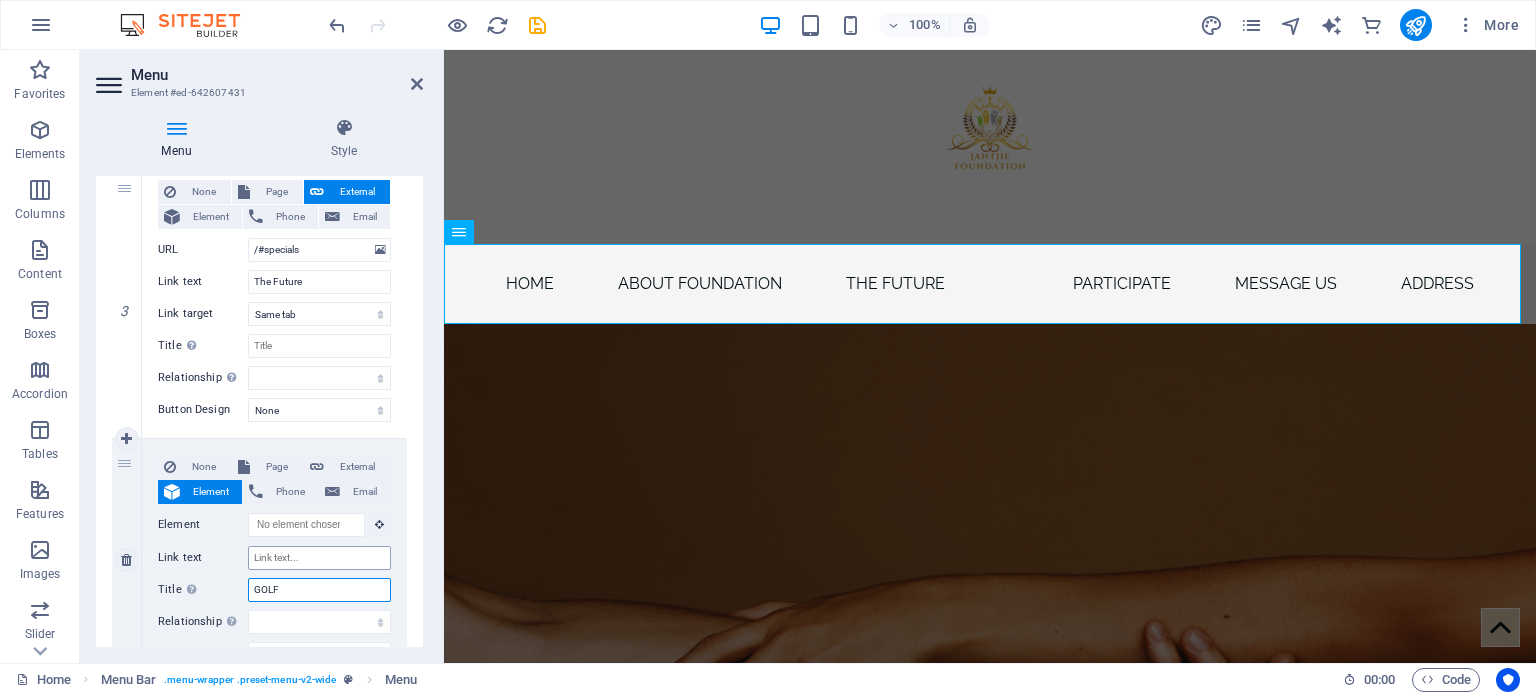 type on "GOLF" 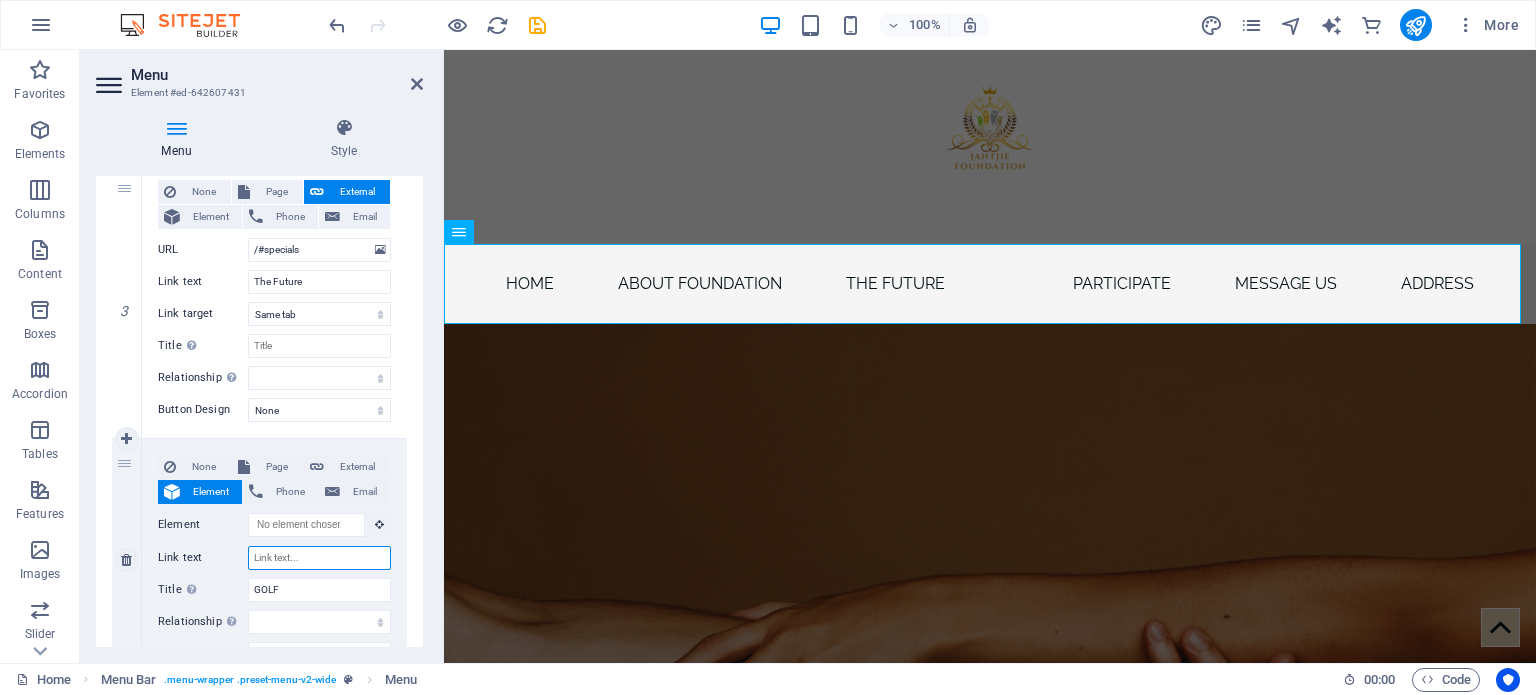 click on "Link text" at bounding box center [319, 558] 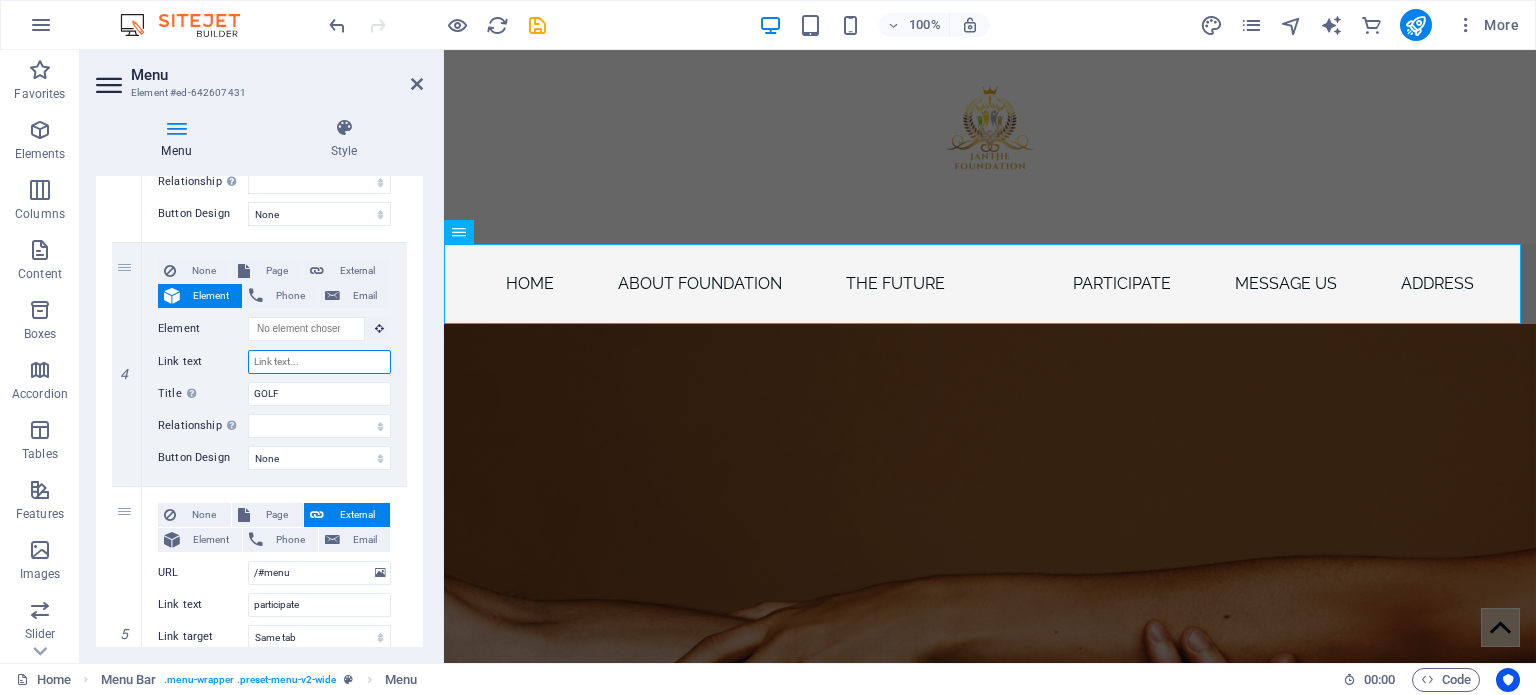 scroll, scrollTop: 972, scrollLeft: 0, axis: vertical 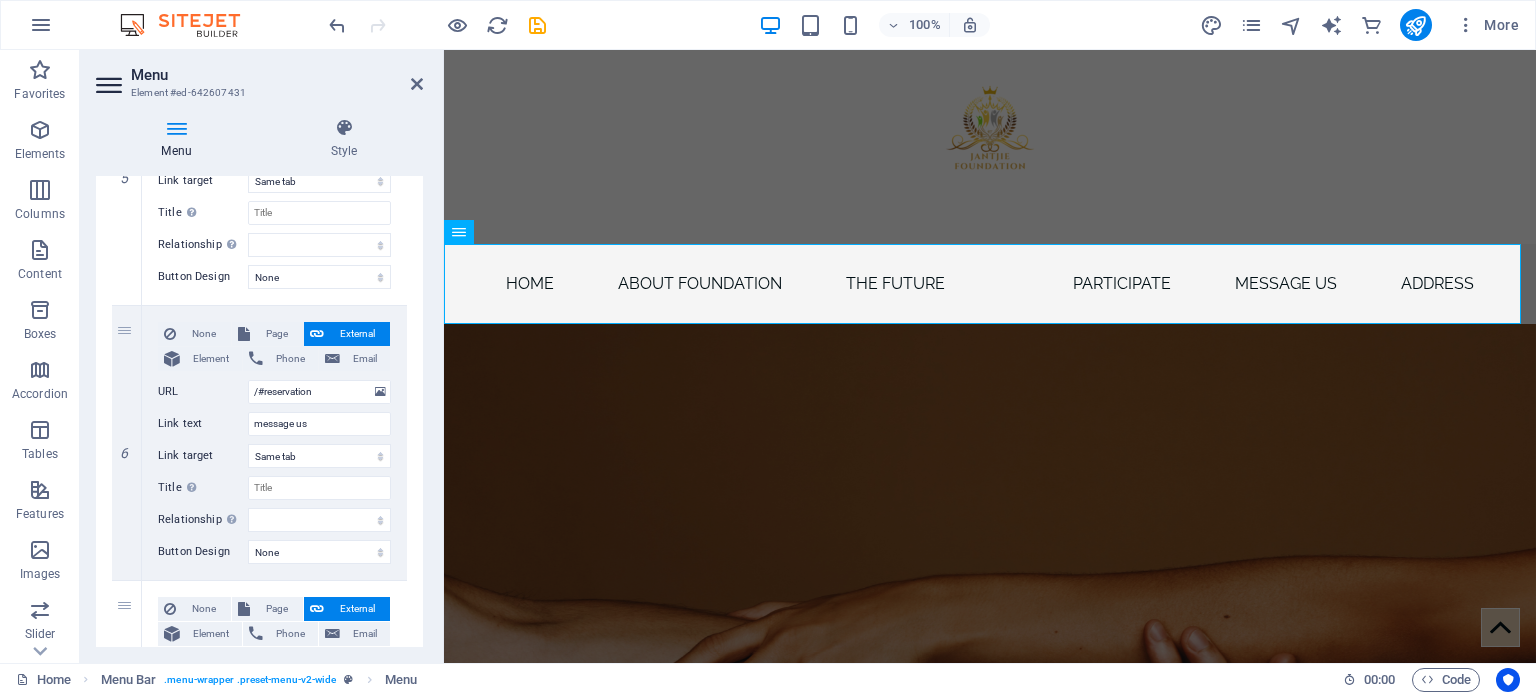 click at bounding box center [990, 671] 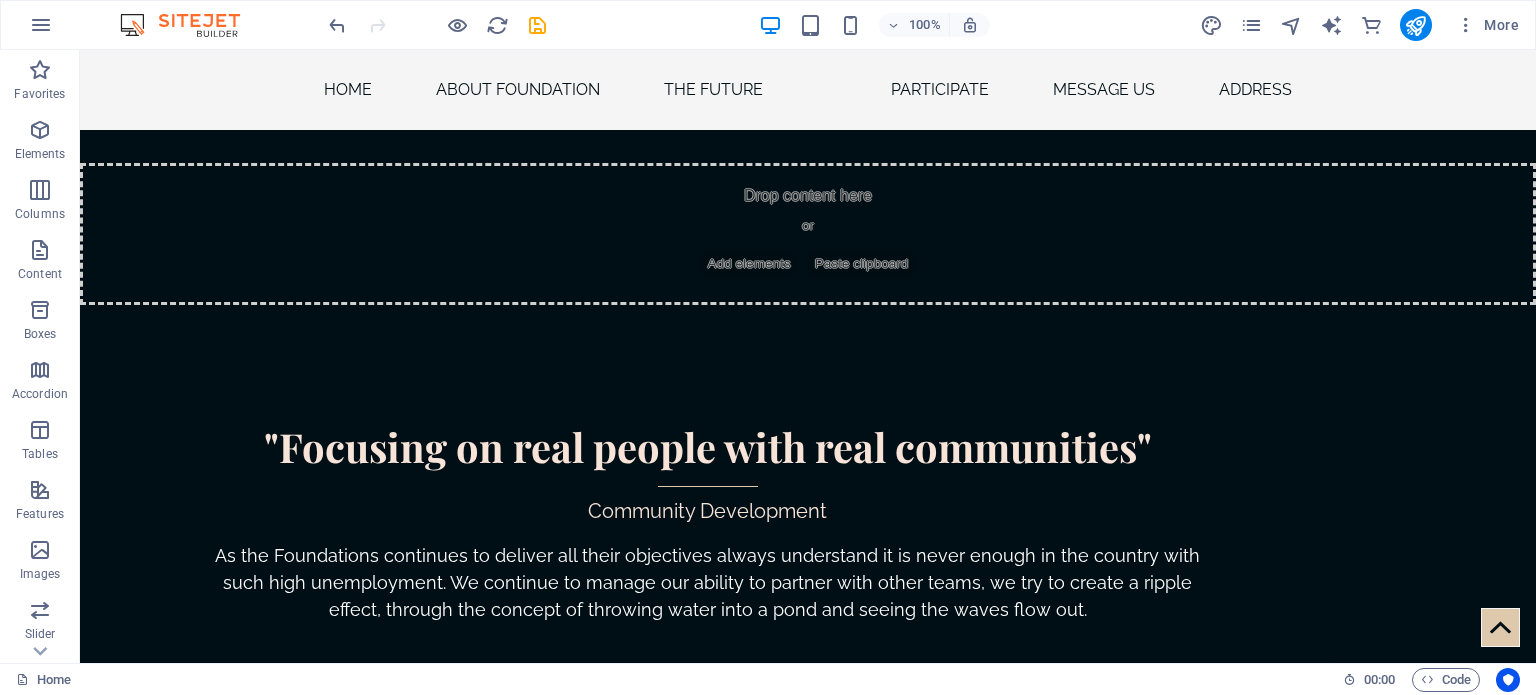 scroll, scrollTop: 6813, scrollLeft: 0, axis: vertical 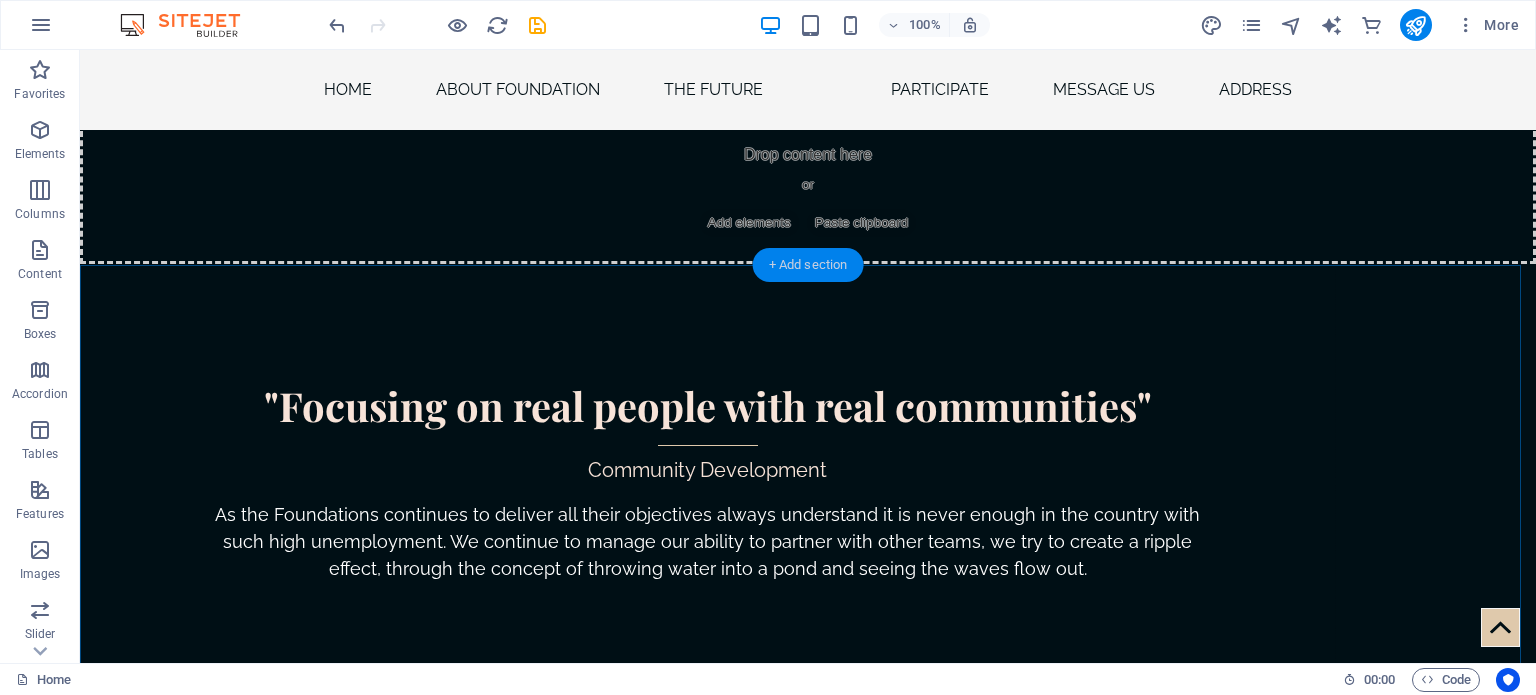 click on "+ Add section" at bounding box center [808, 265] 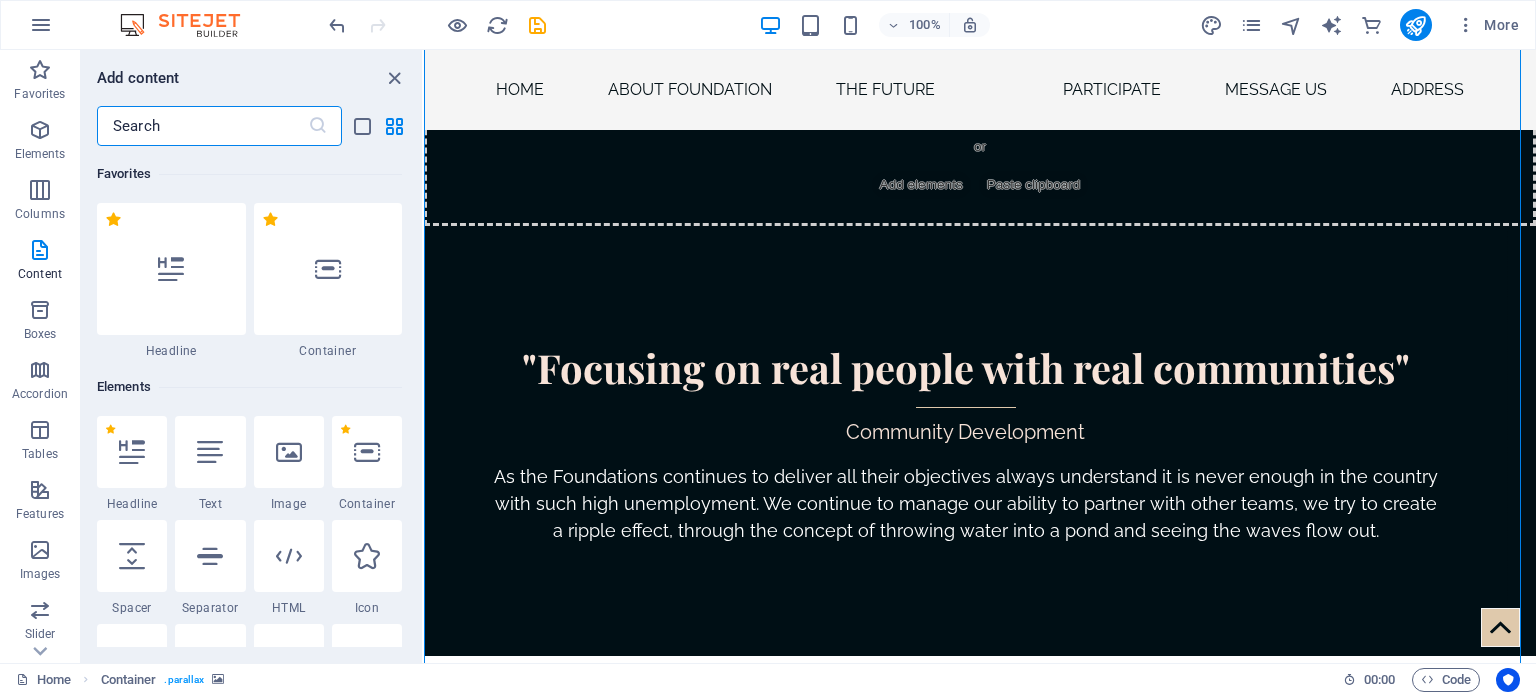 scroll, scrollTop: 5548, scrollLeft: 0, axis: vertical 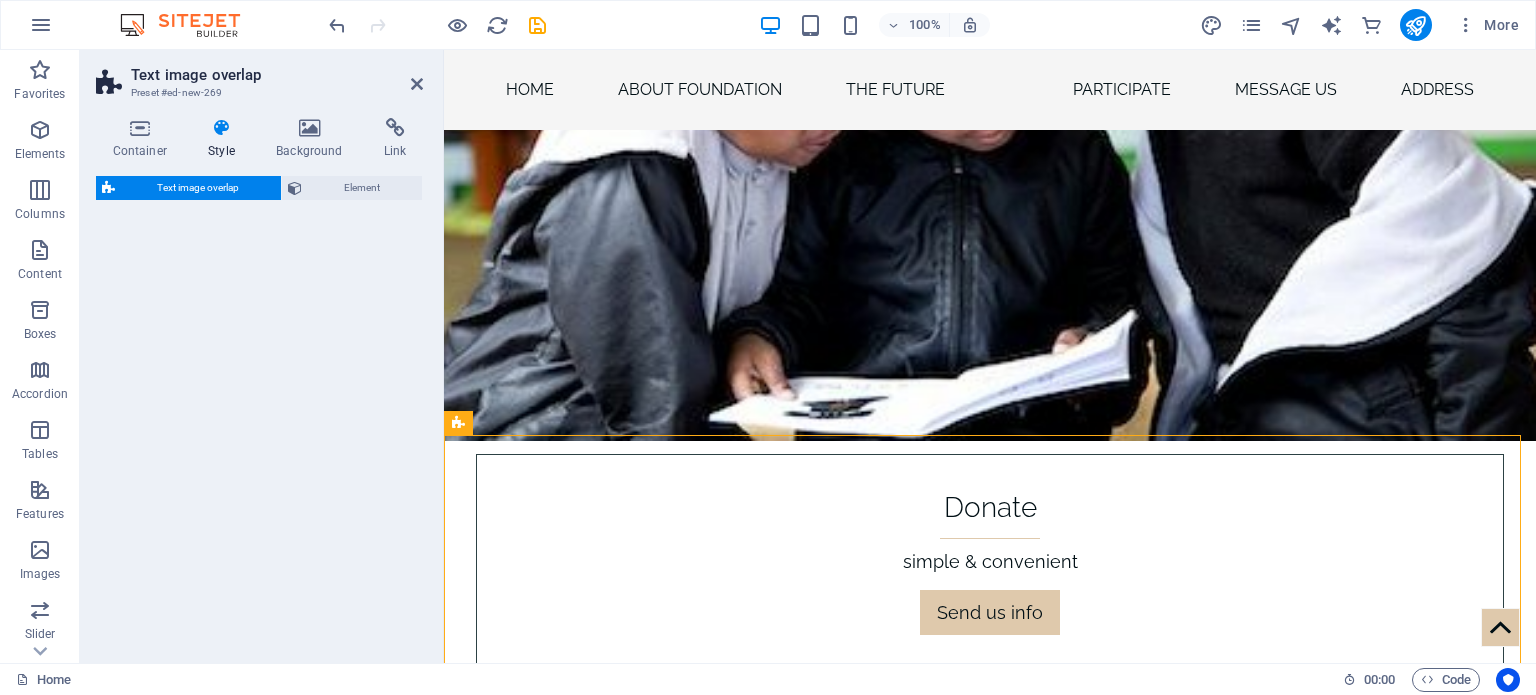 select on "rem" 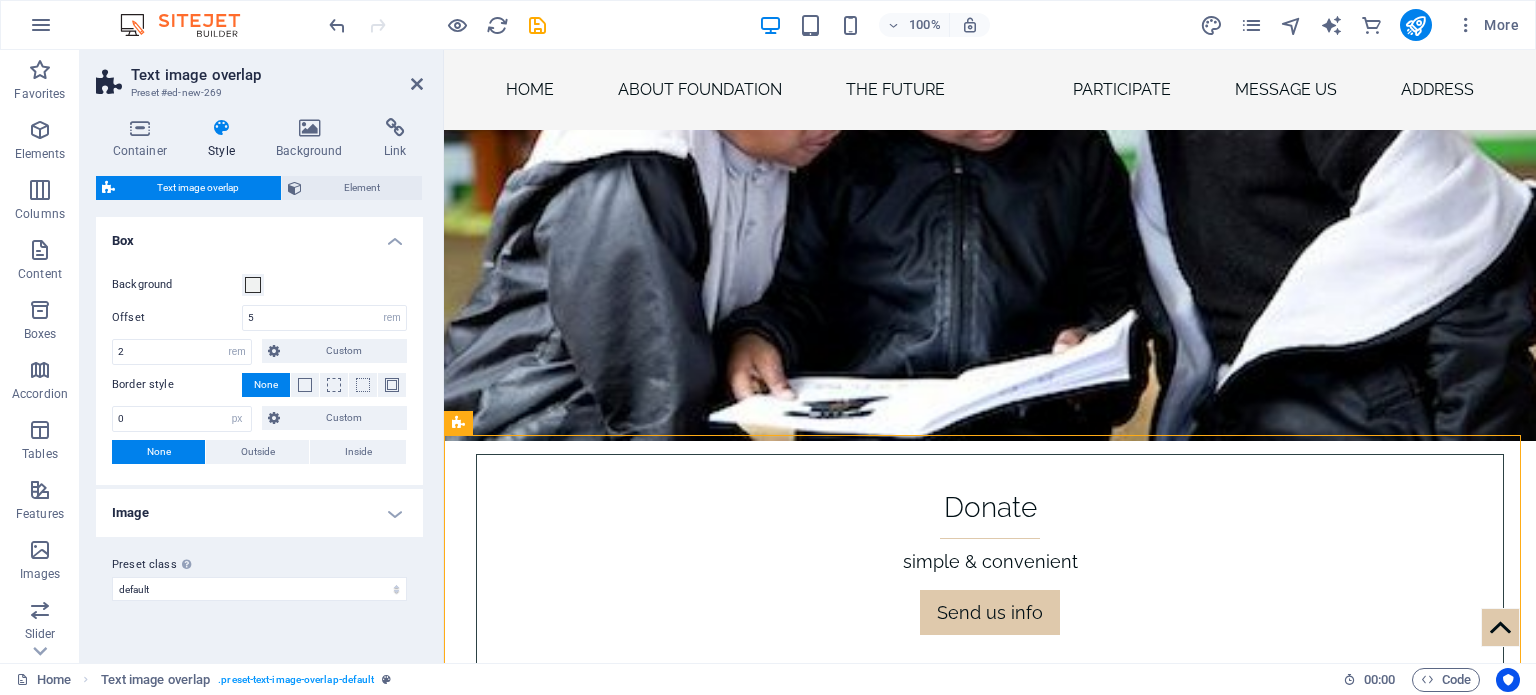 scroll, scrollTop: 9193, scrollLeft: 0, axis: vertical 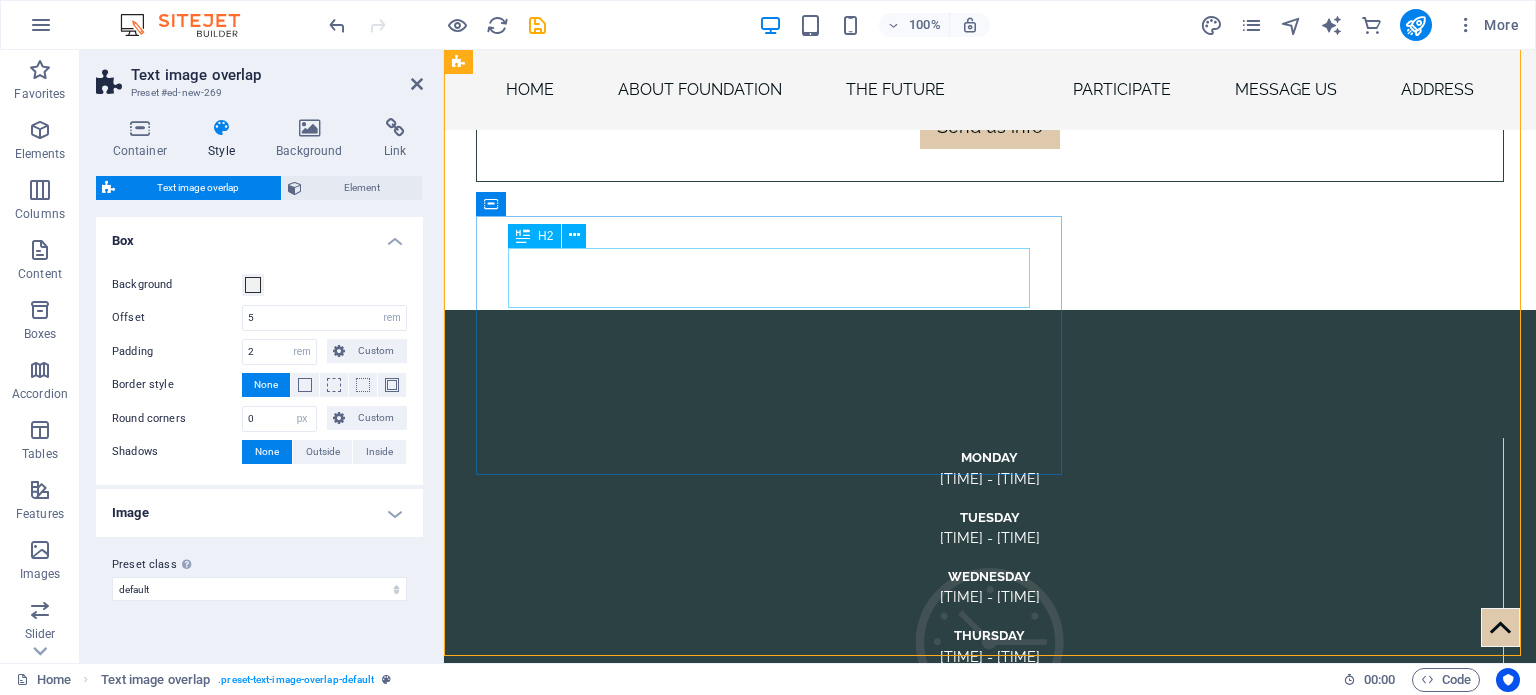 click on "New headline" at bounding box center (1030, 11746) 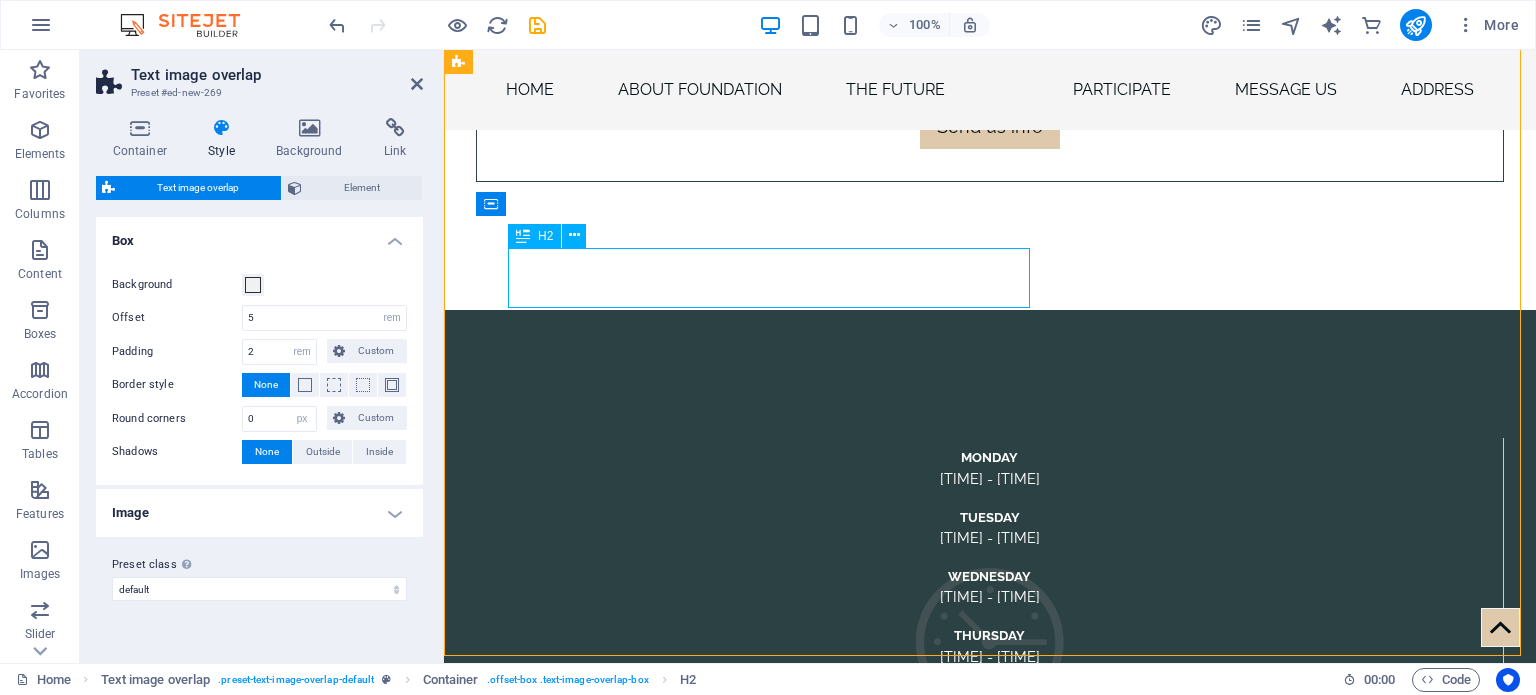 click on "New headline" at bounding box center [1030, 11746] 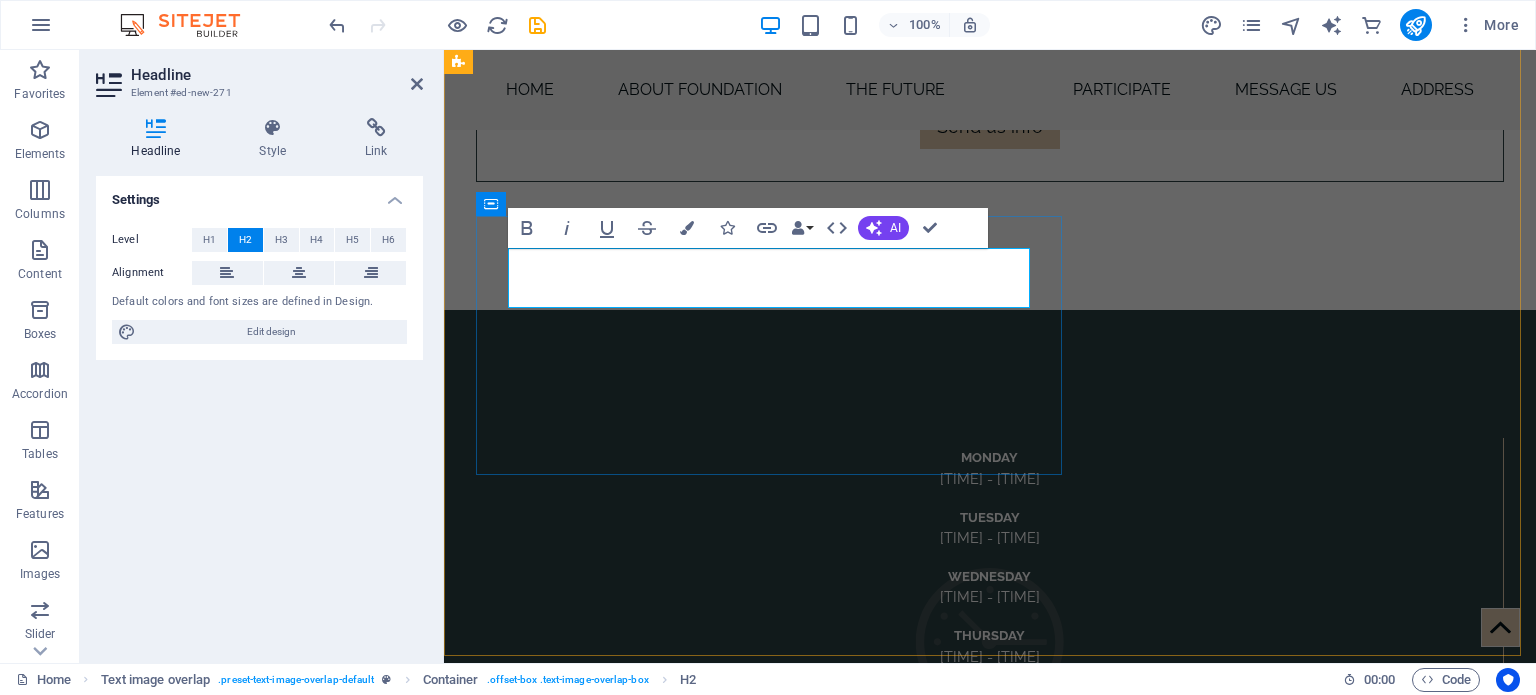 type 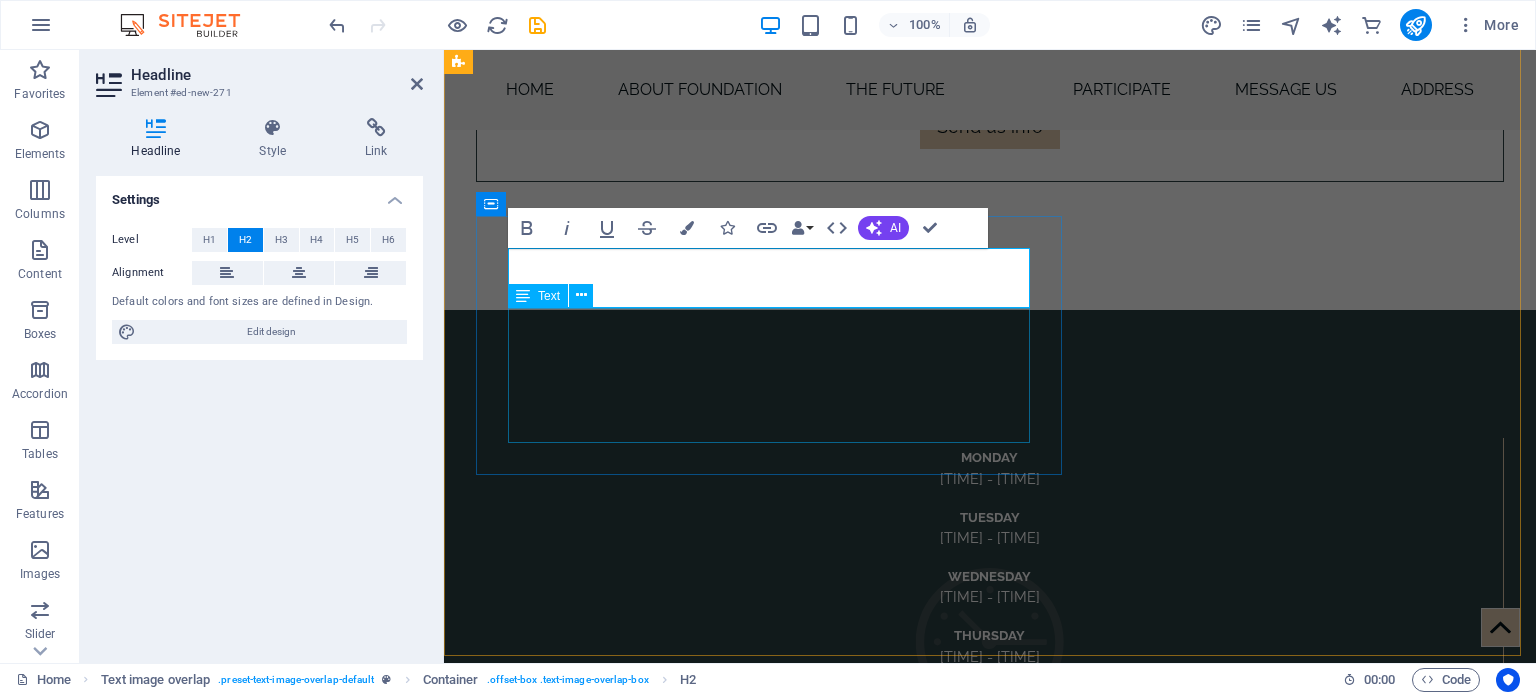 click on "Lorem ipsum dolor sit amet, consectetuer adipiscing elit. Aenean commodo ligula eget dolor. Lorem ipsum dolor sit amet, consectetuer adipiscing elit leget dolor. Lorem ipsum dolor sit amet, consectetuer adipiscing elit. Aenean commodo ligula eget dolor." at bounding box center (1030, 11816) 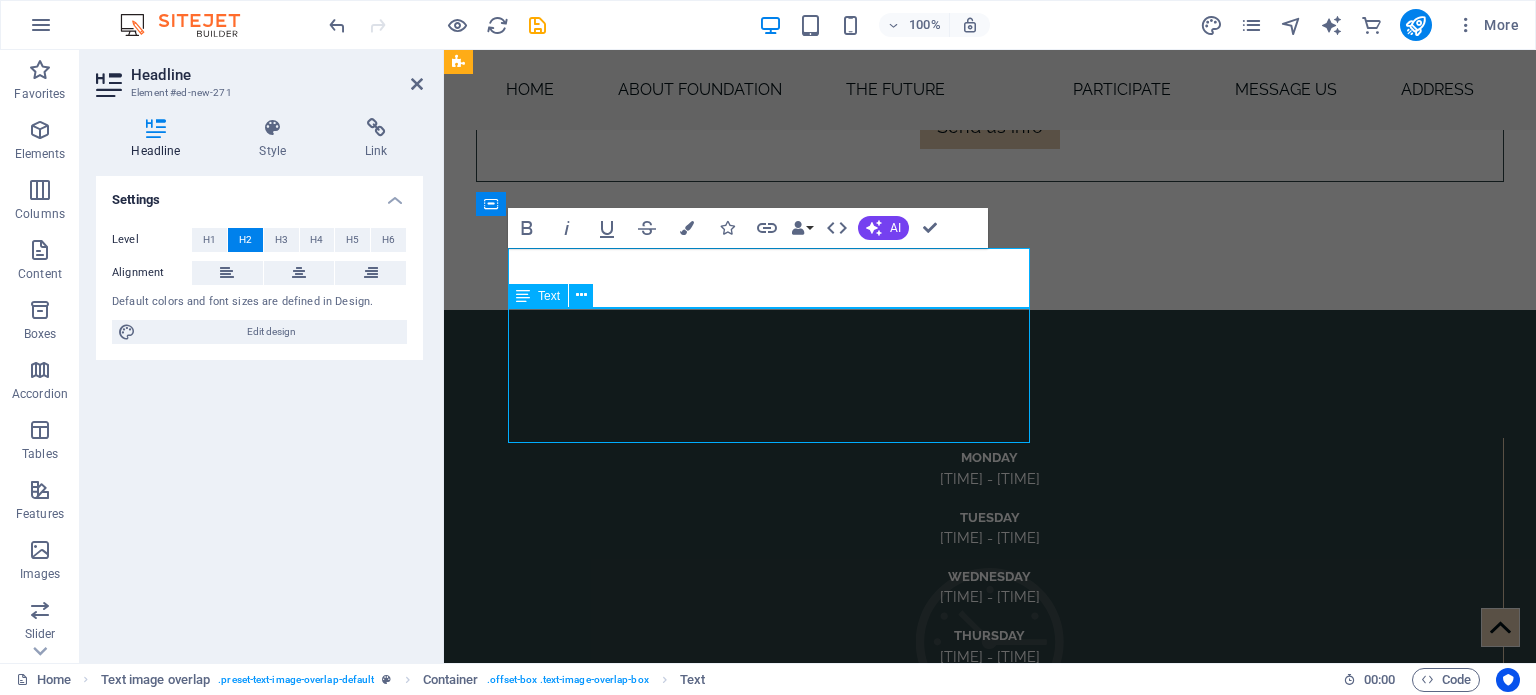 scroll, scrollTop: 9531, scrollLeft: 0, axis: vertical 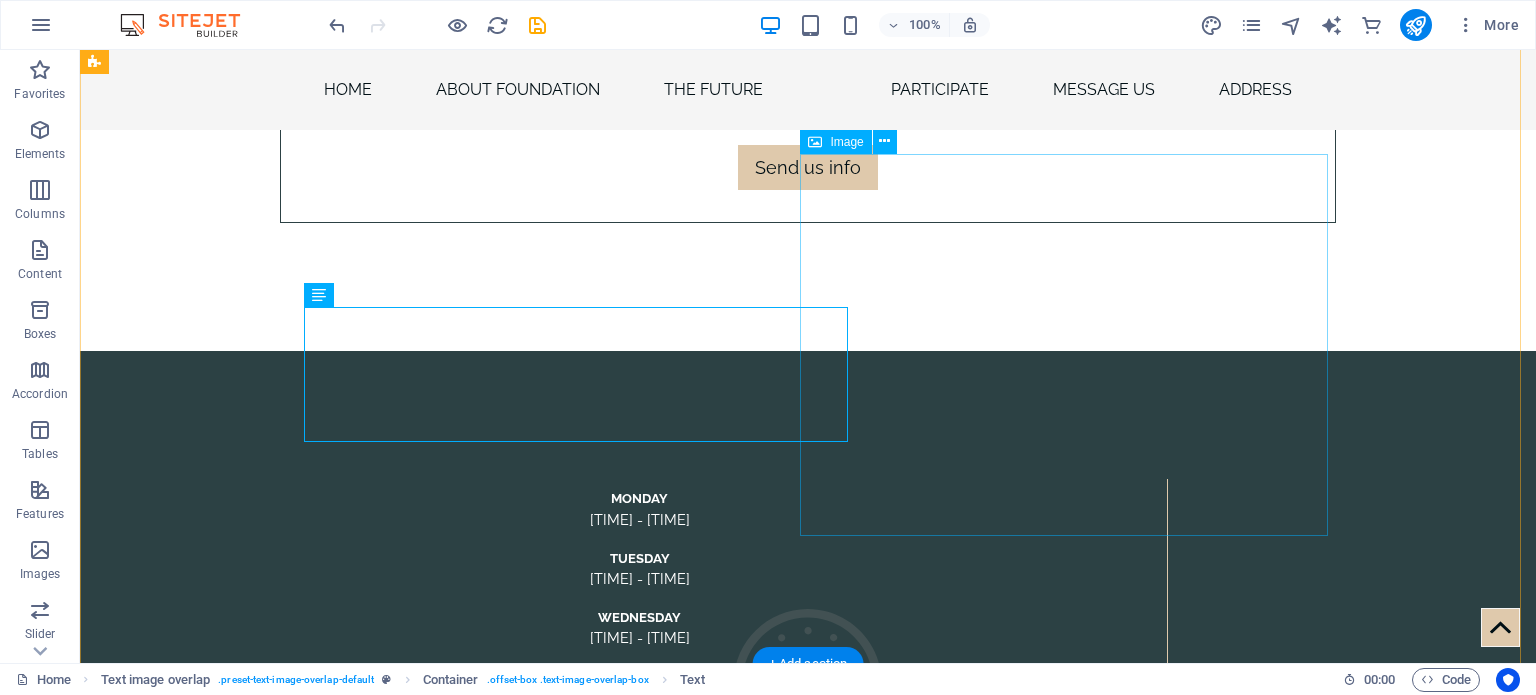 click at bounding box center (808, 13603) 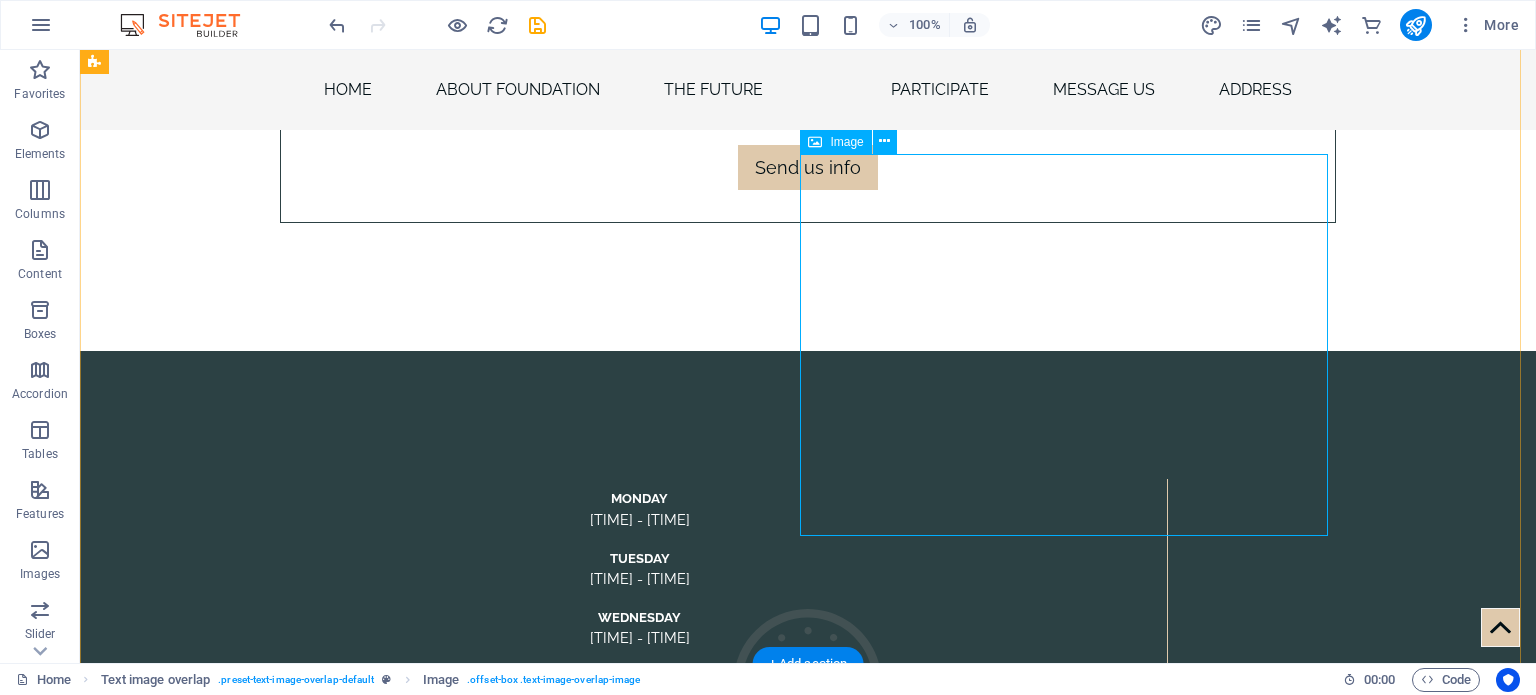 click at bounding box center [808, 13603] 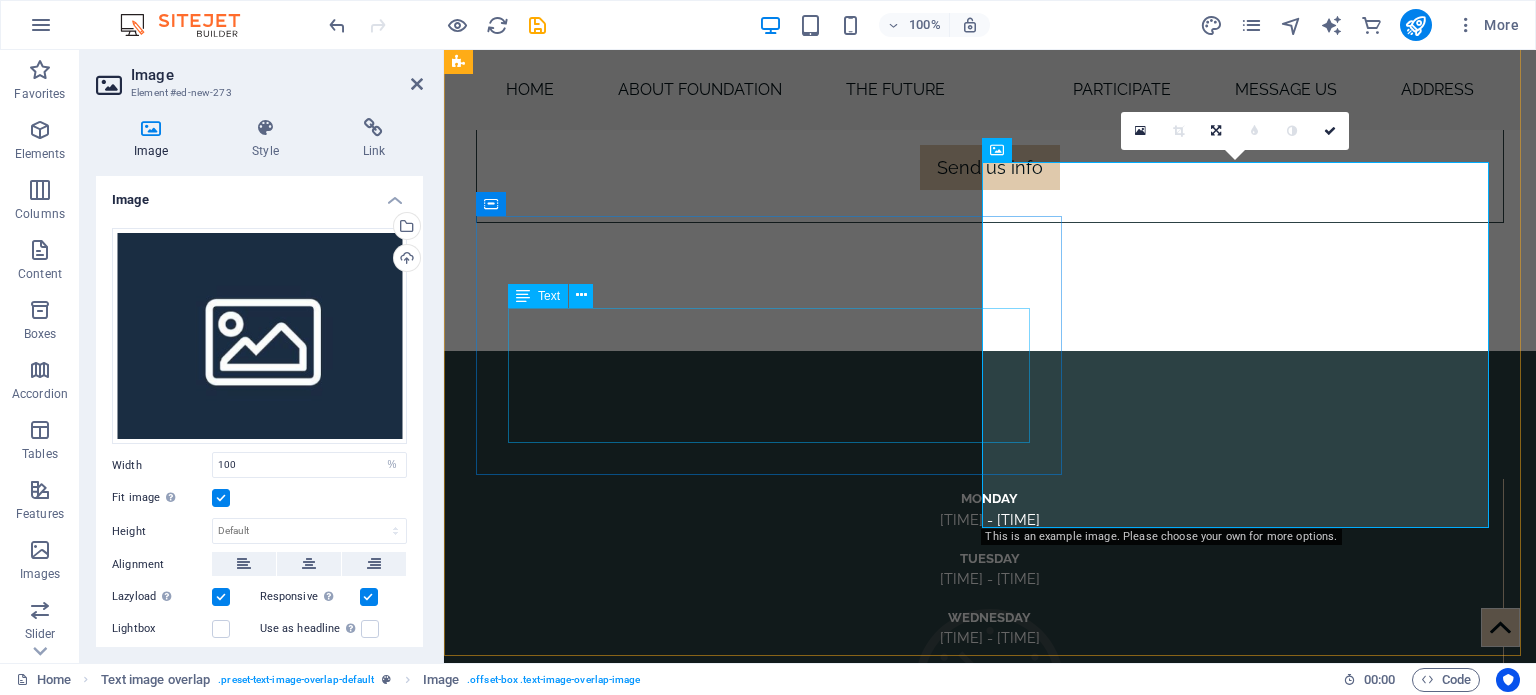 scroll, scrollTop: 9594, scrollLeft: 0, axis: vertical 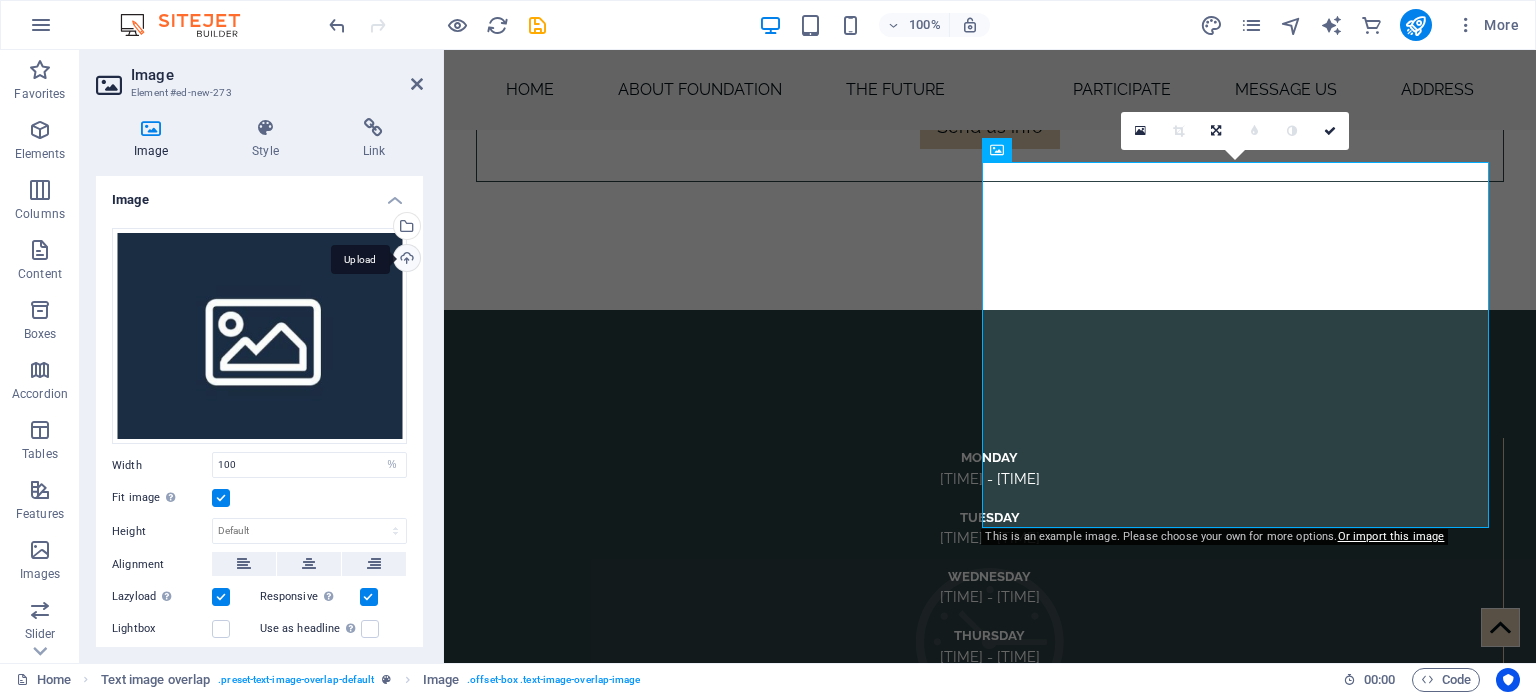 click on "Upload" at bounding box center (405, 260) 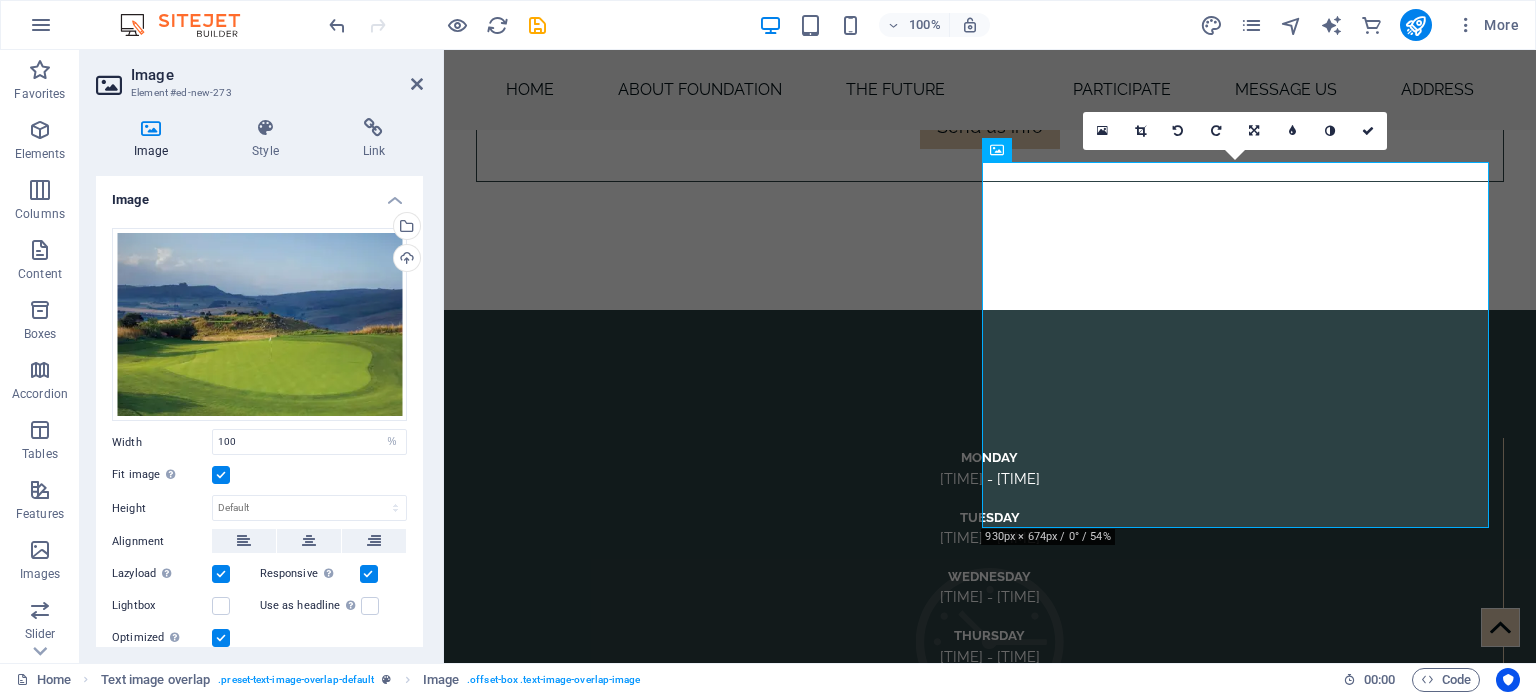 scroll, scrollTop: 9574, scrollLeft: 0, axis: vertical 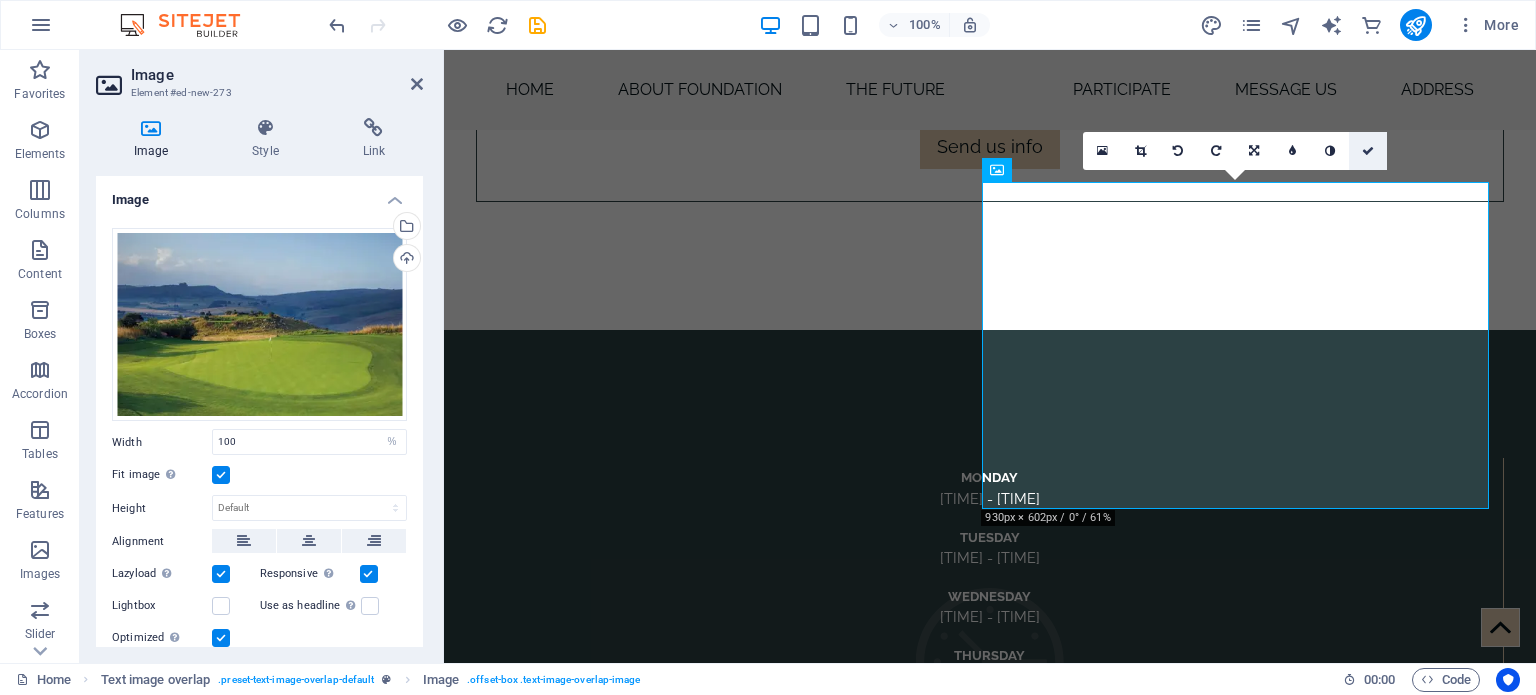 click at bounding box center [1368, 151] 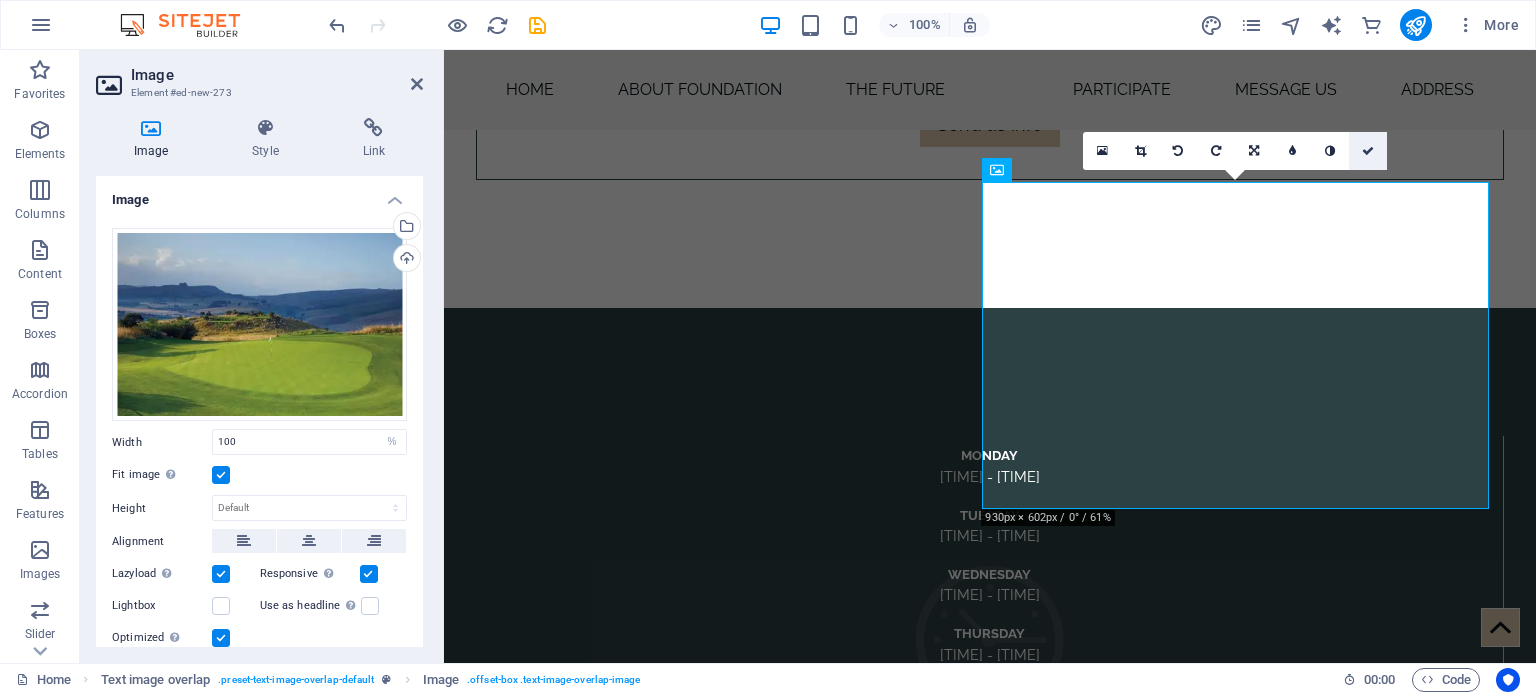 scroll, scrollTop: 9510, scrollLeft: 0, axis: vertical 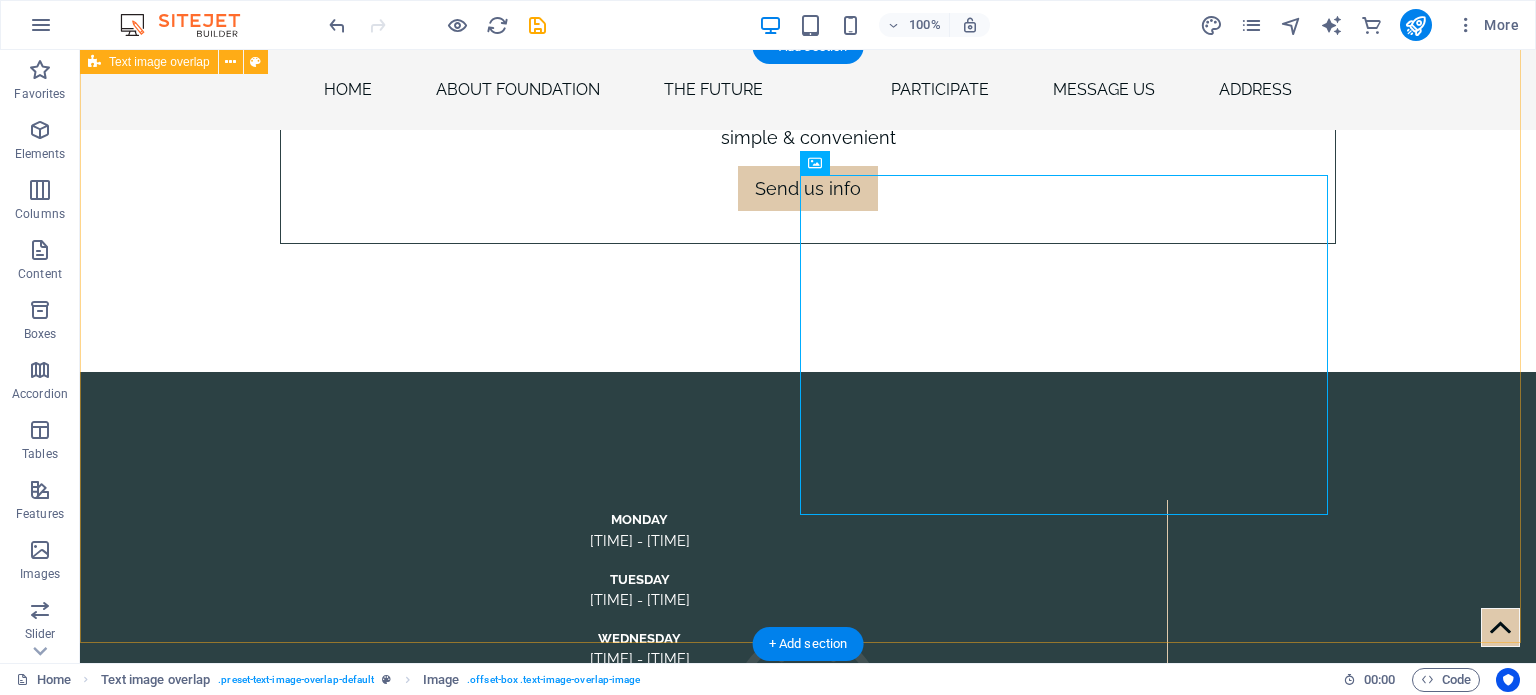 click on "THE INVITATIONAL Lorem ipsum dolor sit amet, consectetuer adipiscing elit. Aenean commodo ligula eget dolor. Lorem ipsum dolor sit amet, consectetuer adipiscing elit leget dolor. Lorem ipsum dolor sit amet, consectetuer adipiscing elit. Aenean commodo ligula eget dolor." at bounding box center (808, 13480) 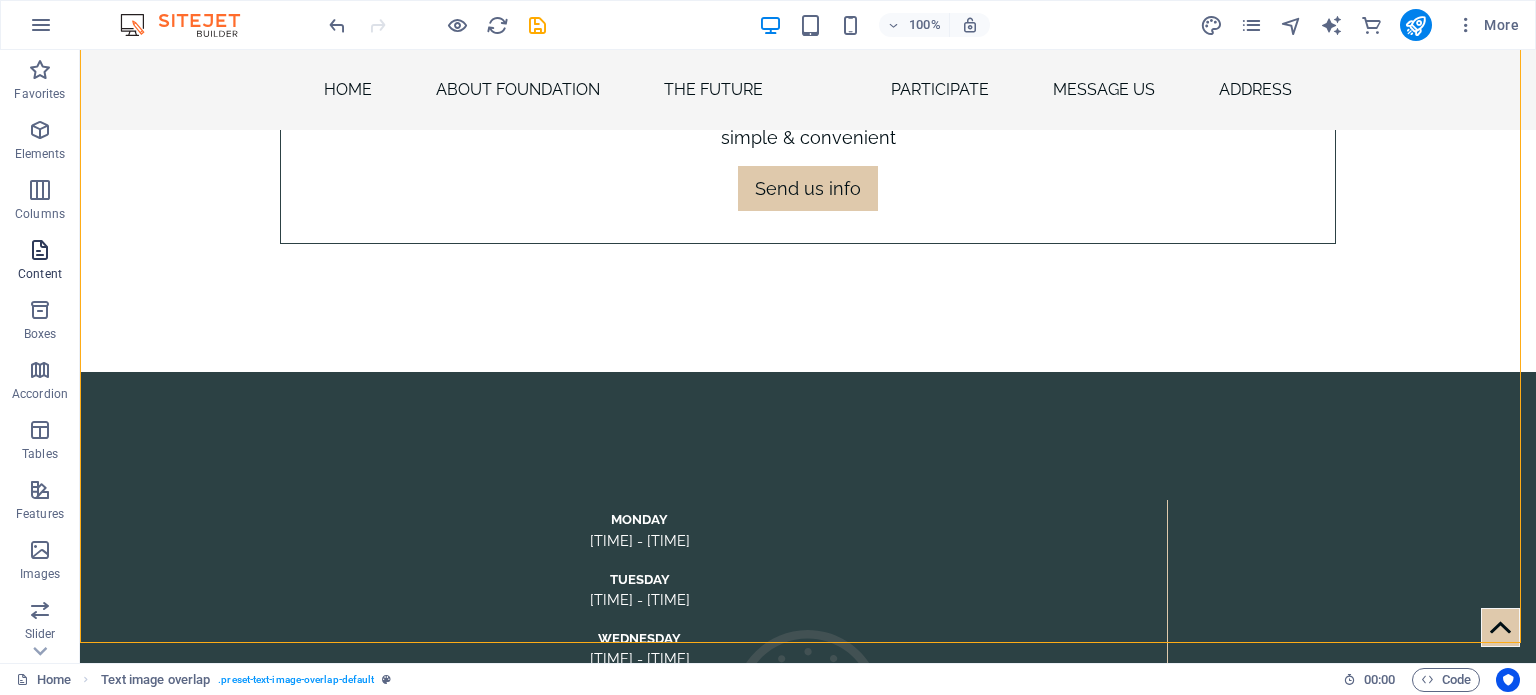 click on "Content" at bounding box center (40, 274) 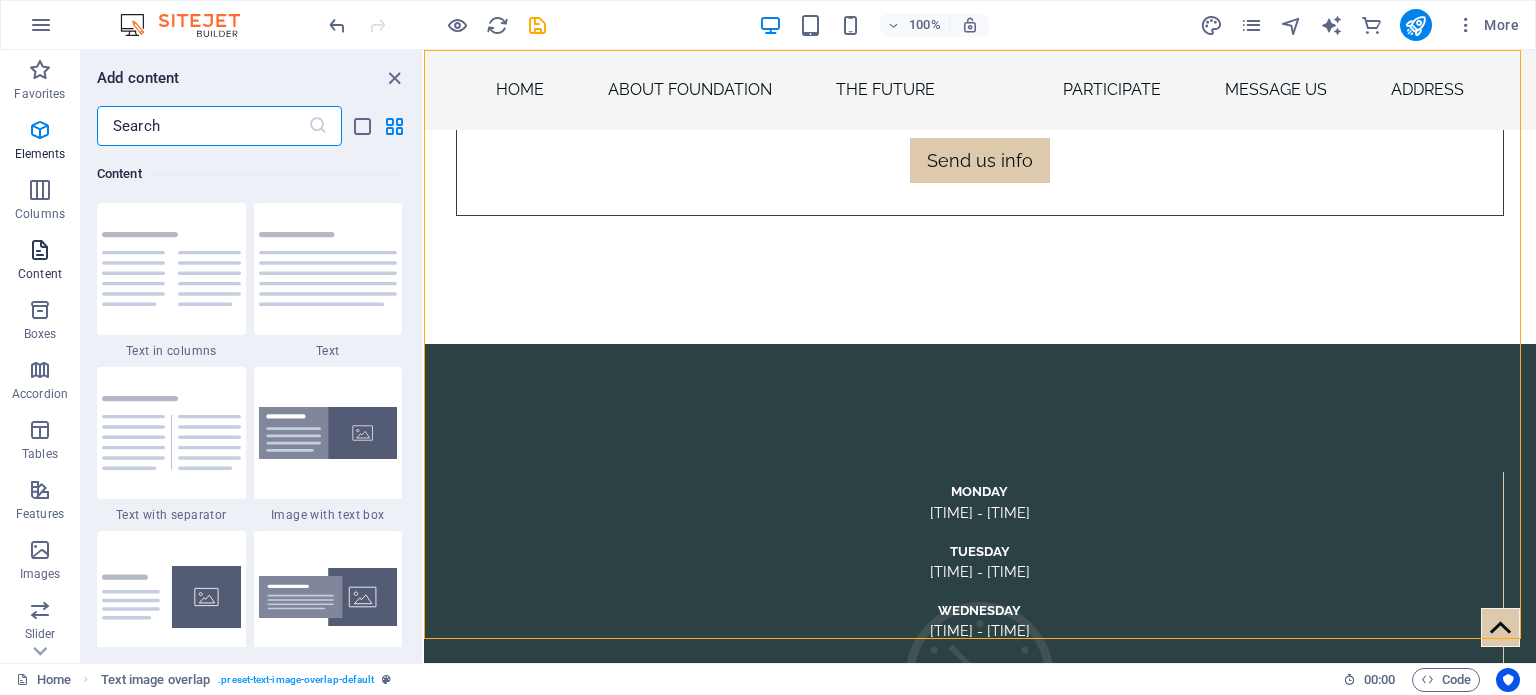 scroll, scrollTop: 3499, scrollLeft: 0, axis: vertical 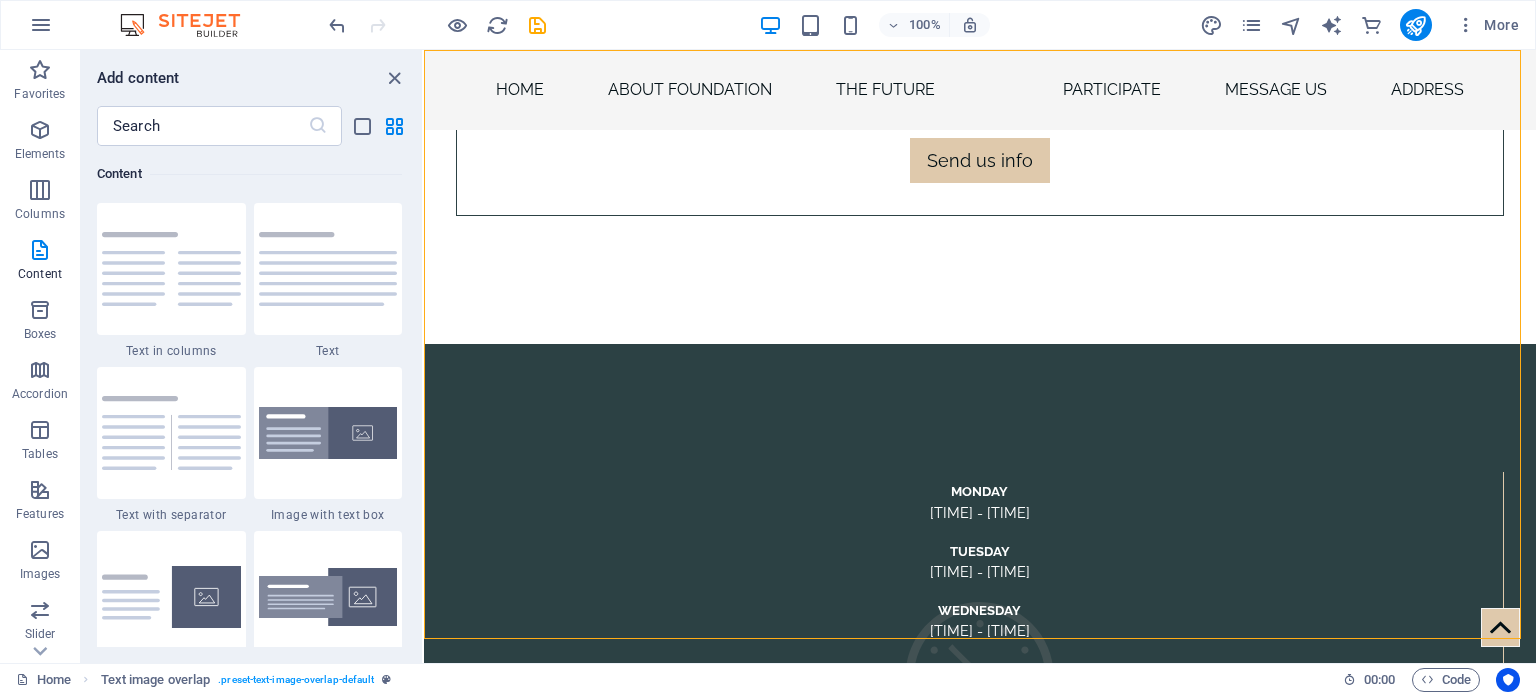 click on "Favorites 1 Star Headline 1 Star Container Elements 1 Star Headline 1 Star Text 1 Star Image 1 Star Container 1 Star Spacer 1 Star Separator 1 Star HTML 1 Star Icon 1 Star Button 1 Star Logo 1 Star SVG 1 Star Image slider 1 Star Slider 1 Star Gallery 1 Star Menu 1 Star Map 1 Star Facebook 1 Star Video 1 Star YouTube 1 Star Vimeo 1 Star Document 1 Star Audio 1 Star Iframe 1 Star Privacy 1 Star Languages Columns 1 Star Container 1 Star 2 columns 1 Star 3 columns 1 Star 4 columns 1 Star 5 columns 1 Star 6 columns 1 Star 40-60 1 Star 20-80 1 Star 80-20 1 Star 30-70 1 Star 70-30 1 Star Unequal Columns 1 Star 25-25-50 1 Star 25-50-25 1 Star 50-25-25 1 Star 20-60-20 1 Star 50-16-16-16 1 Star 16-16-16-50 1 Star Grid 2-1 1 Star Grid 1-2 1 Star Grid 3-1 1 Star Grid 1-3 1 Star Grid 4-1 1 Star Grid 1-4 1 Star Grid 1-2-1 1 Star Grid 1-1-2 1 Star Grid 2h-2v 1 Star Grid 2v-2h 1 Star Grid 2-1-2 1 Star Grid 3-4 Content 1 Star Text in columns 1 Star Text 1 Star Text with separator 1 Star Image with text box 1 Star 1 Star Boxes" at bounding box center (251, 396) 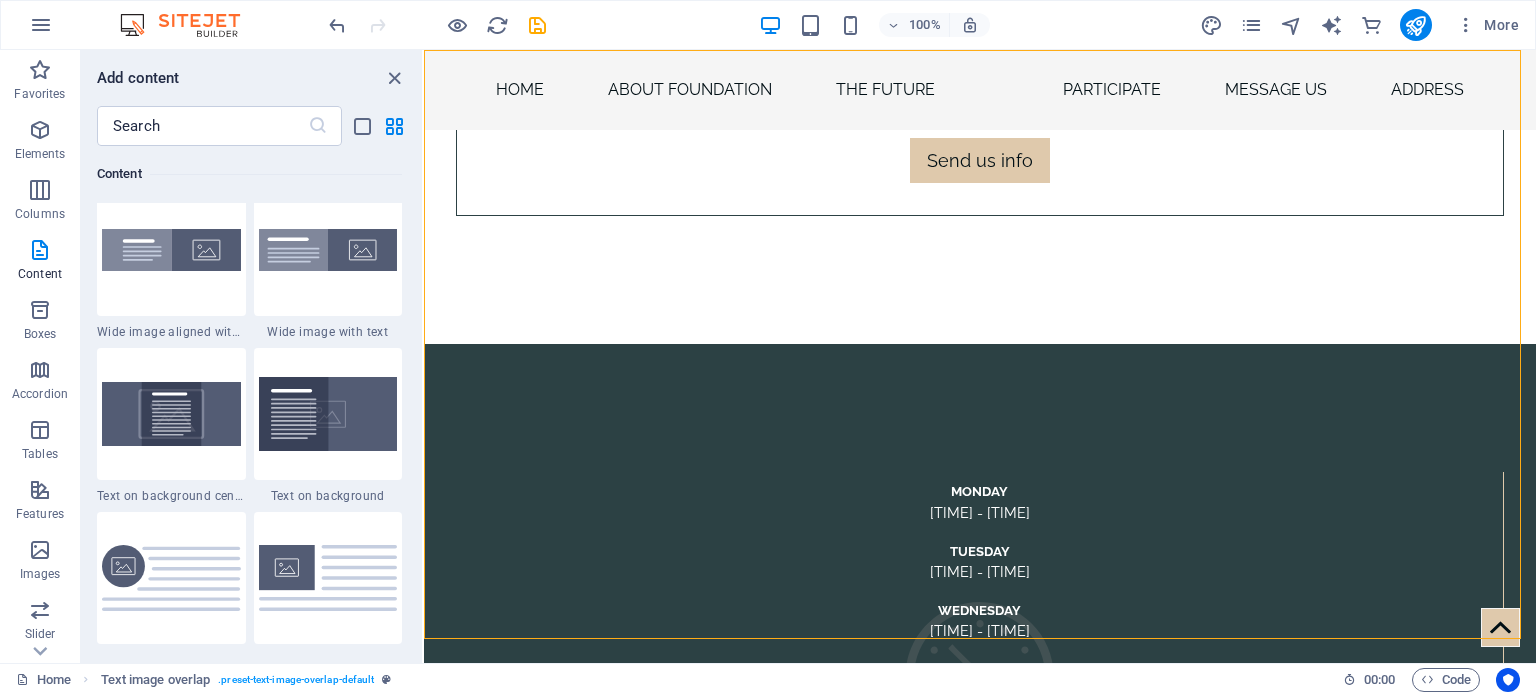 scroll, scrollTop: 4106, scrollLeft: 0, axis: vertical 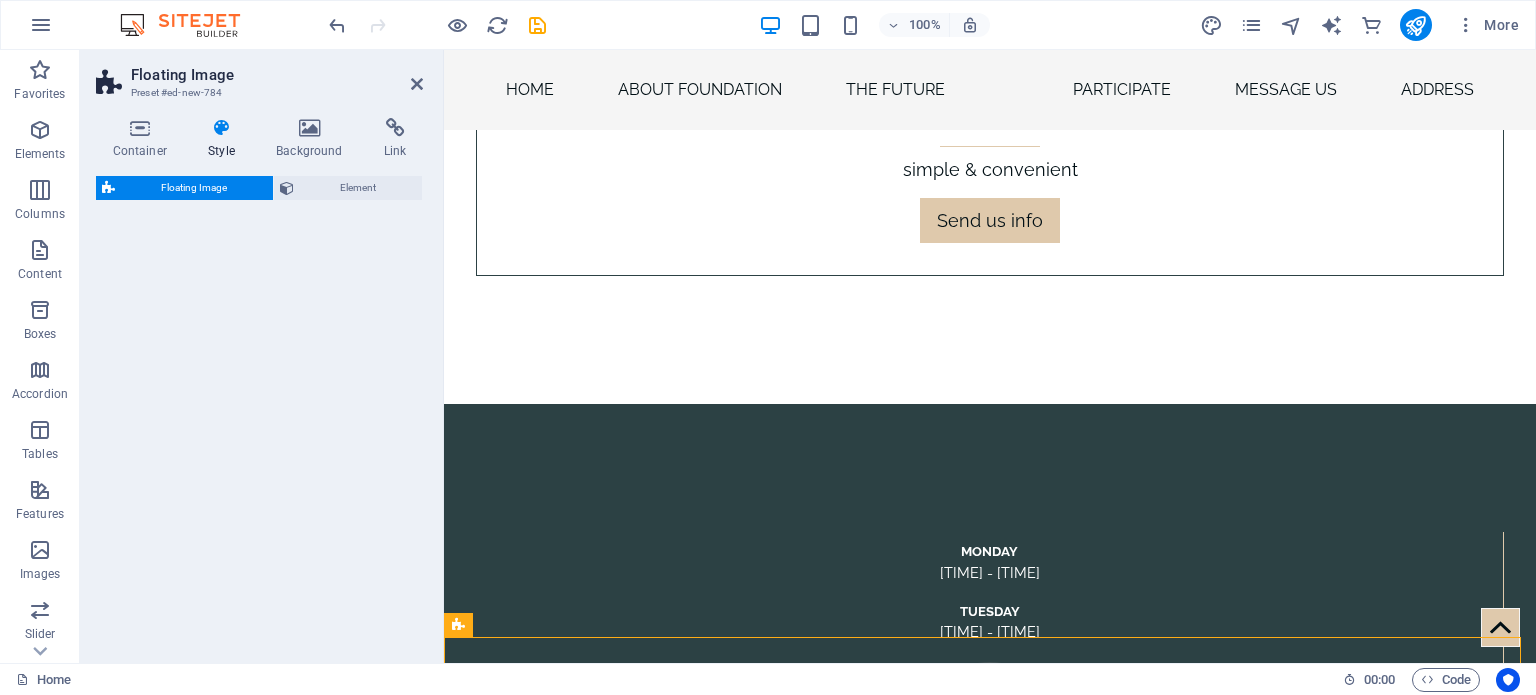 select on "%" 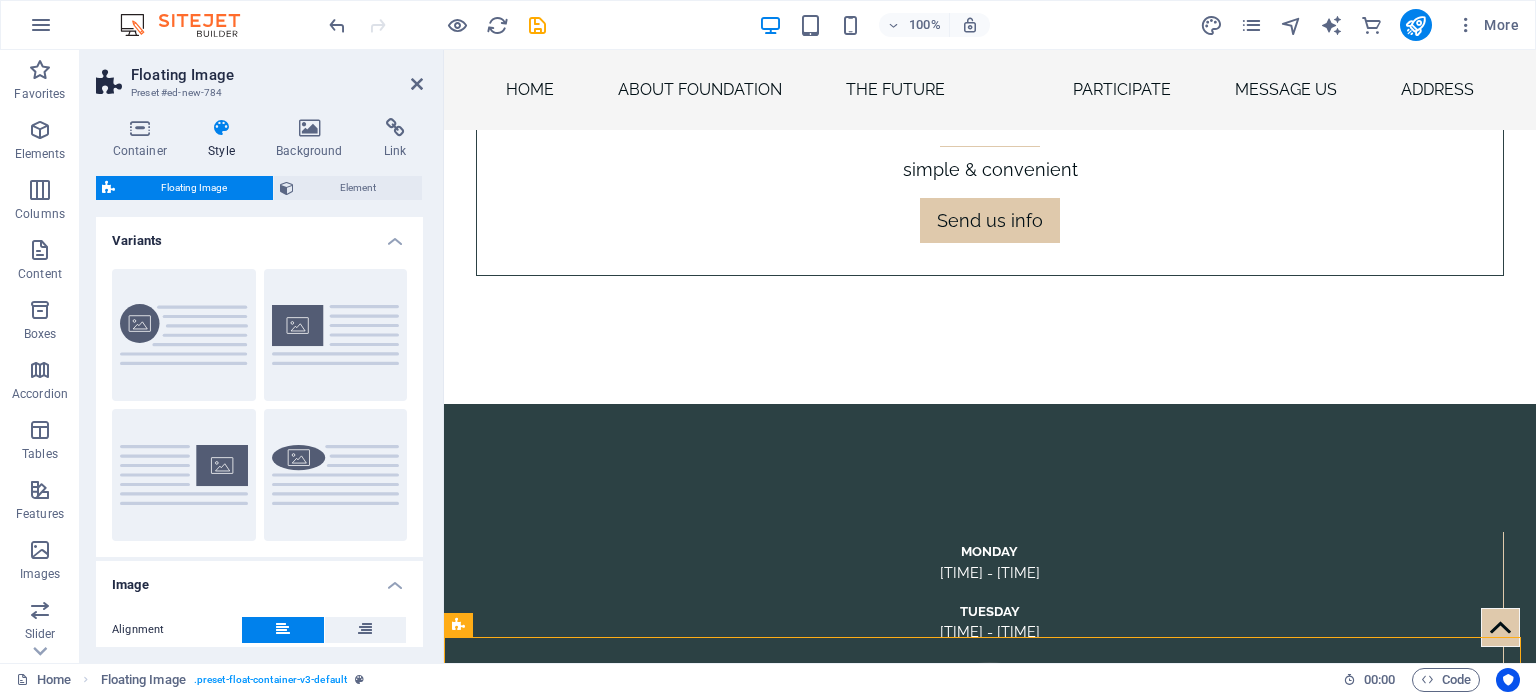 scroll, scrollTop: 9574, scrollLeft: 0, axis: vertical 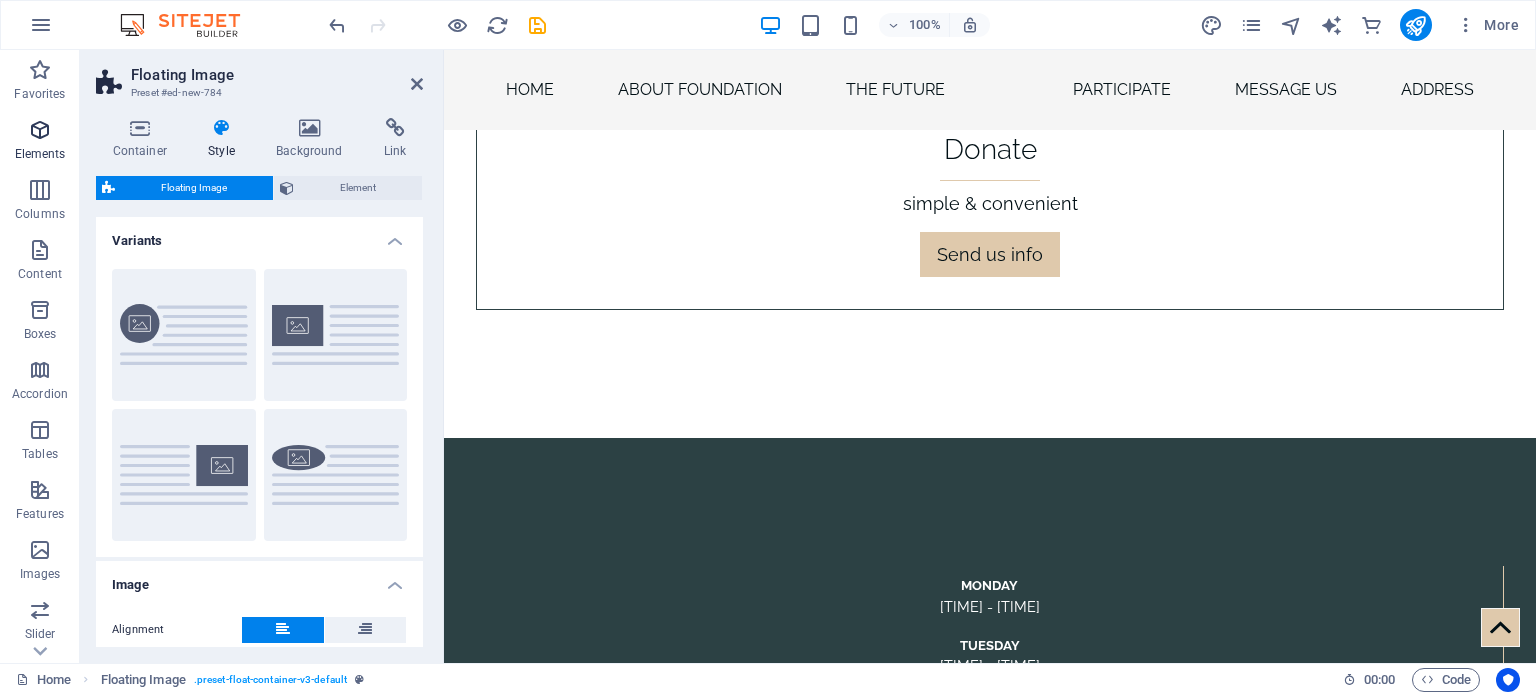 click at bounding box center [40, 130] 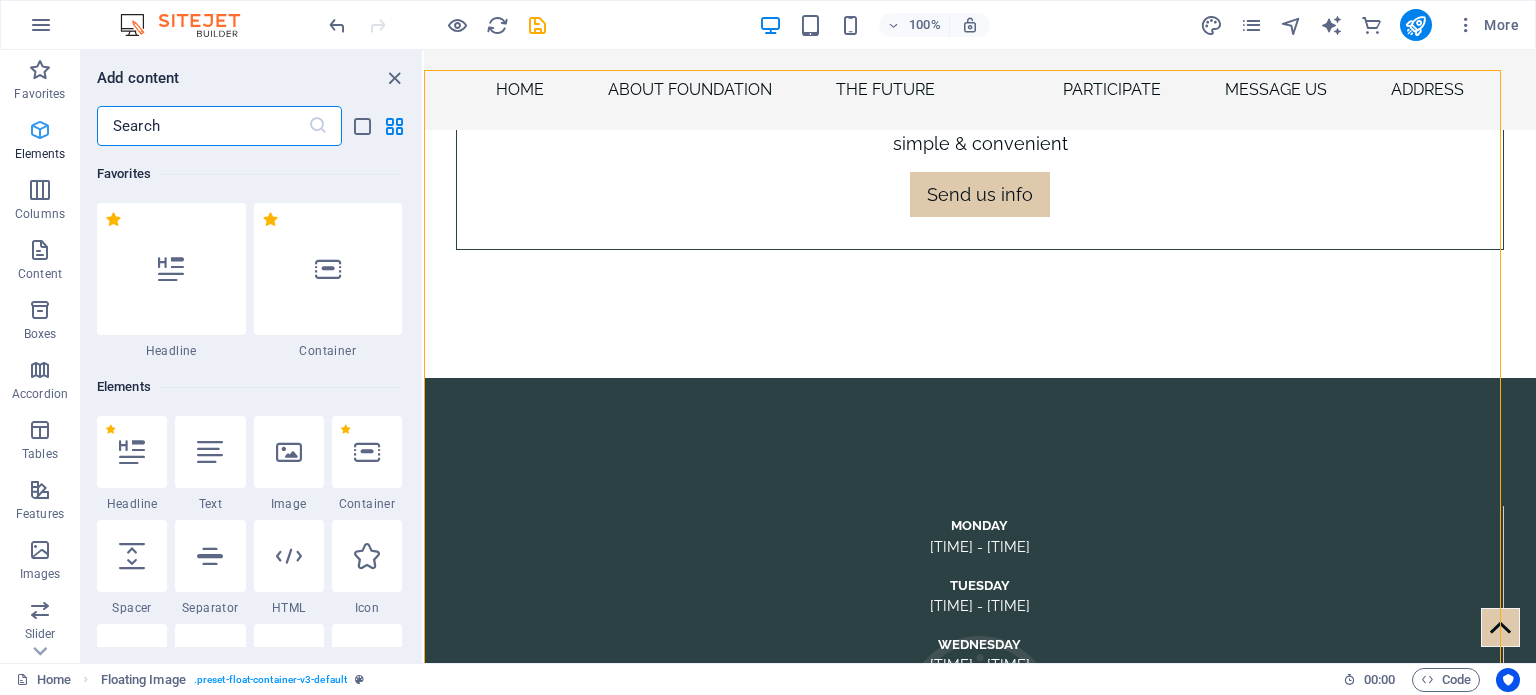 scroll, scrollTop: 10140, scrollLeft: 0, axis: vertical 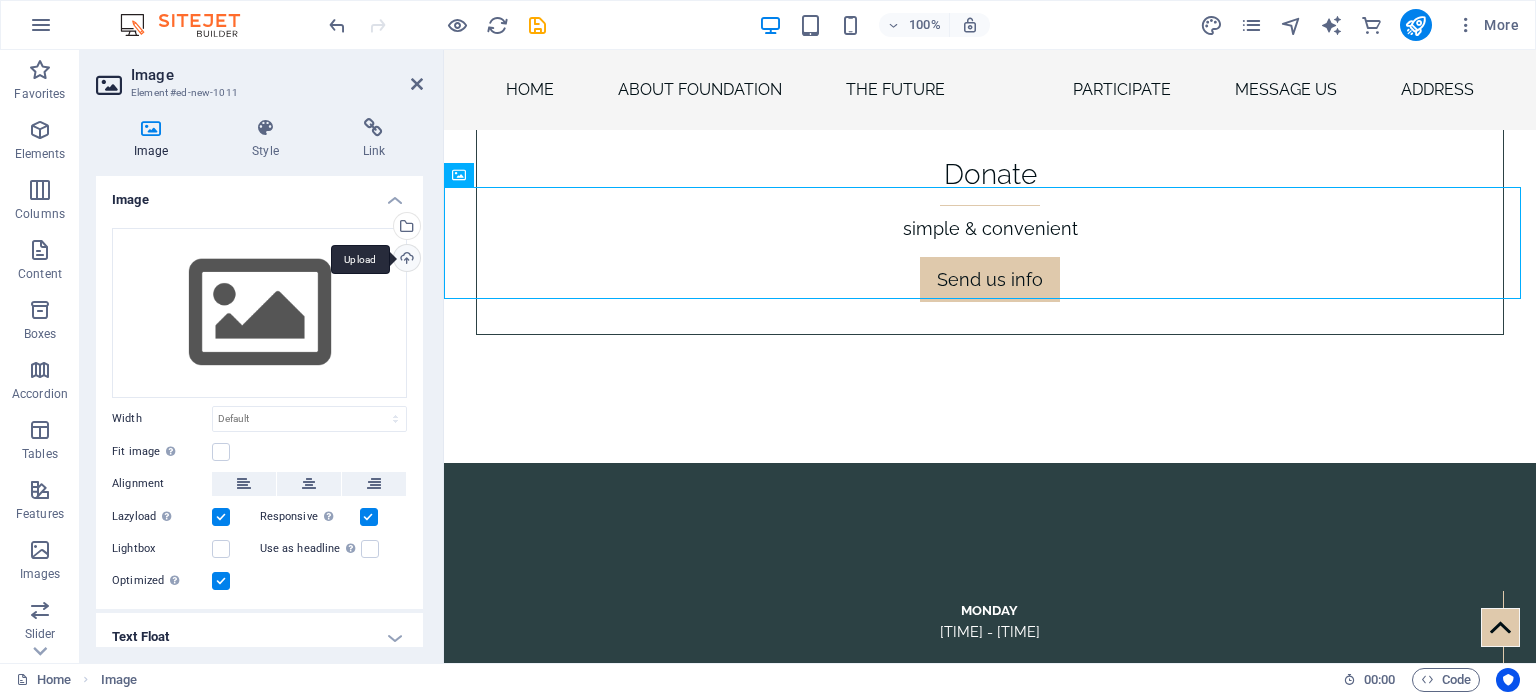 click on "Upload" at bounding box center [405, 260] 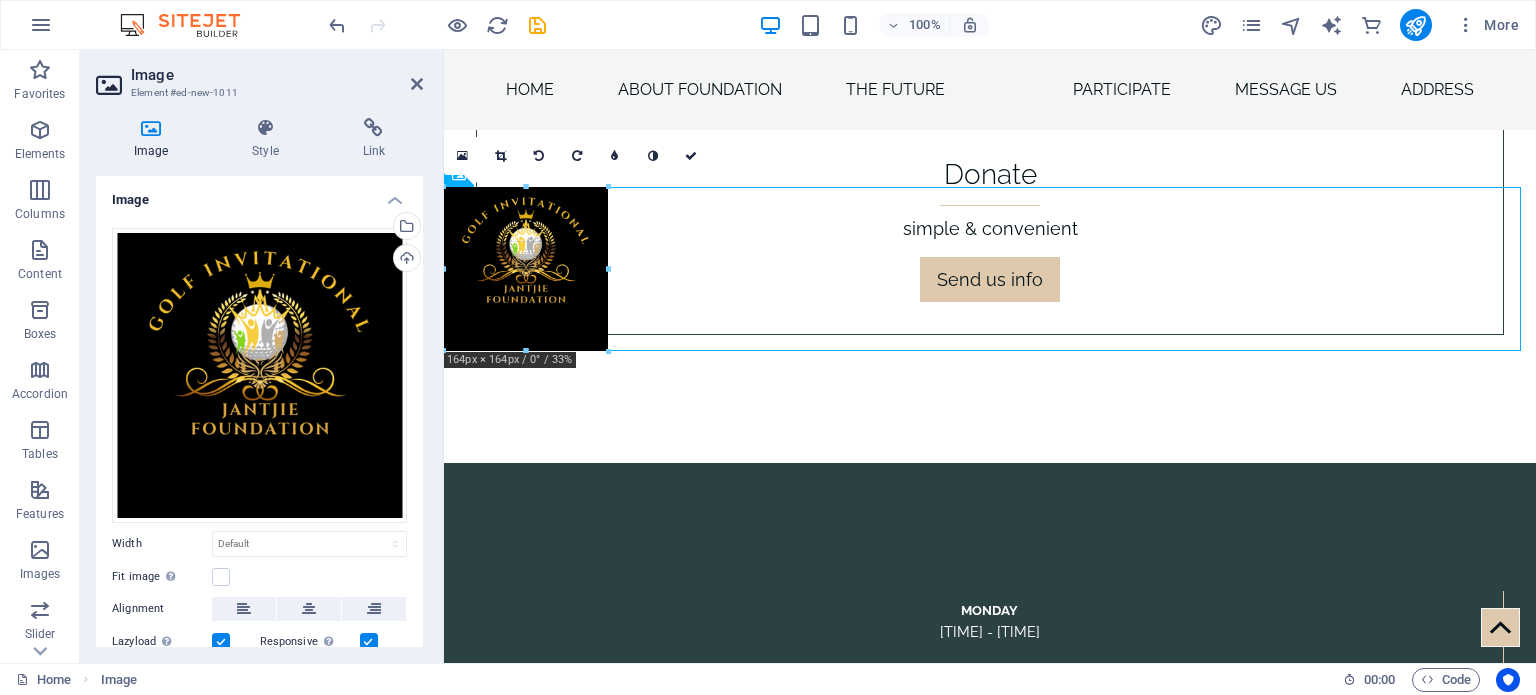 drag, startPoint x: 693, startPoint y: 433, endPoint x: 606, endPoint y: 314, distance: 147.411 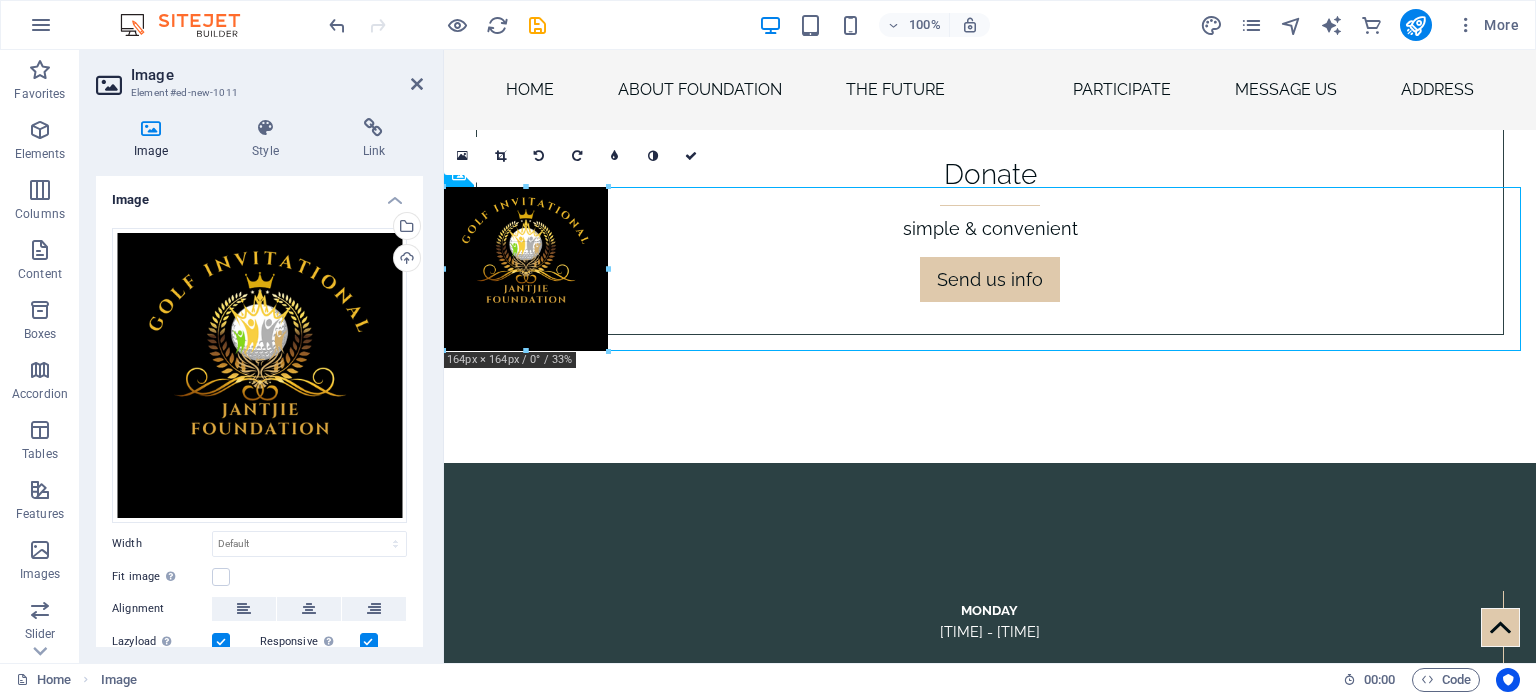 type on "164" 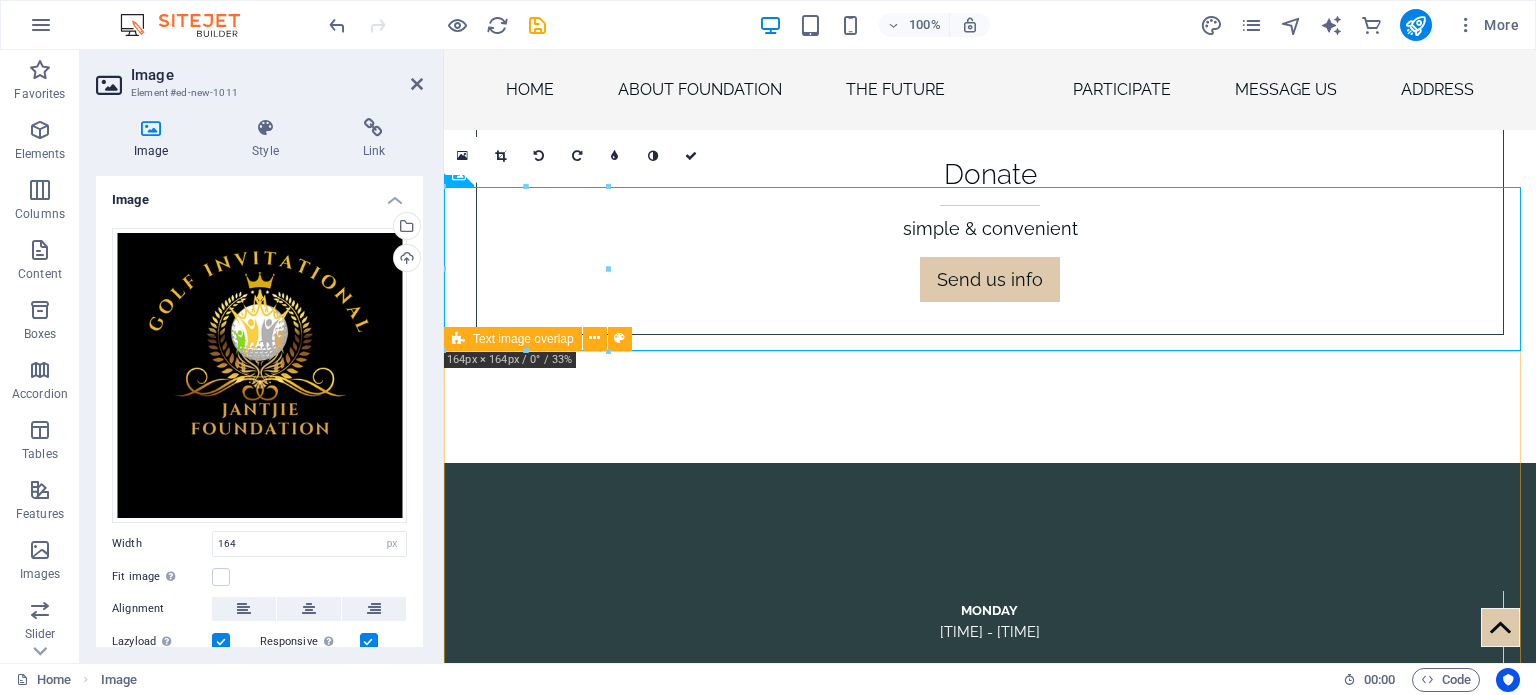 click on "THE INVITATIONAL Lorem ipsum dolor sit amet, consectetuer adipiscing elit. Aenean commodo ligula eget dolor. Lorem ipsum dolor sit amet, consectetuer adipiscing elit leget dolor. Lorem ipsum dolor sit amet, consectetuer adipiscing elit. Aenean commodo ligula eget dolor." at bounding box center (990, 12435) 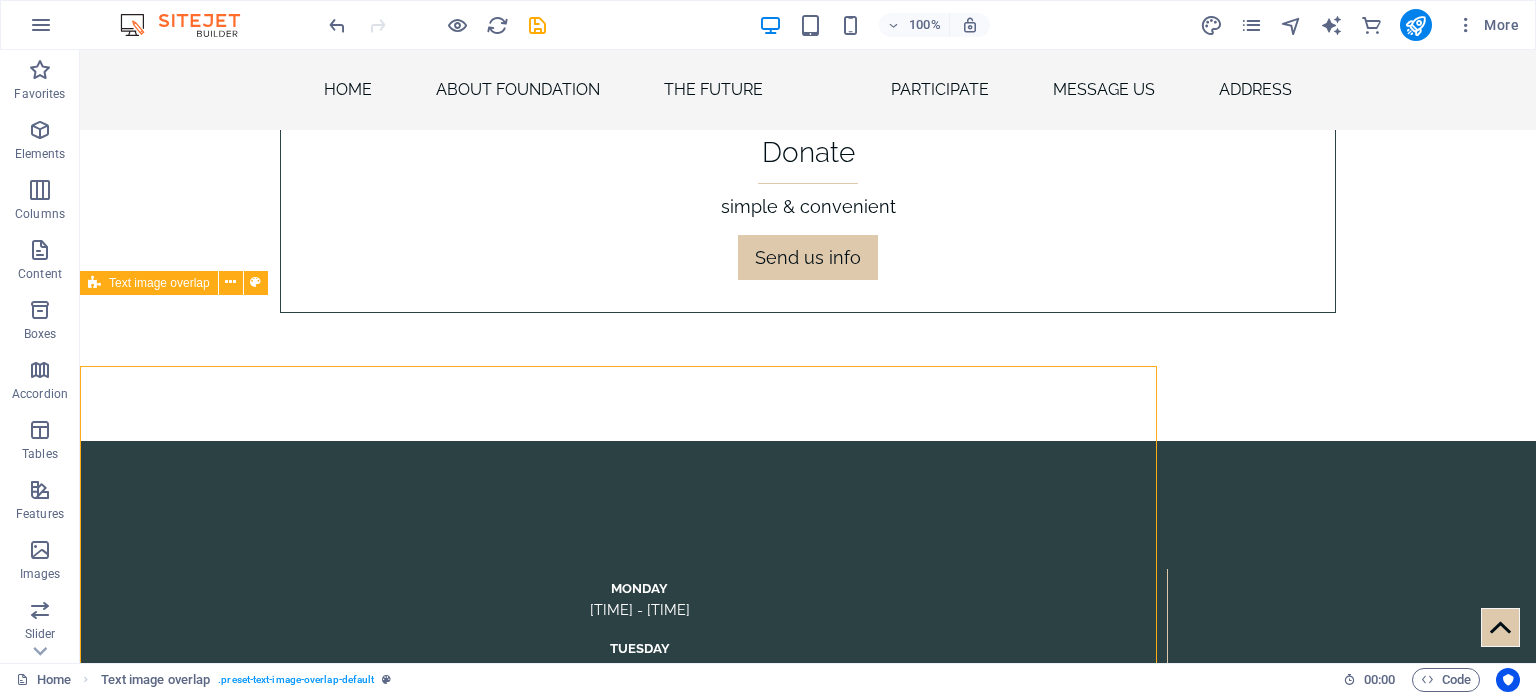 scroll, scrollTop: 9426, scrollLeft: 0, axis: vertical 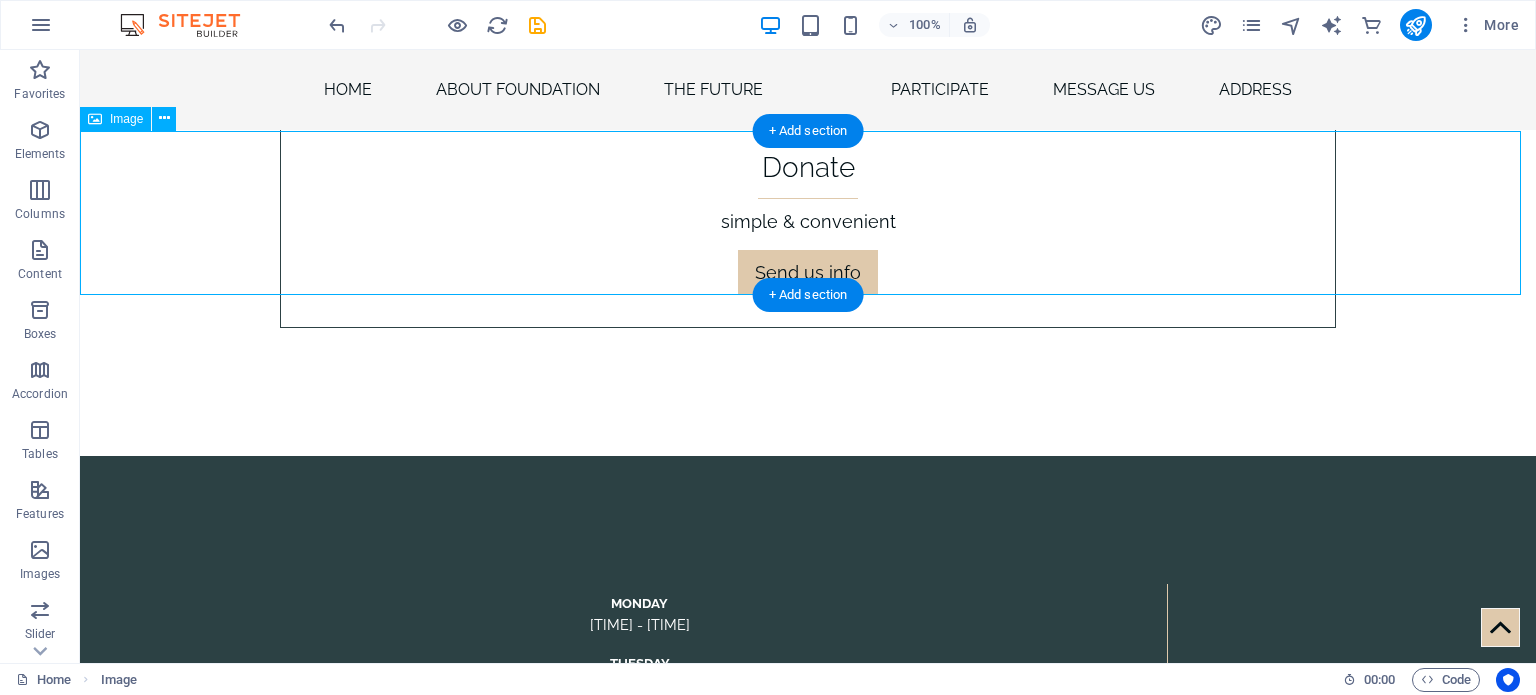 drag, startPoint x: 181, startPoint y: 207, endPoint x: 208, endPoint y: 234, distance: 38.183765 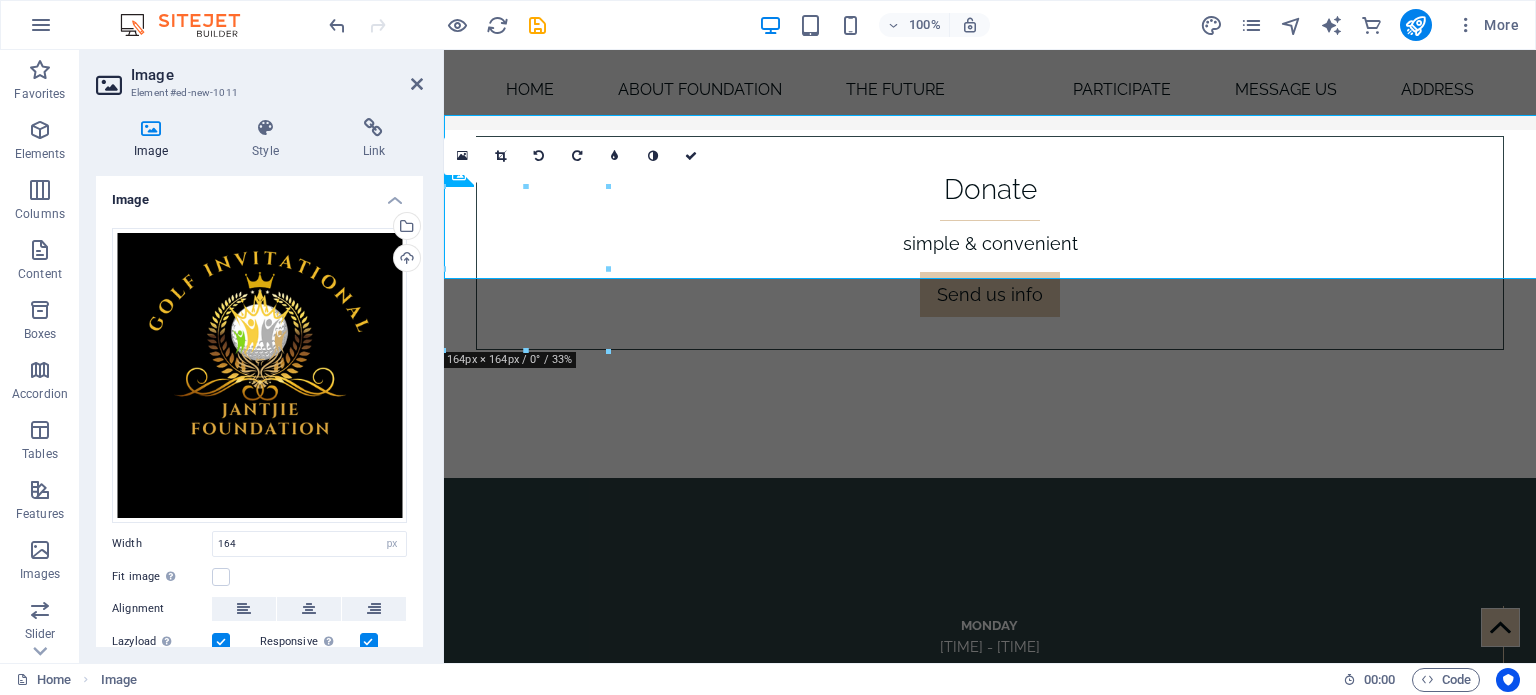 scroll, scrollTop: 9441, scrollLeft: 0, axis: vertical 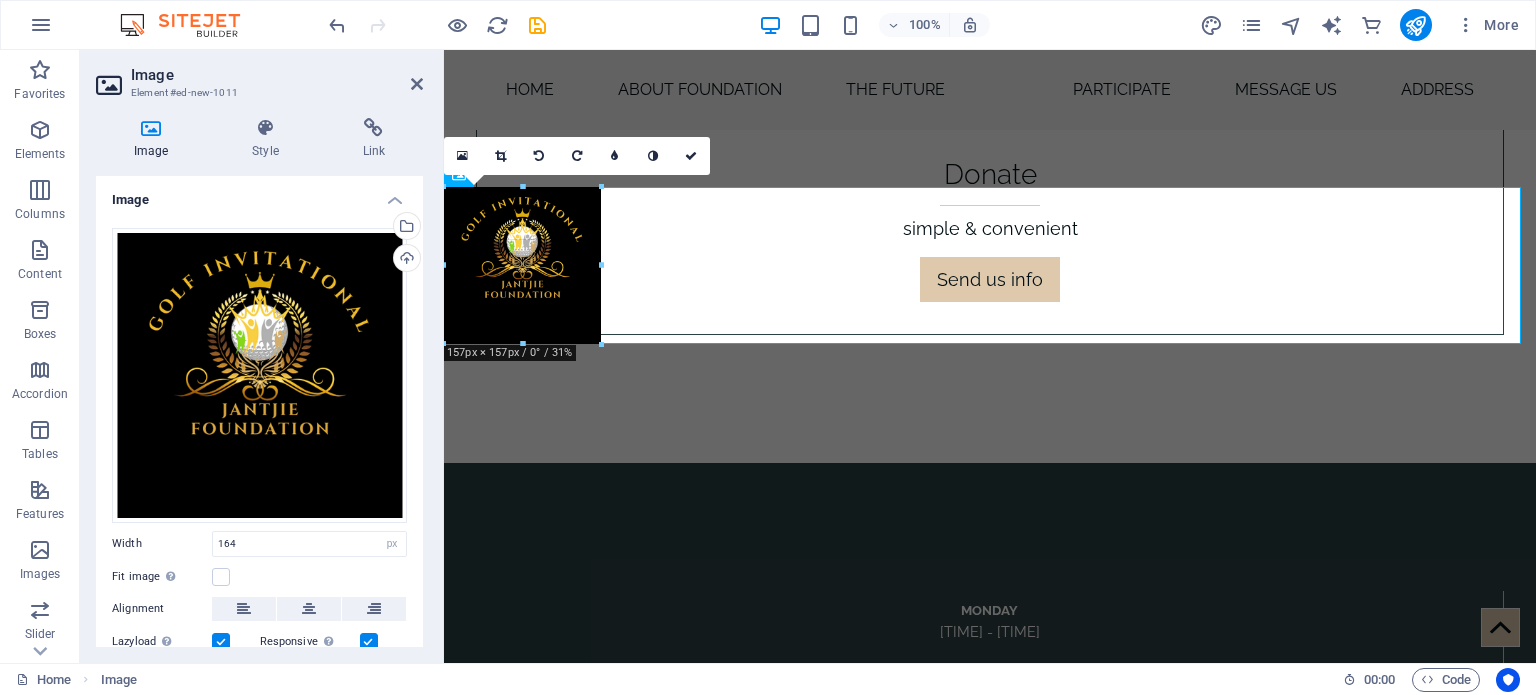 drag, startPoint x: 605, startPoint y: 350, endPoint x: 161, endPoint y: 287, distance: 448.44733 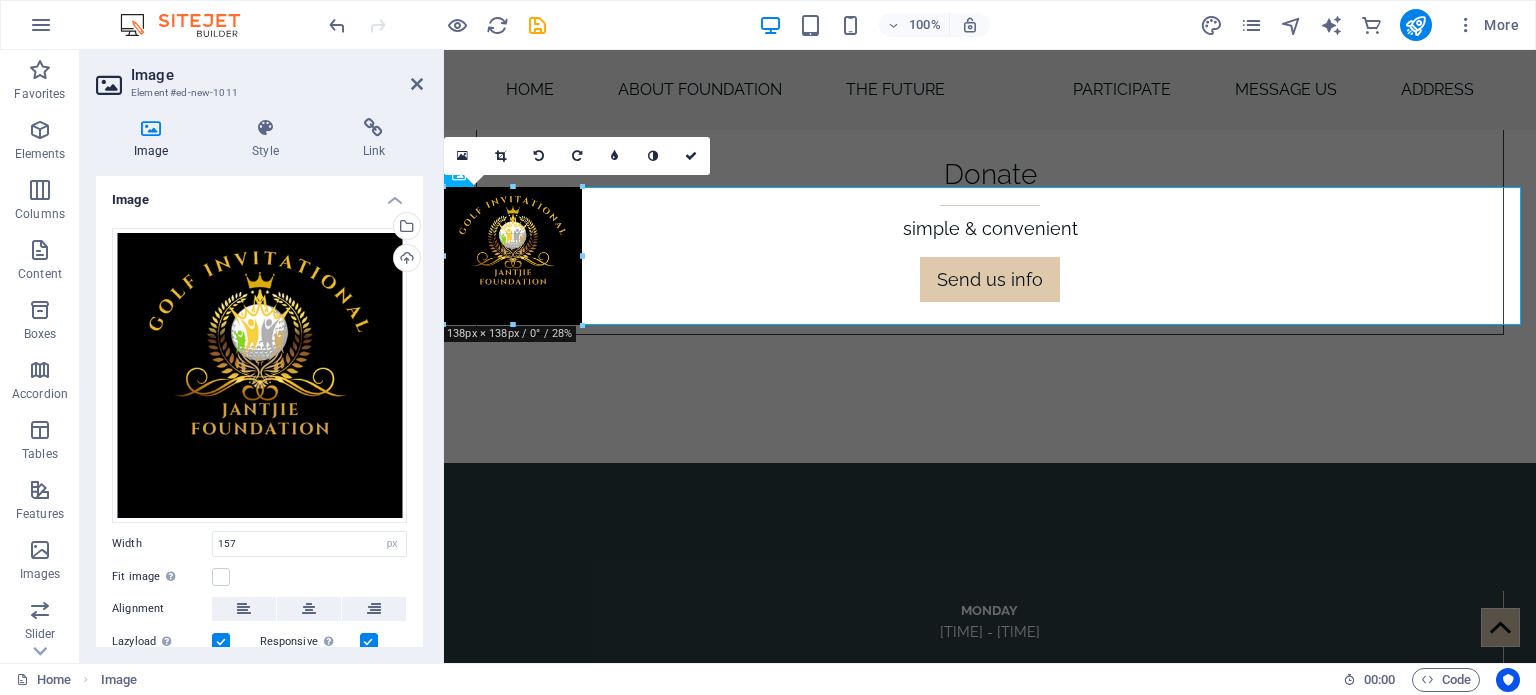 drag, startPoint x: 600, startPoint y: 344, endPoint x: 576, endPoint y: 308, distance: 43.266617 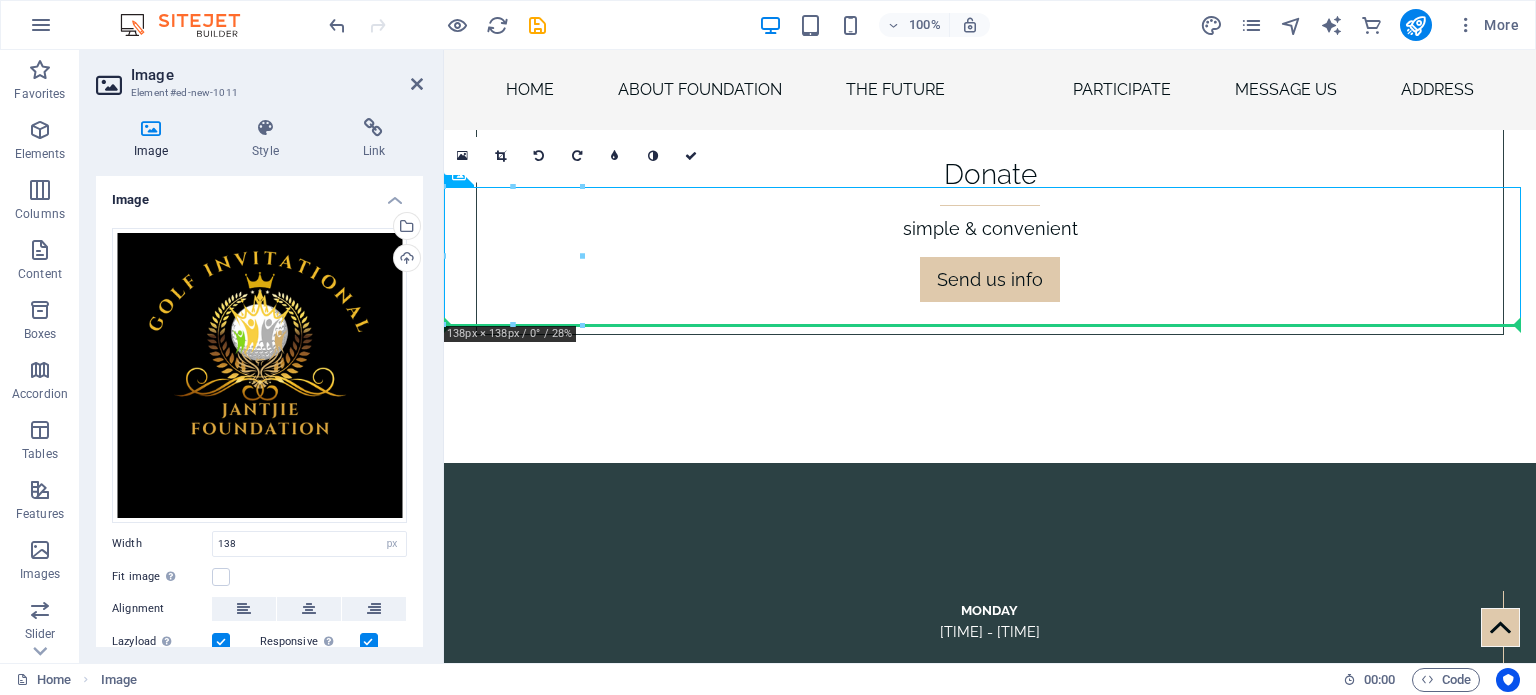 drag, startPoint x: 529, startPoint y: 301, endPoint x: 558, endPoint y: 466, distance: 167.5291 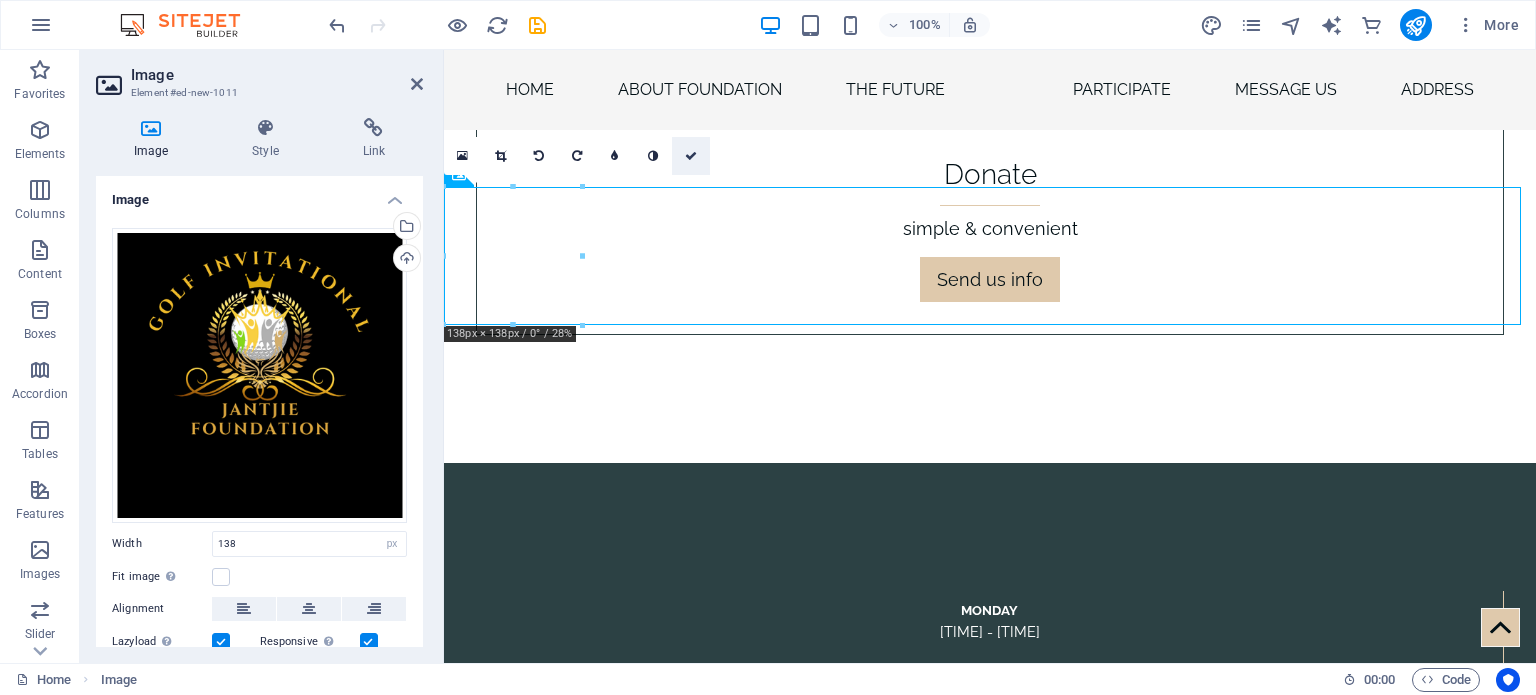 click at bounding box center (691, 156) 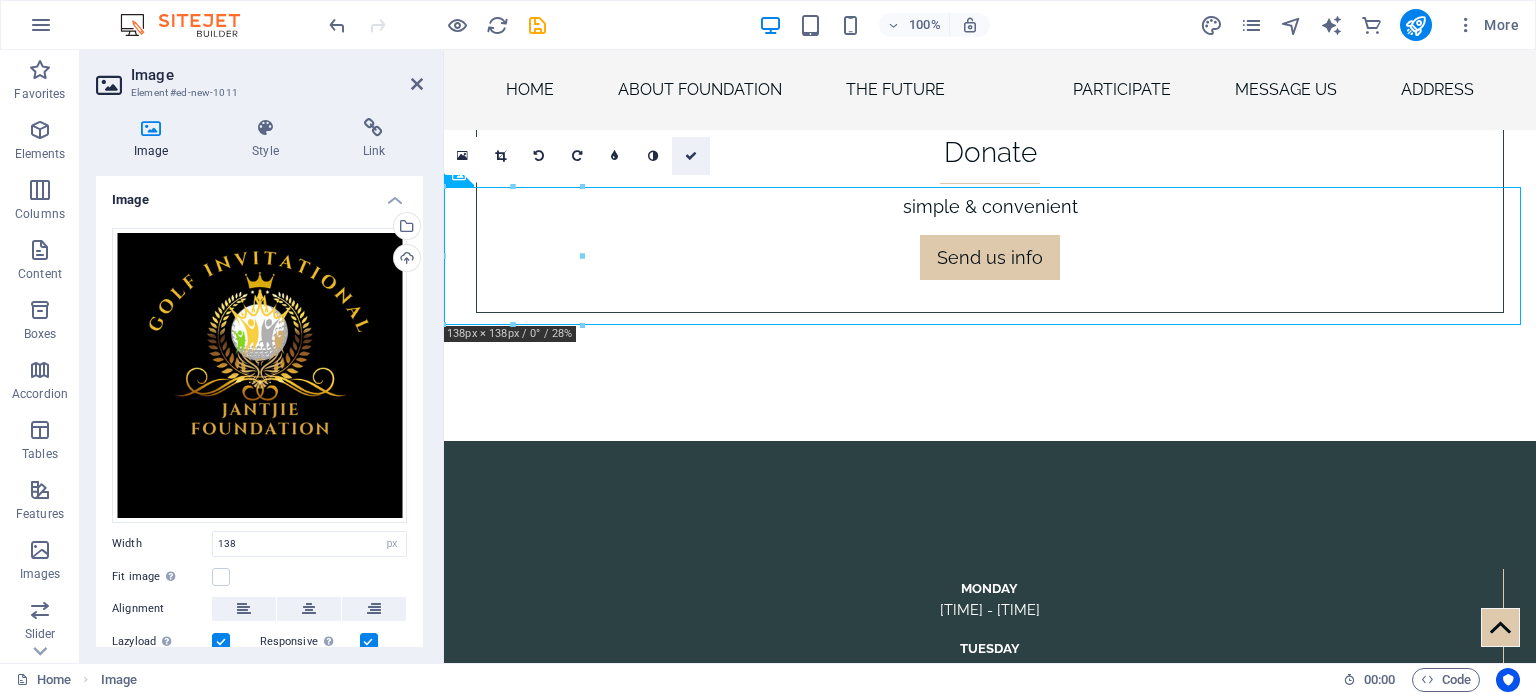 scroll, scrollTop: 9426, scrollLeft: 0, axis: vertical 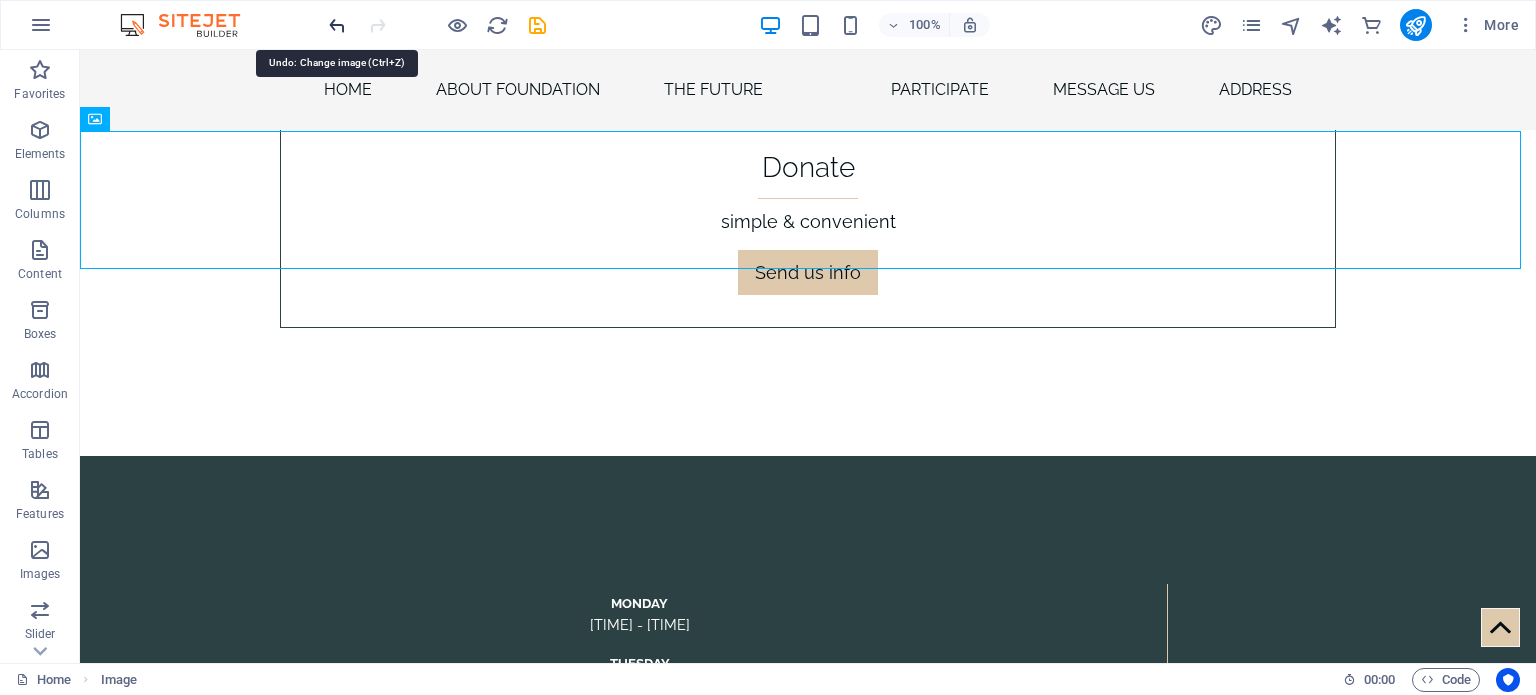 click at bounding box center (337, 25) 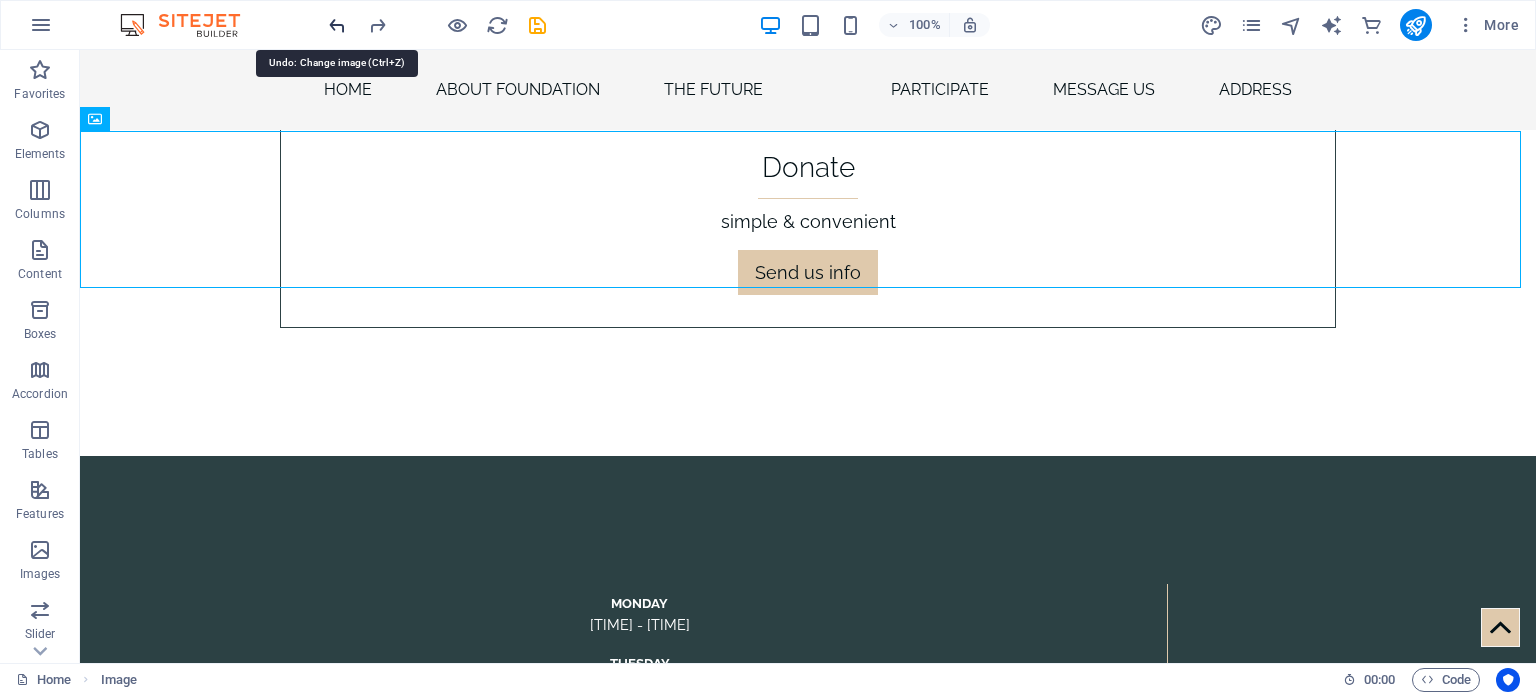 click at bounding box center [337, 25] 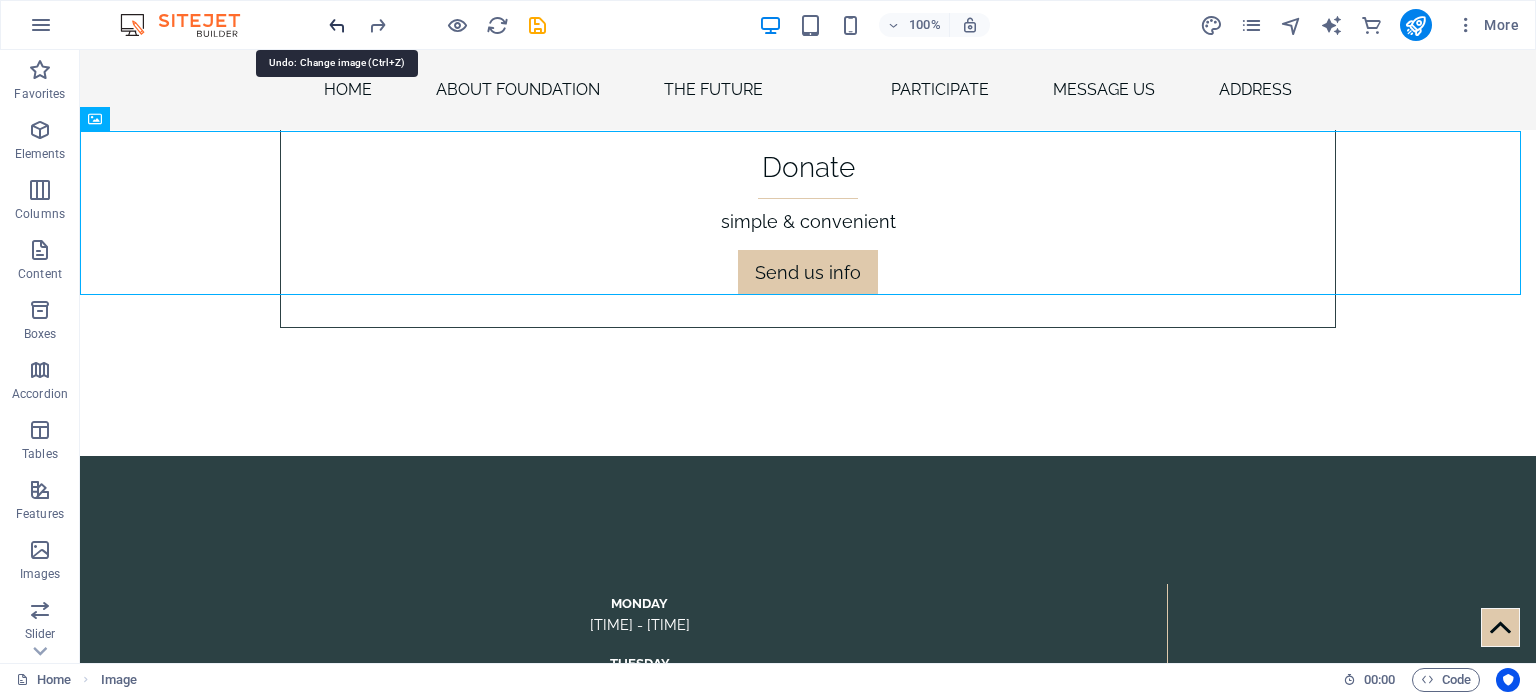 click at bounding box center (337, 25) 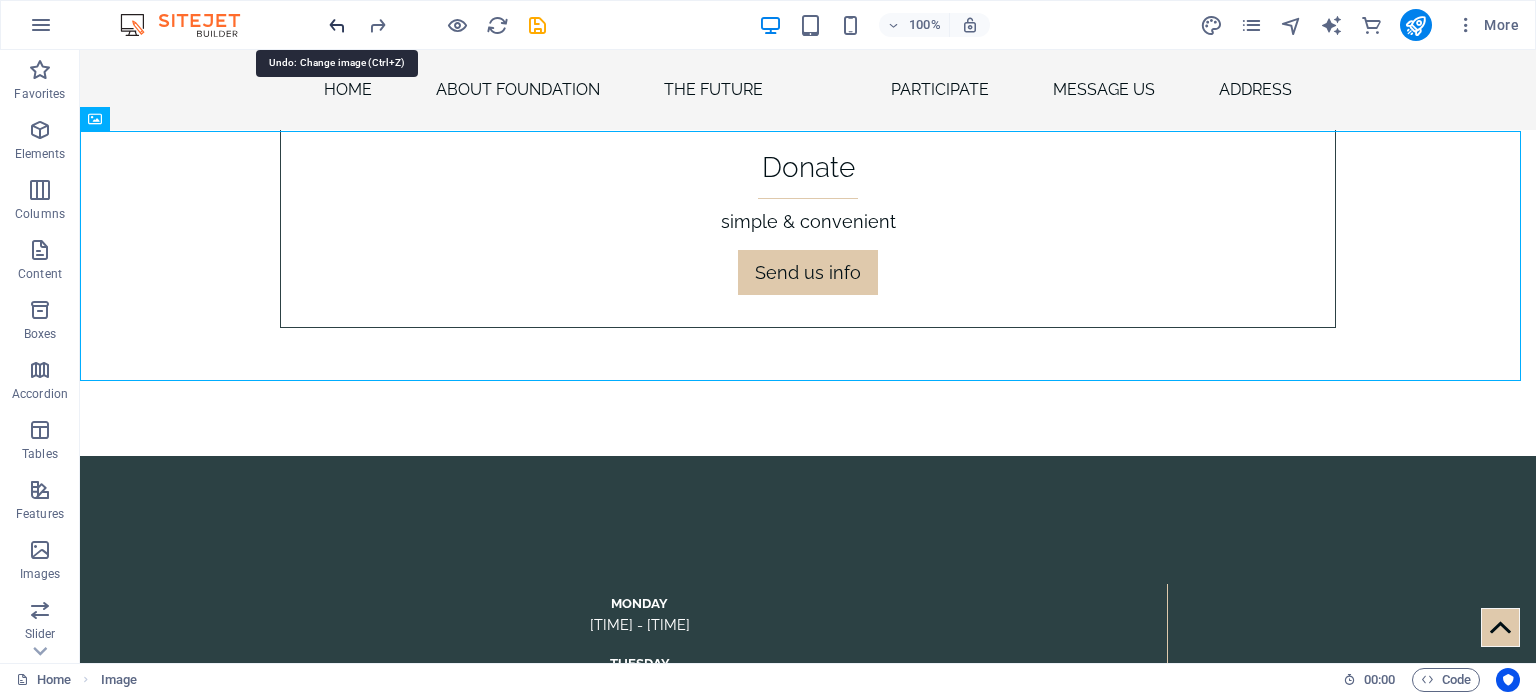 click at bounding box center [337, 25] 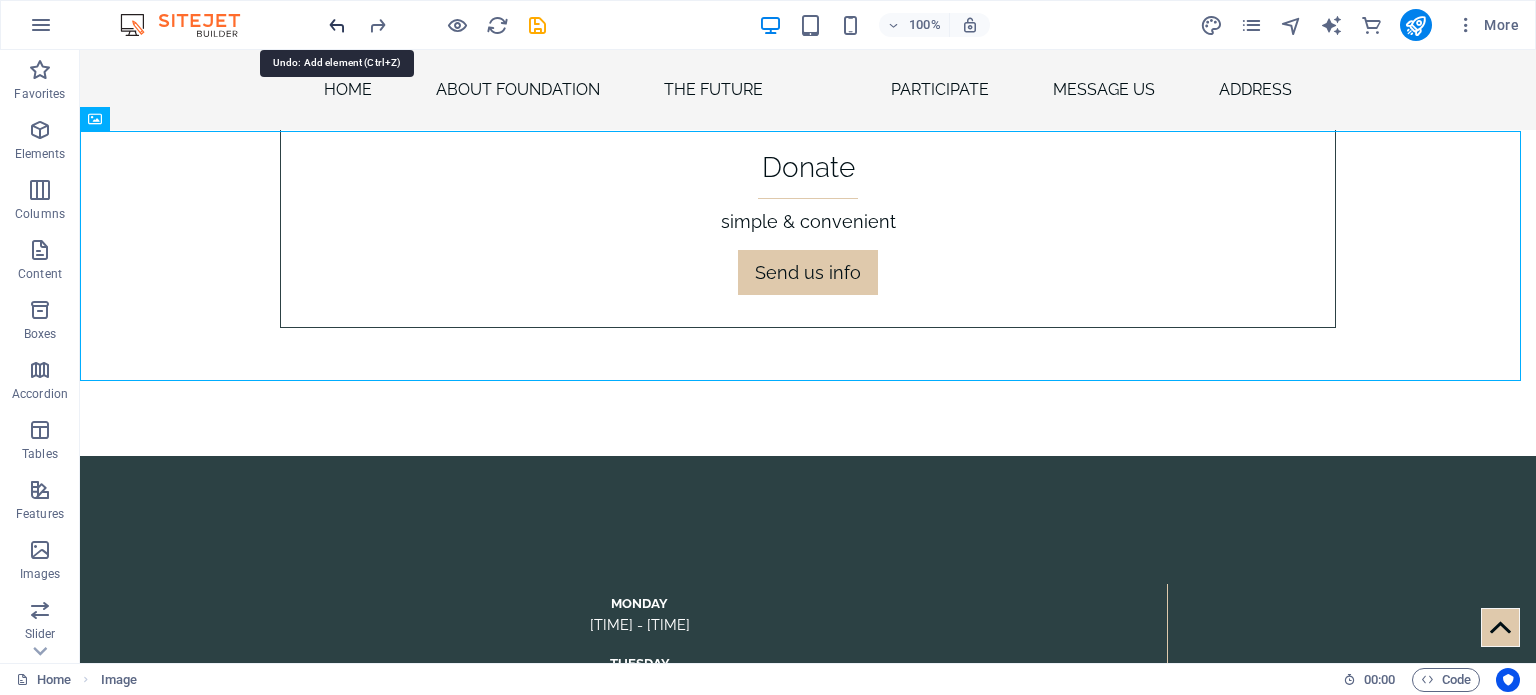 click at bounding box center [337, 25] 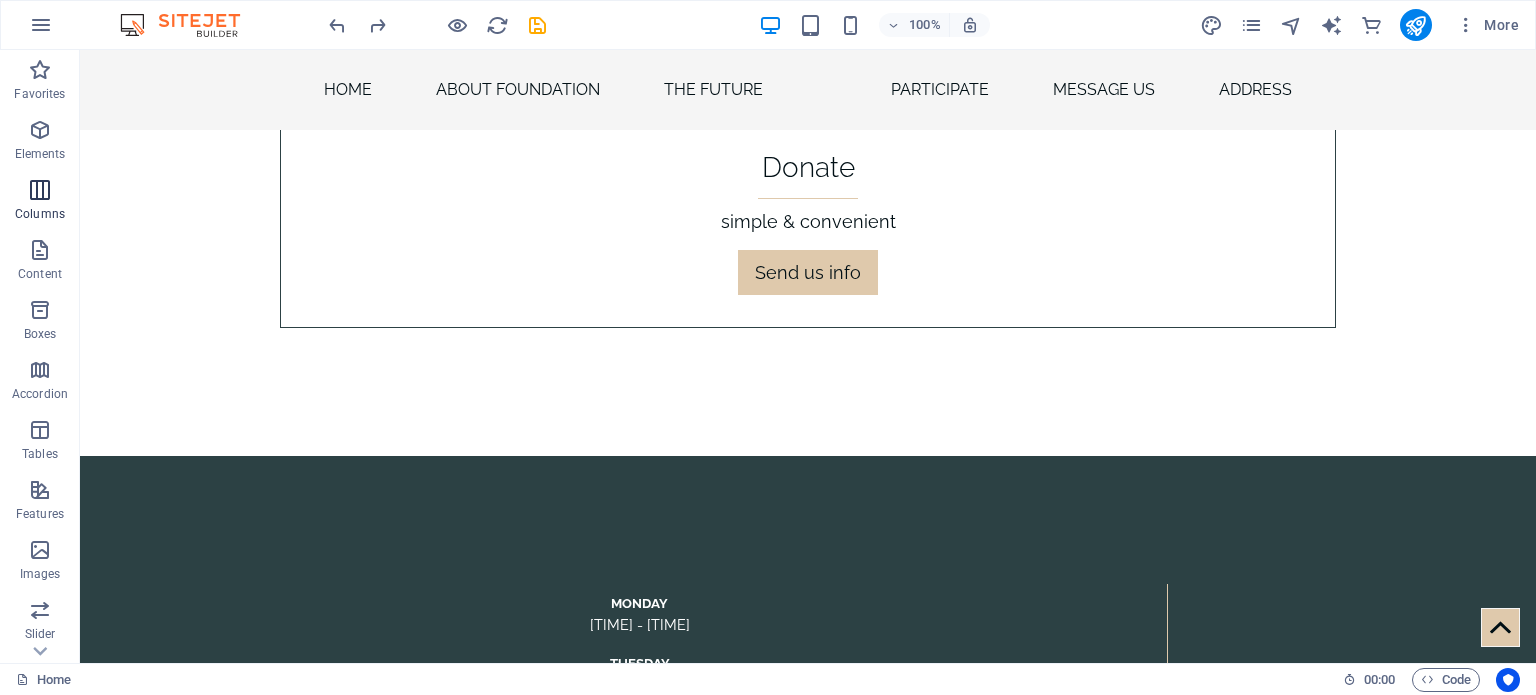 click at bounding box center (40, 190) 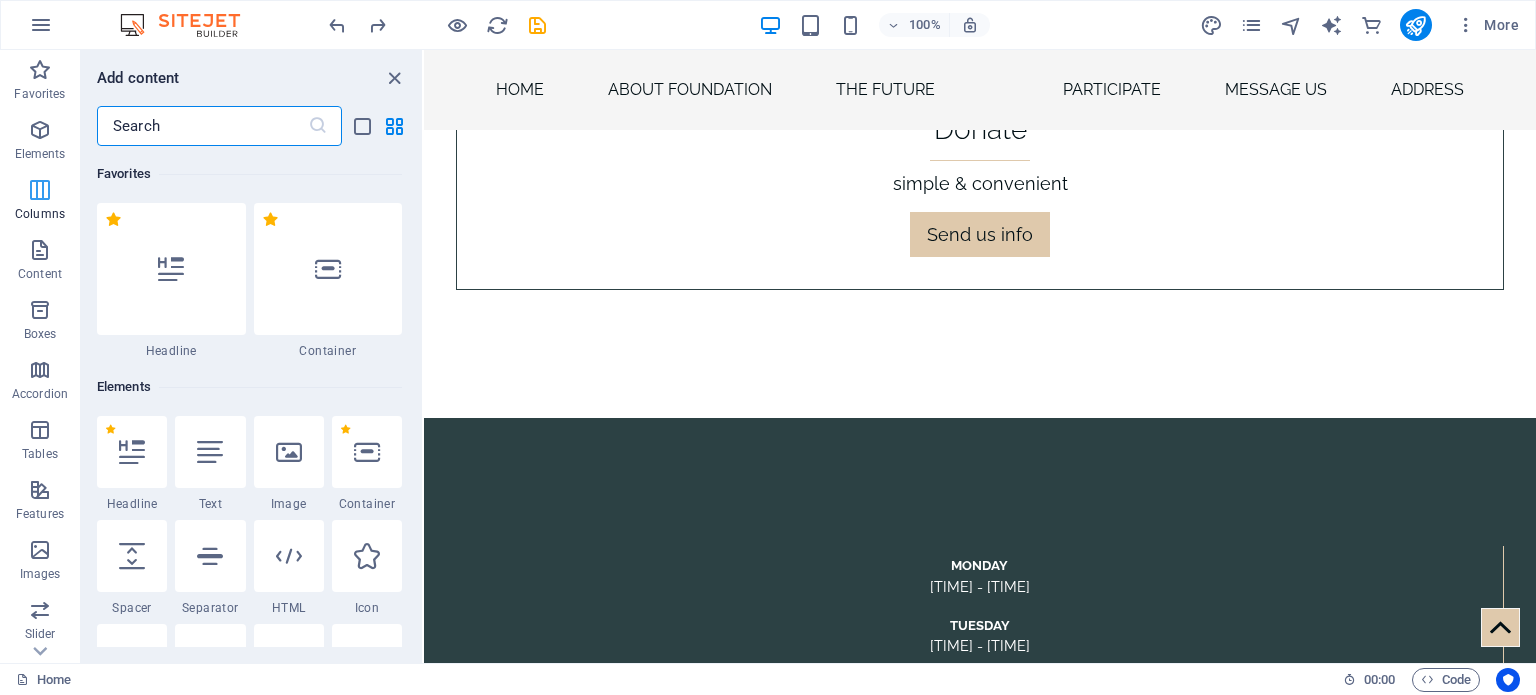 scroll, scrollTop: 9402, scrollLeft: 0, axis: vertical 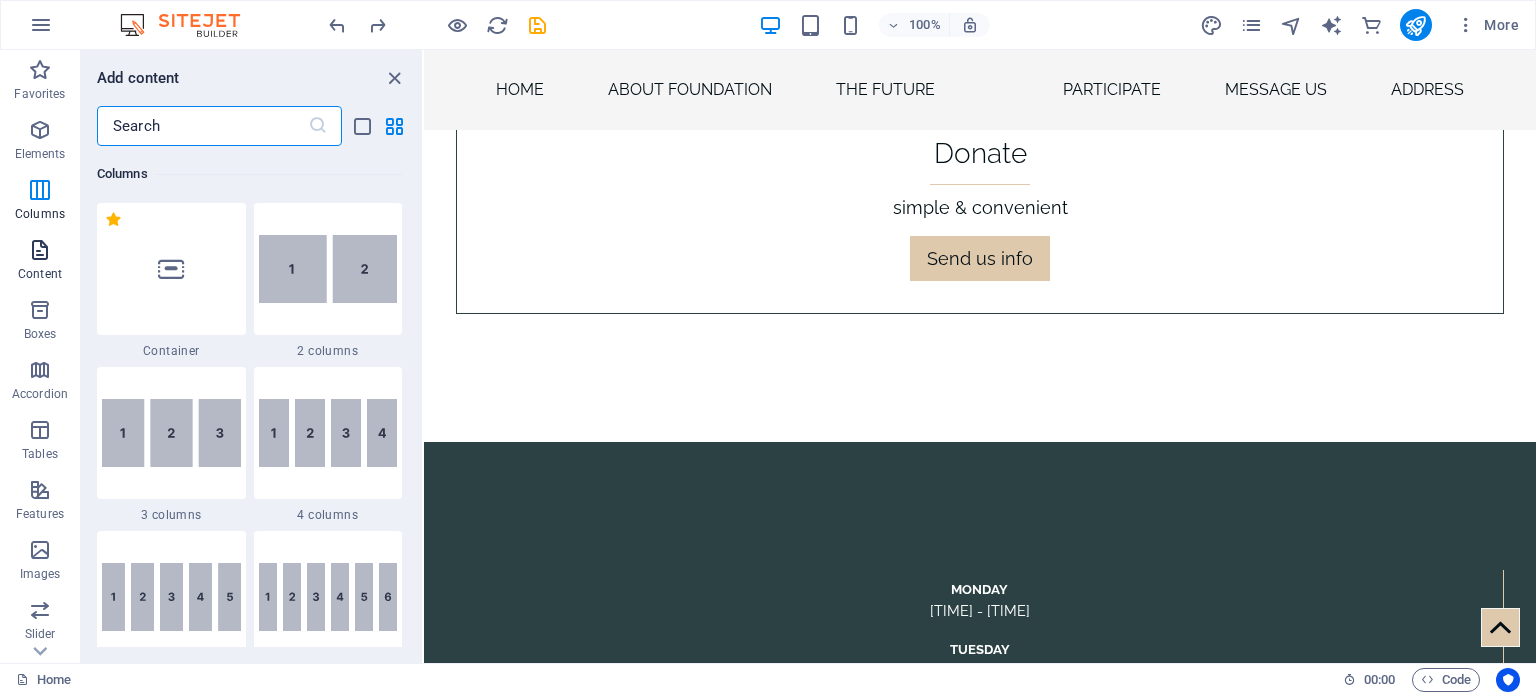 click at bounding box center [40, 250] 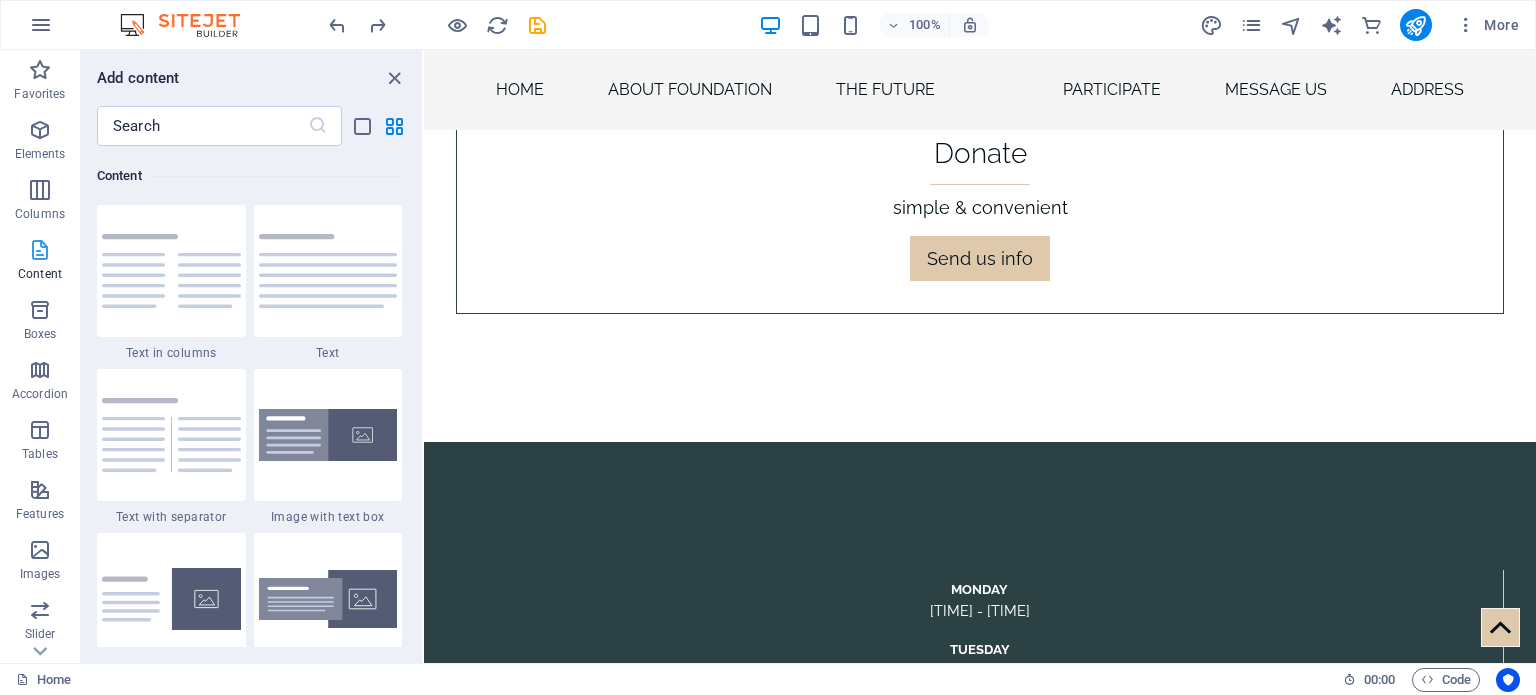 scroll, scrollTop: 3499, scrollLeft: 0, axis: vertical 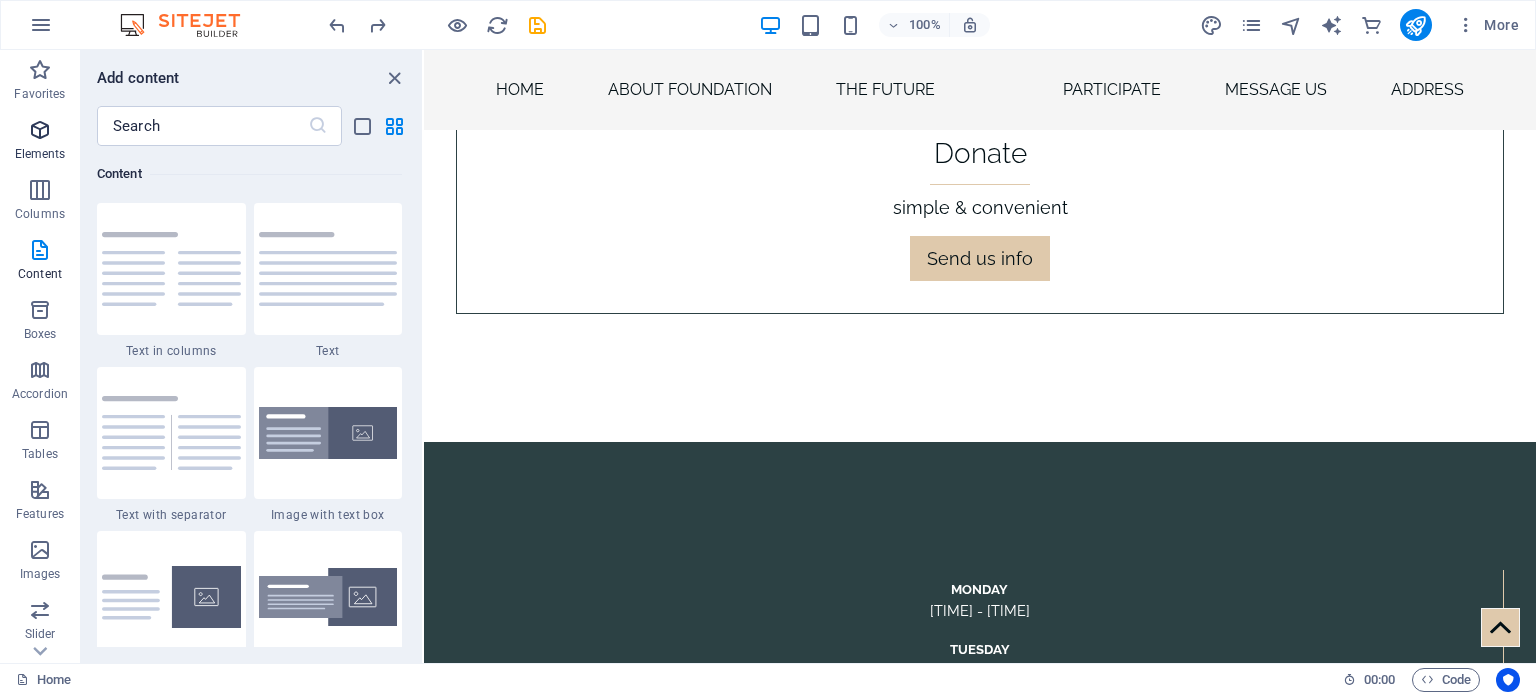 click at bounding box center [40, 130] 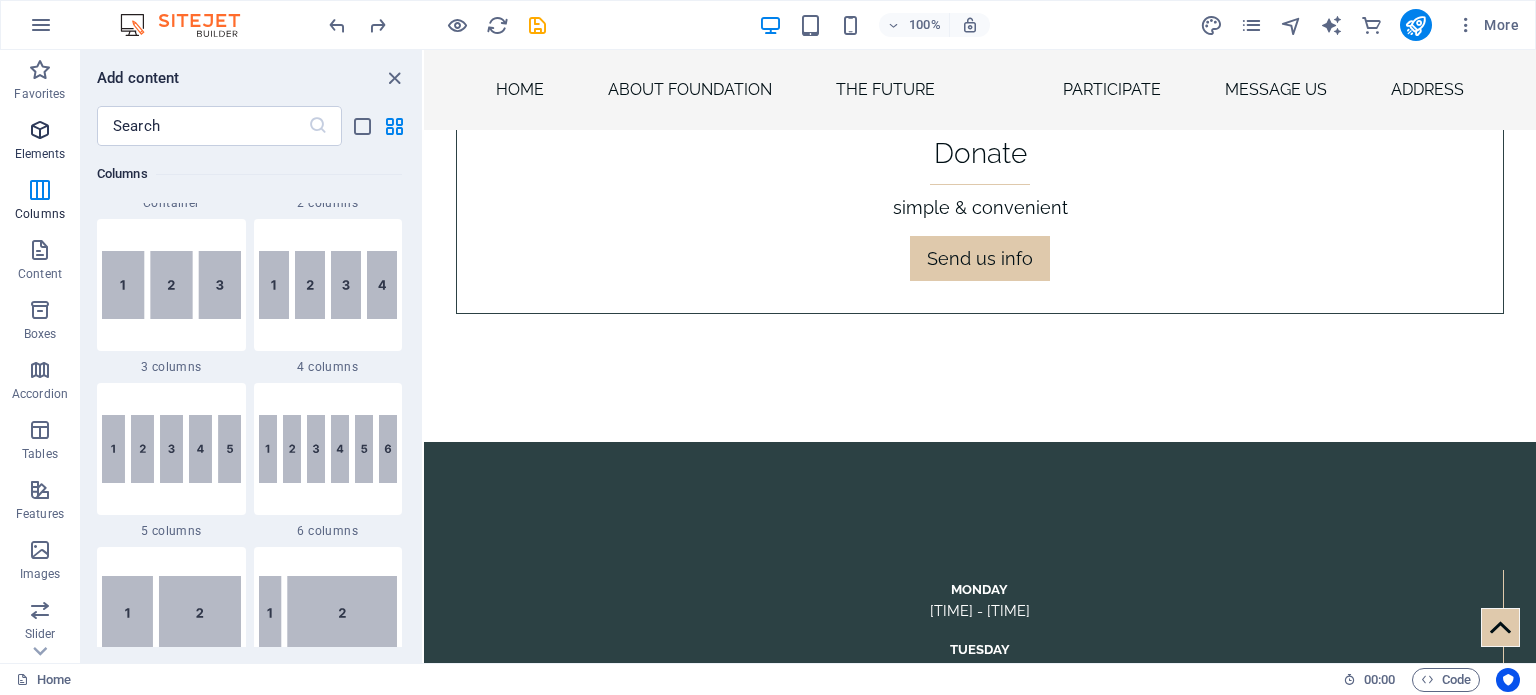 scroll, scrollTop: 212, scrollLeft: 0, axis: vertical 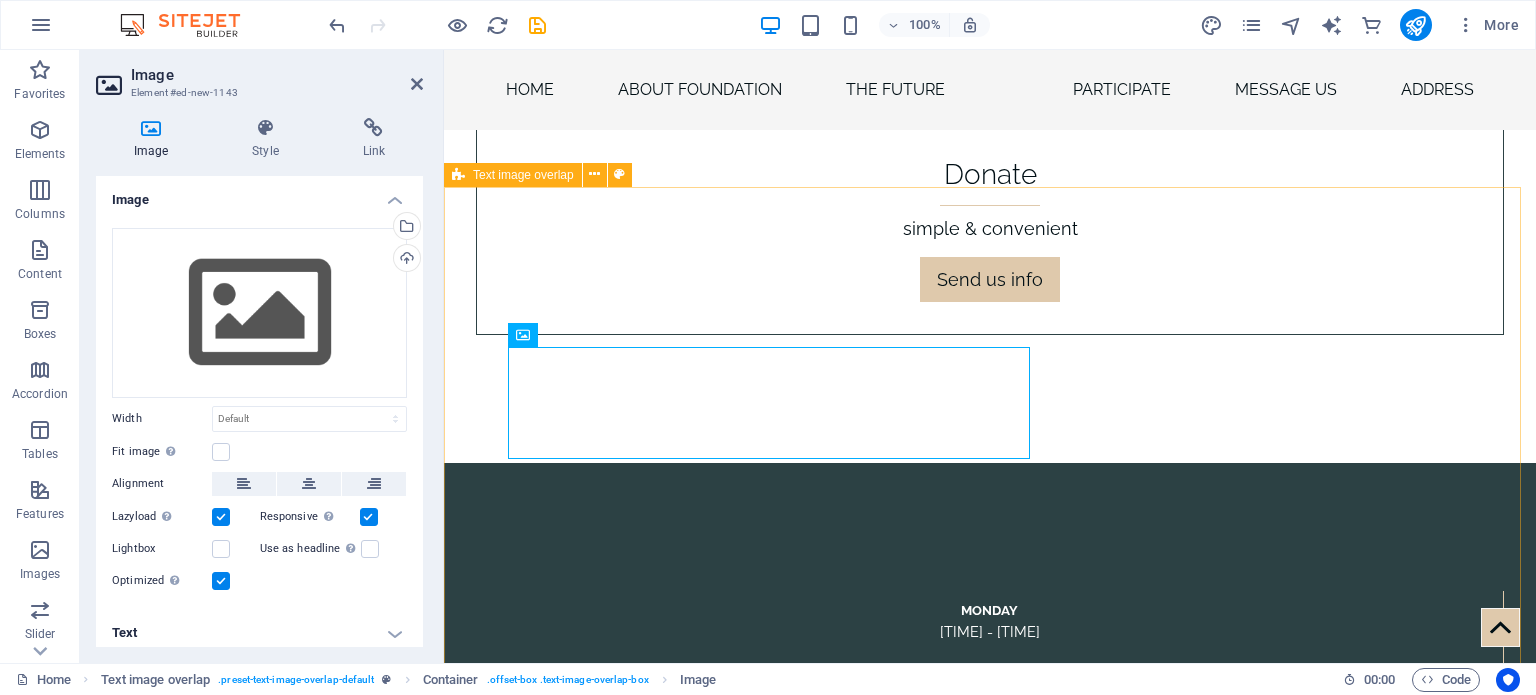 click on "THE INVITATIONAL Lorem ipsum dolor sit amet, consectetuer adipiscing elit. Aenean commodo ligula eget dolor. Lorem ipsum dolor sit amet, consectetuer adipiscing elit leget dolor. Lorem ipsum dolor sit amet, consectetuer adipiscing elit. Aenean commodo ligula eget dolor." at bounding box center [990, 12383] 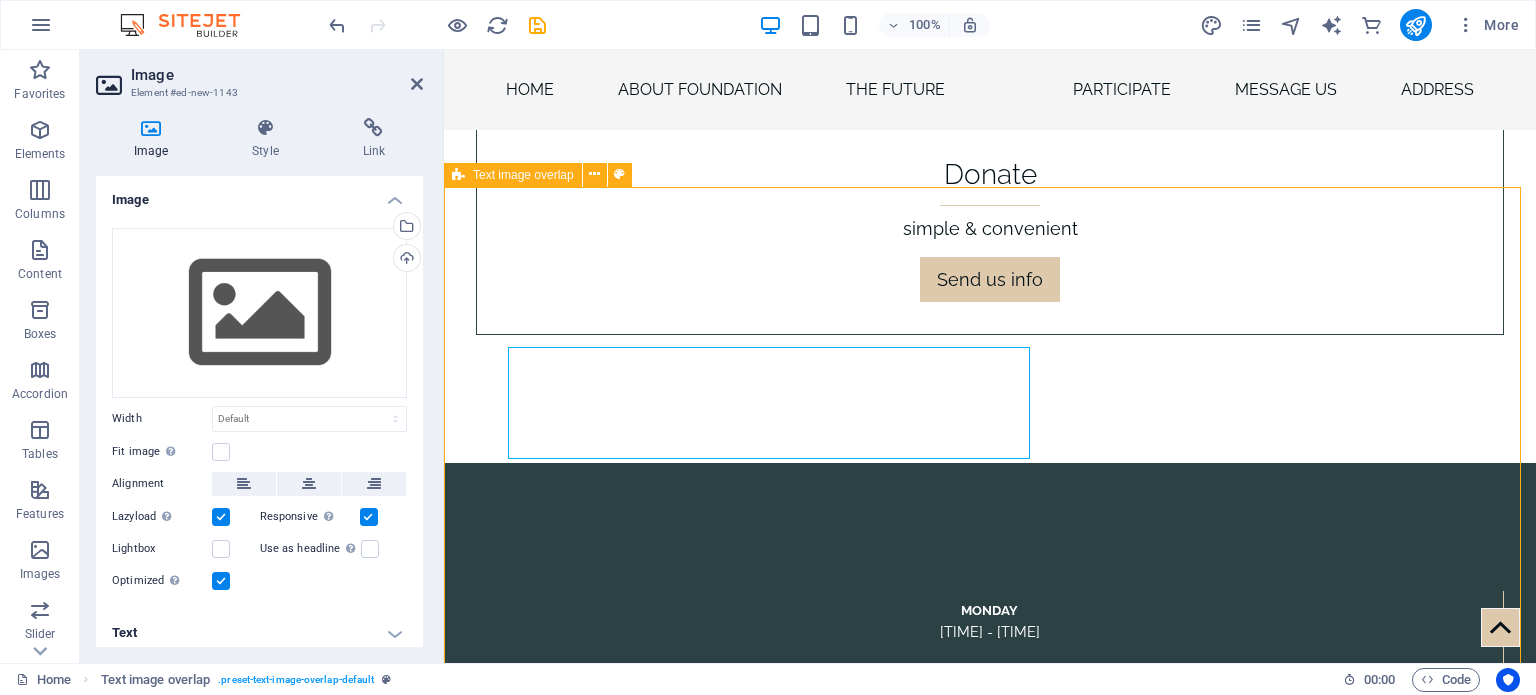 scroll, scrollTop: 9426, scrollLeft: 0, axis: vertical 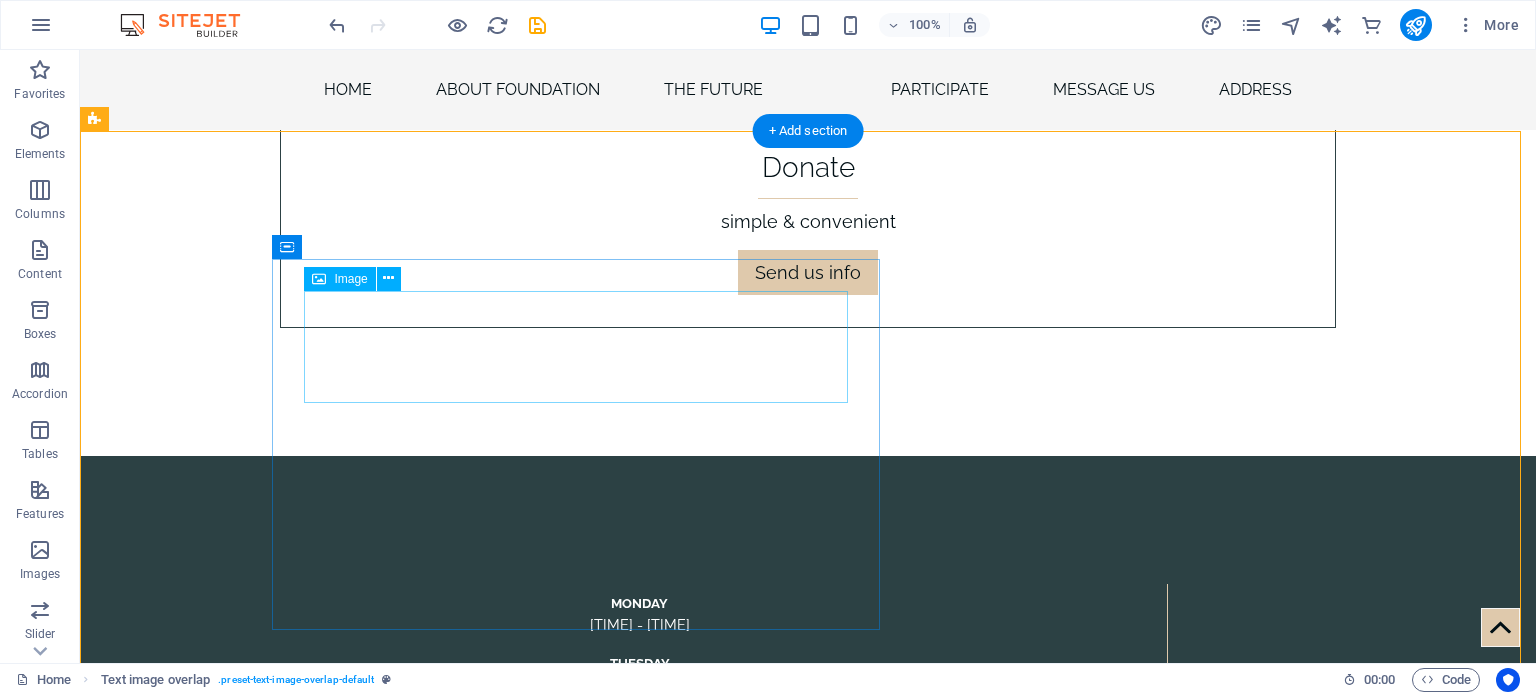 click at bounding box center [848, 13265] 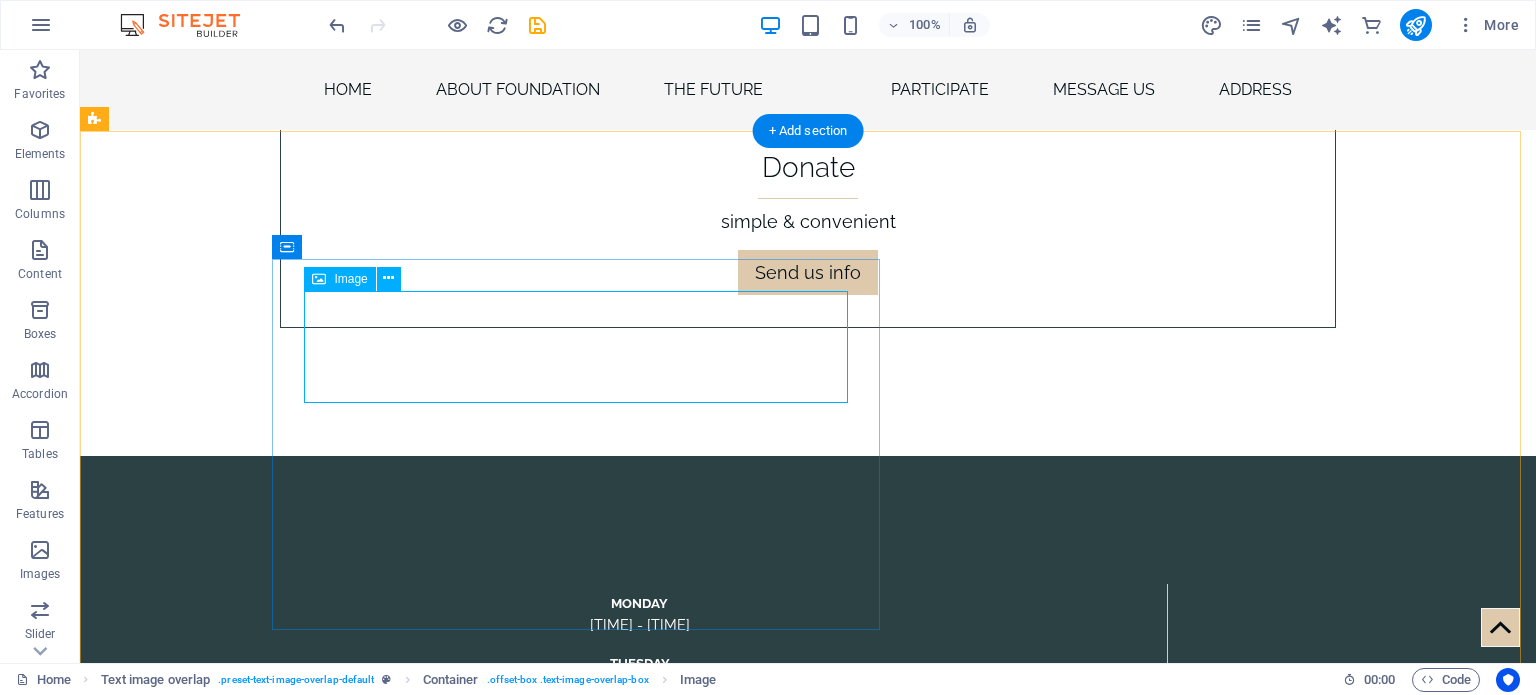 click at bounding box center (848, 13265) 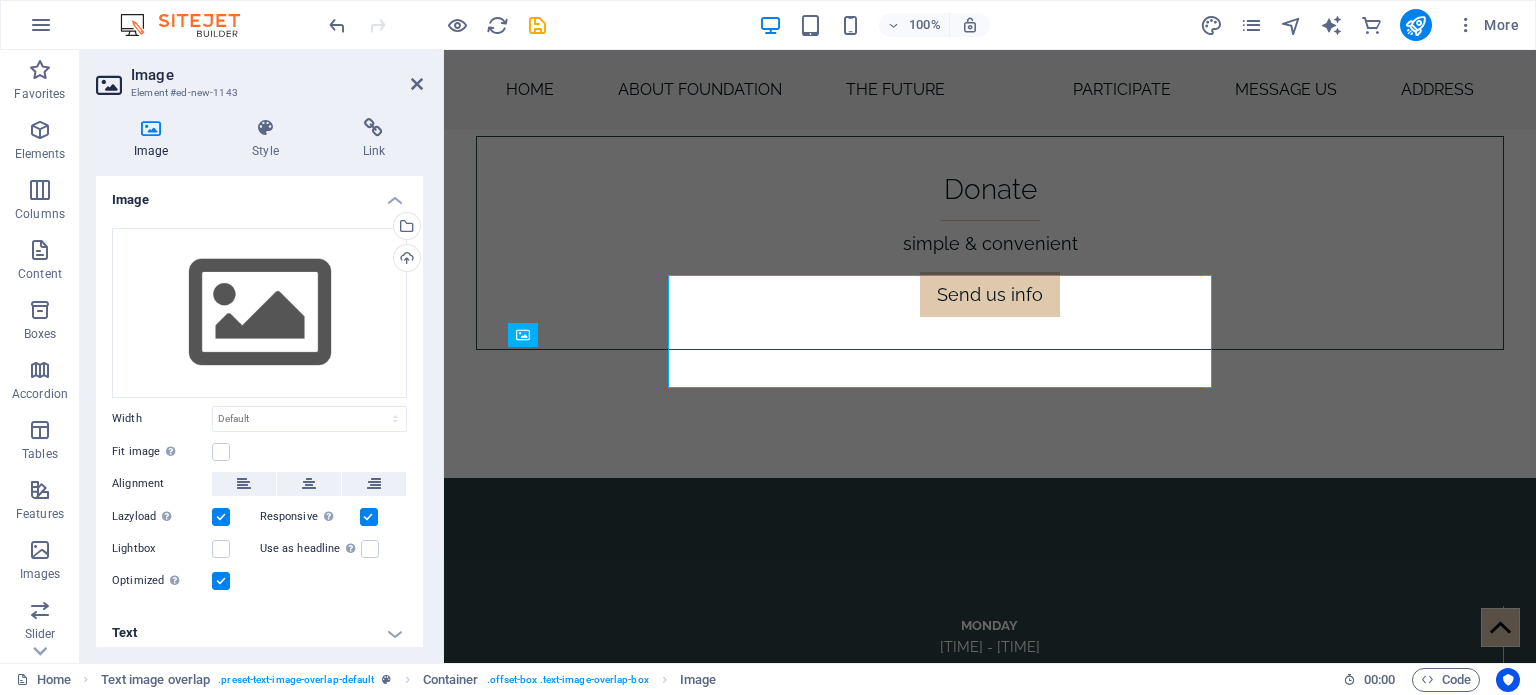 scroll, scrollTop: 9441, scrollLeft: 0, axis: vertical 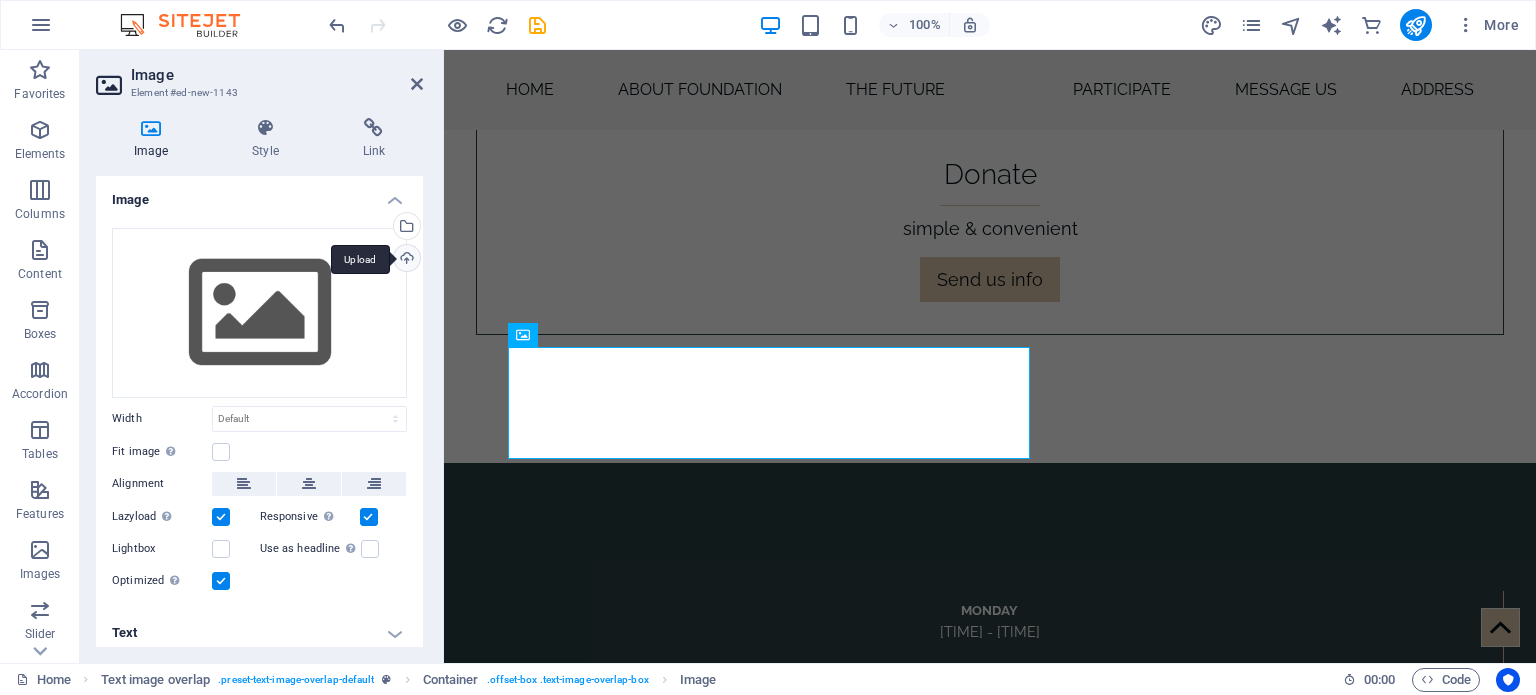 click on "Upload" at bounding box center (405, 260) 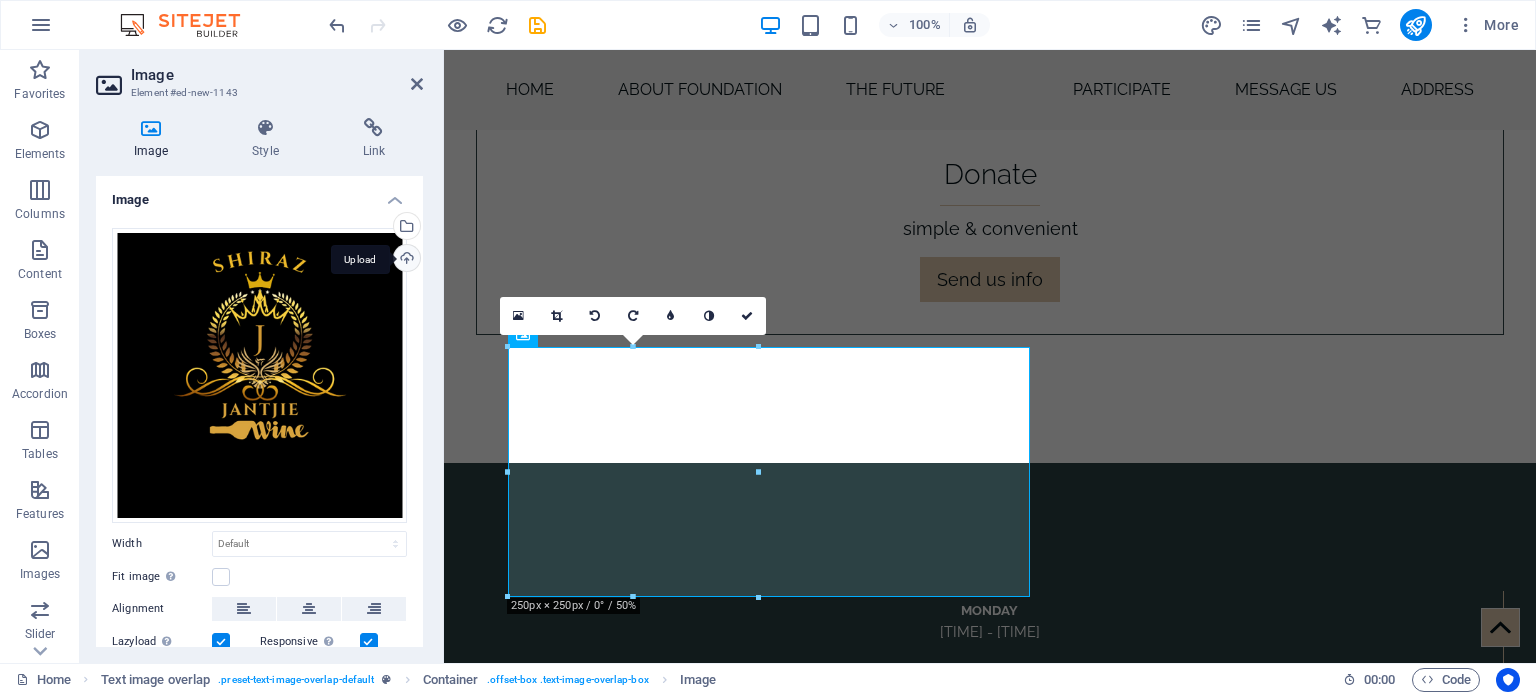 click on "Upload" at bounding box center [405, 260] 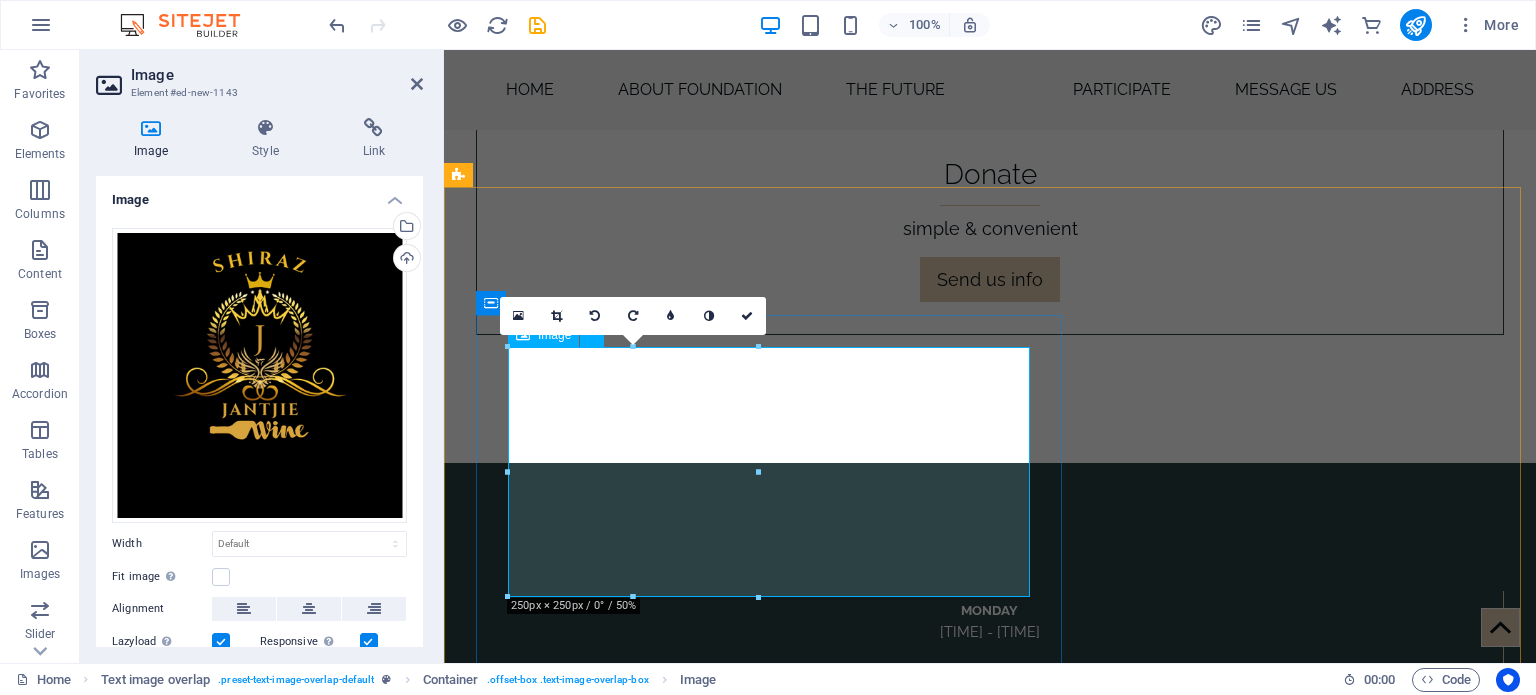 scroll, scrollTop: 9426, scrollLeft: 0, axis: vertical 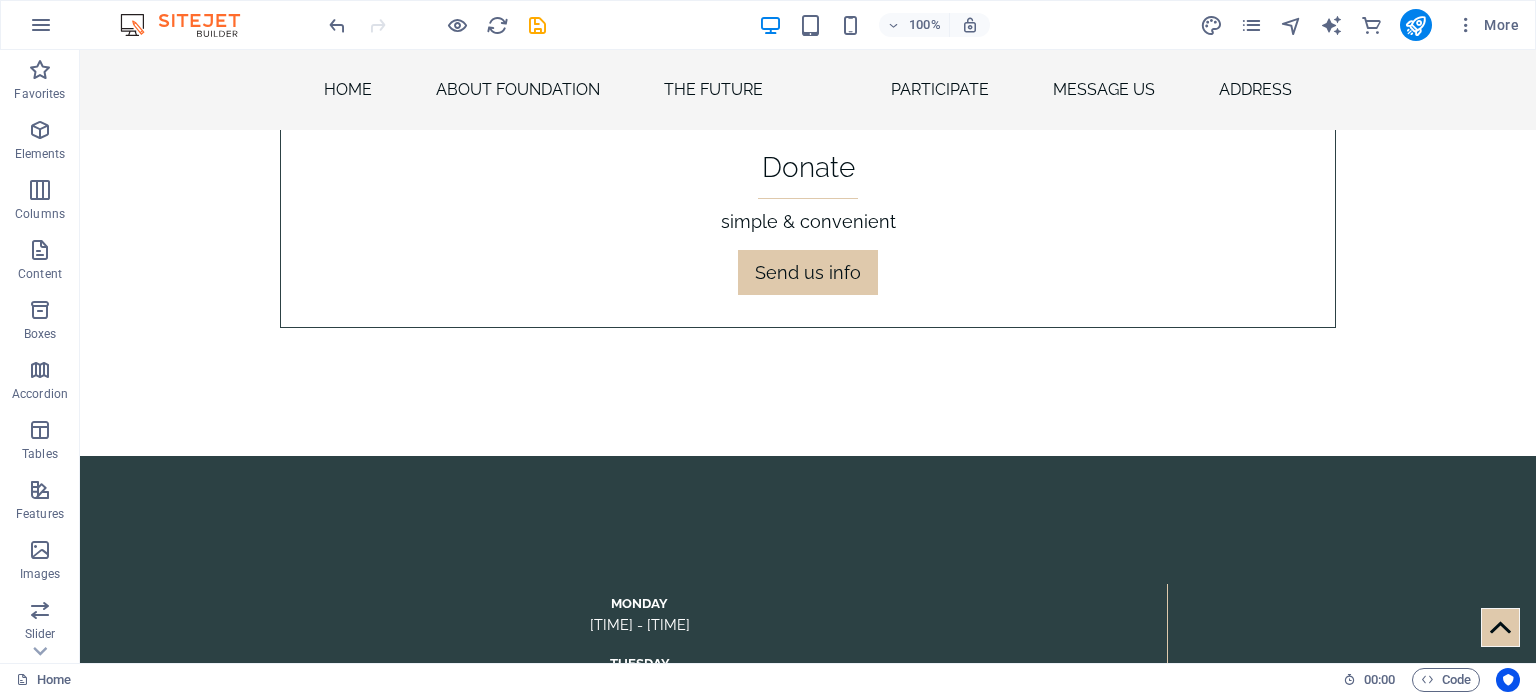 click at bounding box center (437, 25) 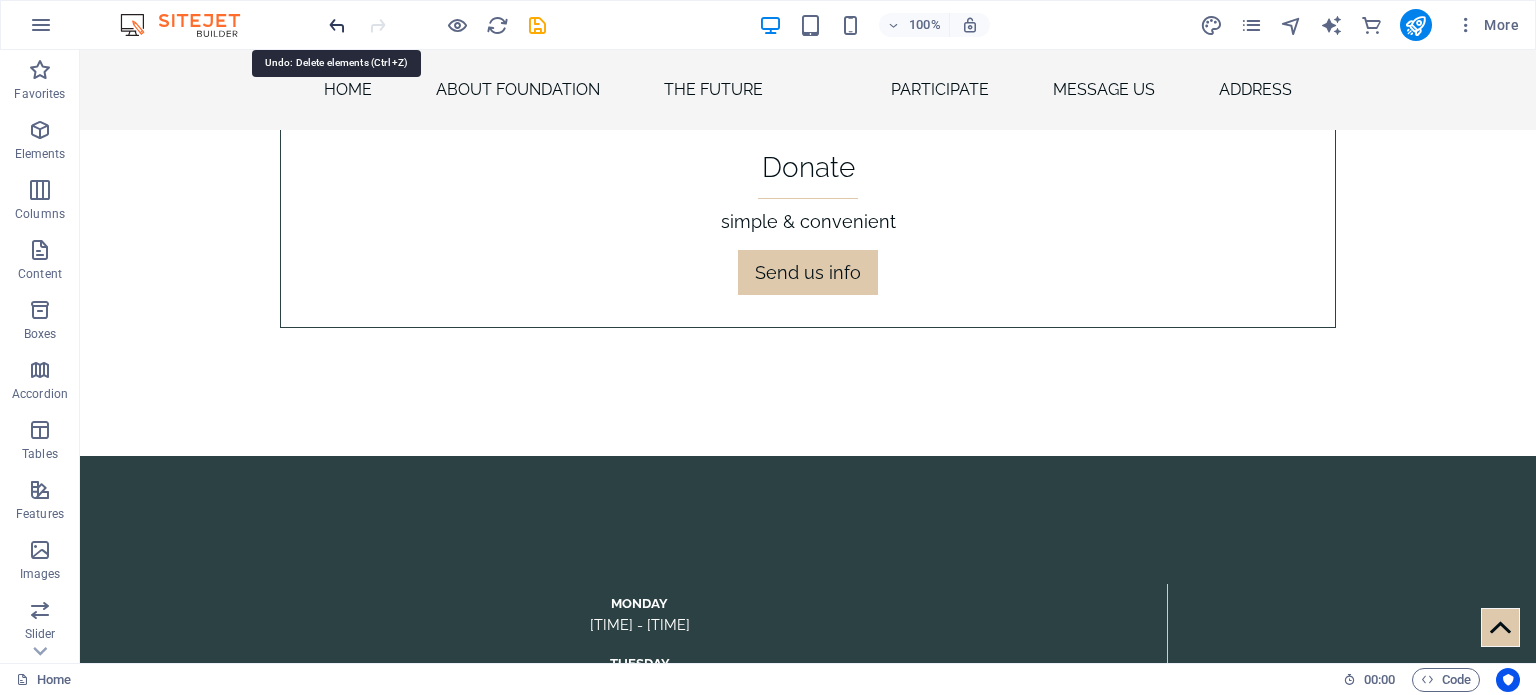 click at bounding box center (337, 25) 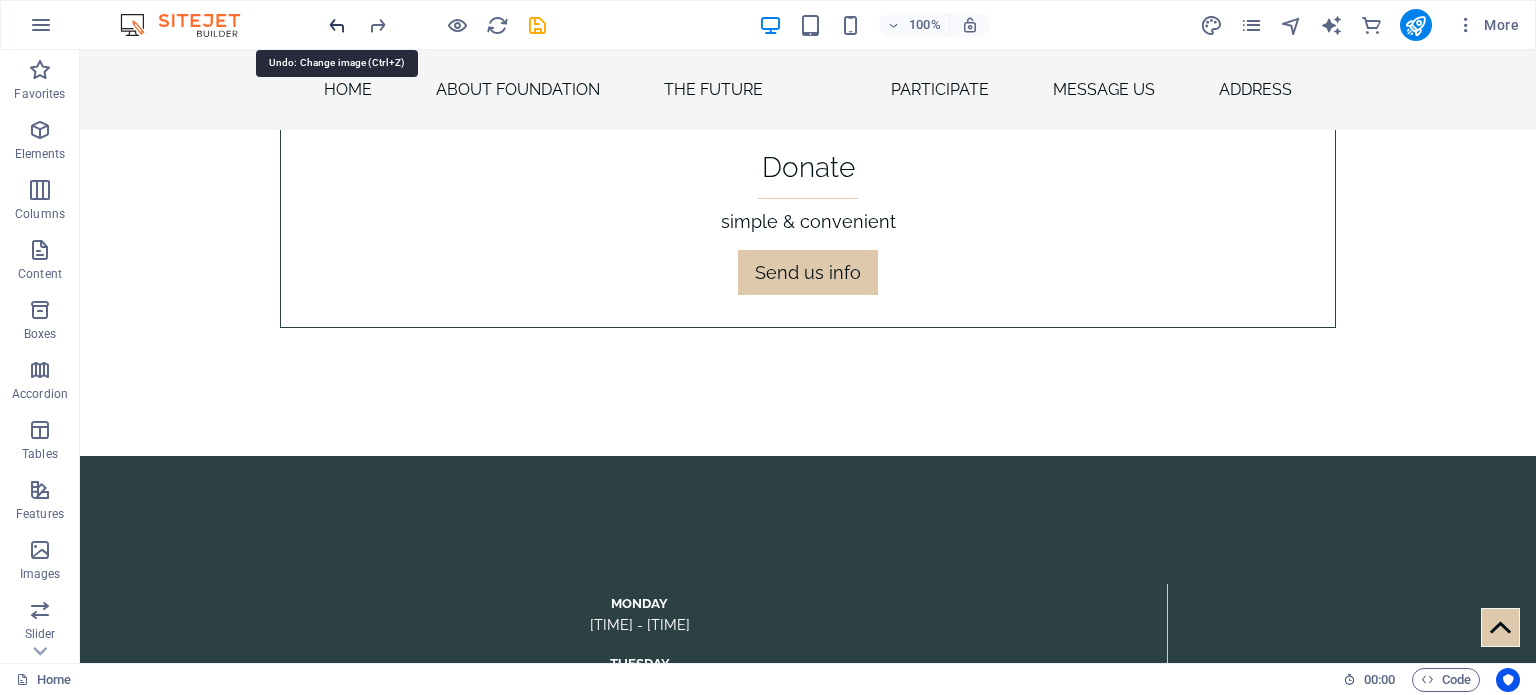 click at bounding box center (337, 25) 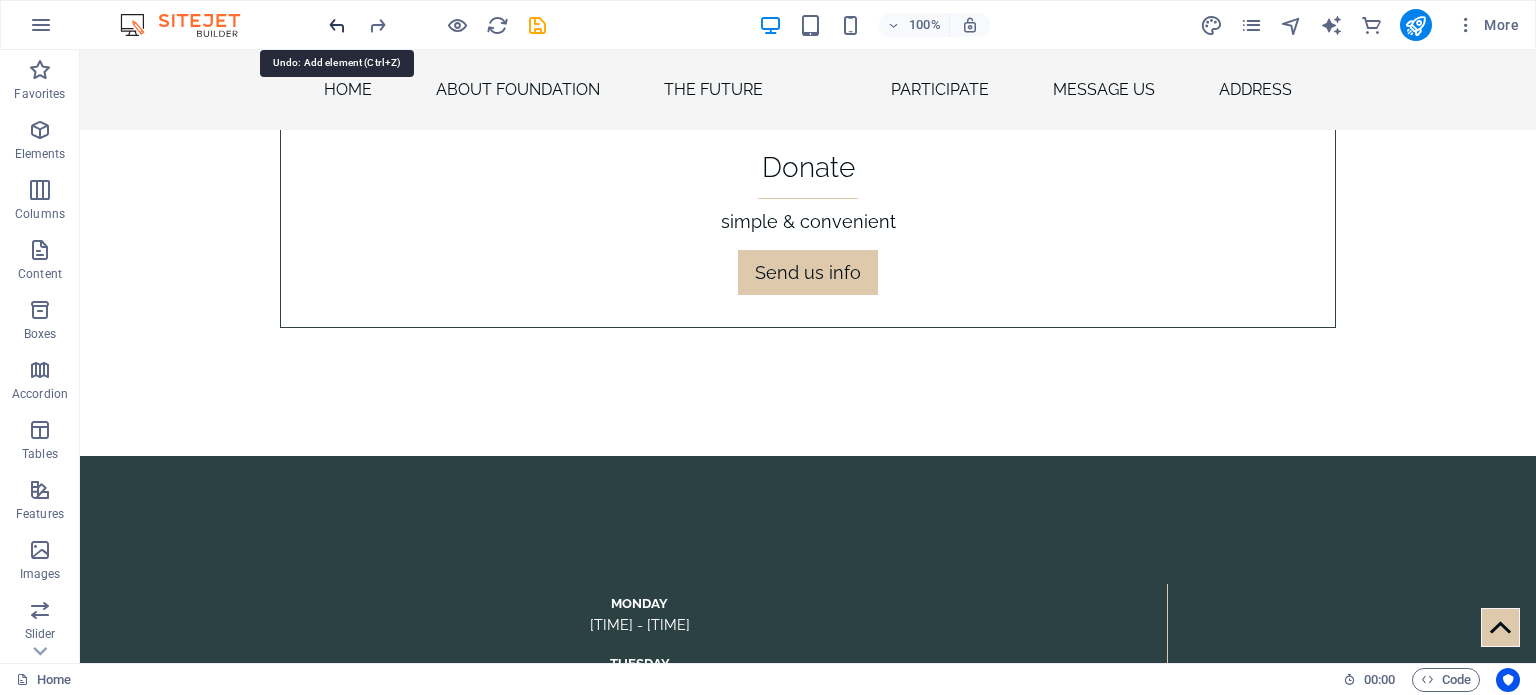 click at bounding box center (337, 25) 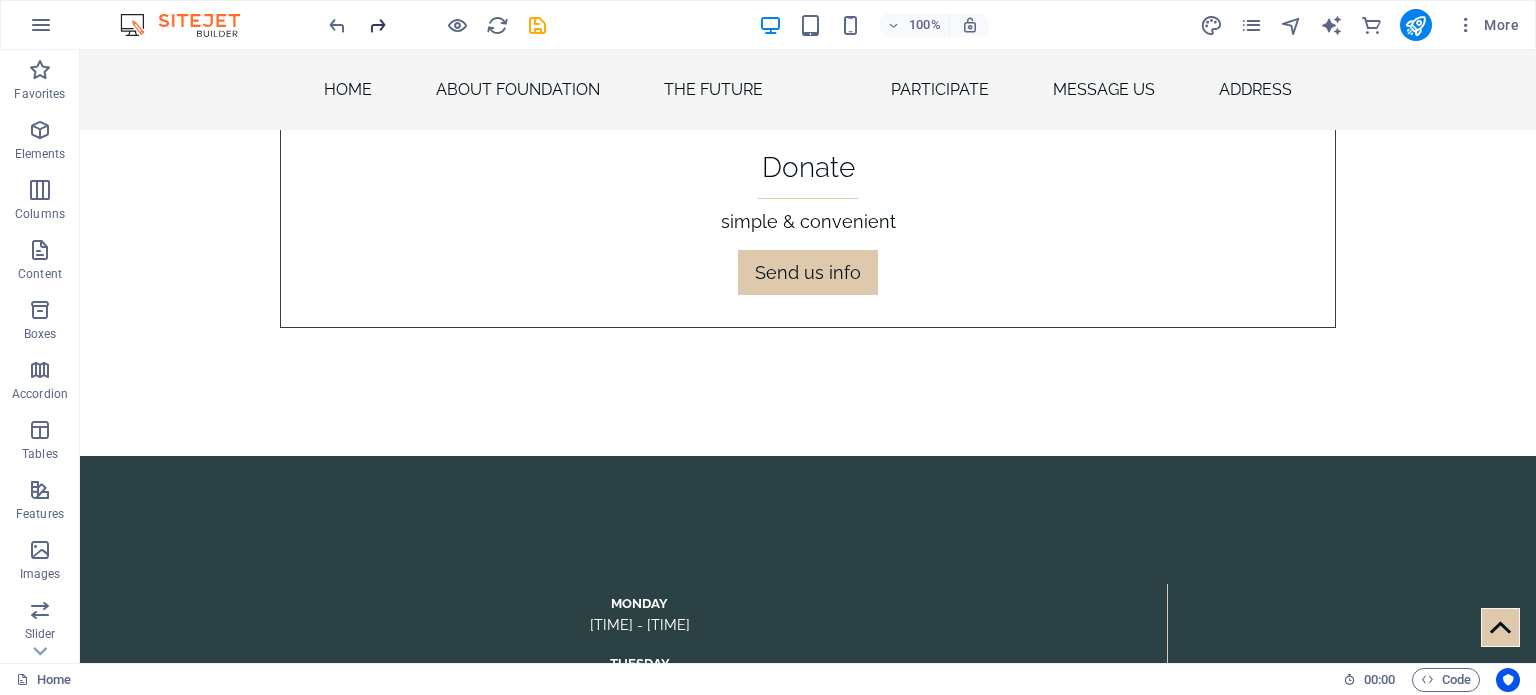 drag, startPoint x: 392, startPoint y: 18, endPoint x: 374, endPoint y: 21, distance: 18.248287 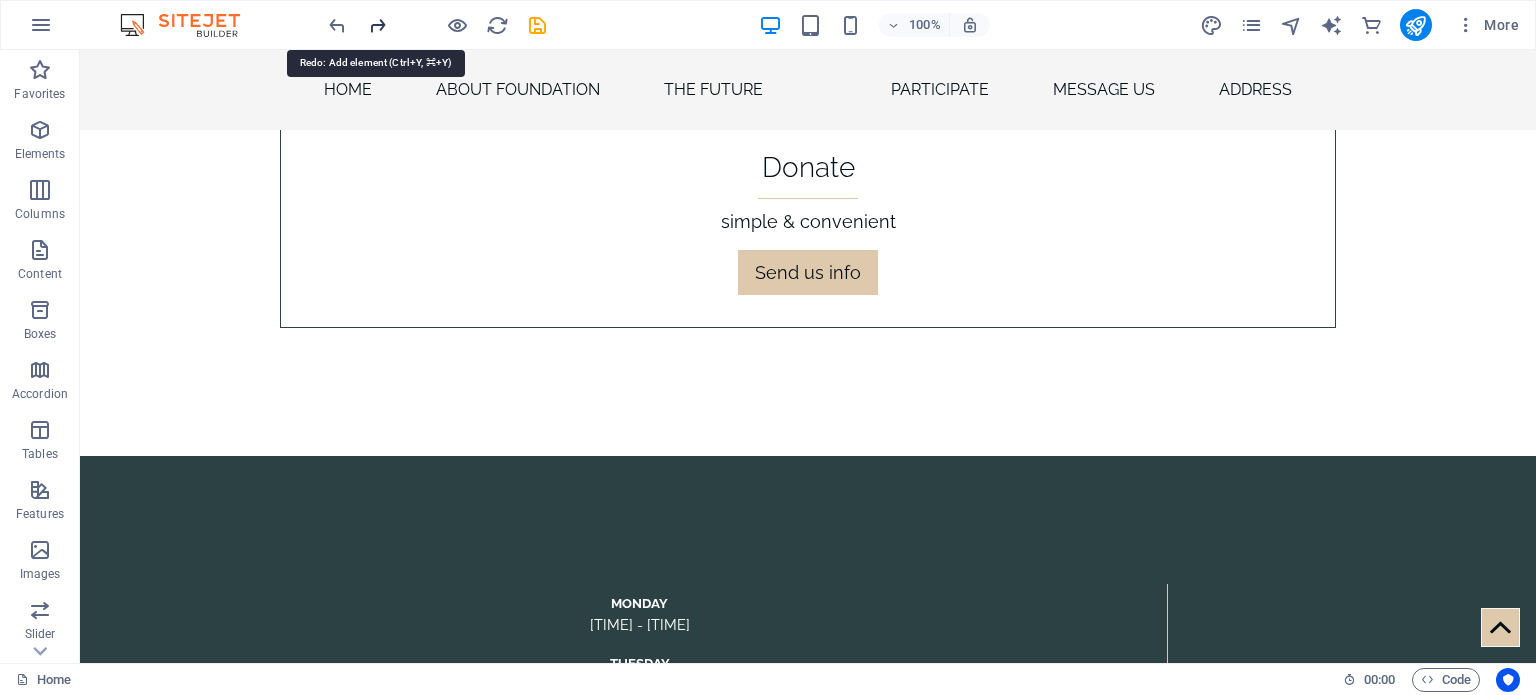 click at bounding box center (377, 25) 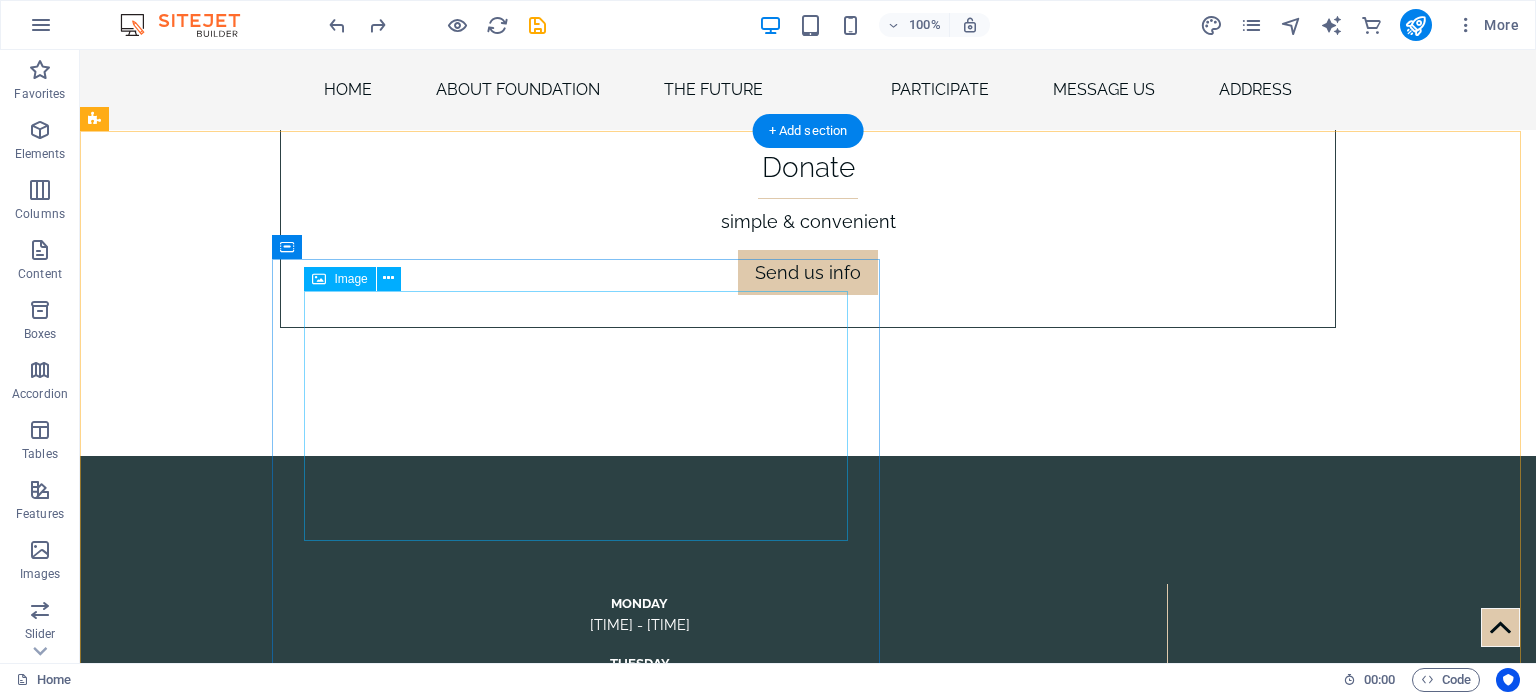 click at bounding box center (848, 13403) 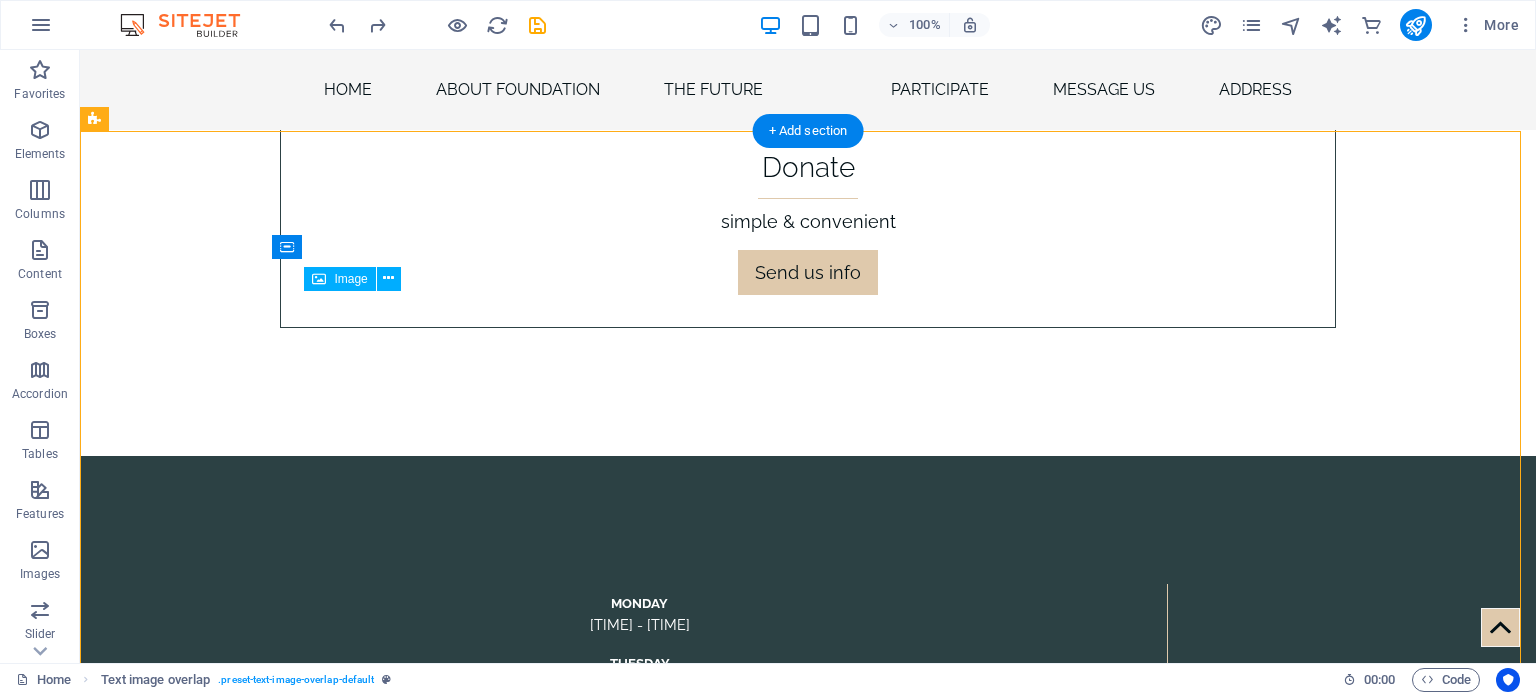 click at bounding box center [848, 13403] 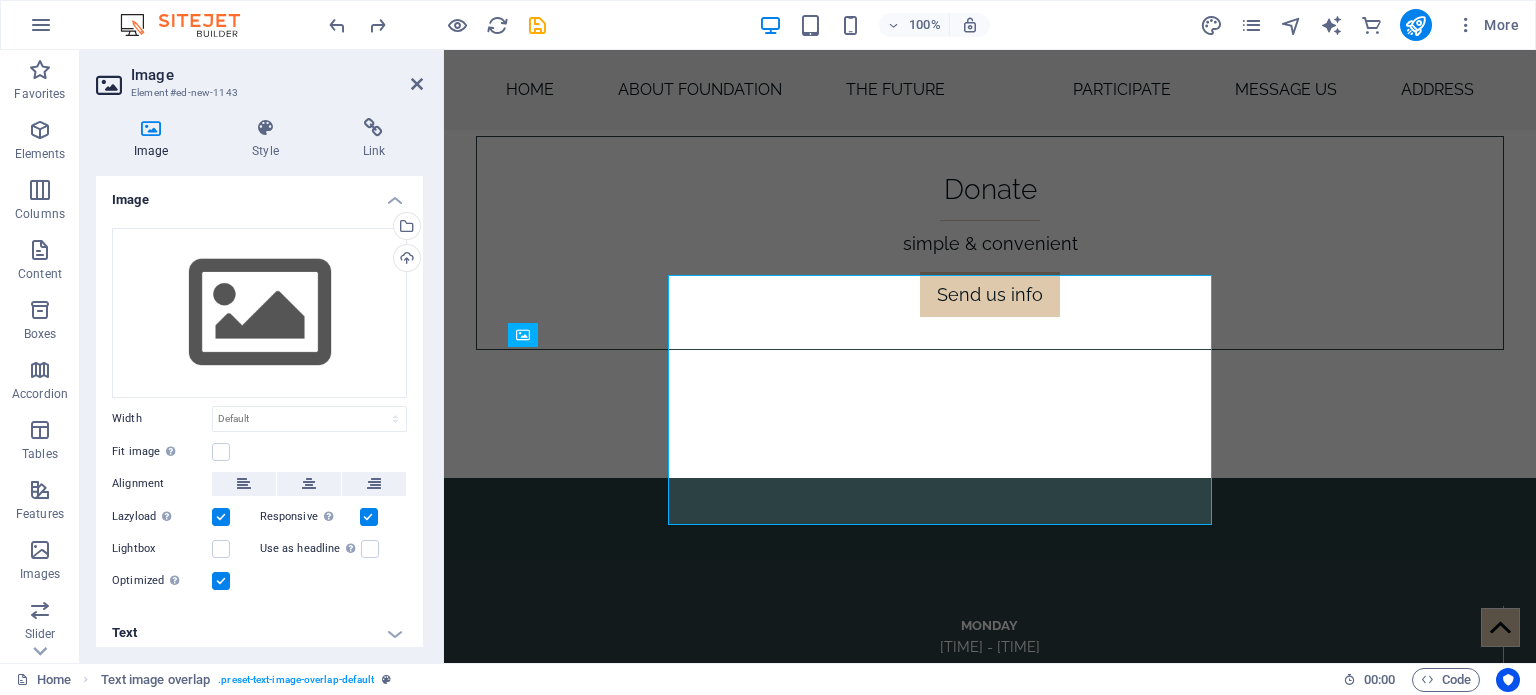 scroll, scrollTop: 9441, scrollLeft: 0, axis: vertical 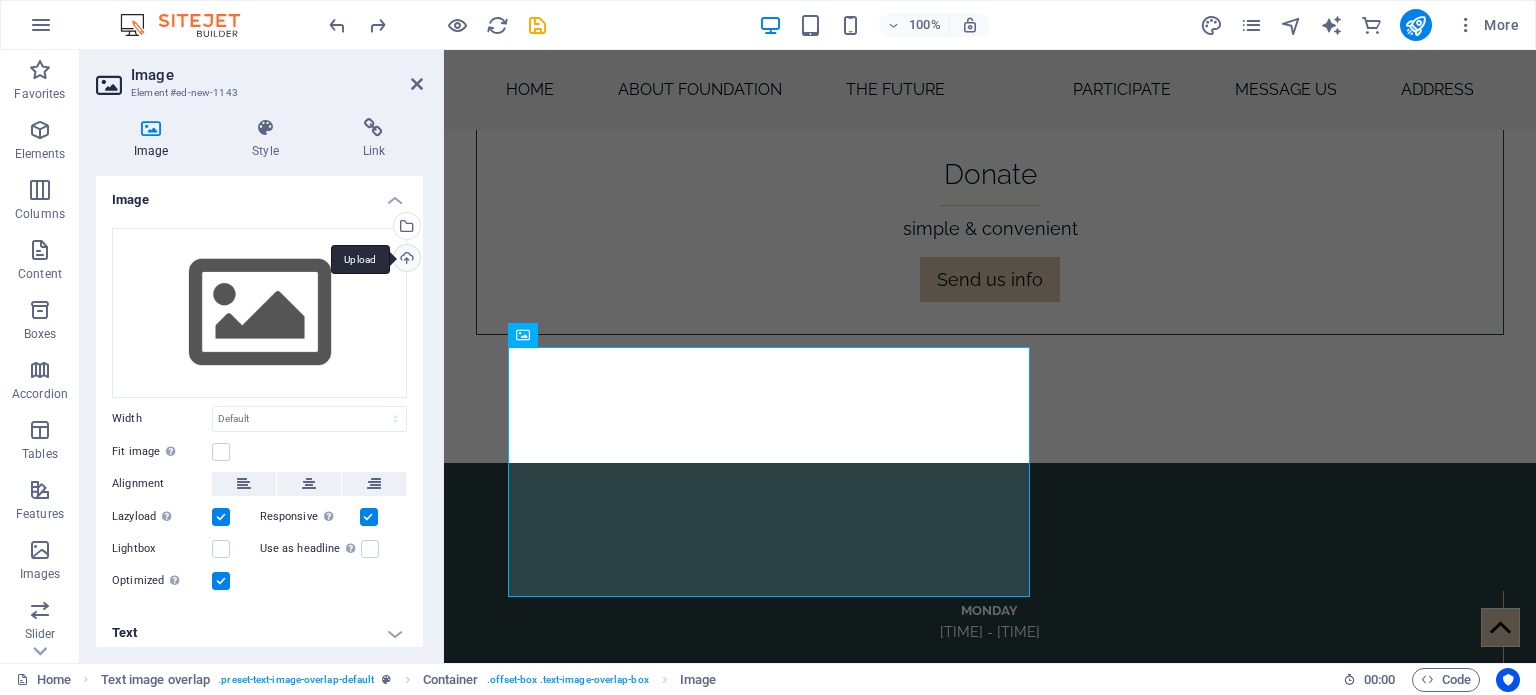 click on "Upload" at bounding box center (405, 260) 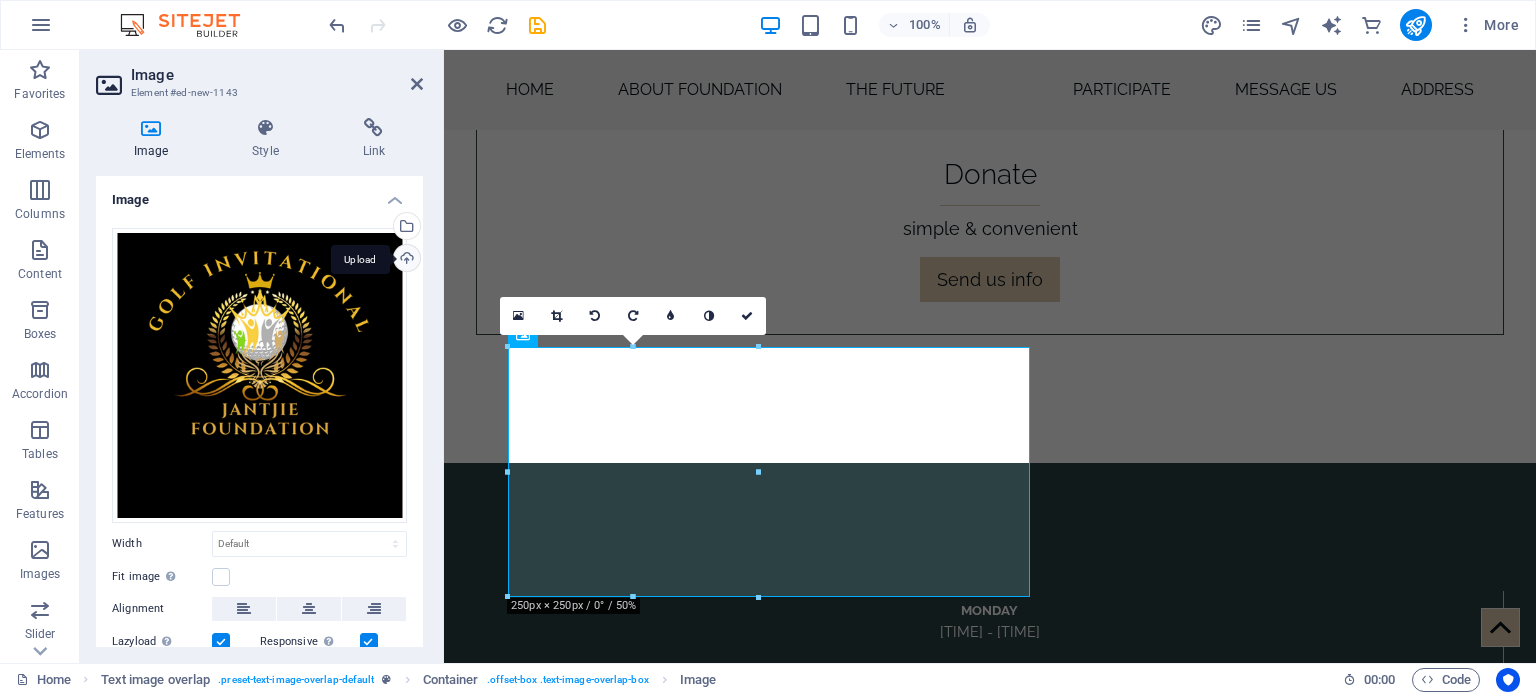 click on "Upload" at bounding box center [405, 260] 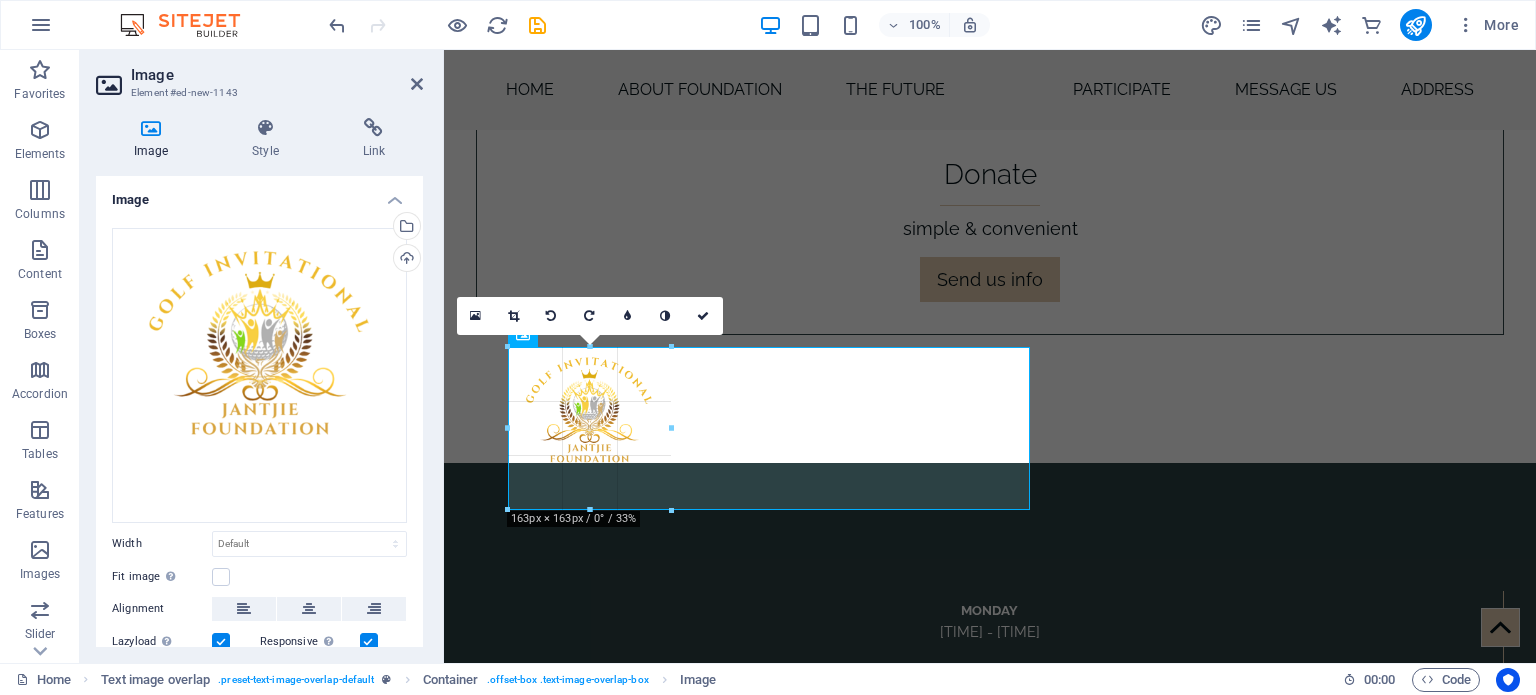 drag, startPoint x: 763, startPoint y: 599, endPoint x: 670, endPoint y: 479, distance: 151.81897 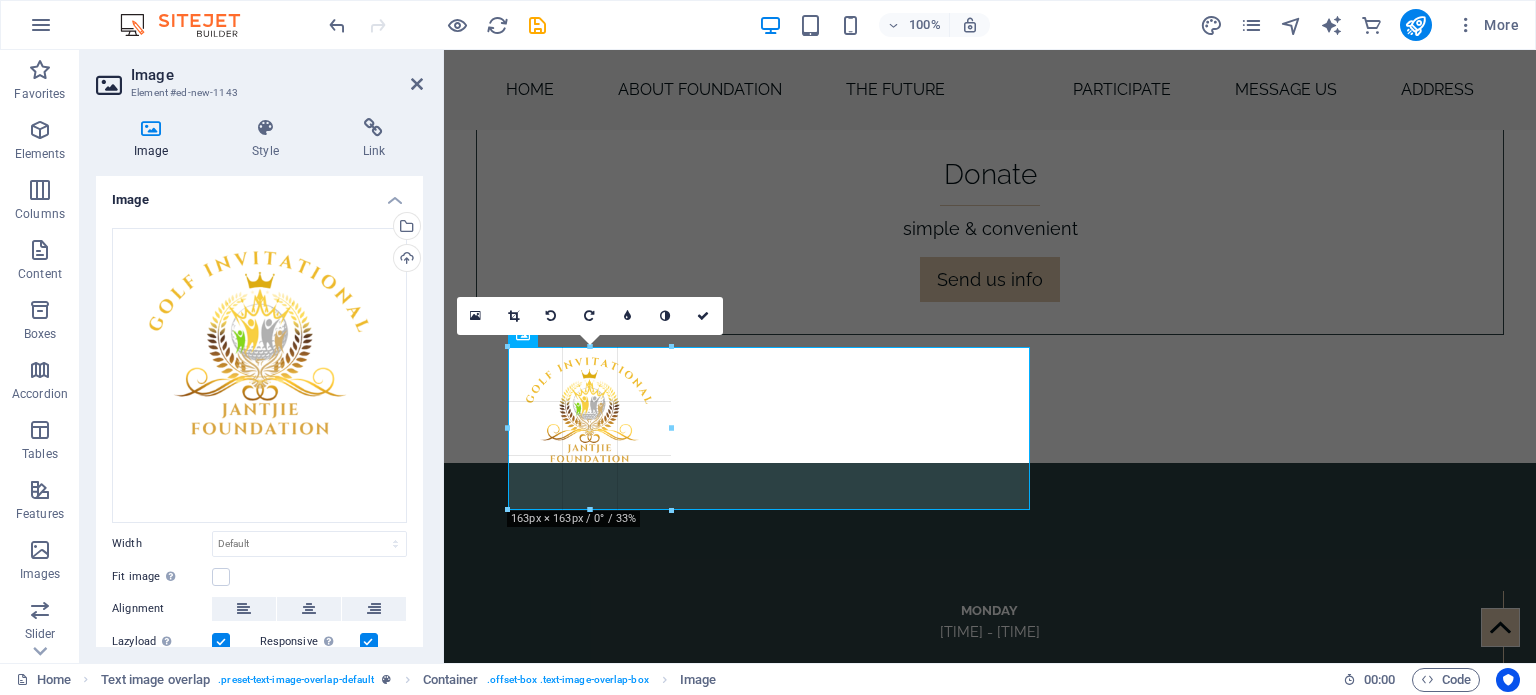 type on "163" 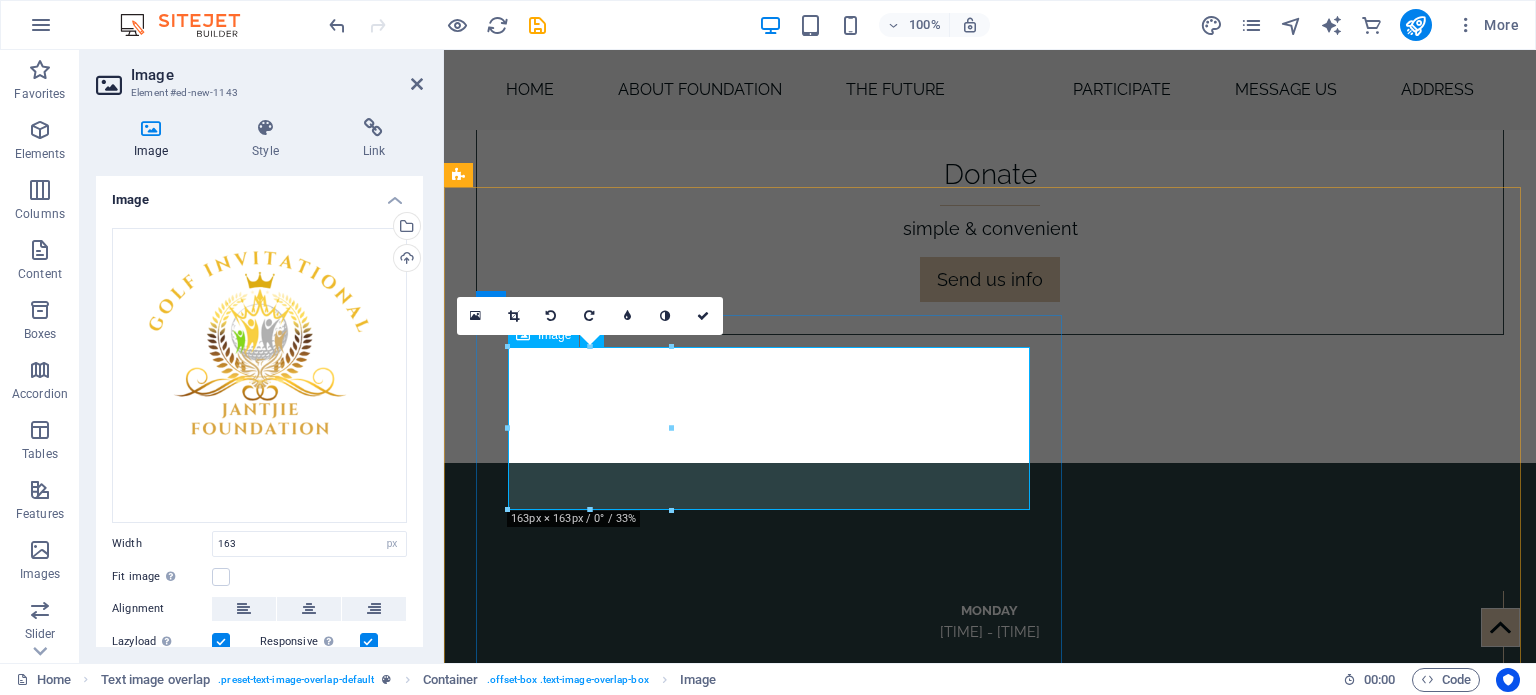 click at bounding box center [1030, 11950] 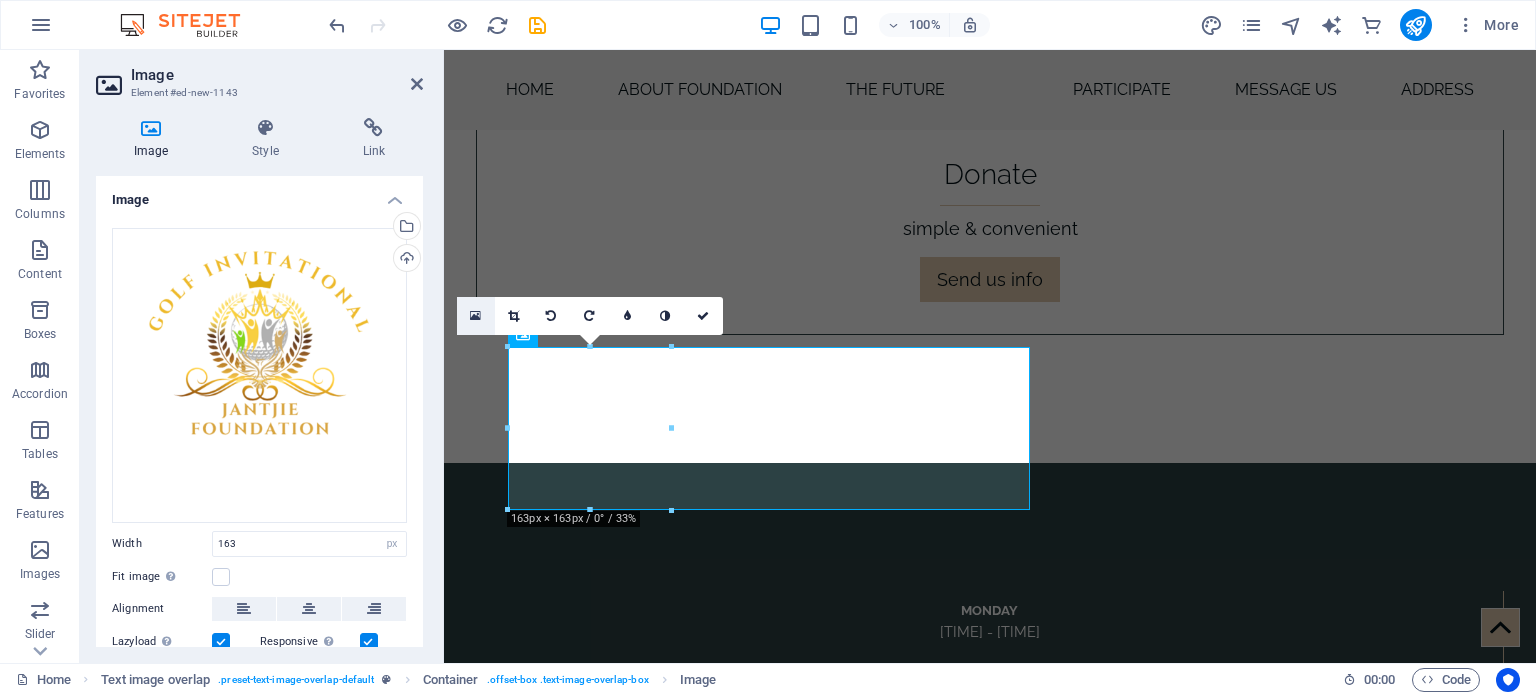click at bounding box center (475, 316) 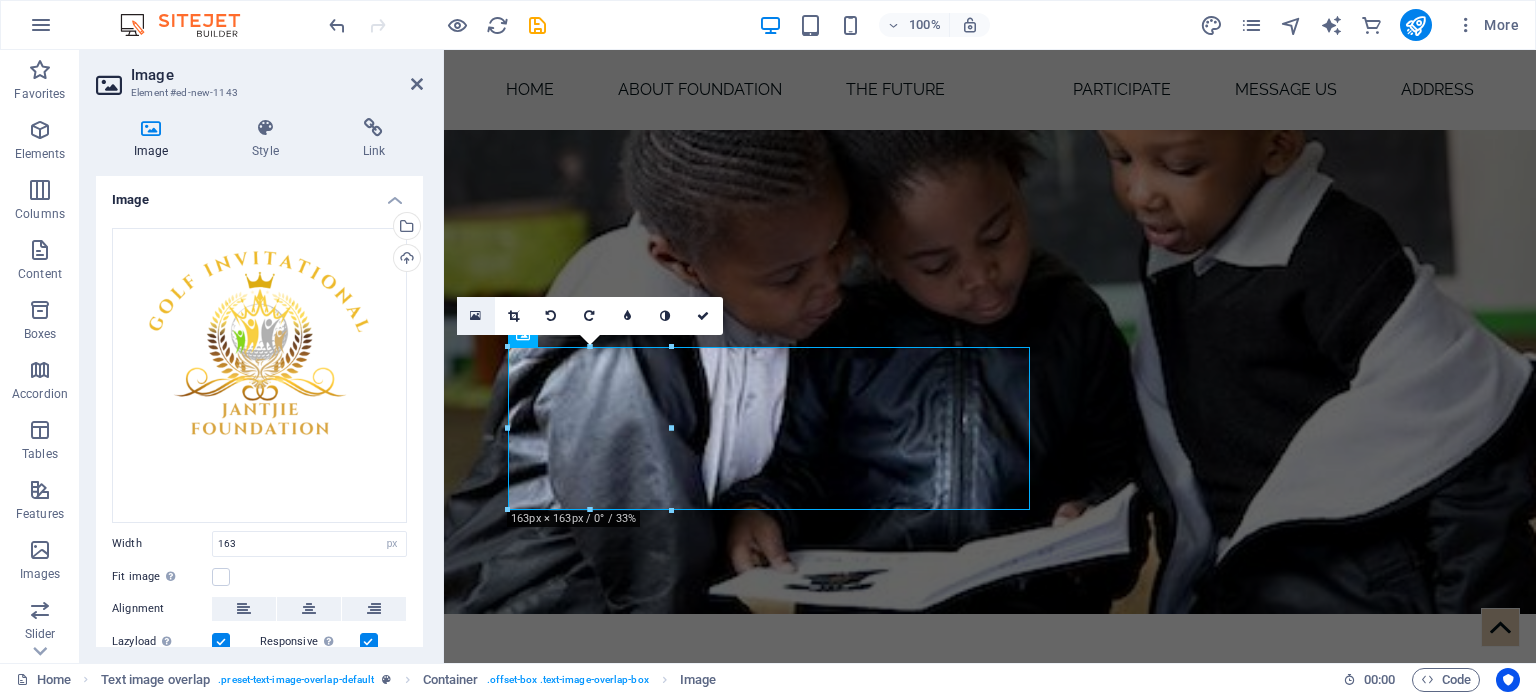 scroll, scrollTop: 9549, scrollLeft: 0, axis: vertical 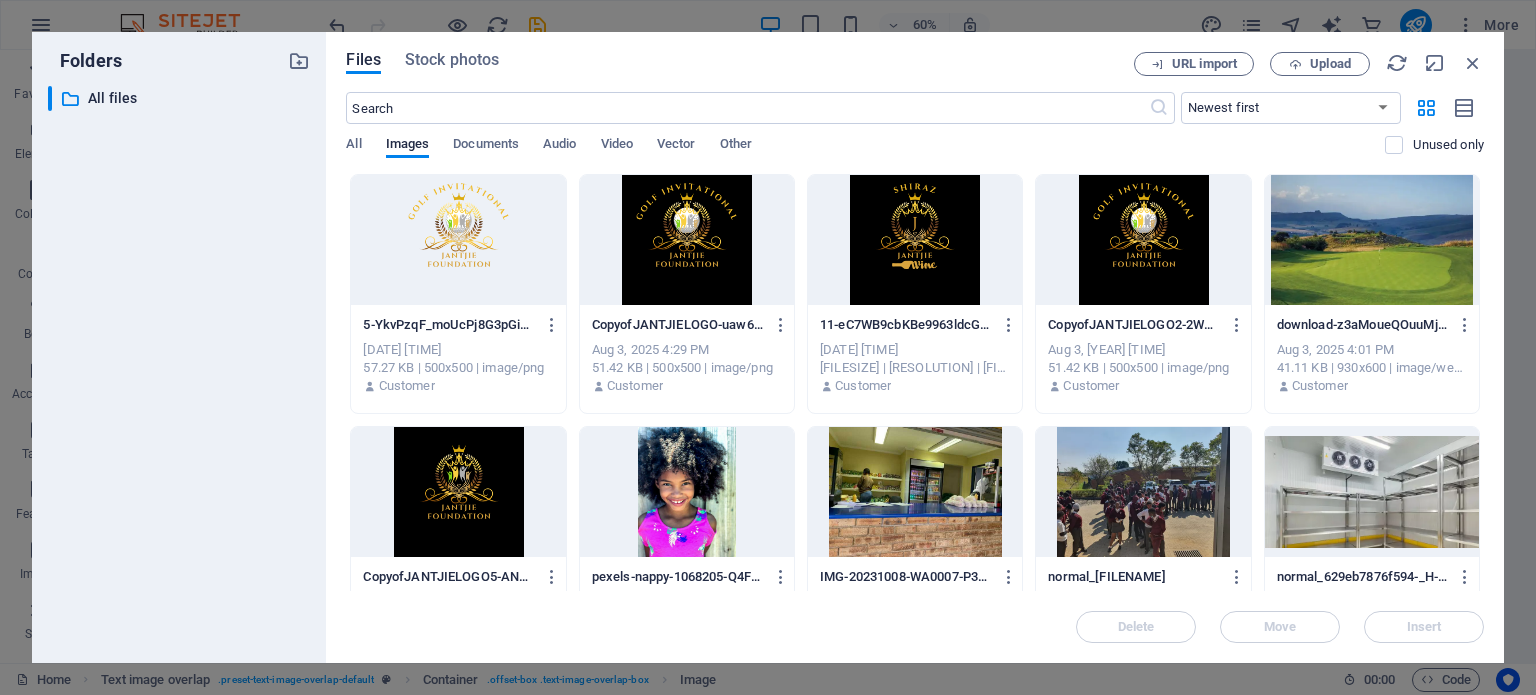 click at bounding box center (1372, 240) 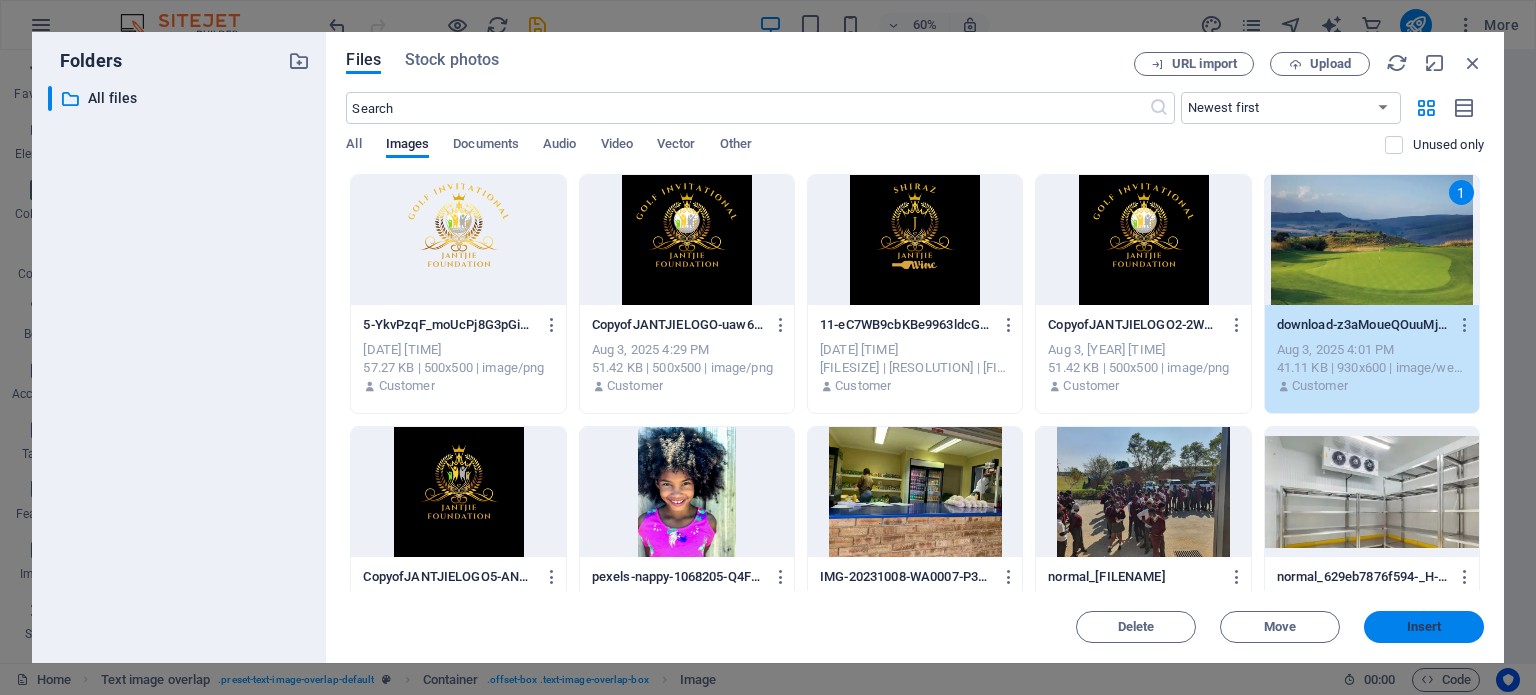 click on "Insert" at bounding box center (1424, 627) 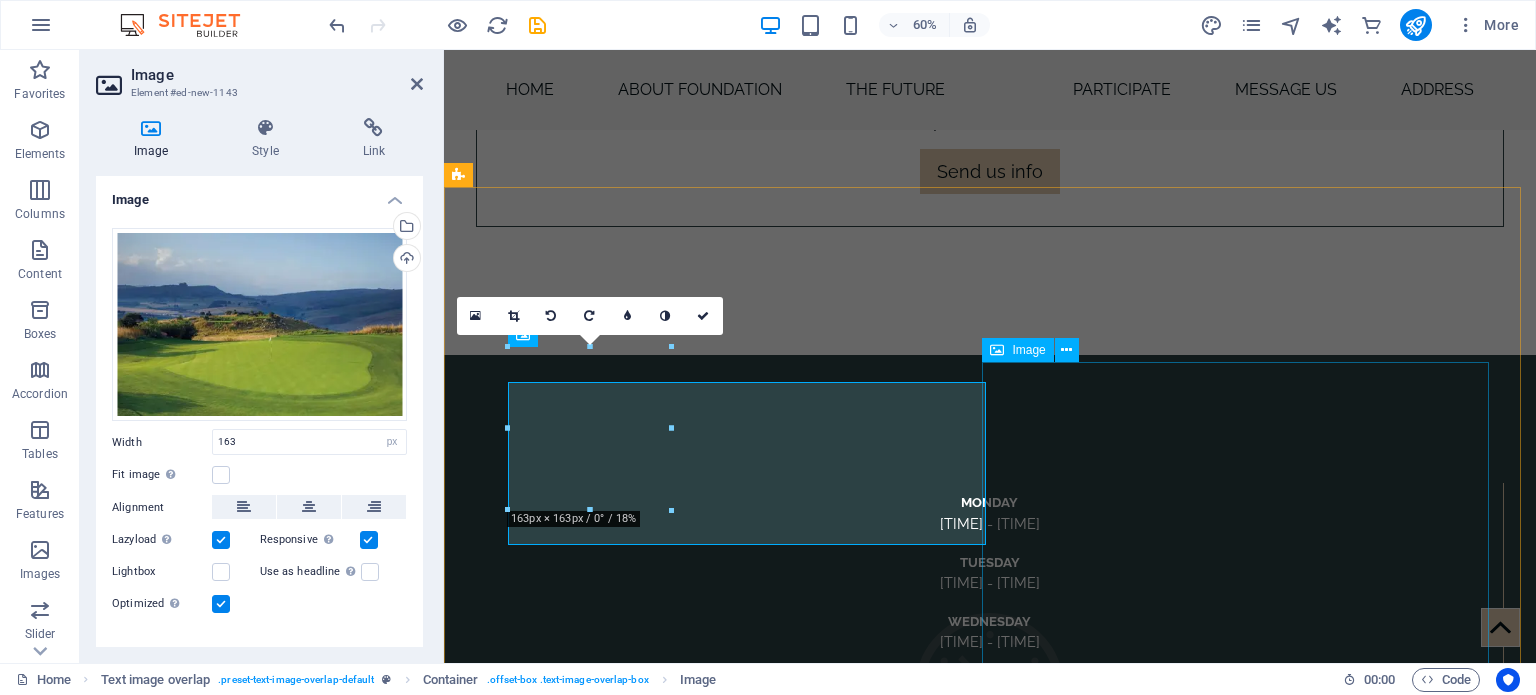 scroll, scrollTop: 9441, scrollLeft: 0, axis: vertical 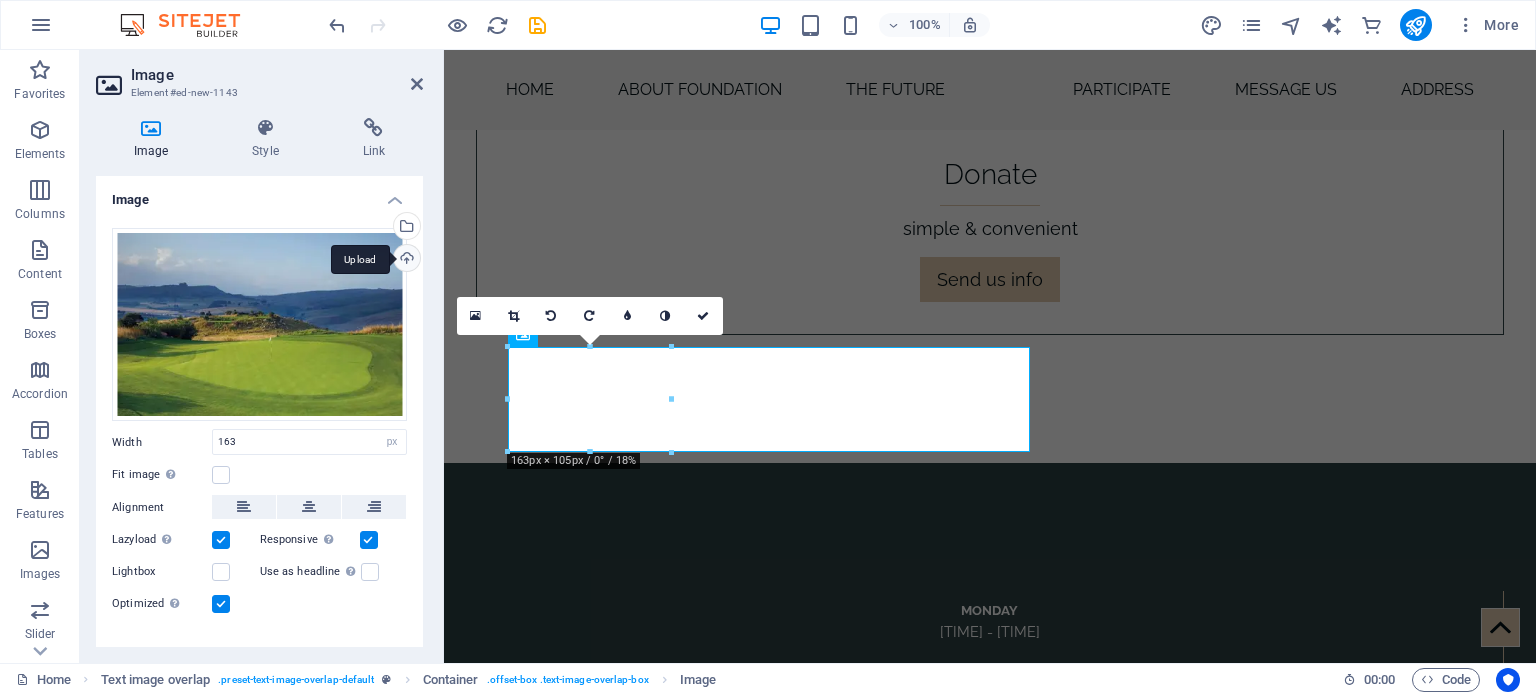 click on "Upload" at bounding box center (405, 260) 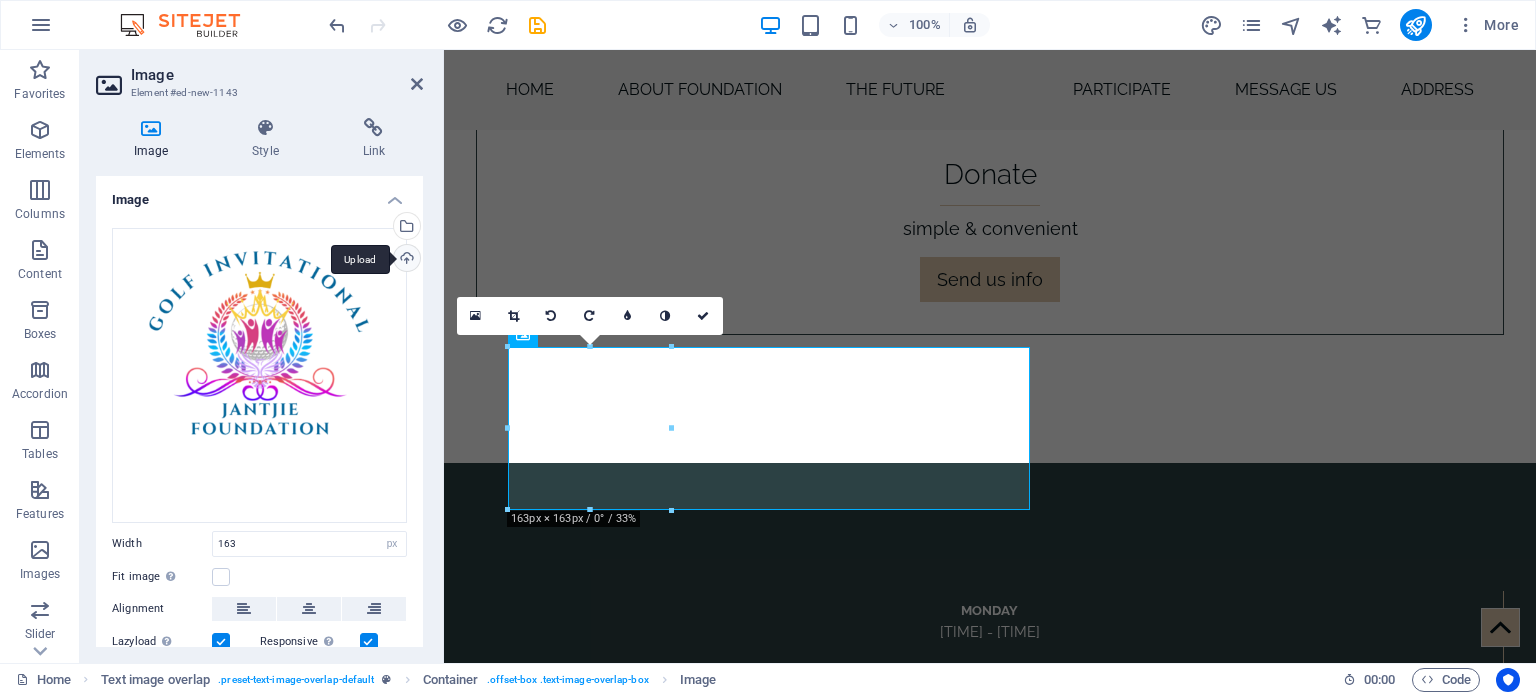 click on "Upload" at bounding box center (405, 260) 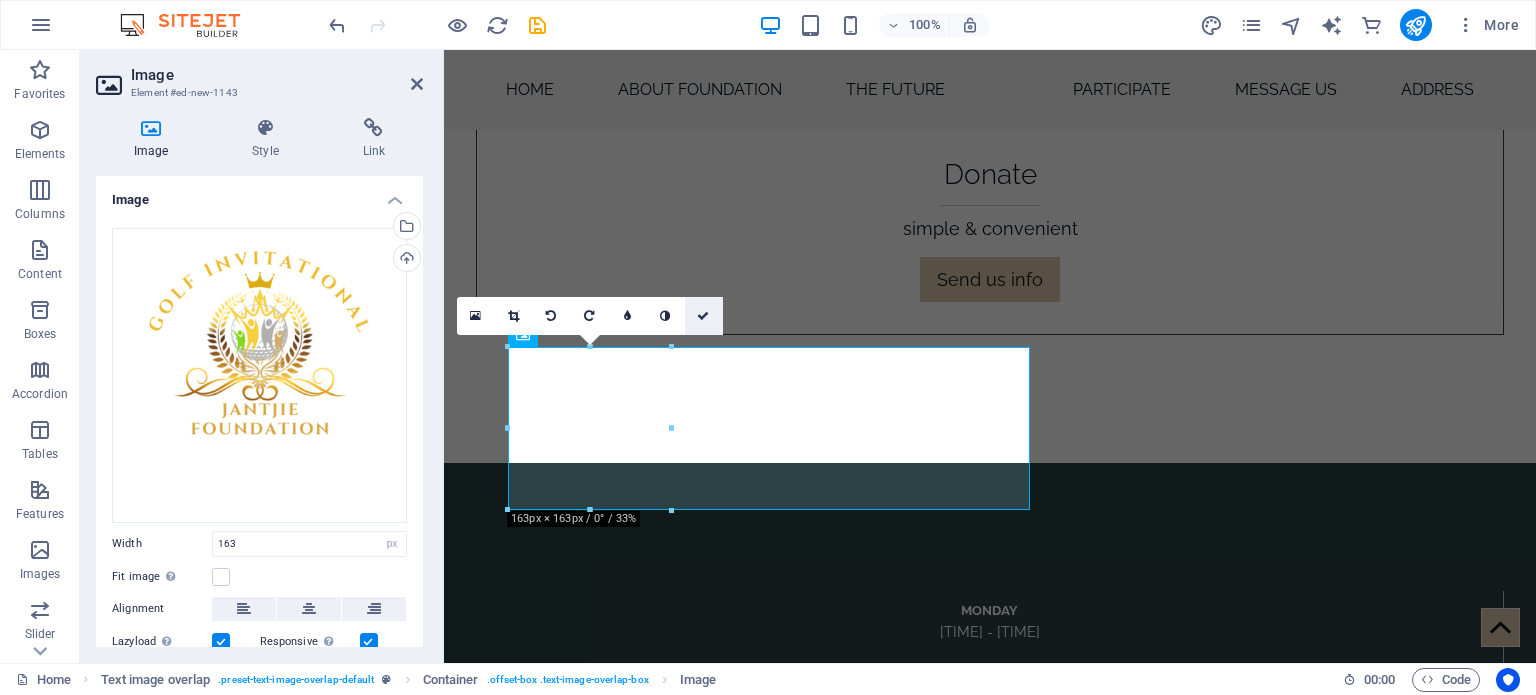 click at bounding box center [704, 316] 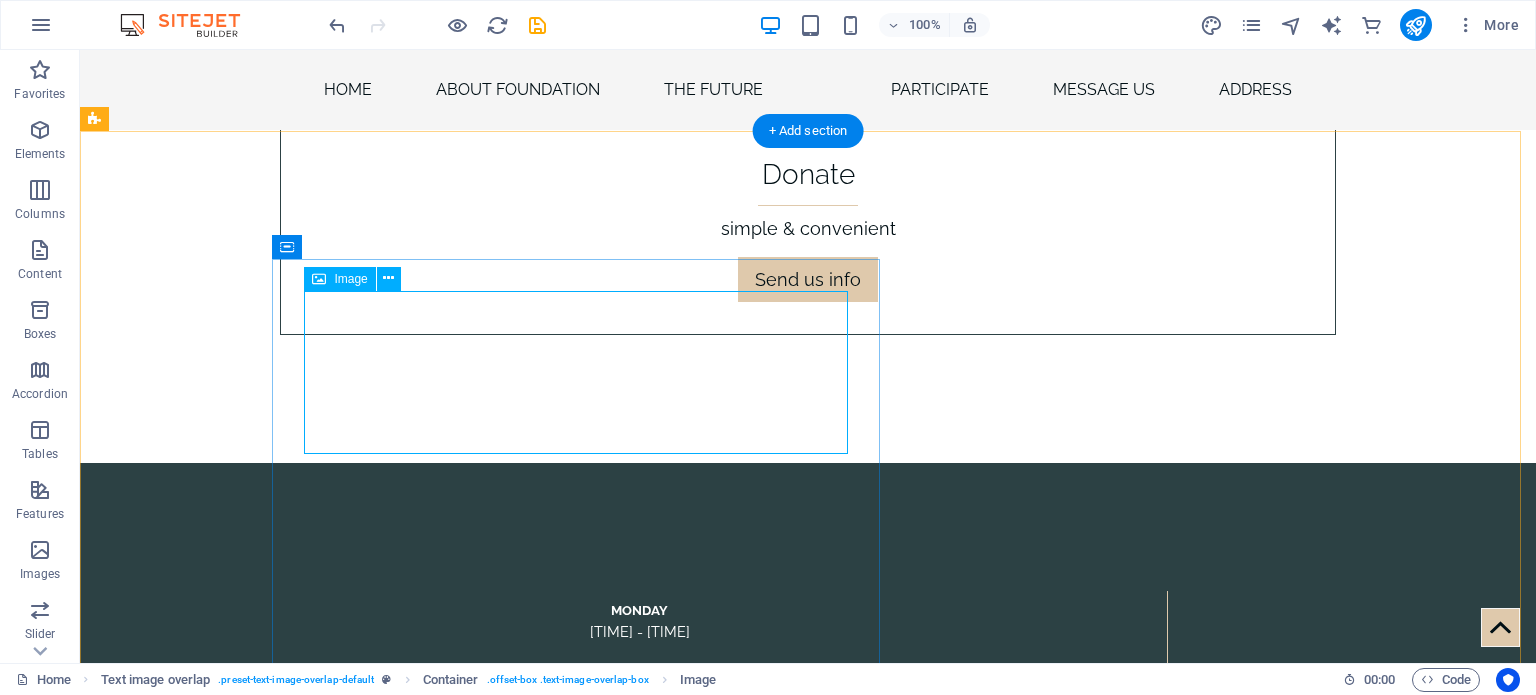 scroll, scrollTop: 9426, scrollLeft: 0, axis: vertical 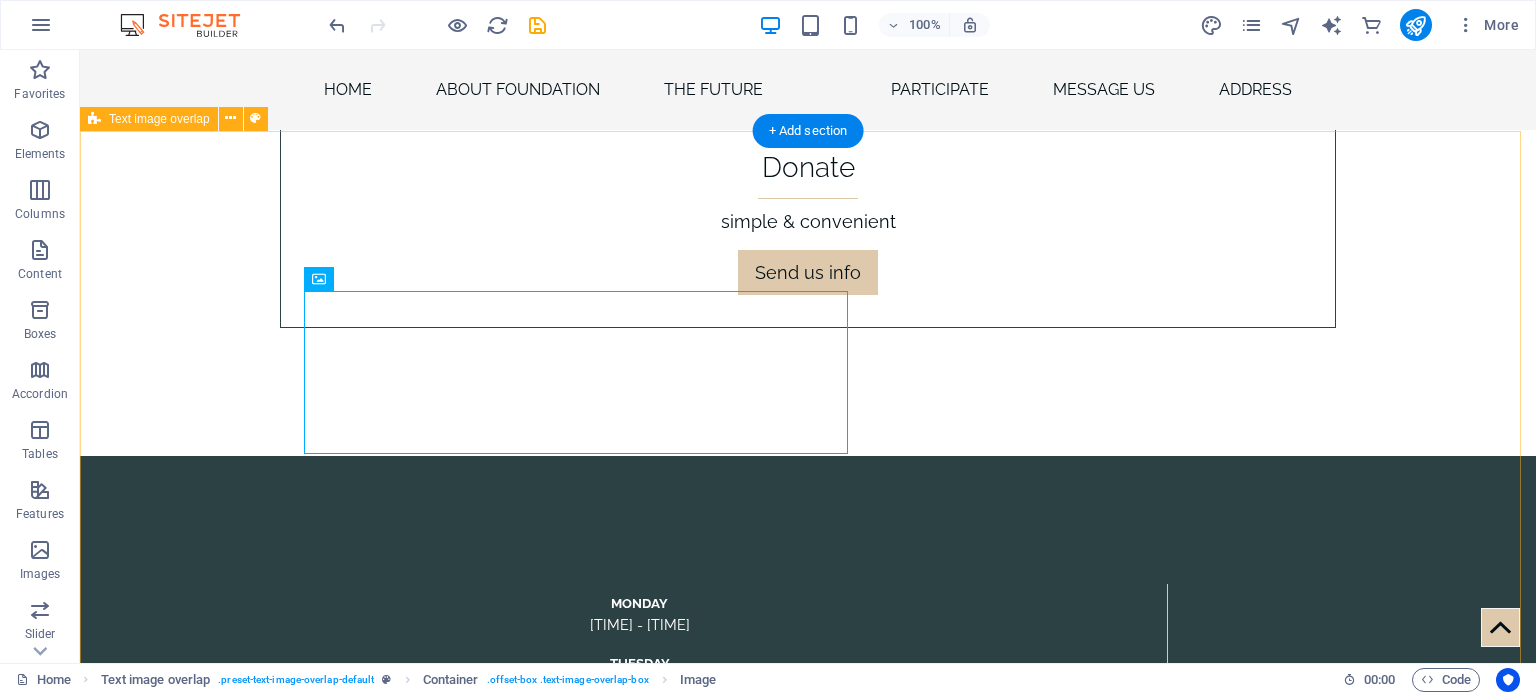 click on "THE INVITATIONAL Lorem ipsum dolor sit amet, consectetuer adipiscing elit. Aenean commodo ligula eget dolor. Lorem ipsum dolor sit amet, consectetuer adipiscing elit leget dolor. Lorem ipsum dolor sit amet, consectetuer adipiscing elit. Aenean commodo ligula eget dolor." at bounding box center (808, 13645) 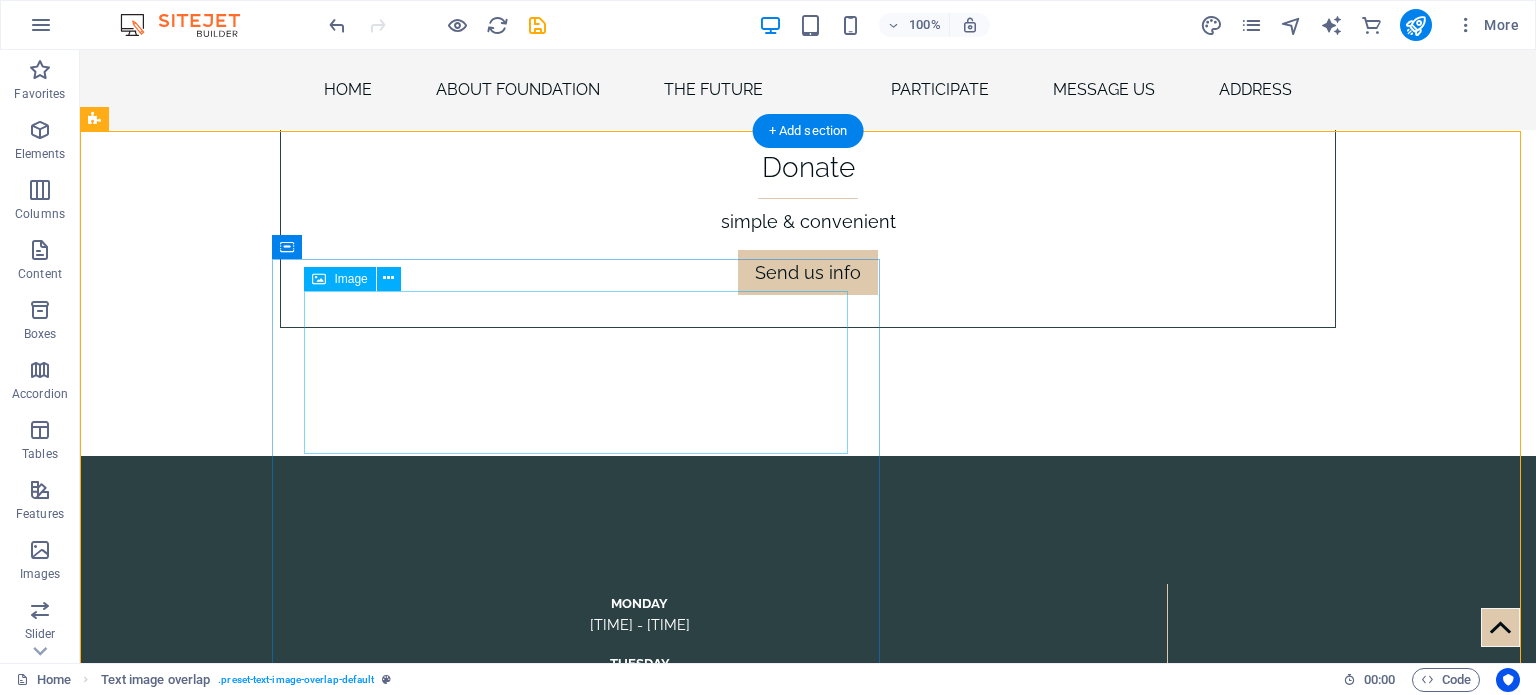 click at bounding box center [848, 13234] 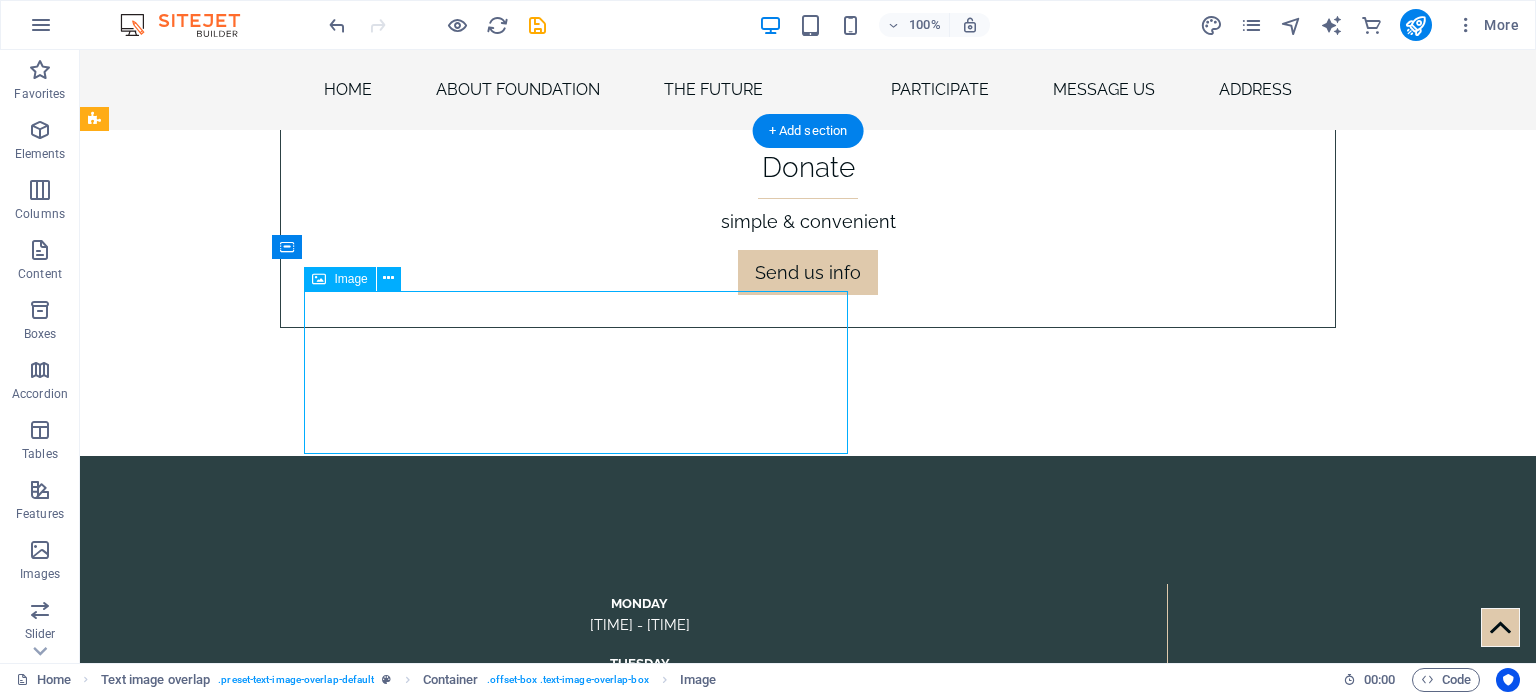 click at bounding box center (848, 13234) 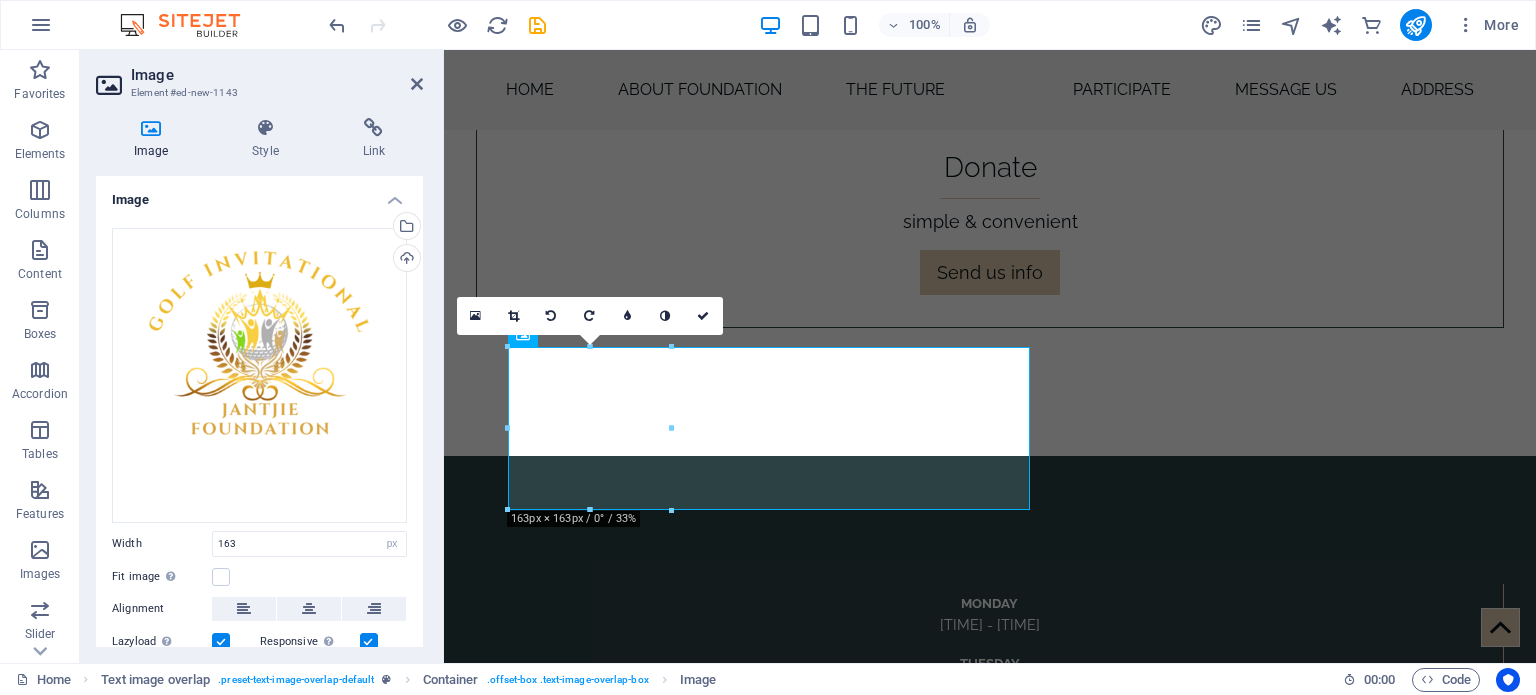 scroll, scrollTop: 9441, scrollLeft: 0, axis: vertical 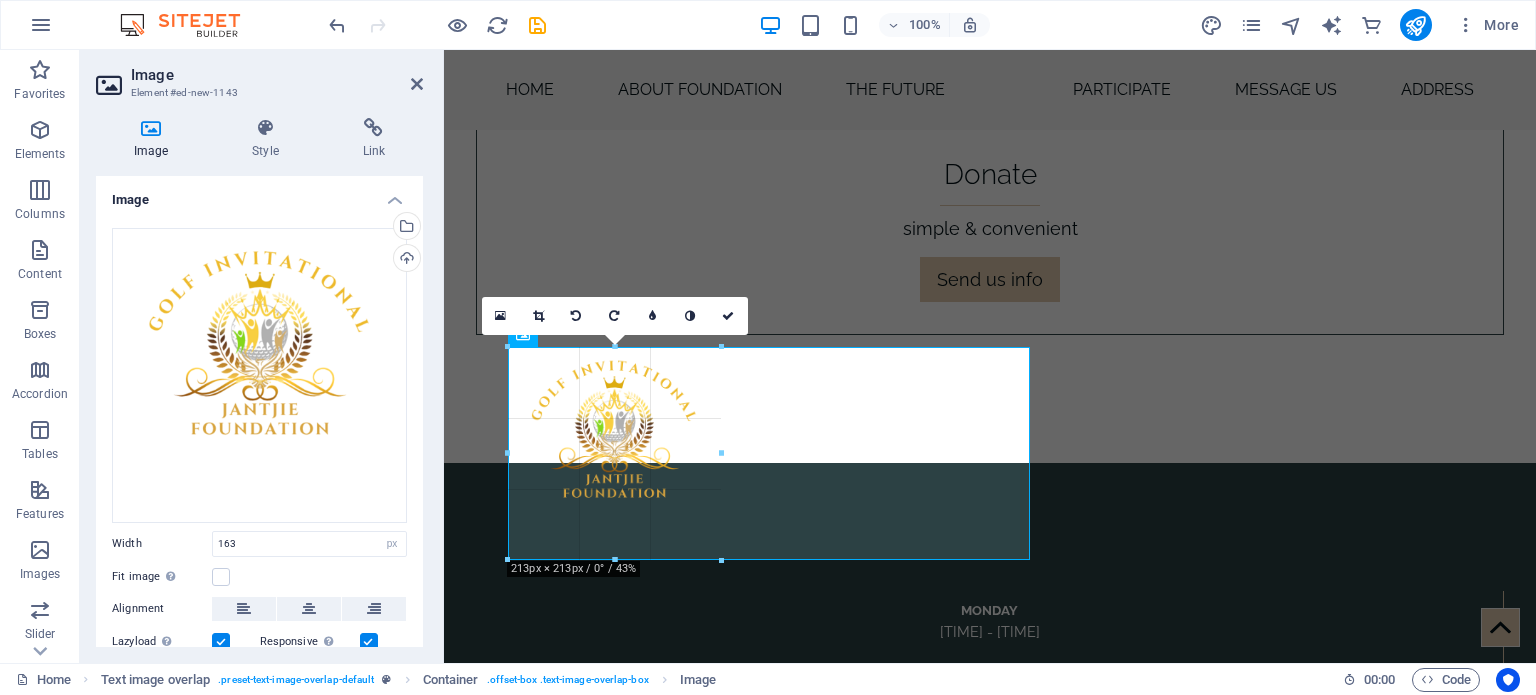 drag, startPoint x: 674, startPoint y: 511, endPoint x: 724, endPoint y: 528, distance: 52.810986 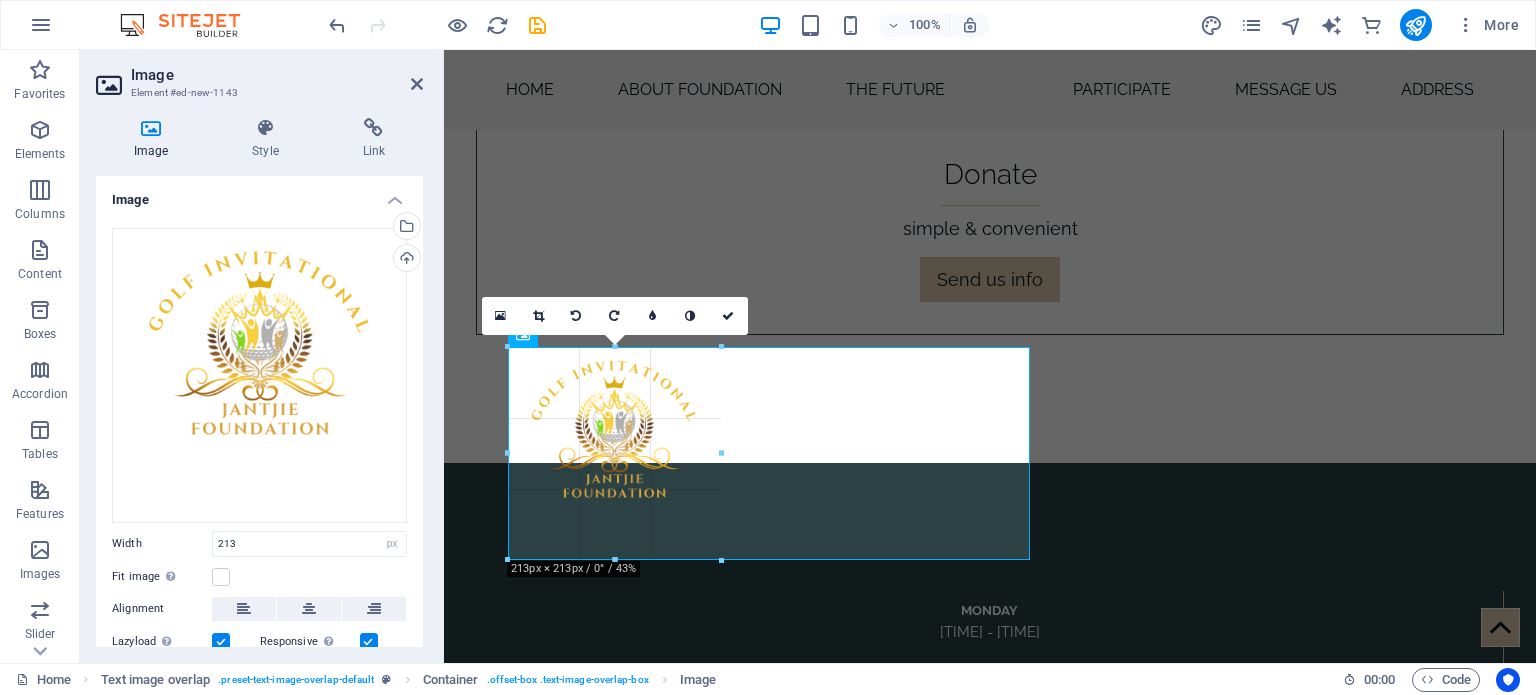click on "180 170 160 150 140 130 120 110 100 90 80 70 60 50 40 30 20 10 0 -10 -20 -30 -40 -50 -60 -70 -80 -90 -100 -110 -120 -130 -140 -150 -160 -170 213px × 213px / 0° / 43% 16:10 16:9 4:3 1:1 1:2 0" at bounding box center (614, 453) 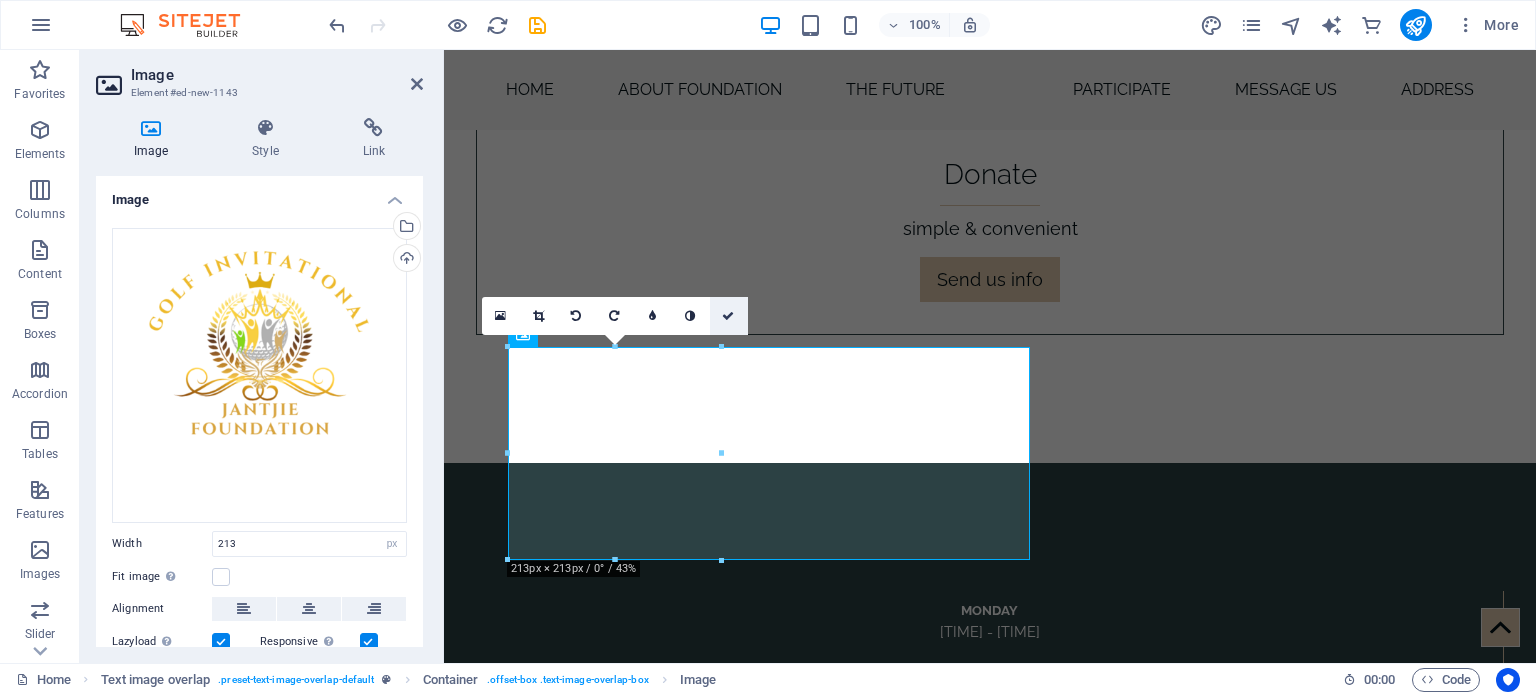 click at bounding box center [729, 316] 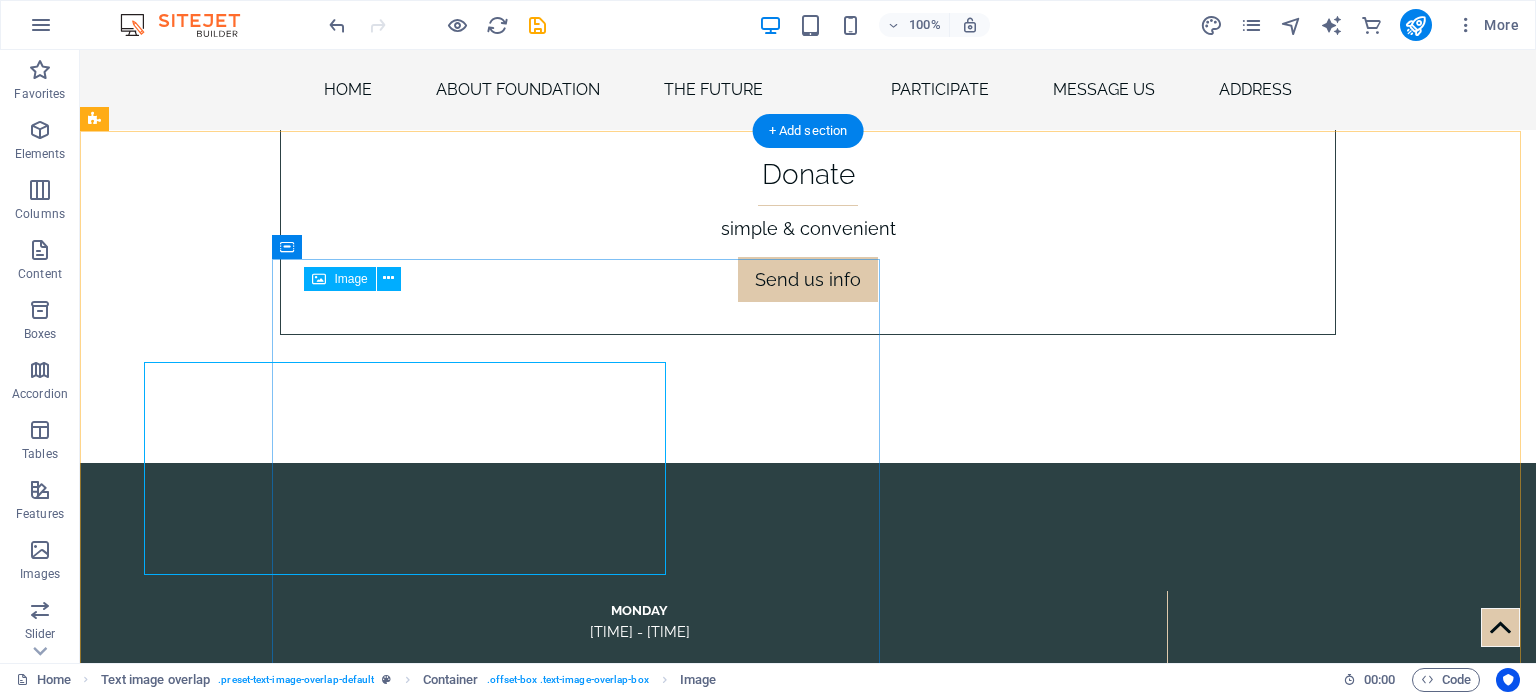 scroll, scrollTop: 9426, scrollLeft: 0, axis: vertical 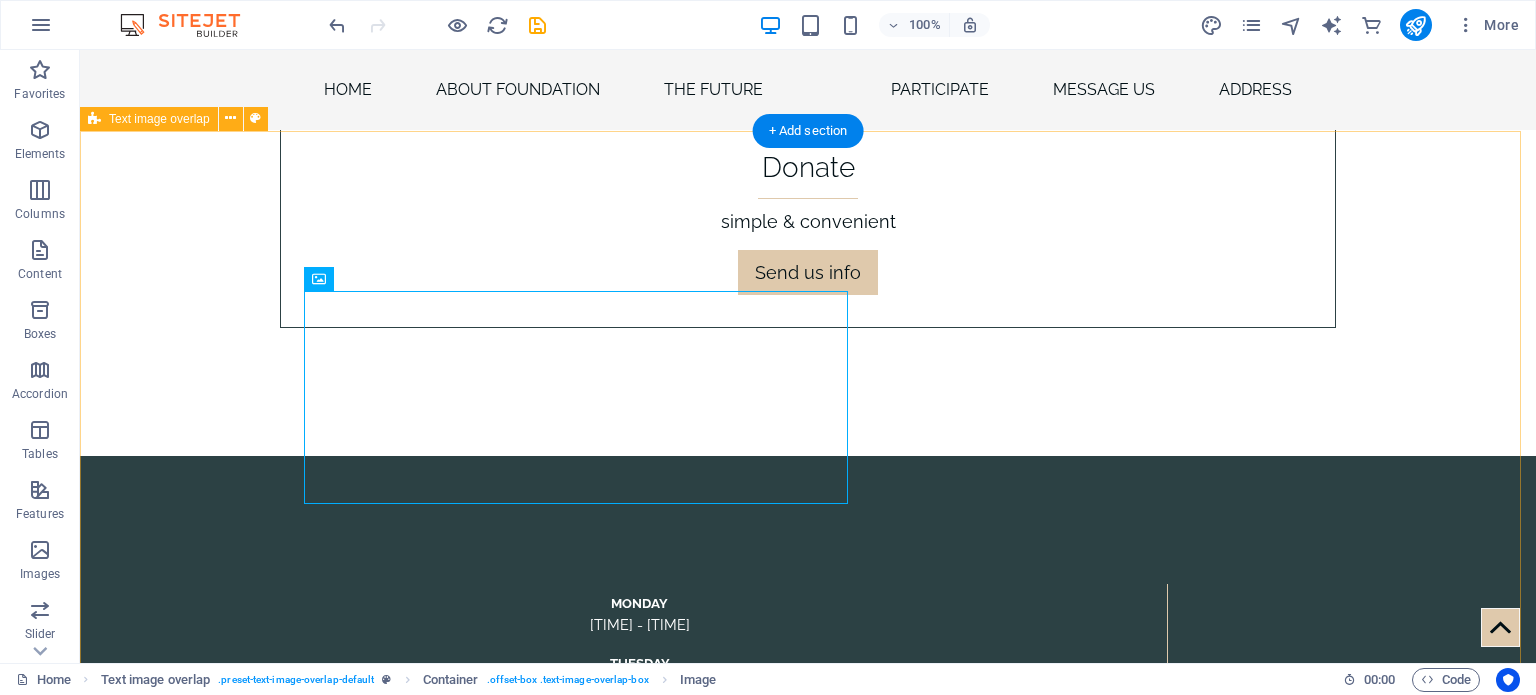click on "THE INVITATIONAL Lorem ipsum dolor sit amet, consectetuer adipiscing elit. Aenean commodo ligula eget dolor. Lorem ipsum dolor sit amet, consectetuer adipiscing elit leget dolor. Lorem ipsum dolor sit amet, consectetuer adipiscing elit. Aenean commodo ligula eget dolor." at bounding box center (808, 13670) 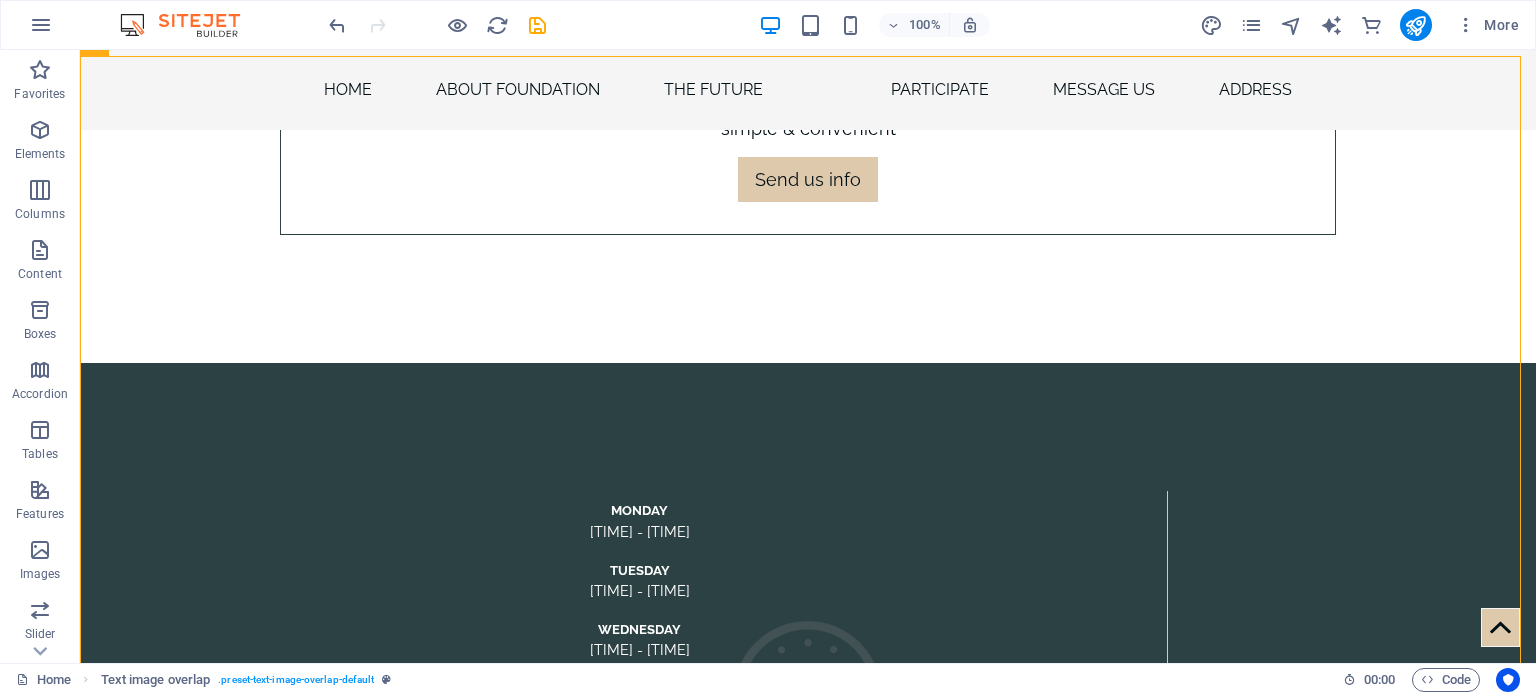 scroll, scrollTop: 9500, scrollLeft: 0, axis: vertical 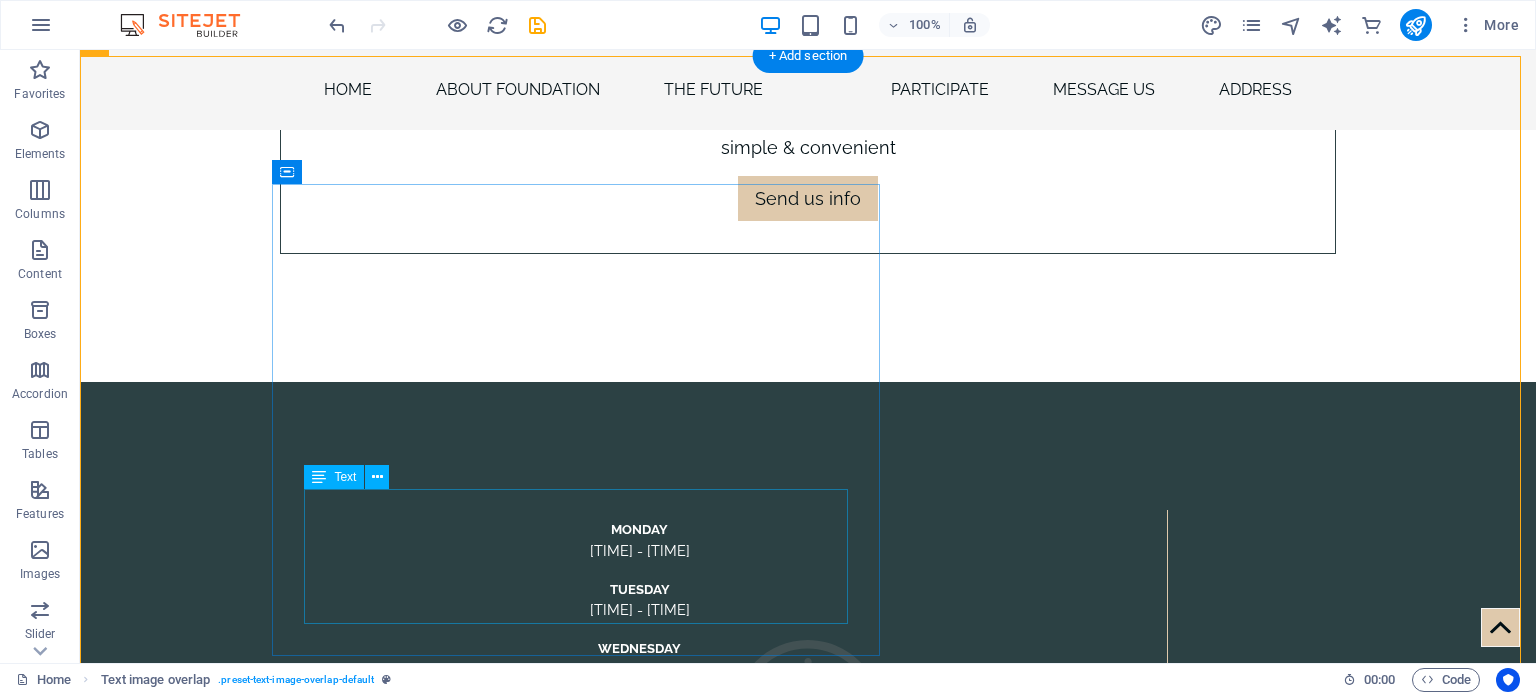 click on "Lorem ipsum dolor sit amet, consectetuer adipiscing elit. Aenean commodo ligula eget dolor. Lorem ipsum dolor sit amet, consectetuer adipiscing elit leget dolor. Lorem ipsum dolor sit amet, consectetuer adipiscing elit. Aenean commodo ligula eget dolor." at bounding box center [848, 13392] 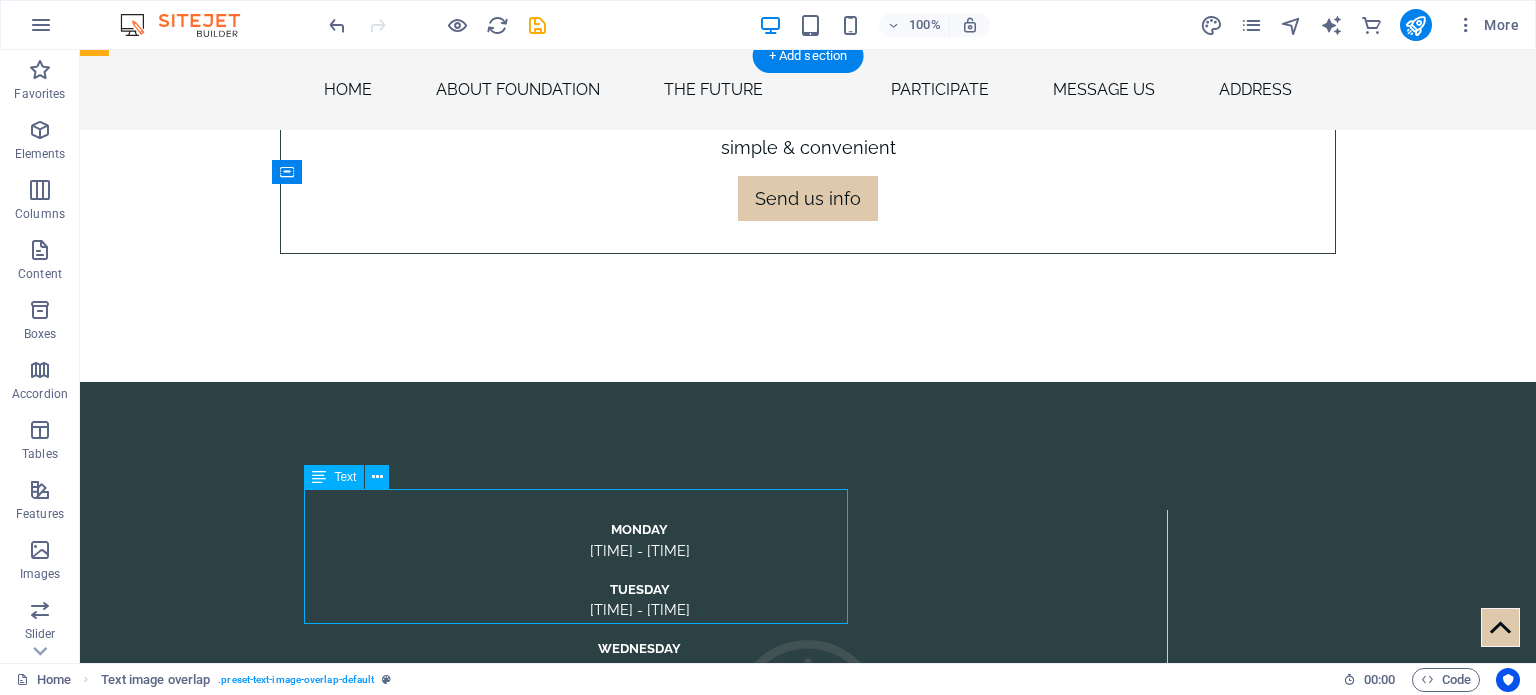 click on "Lorem ipsum dolor sit amet, consectetuer adipiscing elit. Aenean commodo ligula eget dolor. Lorem ipsum dolor sit amet, consectetuer adipiscing elit leget dolor. Lorem ipsum dolor sit amet, consectetuer adipiscing elit. Aenean commodo ligula eget dolor." at bounding box center (848, 13392) 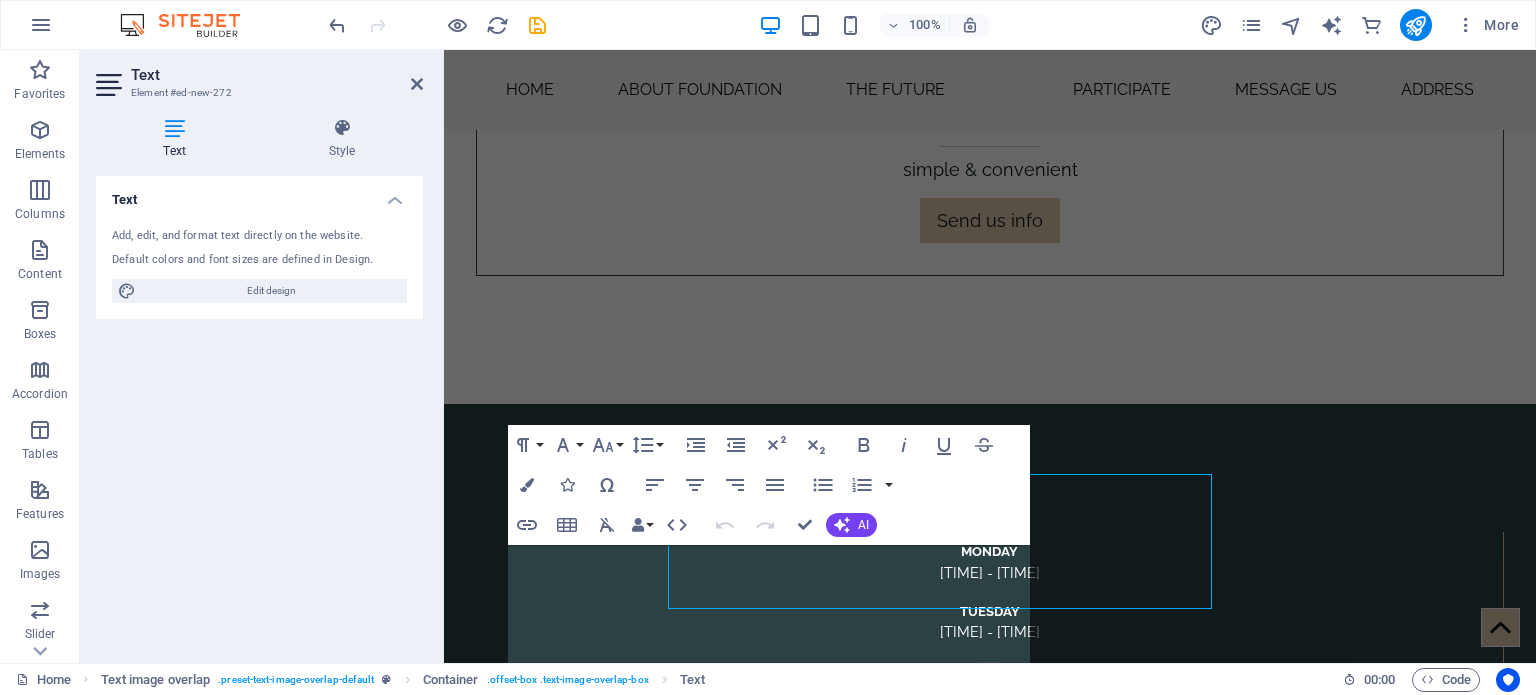scroll, scrollTop: 9516, scrollLeft: 0, axis: vertical 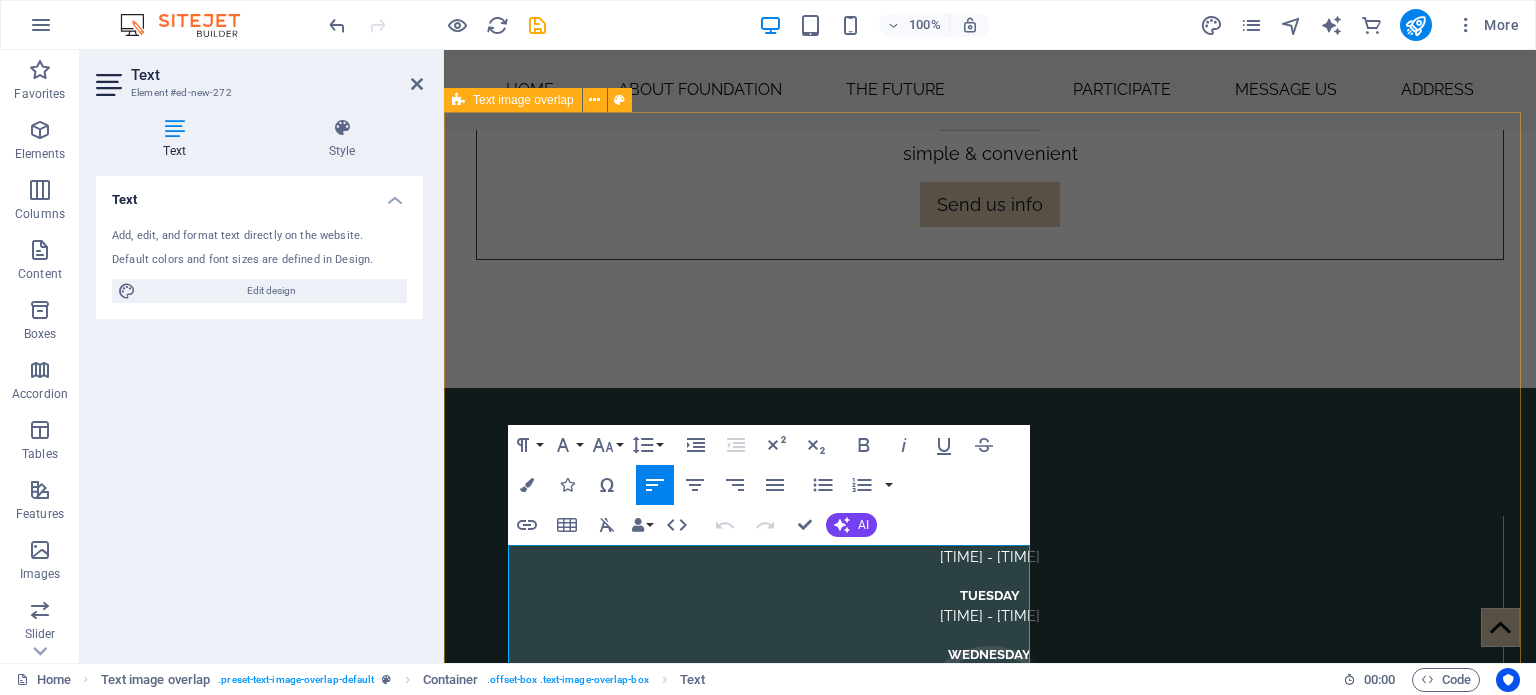click on "THE INVITATIONAL Lorem ipsum dolor sit amet, consectetuer adipiscing elit. Aenean commodo ligula eget dolor. Lorem ipsum dolor sit amet, consectetuer adipiscing elit leget dolor. Lorem ipsum dolor sit amet, consectetuer adipiscing elit. Aenean commodo ligula eget dolor." at bounding box center [990, 12302] 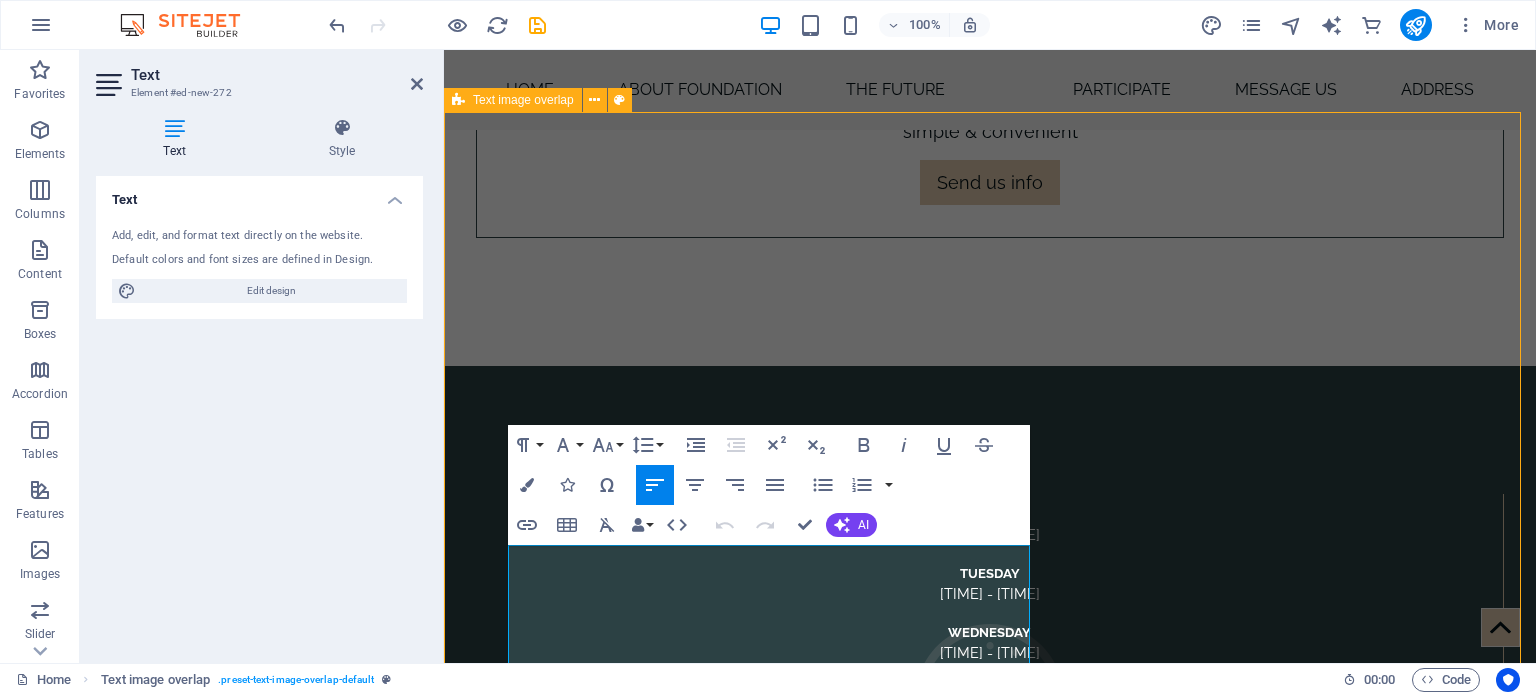 scroll, scrollTop: 9444, scrollLeft: 0, axis: vertical 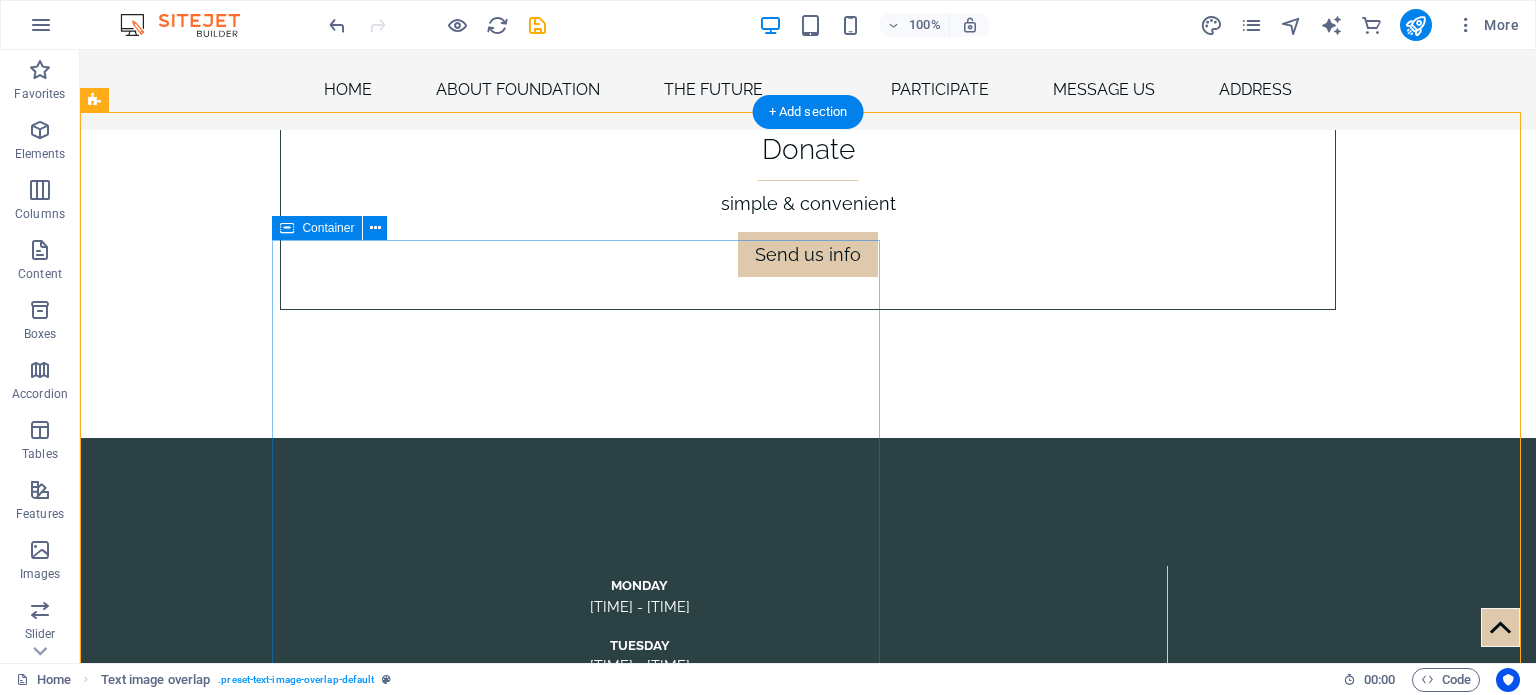 click on "THE INVITATIONAL Lorem ipsum dolor sit amet, consectetuer adipiscing elit. Aenean commodo ligula eget dolor. Lorem ipsum dolor sit amet, consectetuer adipiscing elit leget dolor. Lorem ipsum dolor sit amet, consectetuer adipiscing elit. Aenean commodo ligula eget dolor." at bounding box center [848, 13312] 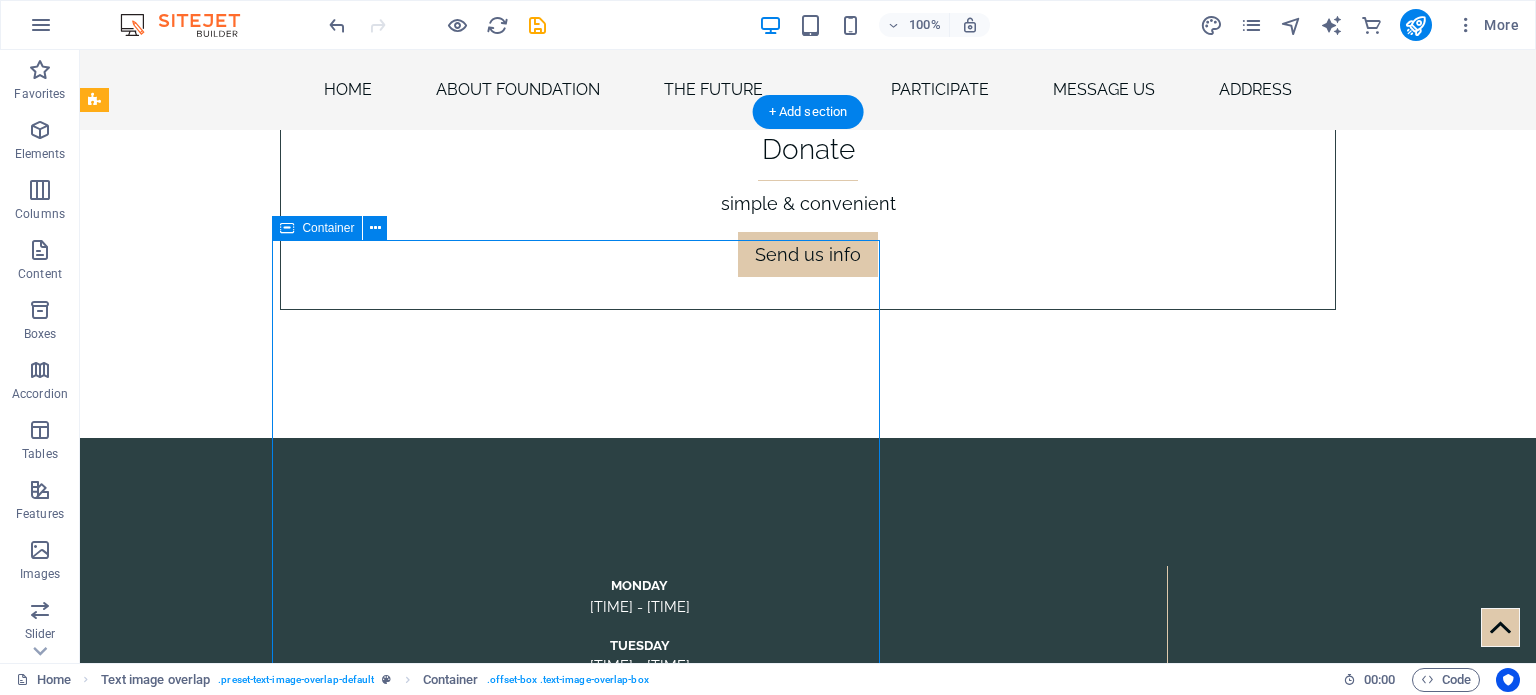 click on "THE INVITATIONAL Lorem ipsum dolor sit amet, consectetuer adipiscing elit. Aenean commodo ligula eget dolor. Lorem ipsum dolor sit amet, consectetuer adipiscing elit leget dolor. Lorem ipsum dolor sit amet, consectetuer adipiscing elit. Aenean commodo ligula eget dolor." at bounding box center [848, 13312] 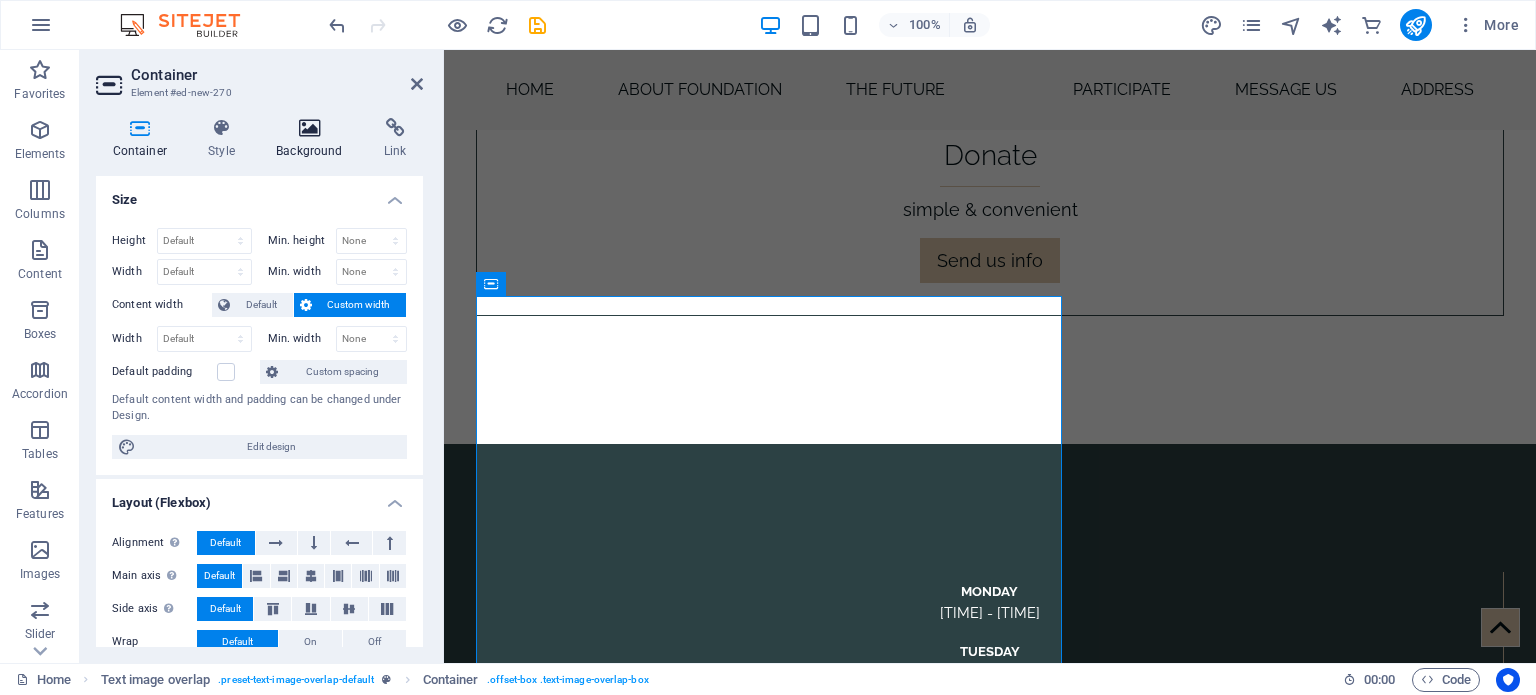 click at bounding box center [310, 128] 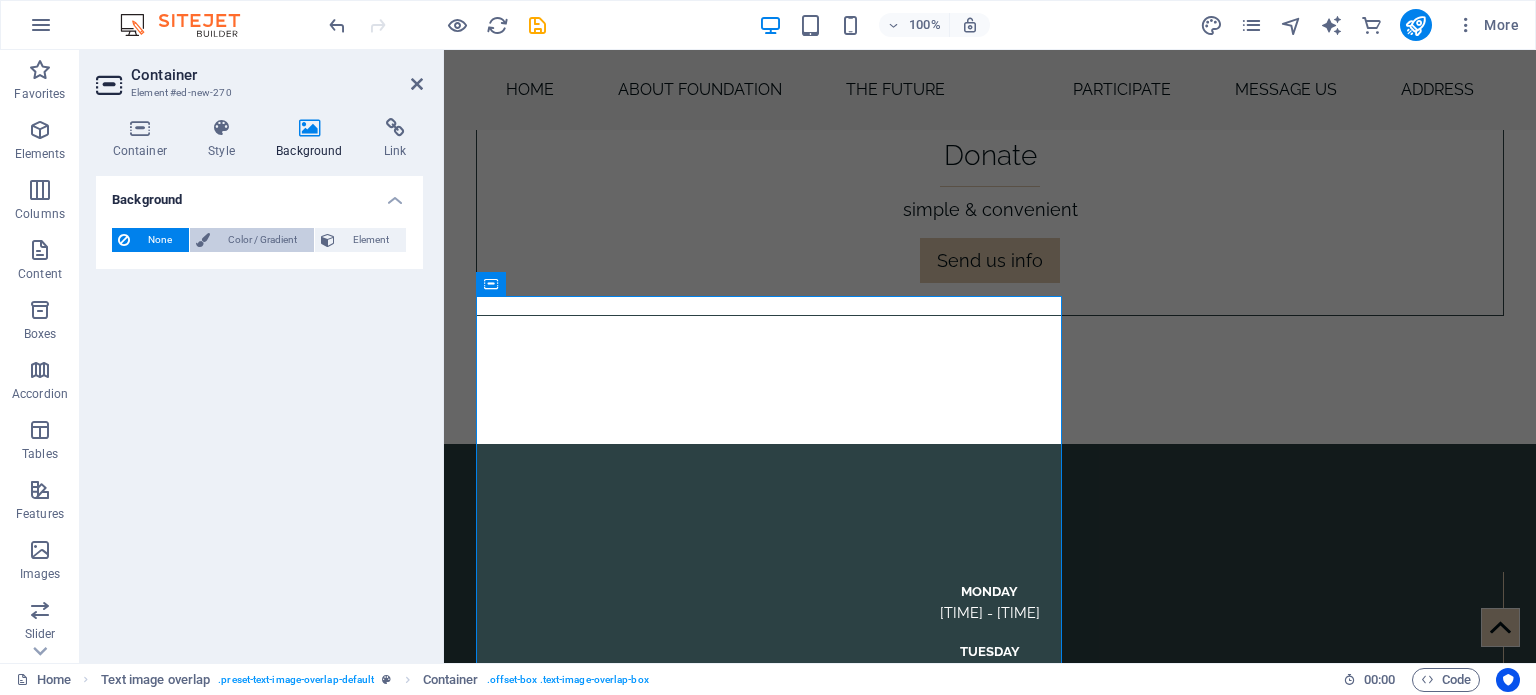 click on "Color / Gradient" at bounding box center [262, 240] 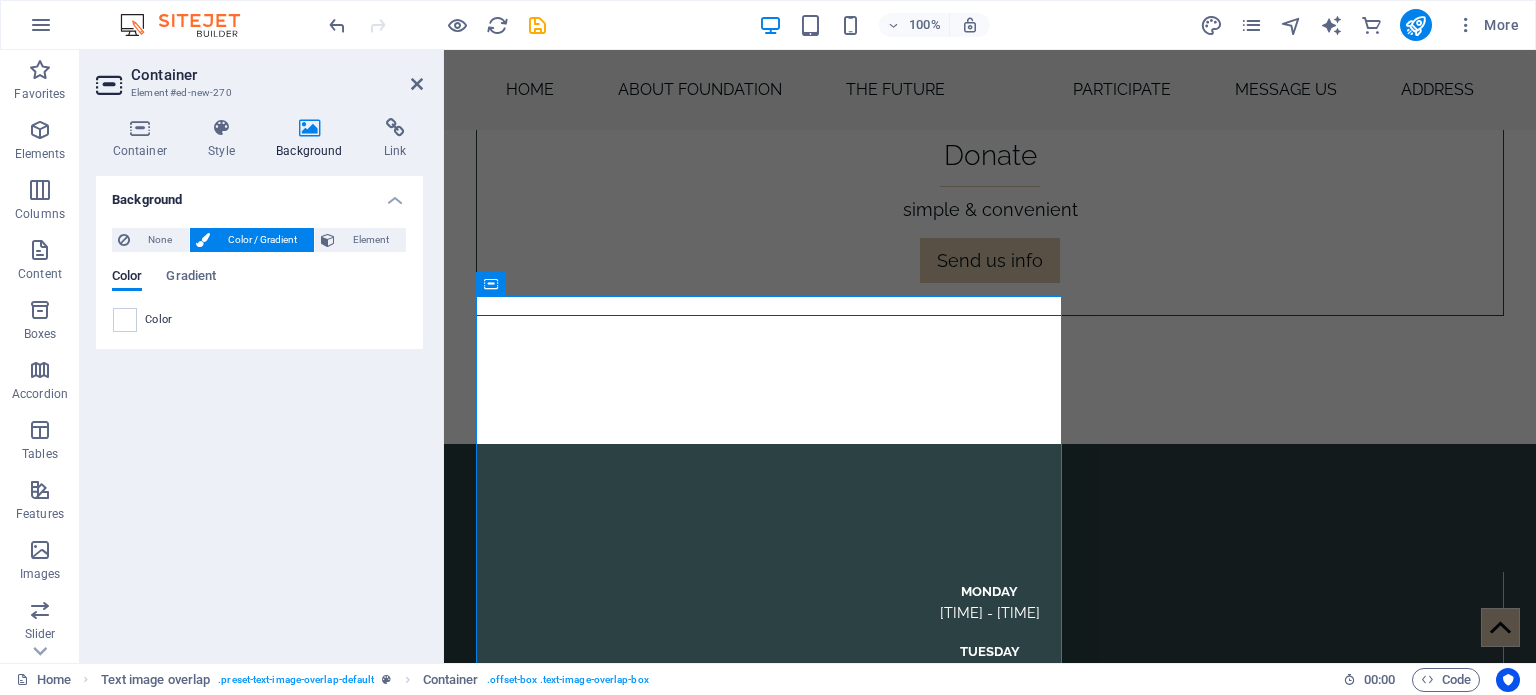 click at bounding box center [125, 320] 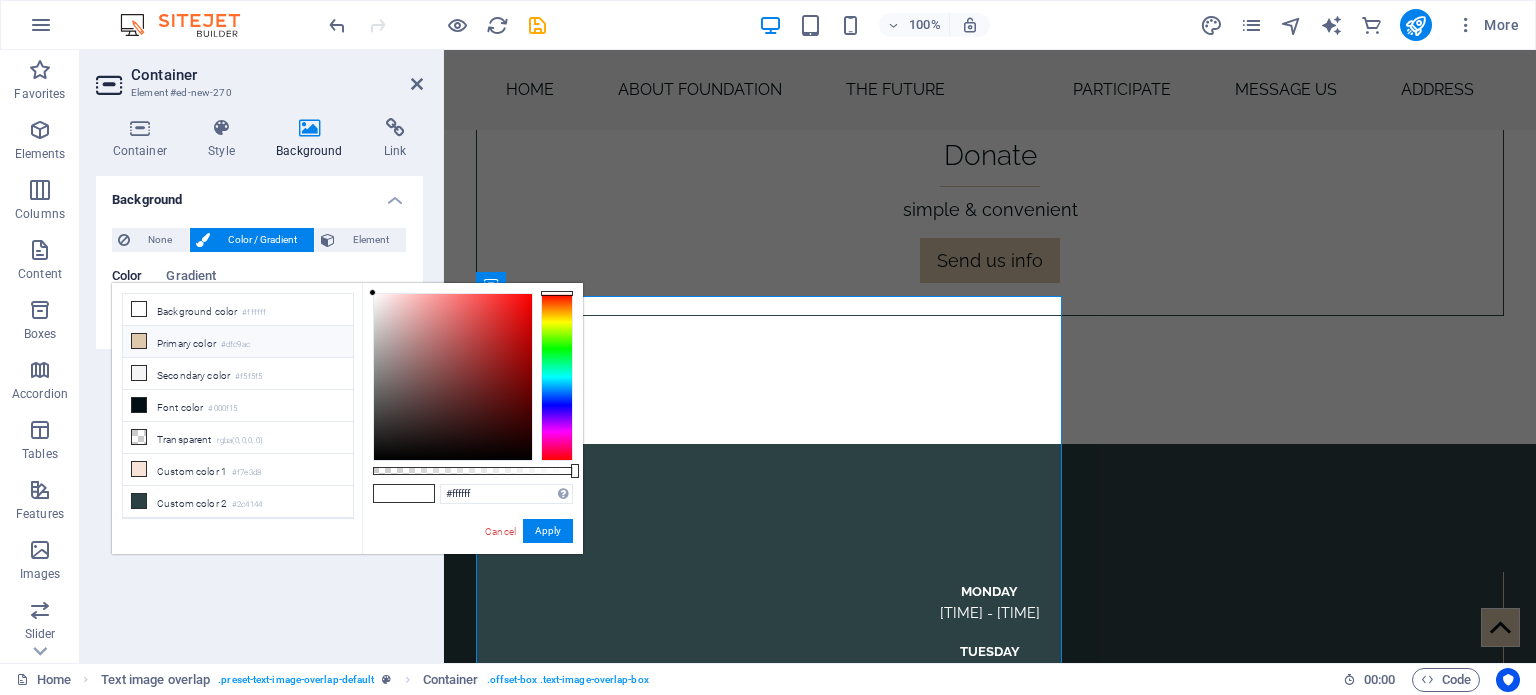 click at bounding box center [139, 341] 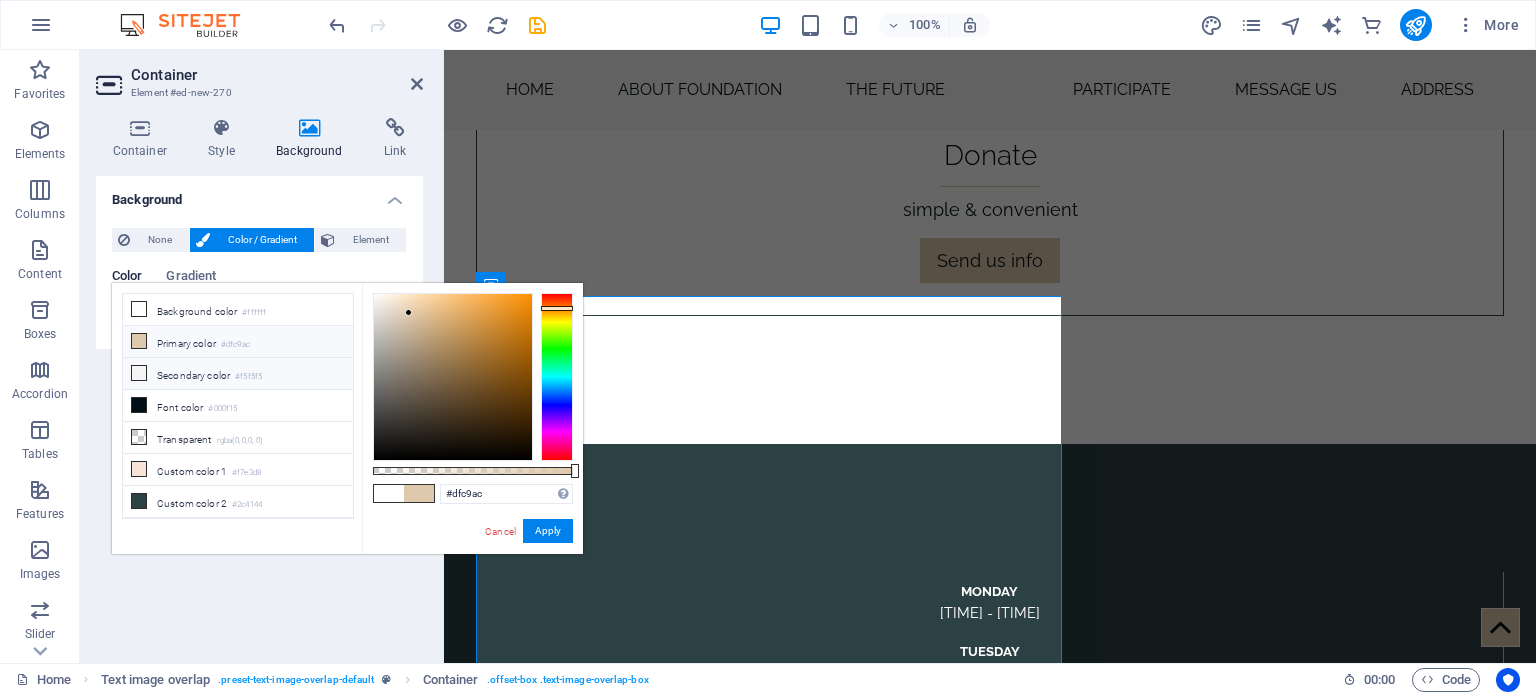 click at bounding box center [139, 373] 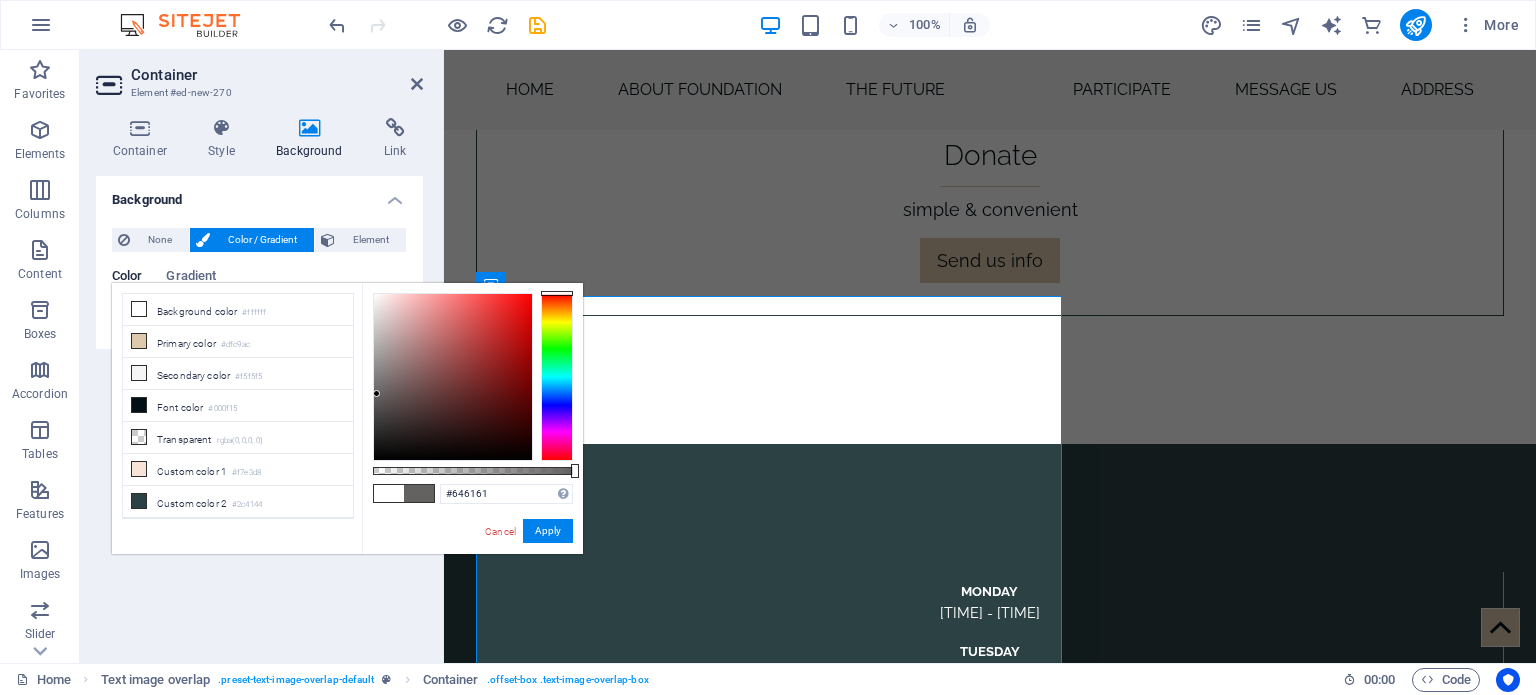 type on "#646262" 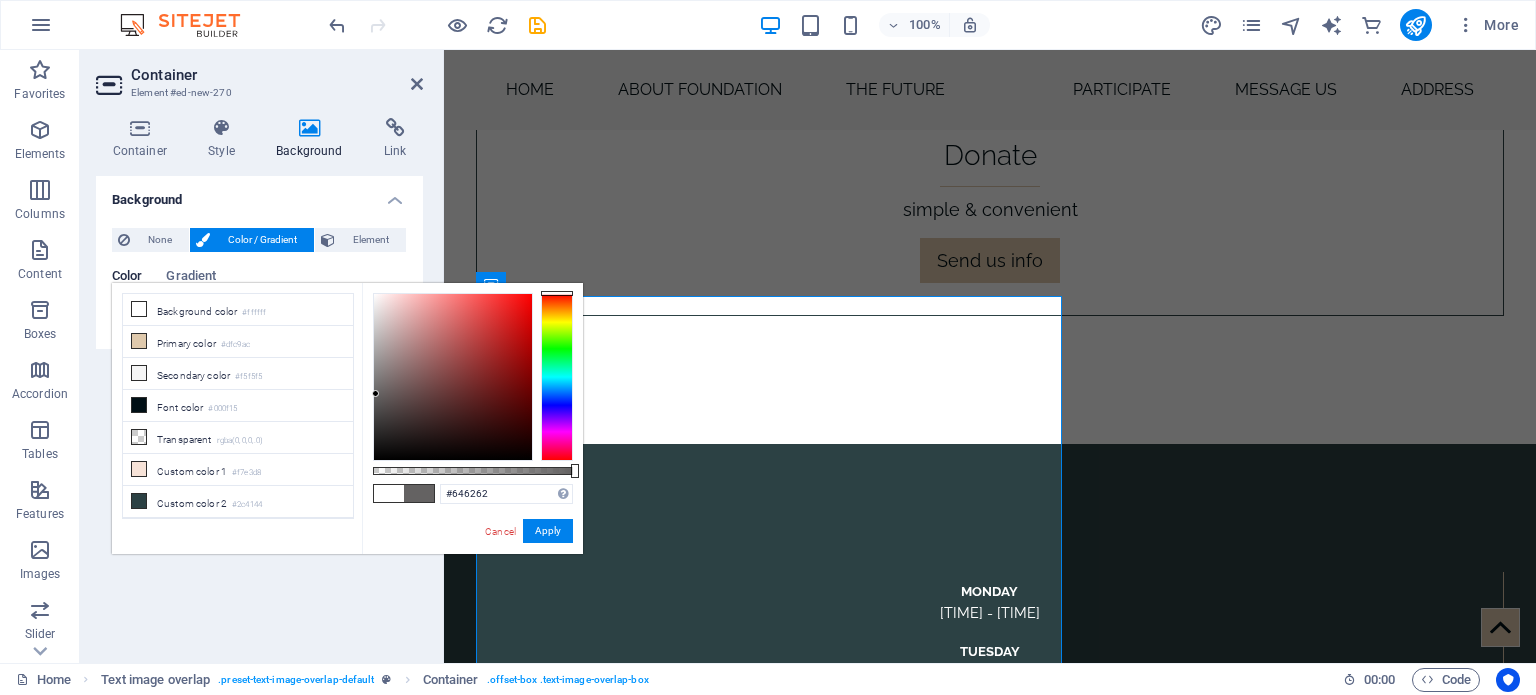 drag, startPoint x: 372, startPoint y: 300, endPoint x: 376, endPoint y: 394, distance: 94.08507 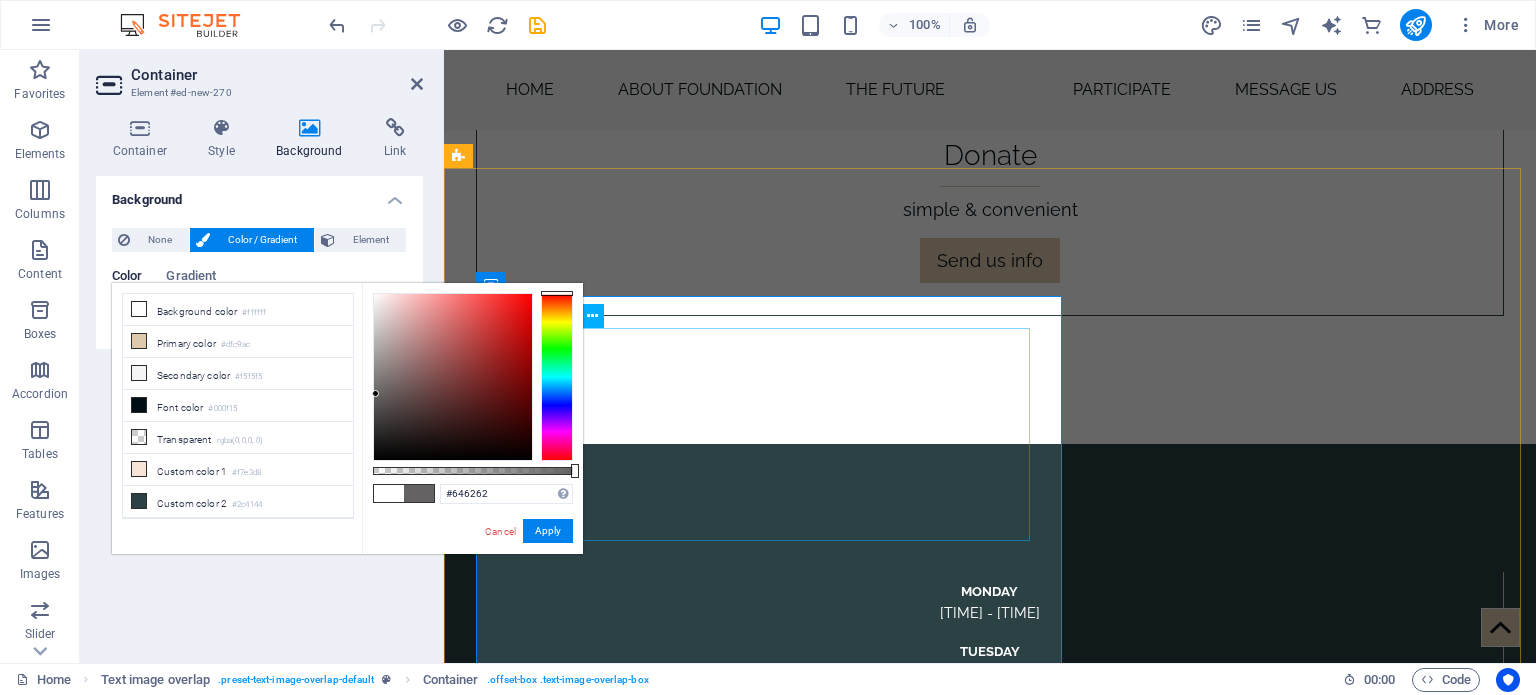 click at bounding box center (1030, 11956) 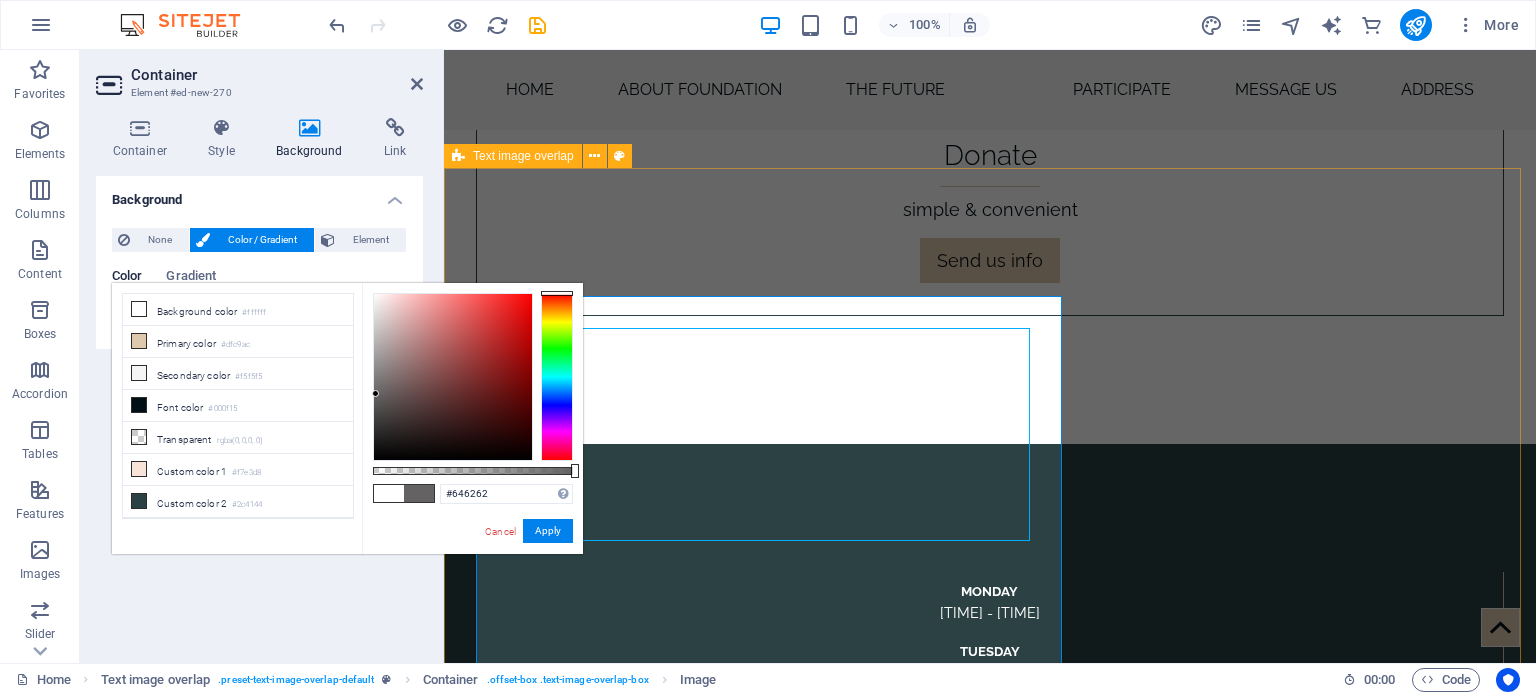 click on "THE INVITATIONAL Lorem ipsum dolor sit amet, consectetuer adipiscing elit. Aenean commodo ligula eget dolor. Lorem ipsum dolor sit amet, consectetuer adipiscing elit leget dolor. Lorem ipsum dolor sit amet, consectetuer adipiscing elit. Aenean commodo ligula eget dolor." at bounding box center (990, 12358) 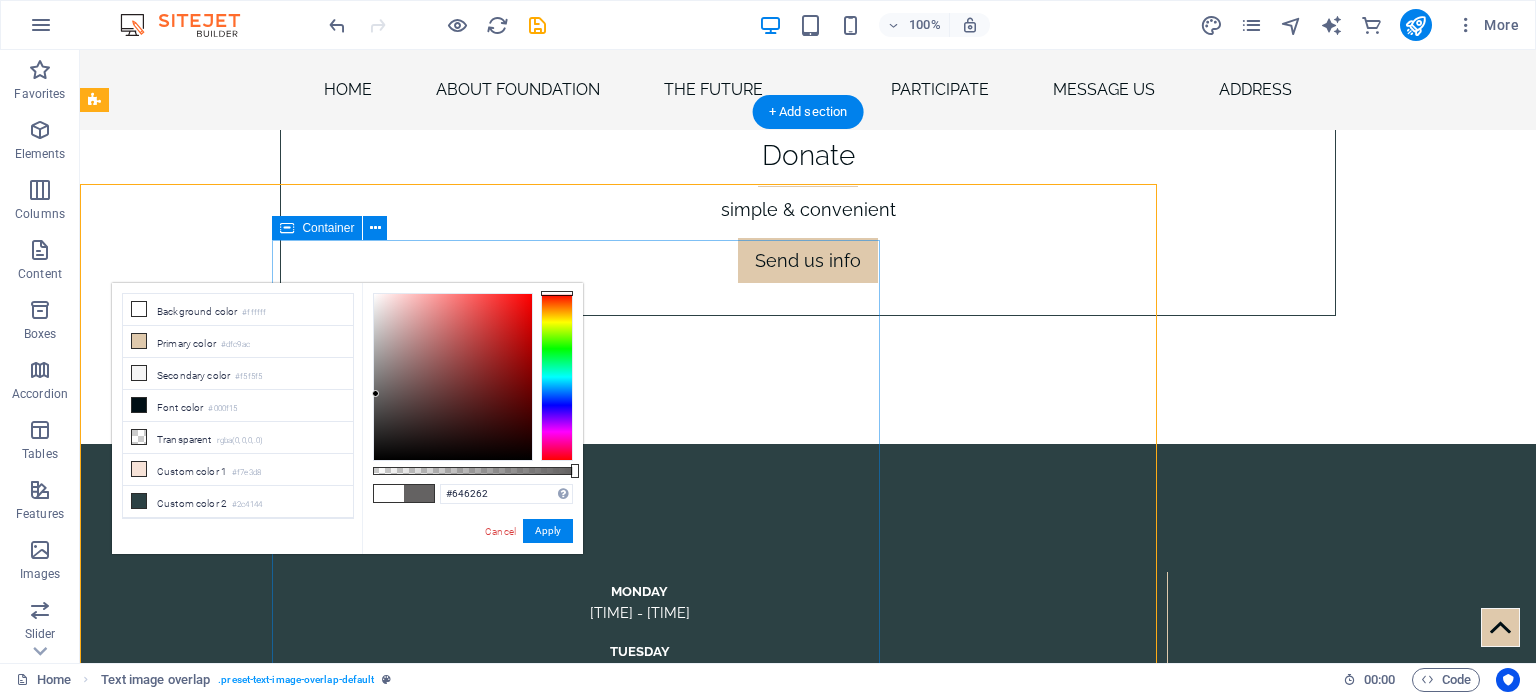 scroll, scrollTop: 9444, scrollLeft: 0, axis: vertical 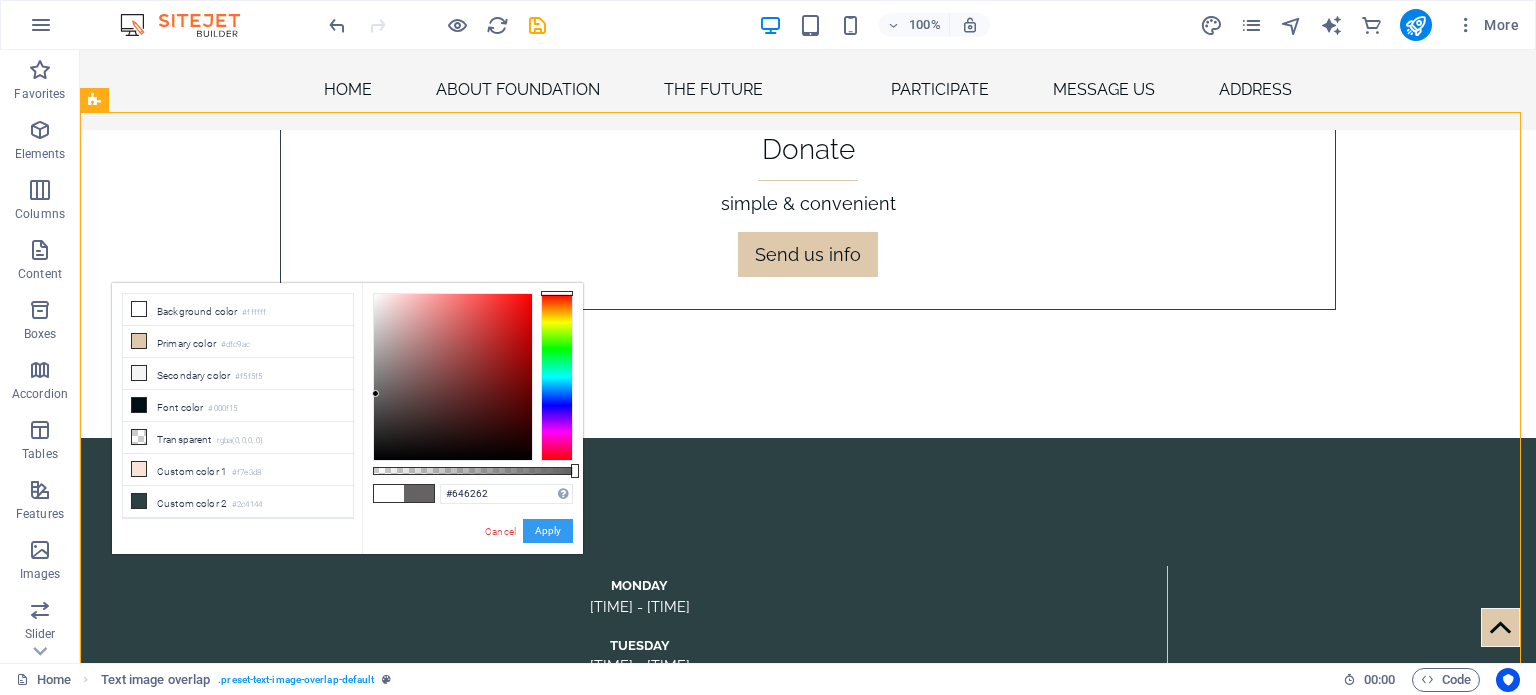 click on "Apply" at bounding box center [548, 531] 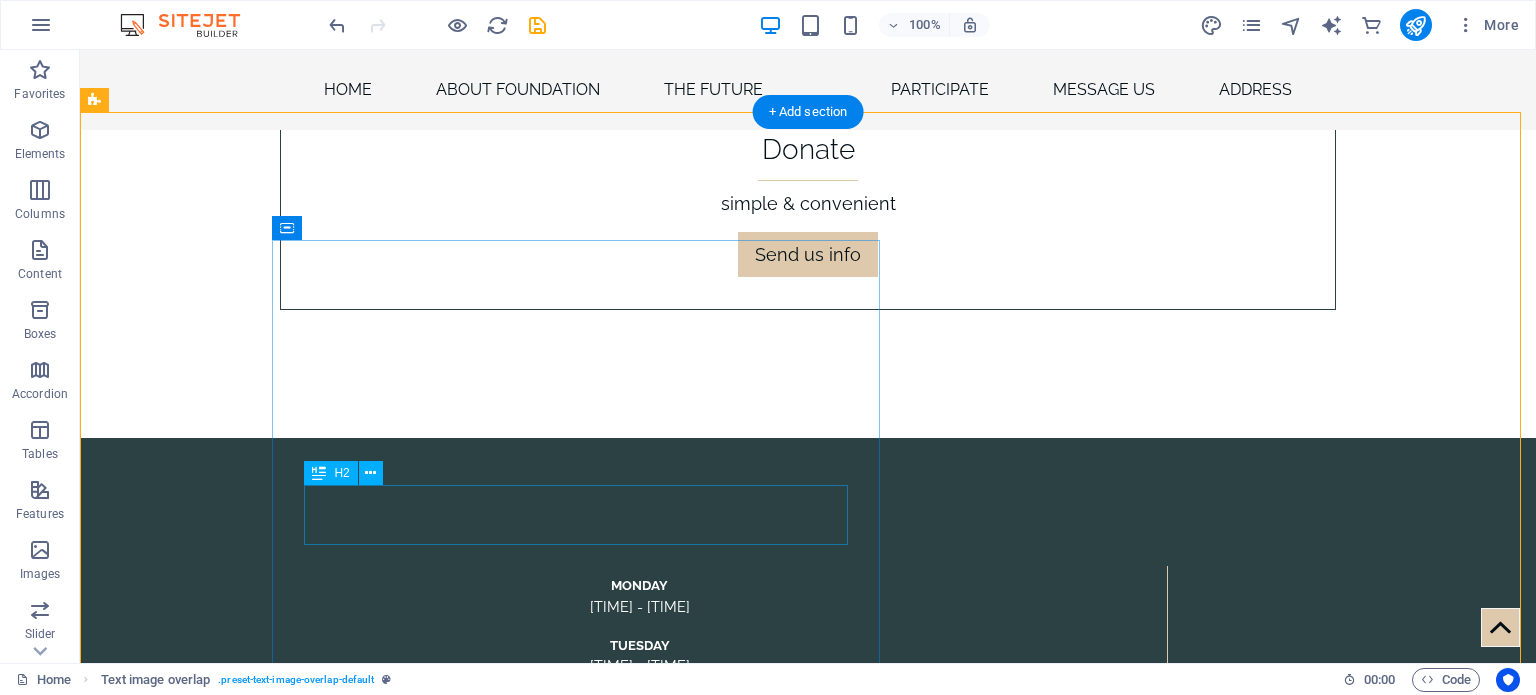 click on "THE INVITATIONAL" at bounding box center [848, 13378] 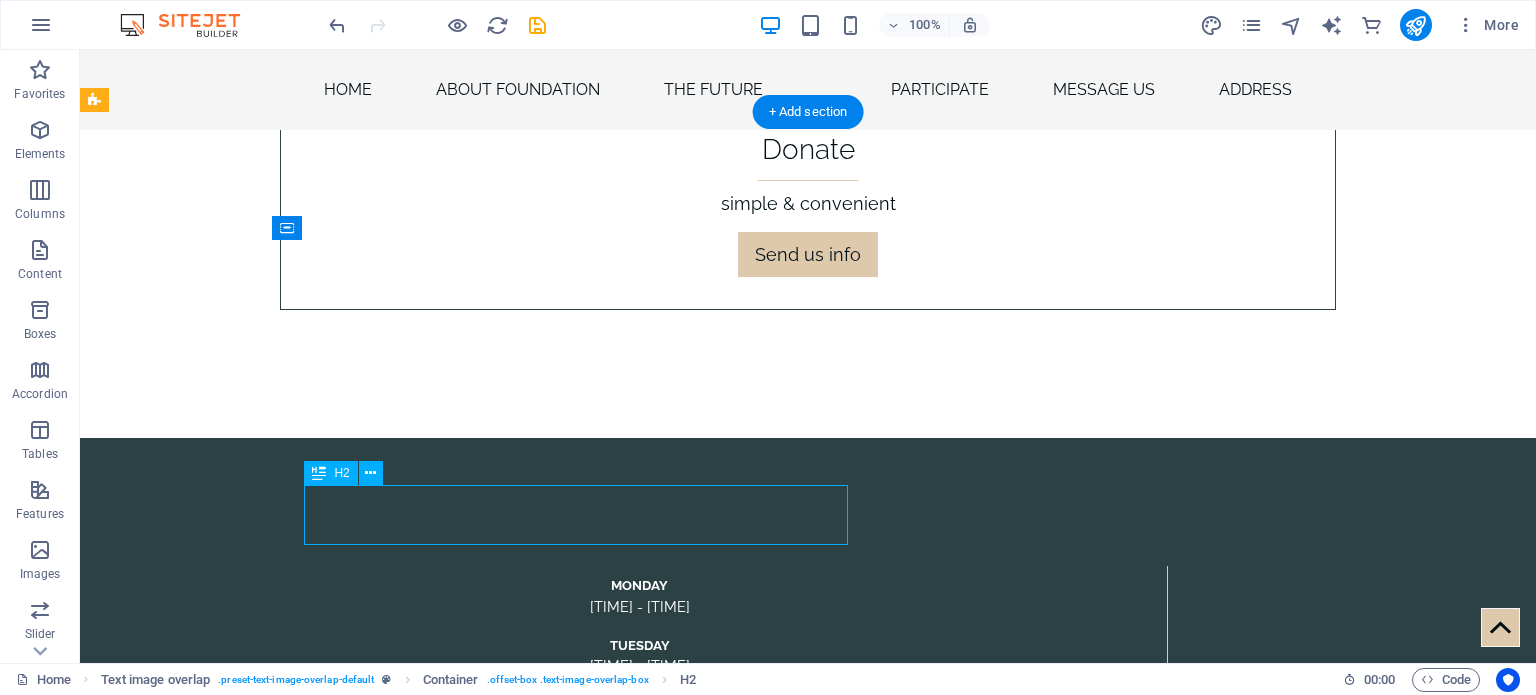 click on "THE INVITATIONAL" at bounding box center [848, 13378] 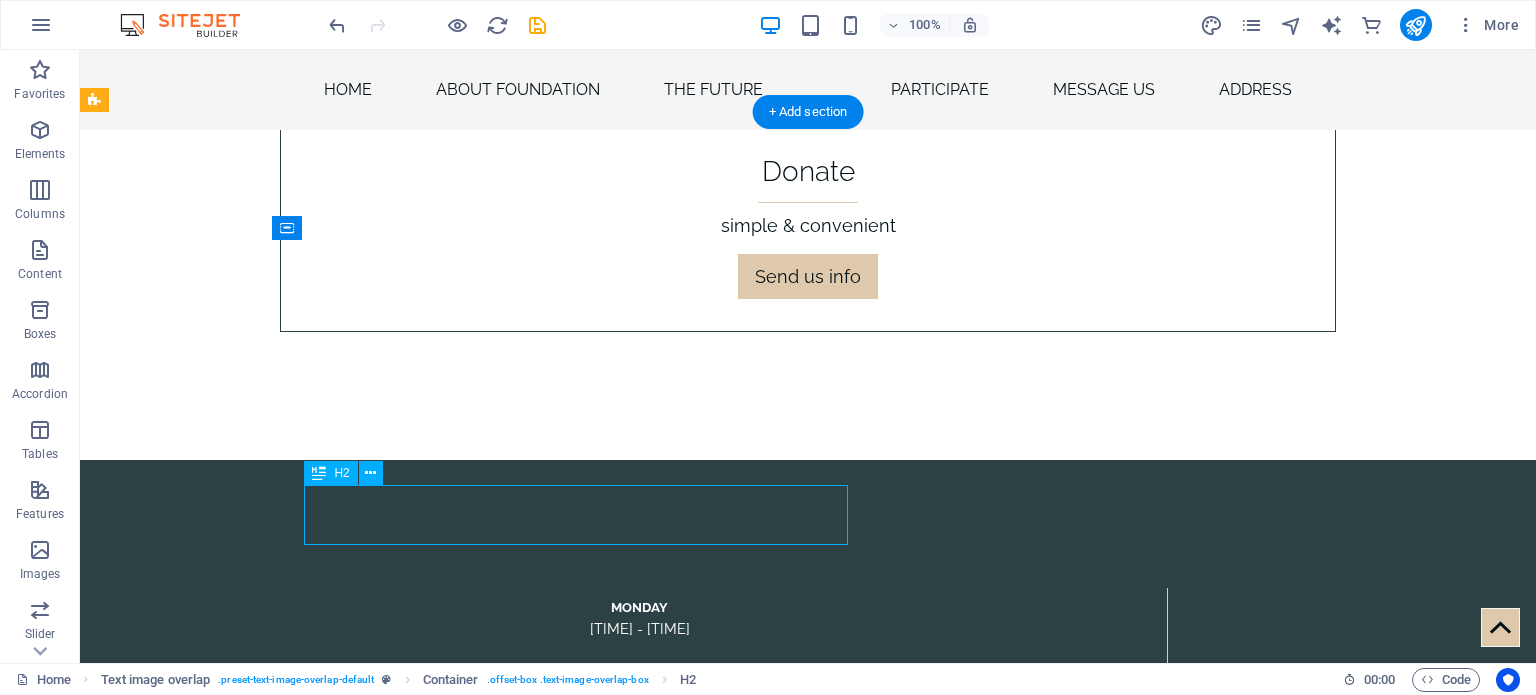 scroll, scrollTop: 9460, scrollLeft: 0, axis: vertical 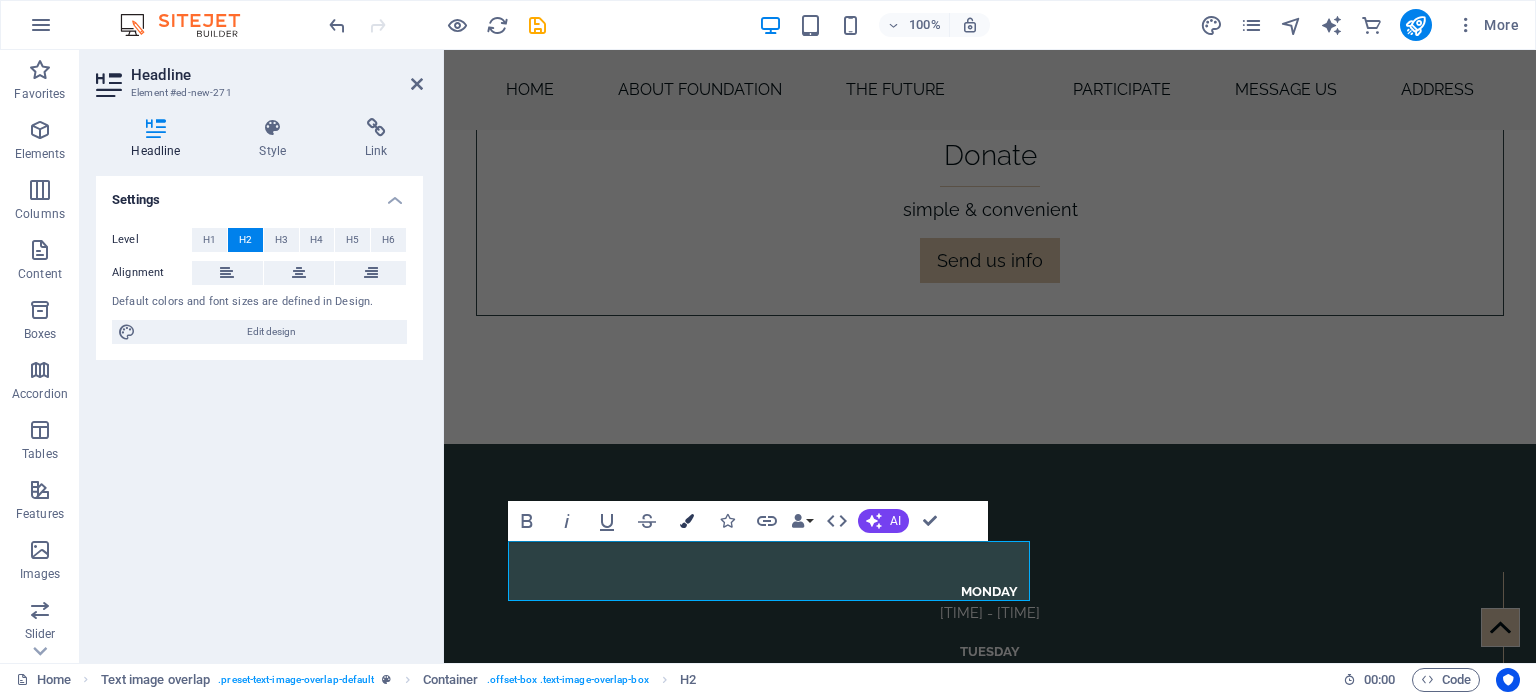 click at bounding box center [687, 521] 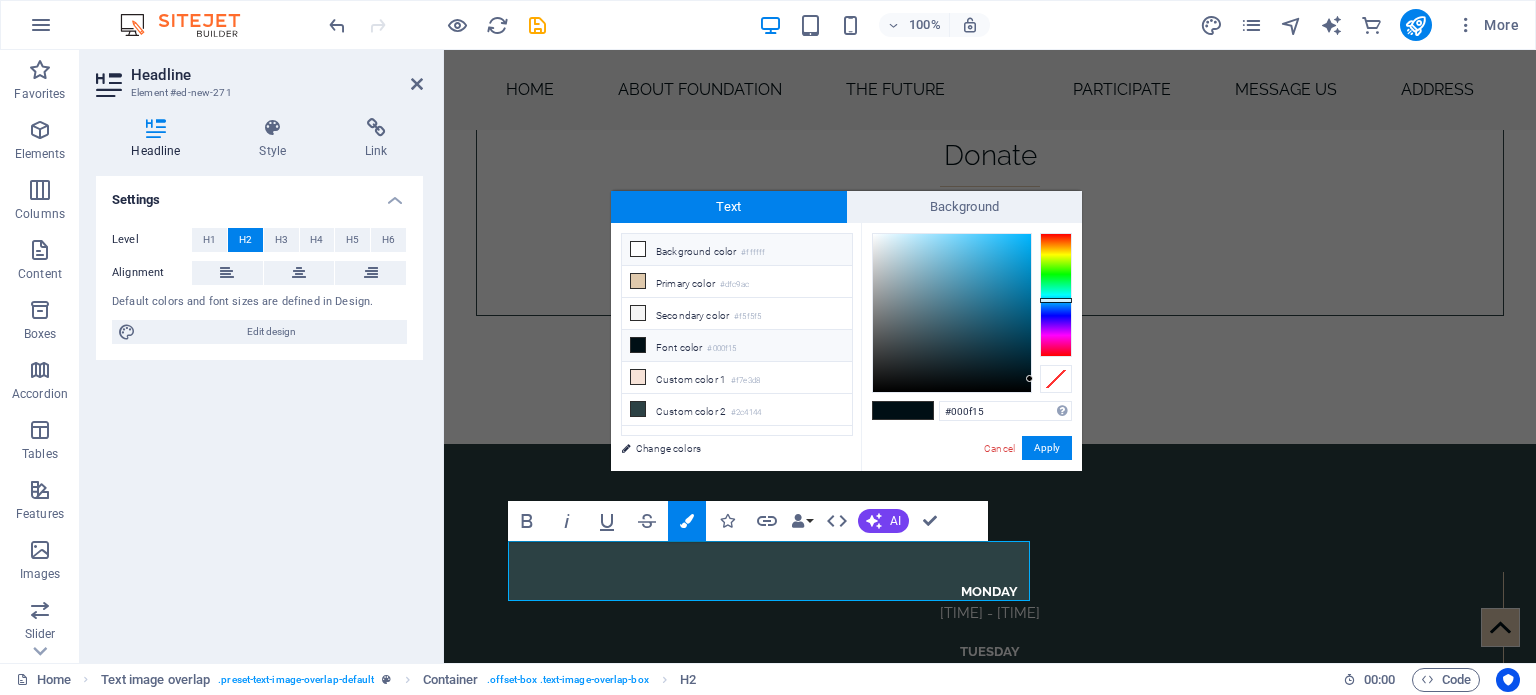 click at bounding box center (638, 249) 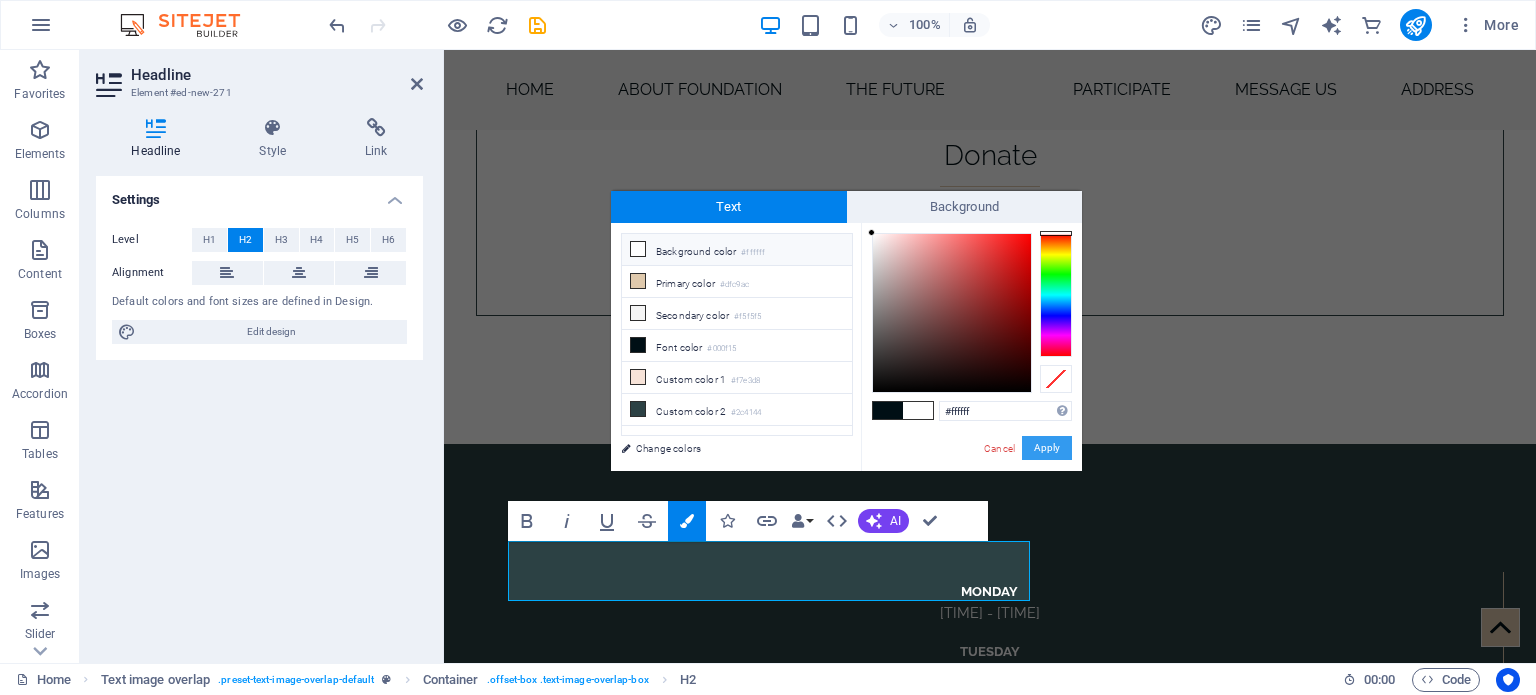 click on "Apply" at bounding box center [1047, 448] 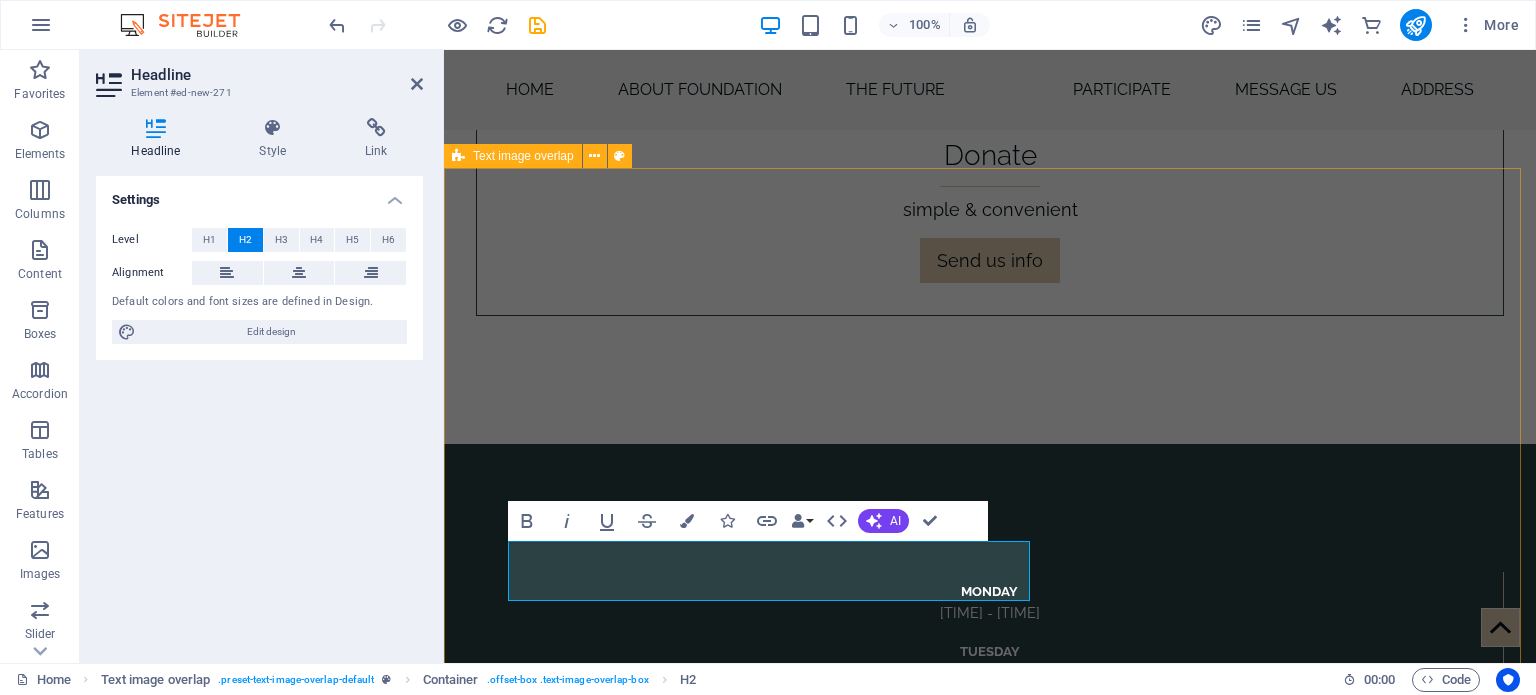 click on "THE INVITATIONAL Lorem ipsum dolor sit amet, consectetuer adipiscing elit. Aenean commodo ligula eget dolor. Lorem ipsum dolor sit amet, consectetuer adipiscing elit leget dolor. Lorem ipsum dolor sit amet, consectetuer adipiscing elit. Aenean commodo ligula eget dolor." at bounding box center (990, 12358) 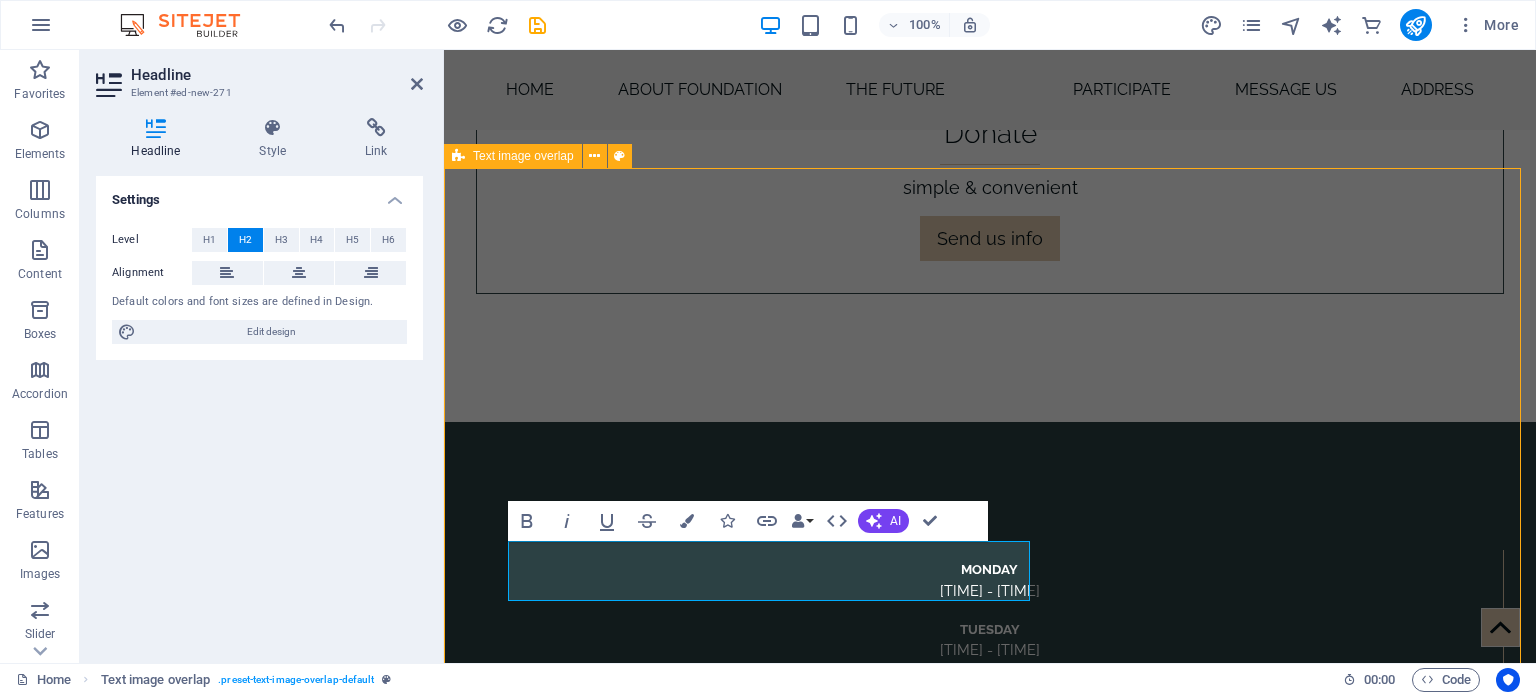 scroll, scrollTop: 9444, scrollLeft: 0, axis: vertical 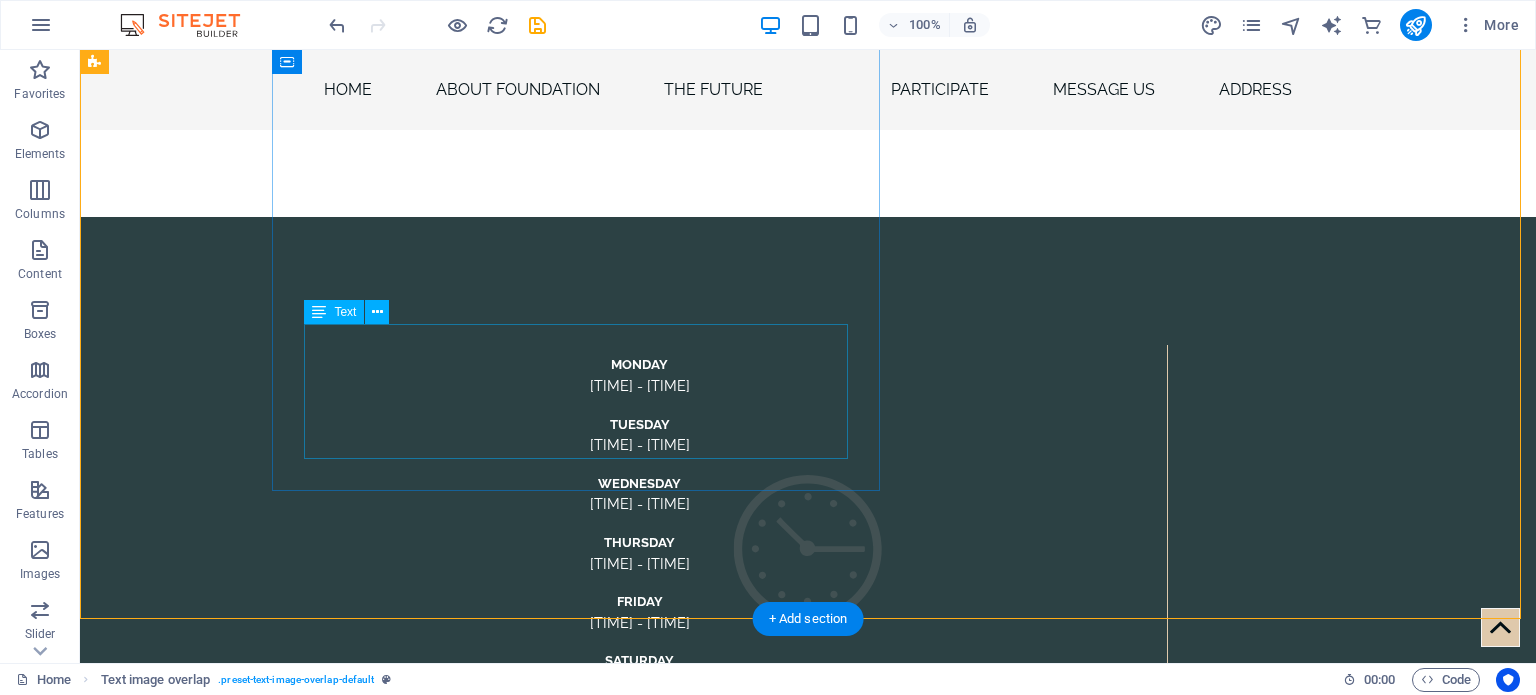 click on "Lorem ipsum dolor sit amet, consectetuer adipiscing elit. Aenean commodo ligula eget dolor. Lorem ipsum dolor sit amet, consectetuer adipiscing elit leget dolor. Lorem ipsum dolor sit amet, consectetuer adipiscing elit. Aenean commodo ligula eget dolor." at bounding box center (848, 13227) 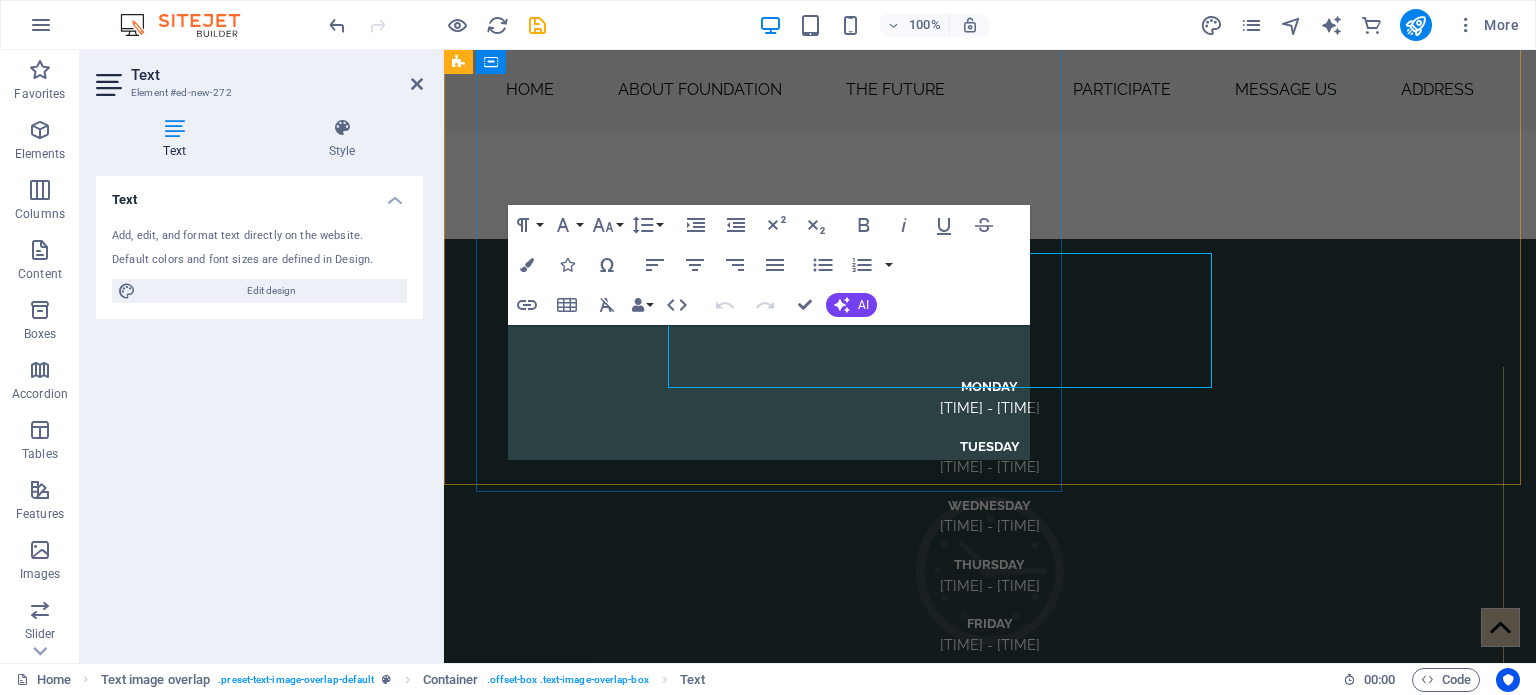 scroll, scrollTop: 9736, scrollLeft: 0, axis: vertical 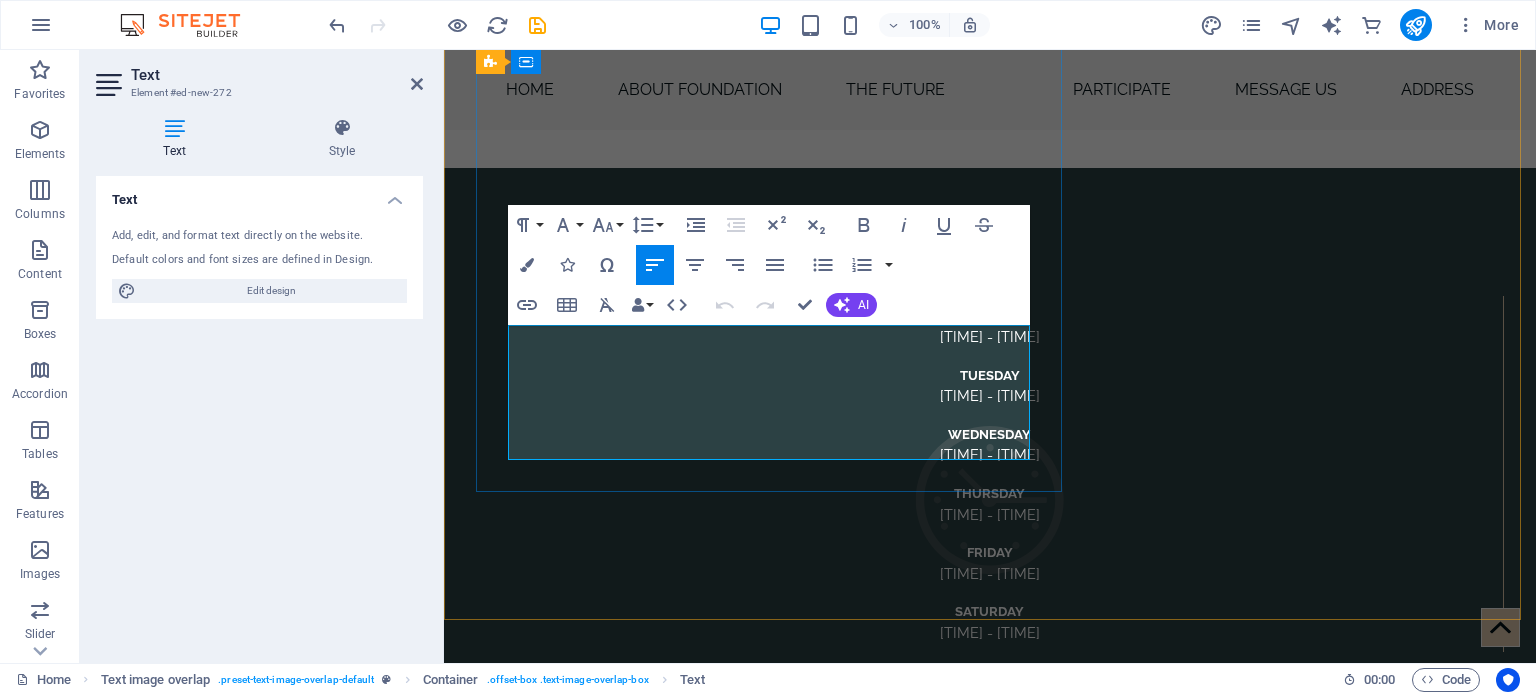 click on "Lorem ipsum dolor sit amet, consectetuer adipiscing elit. Aenean commodo ligula eget dolor. Lorem ipsum dolor sit amet, consectetuer adipiscing elit leget dolor. Lorem ipsum dolor sit amet, consectetuer adipiscing elit. Aenean commodo ligula eget dolor." at bounding box center [1030, 11887] 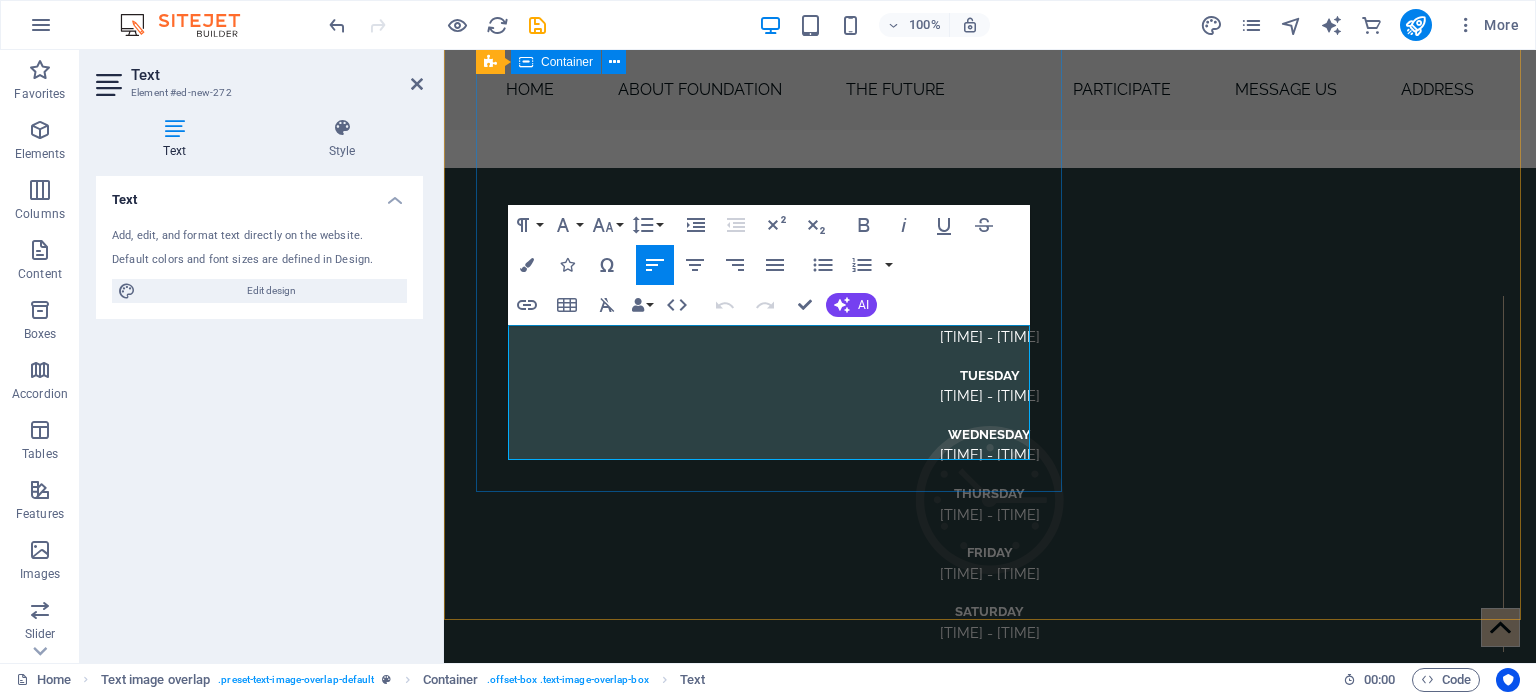 drag, startPoint x: 512, startPoint y: 336, endPoint x: 806, endPoint y: 456, distance: 317.54684 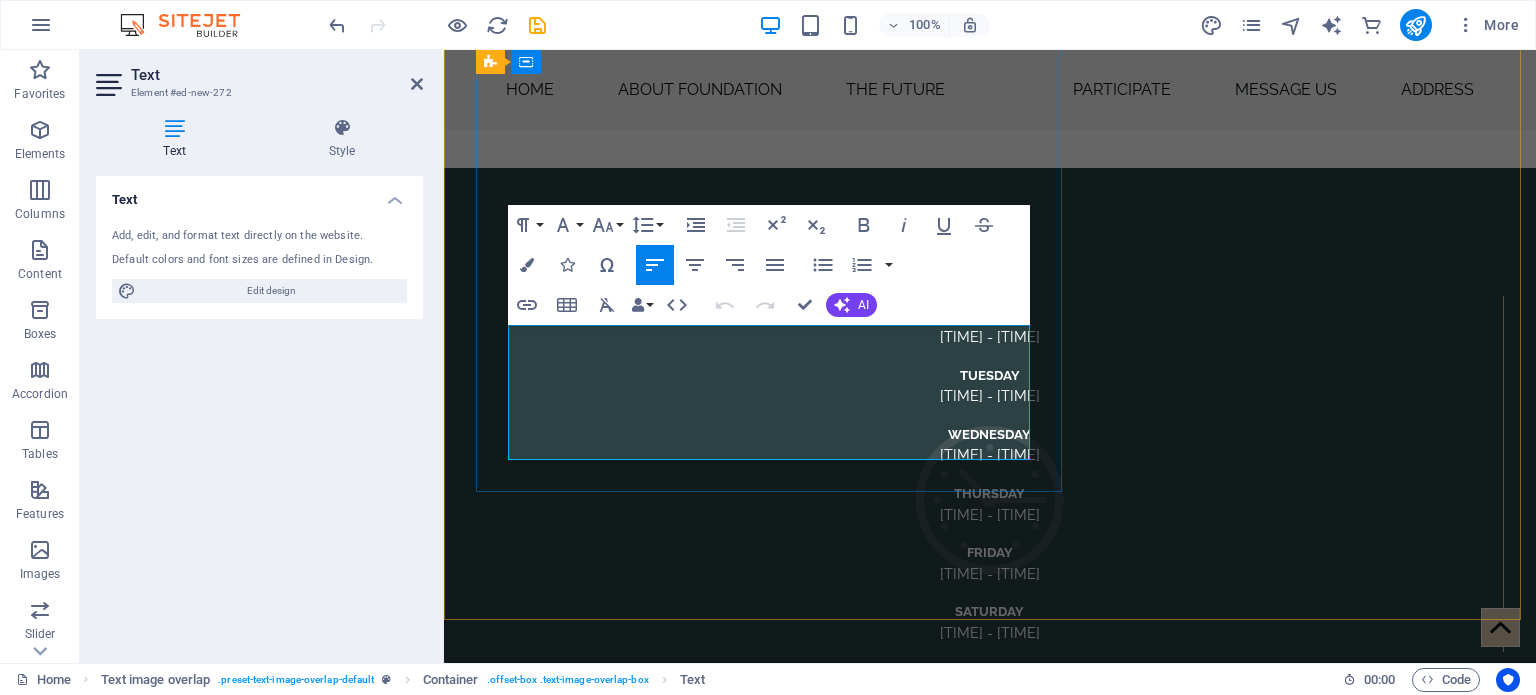 type 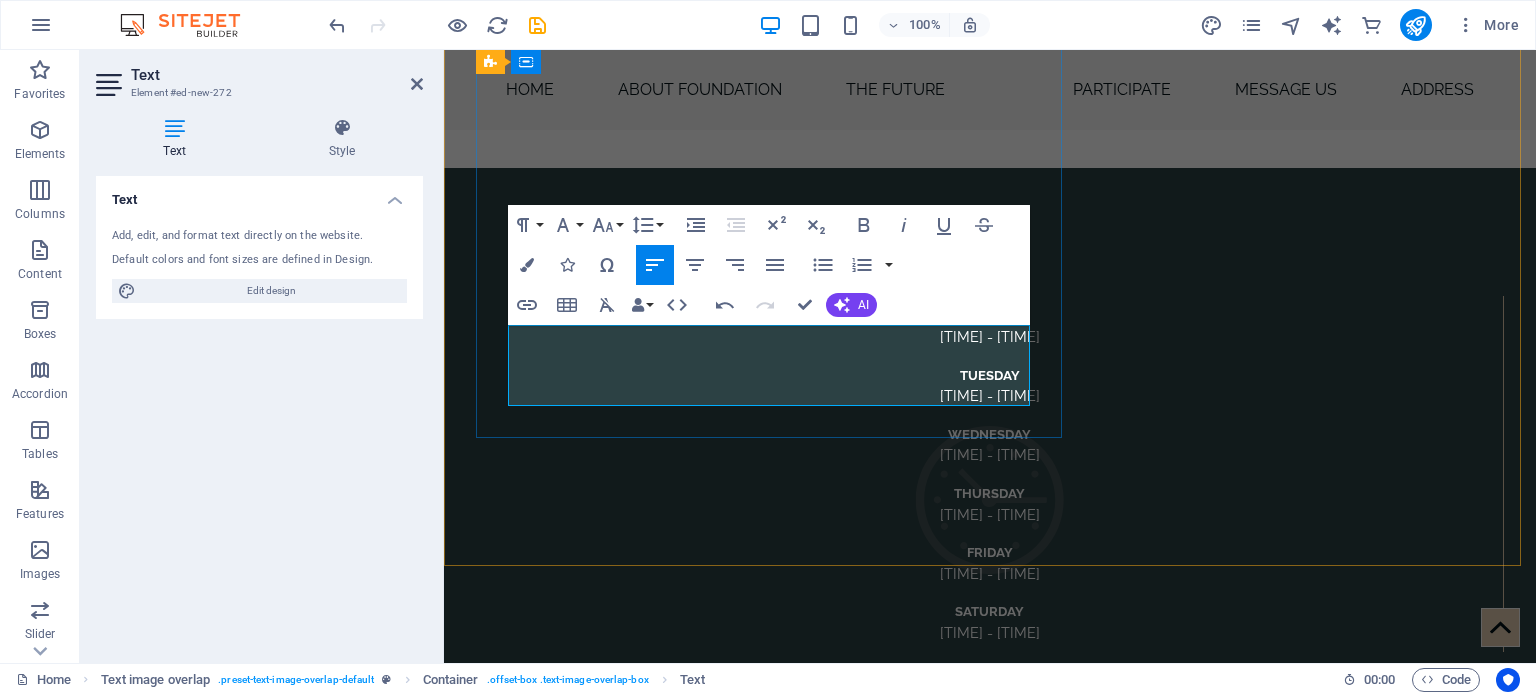 click on "e are a charity with Royal Patronage dedicated to helping young people world wide by providing and giving support in:" at bounding box center [1007, 11875] 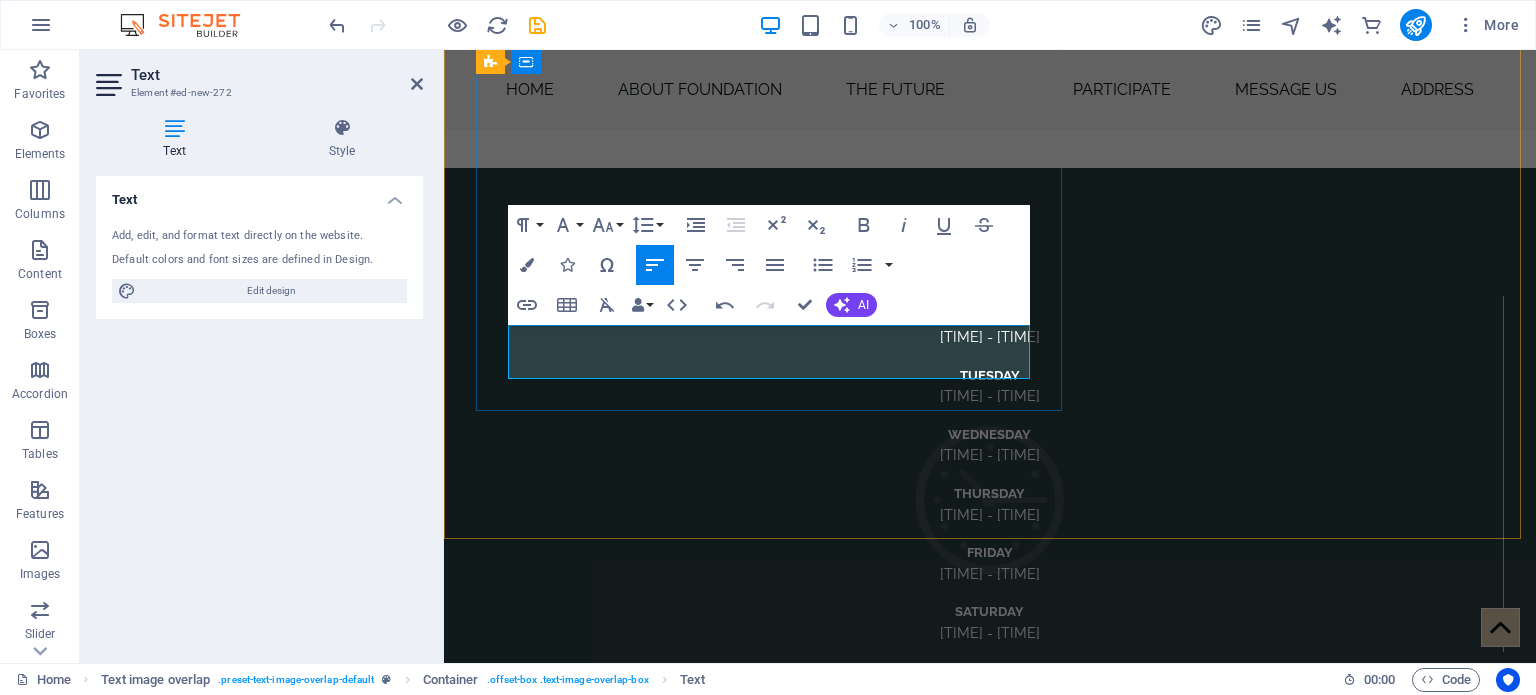 drag, startPoint x: 850, startPoint y: 372, endPoint x: 508, endPoint y: 332, distance: 344.33124 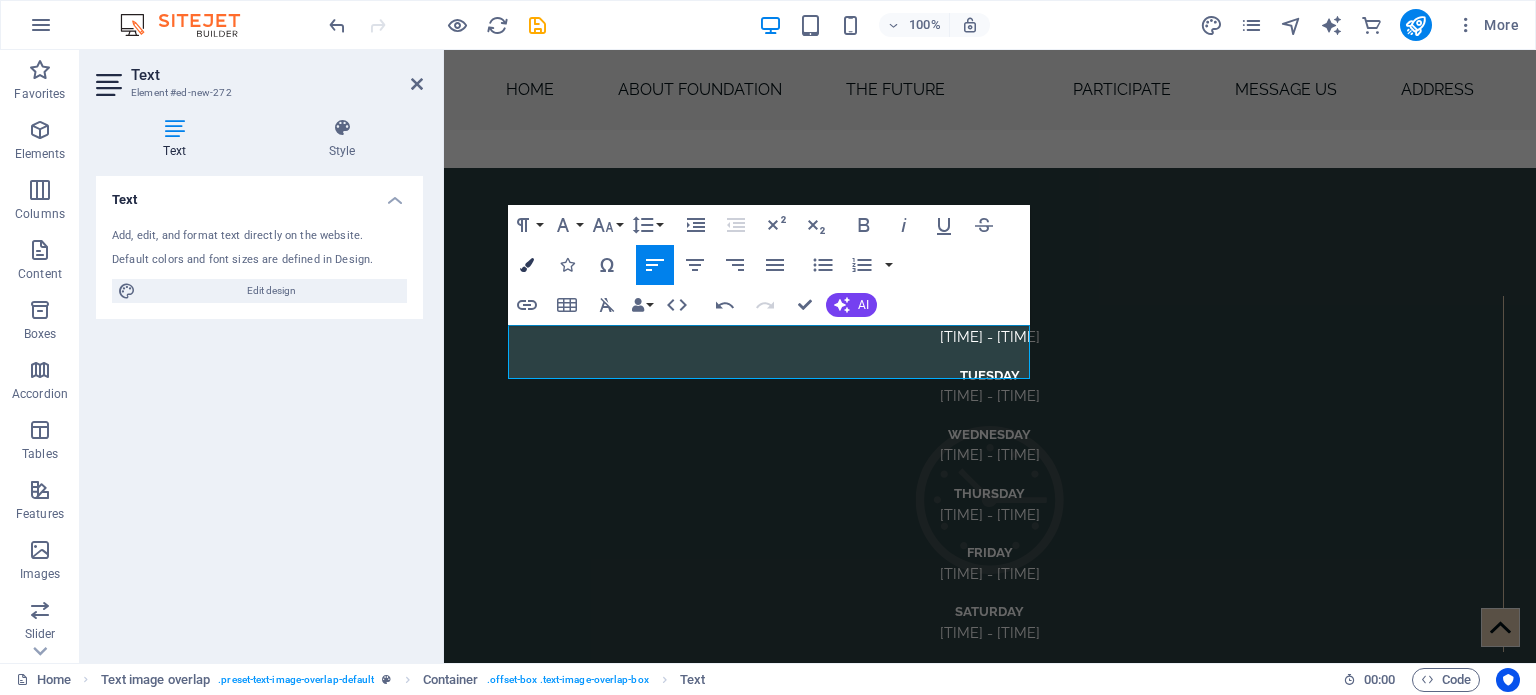 click at bounding box center [527, 265] 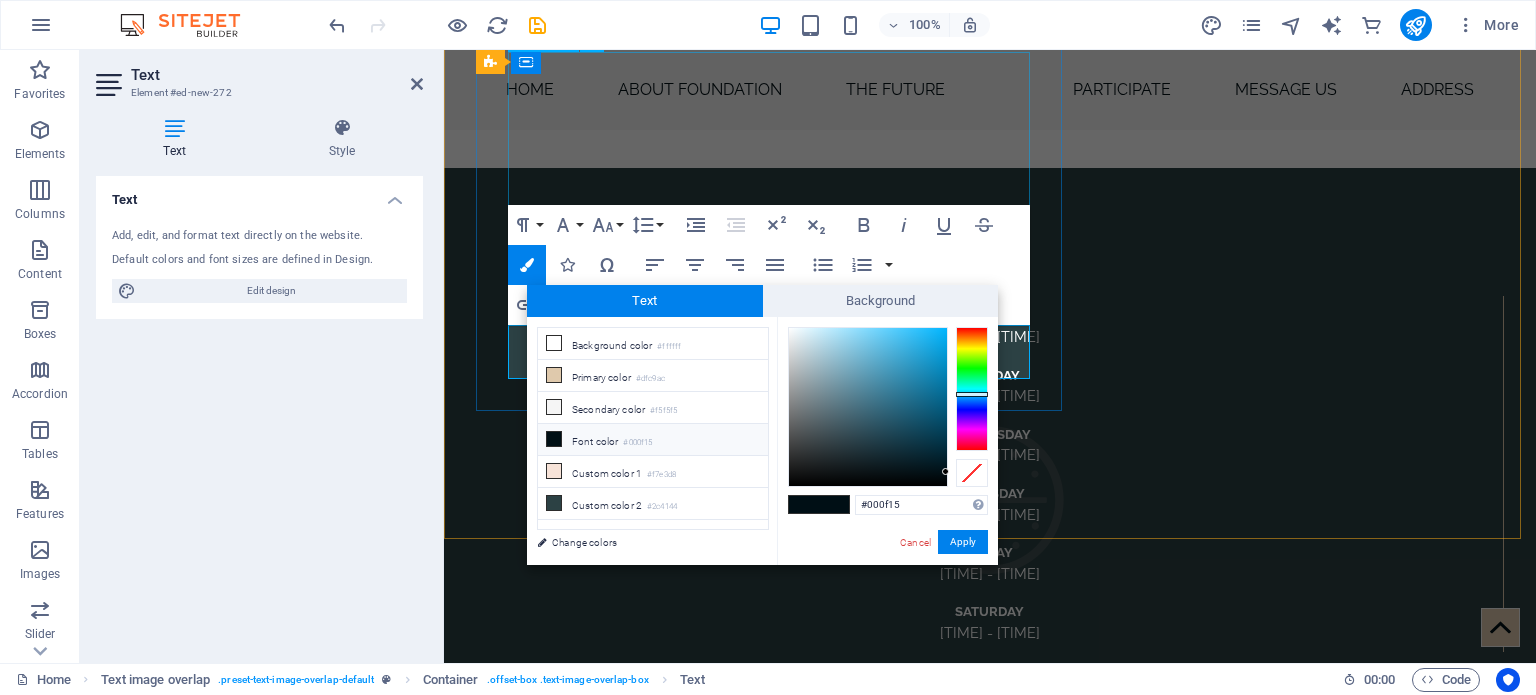 drag, startPoint x: 780, startPoint y: 175, endPoint x: 1144, endPoint y: 174, distance: 364.00137 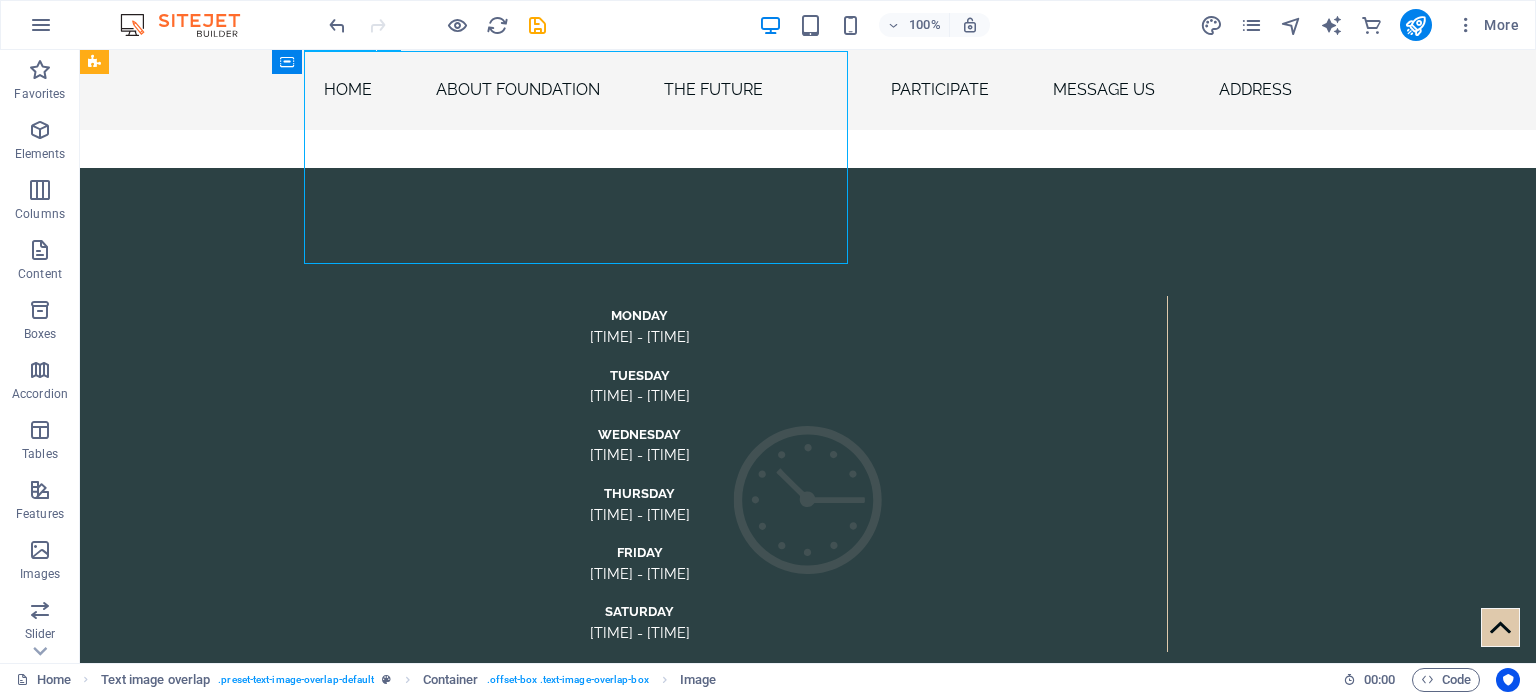 scroll, scrollTop: 9665, scrollLeft: 0, axis: vertical 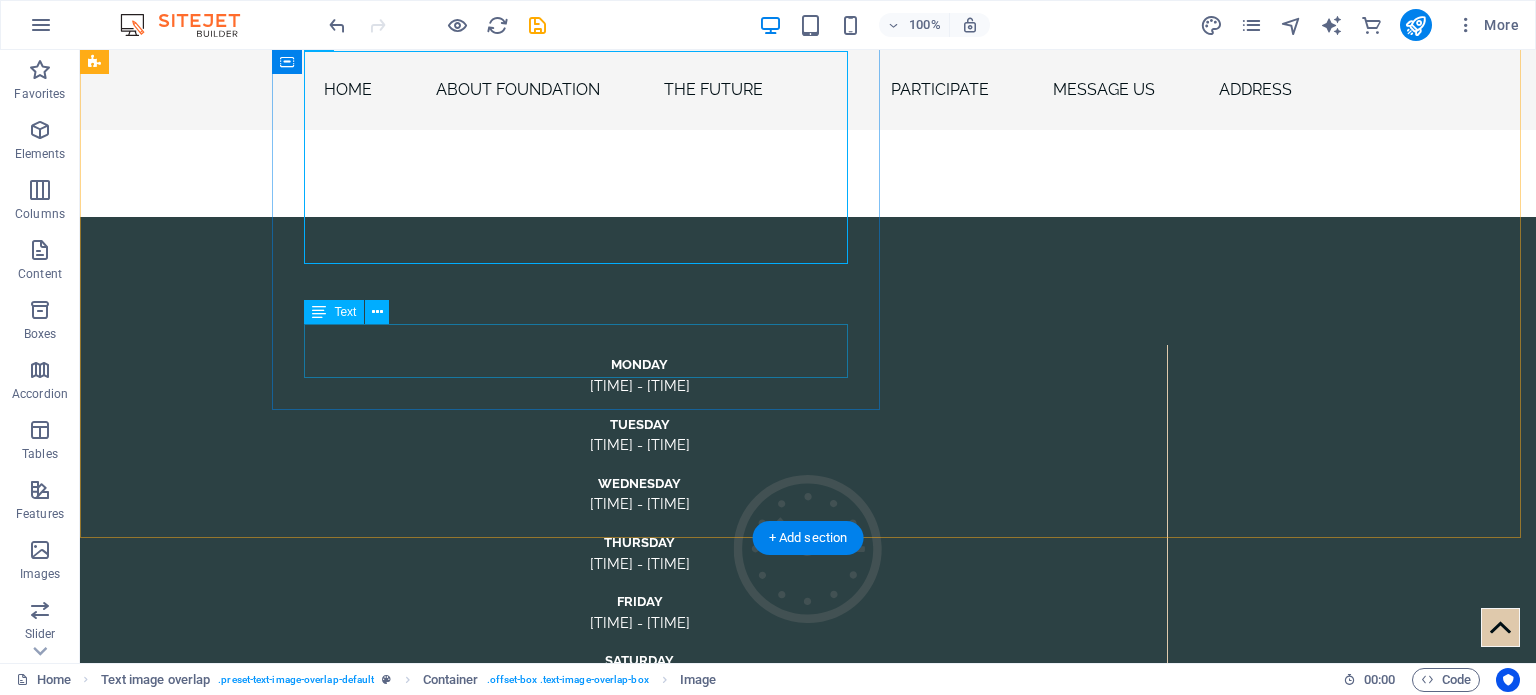 click on "The Jantjie Foundation Invitational is a charity golf day aimed at helping the Youth and Elderly of Africa." at bounding box center (848, 13200) 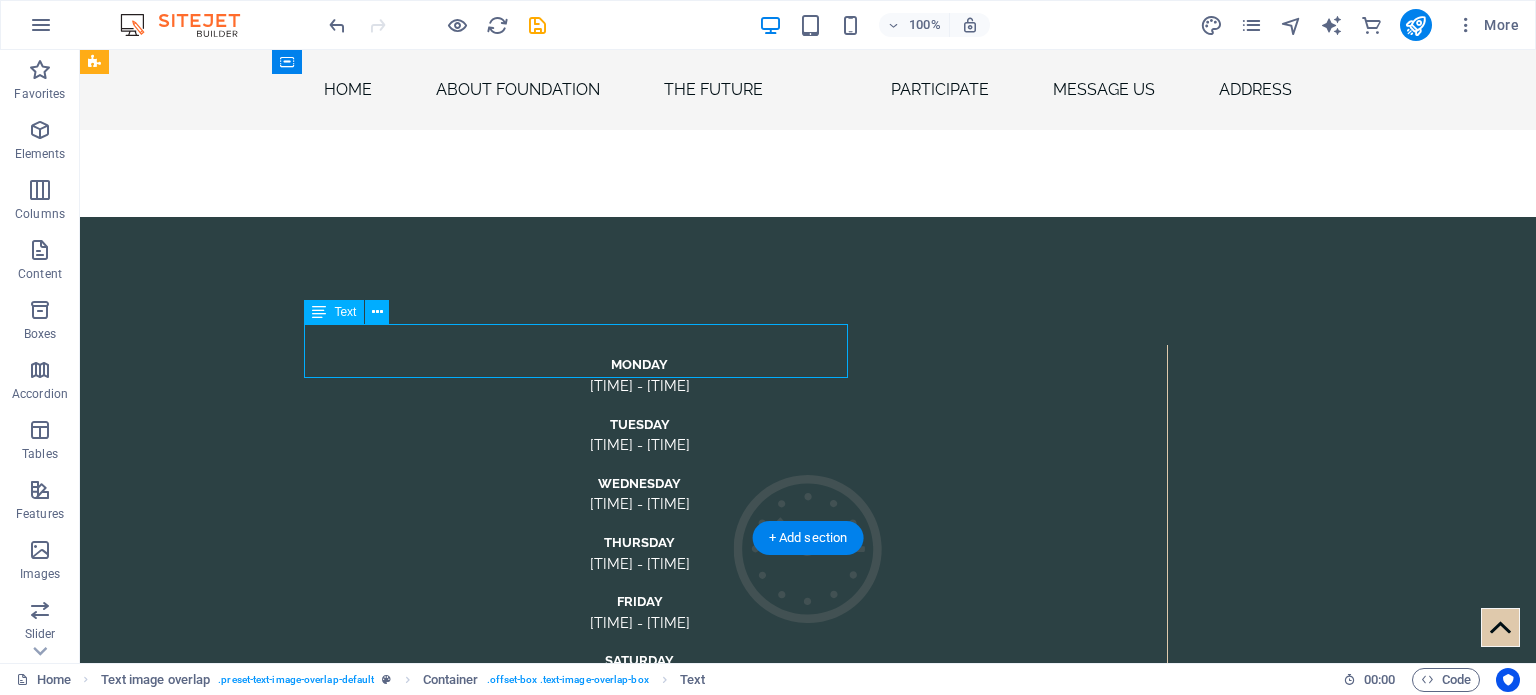 click on "The Jantjie Foundation Invitational is a charity golf day aimed at helping the Youth and Elderly of Africa." at bounding box center (848, 13200) 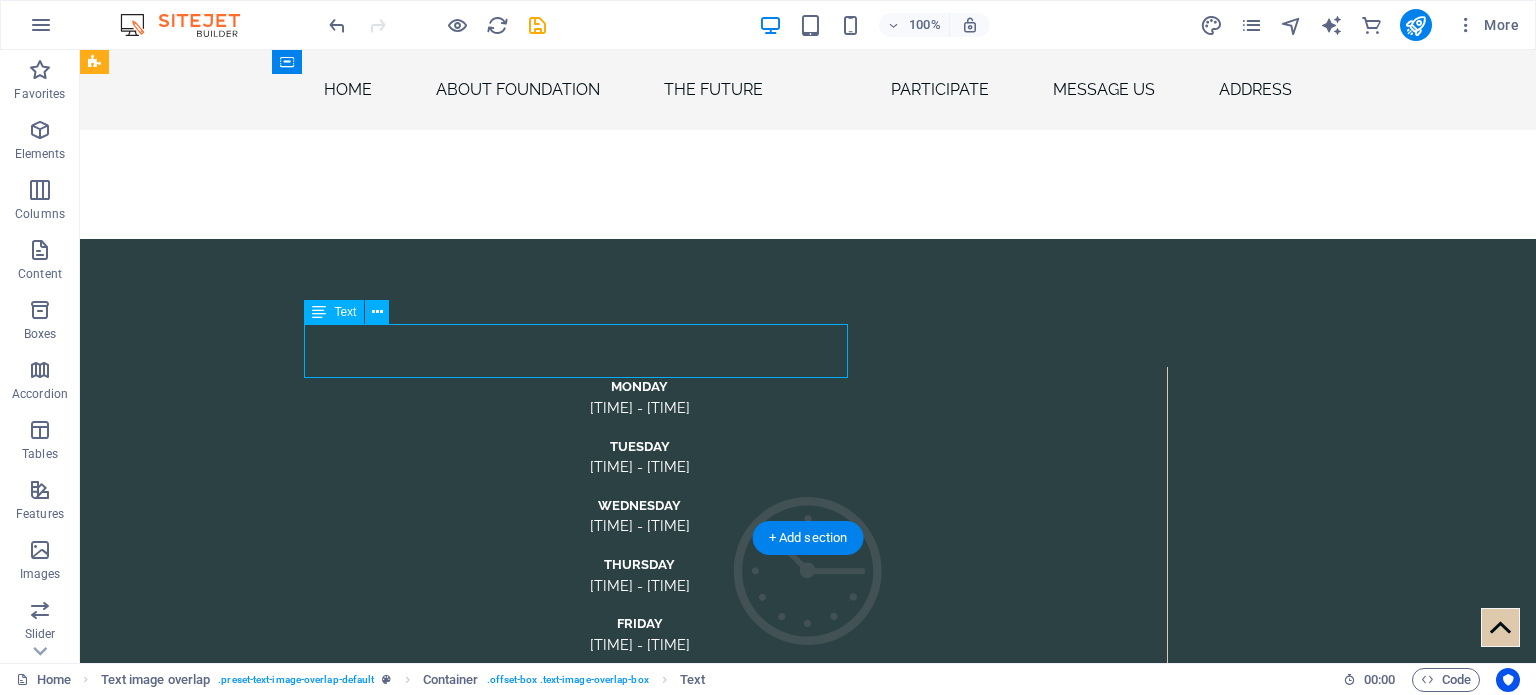 scroll, scrollTop: 9736, scrollLeft: 0, axis: vertical 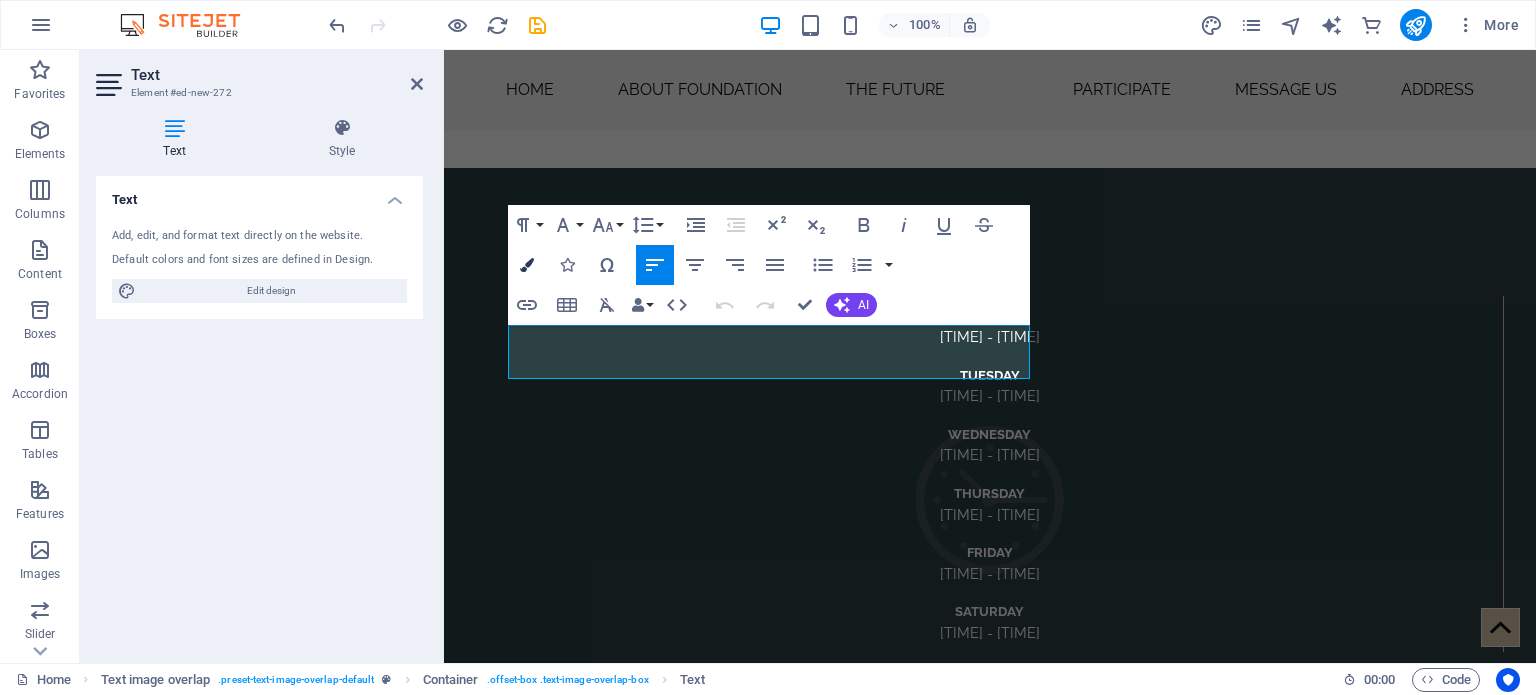 click at bounding box center [527, 265] 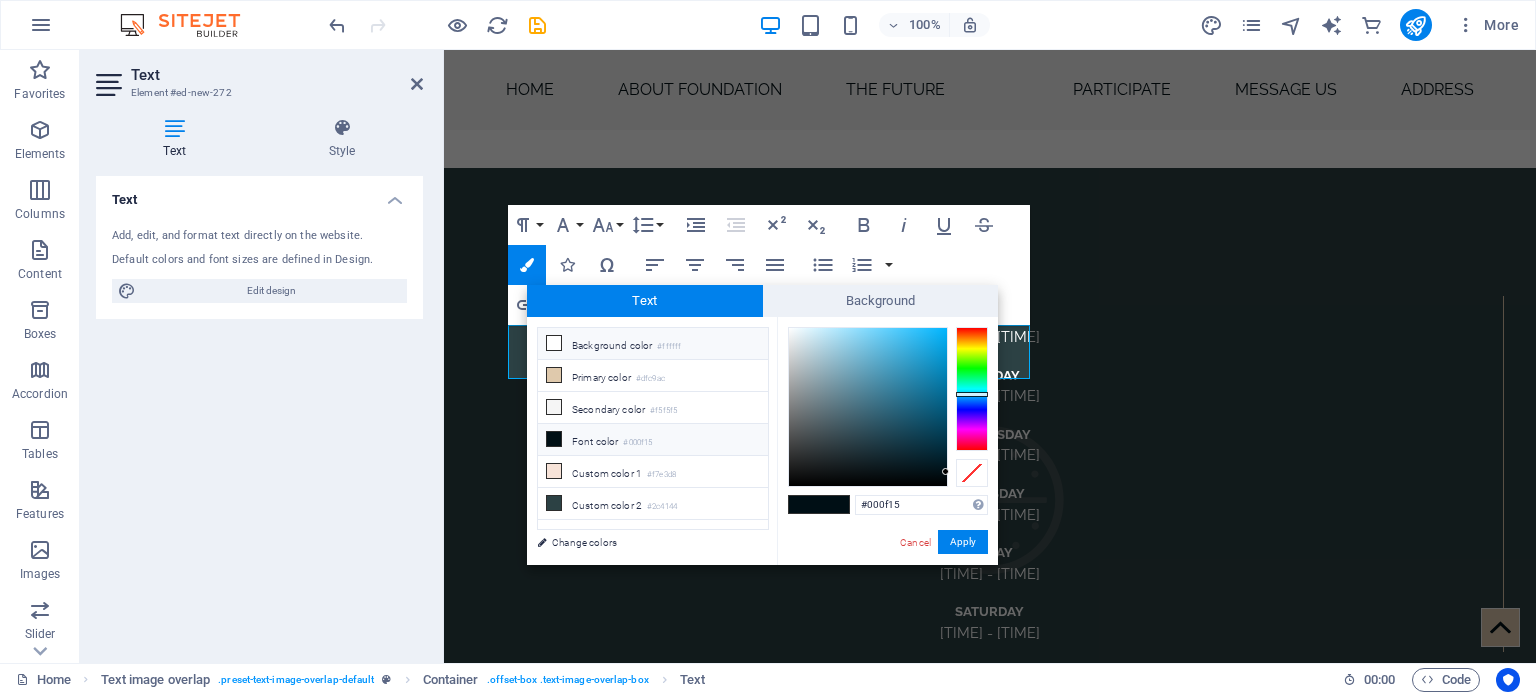 click at bounding box center (554, 343) 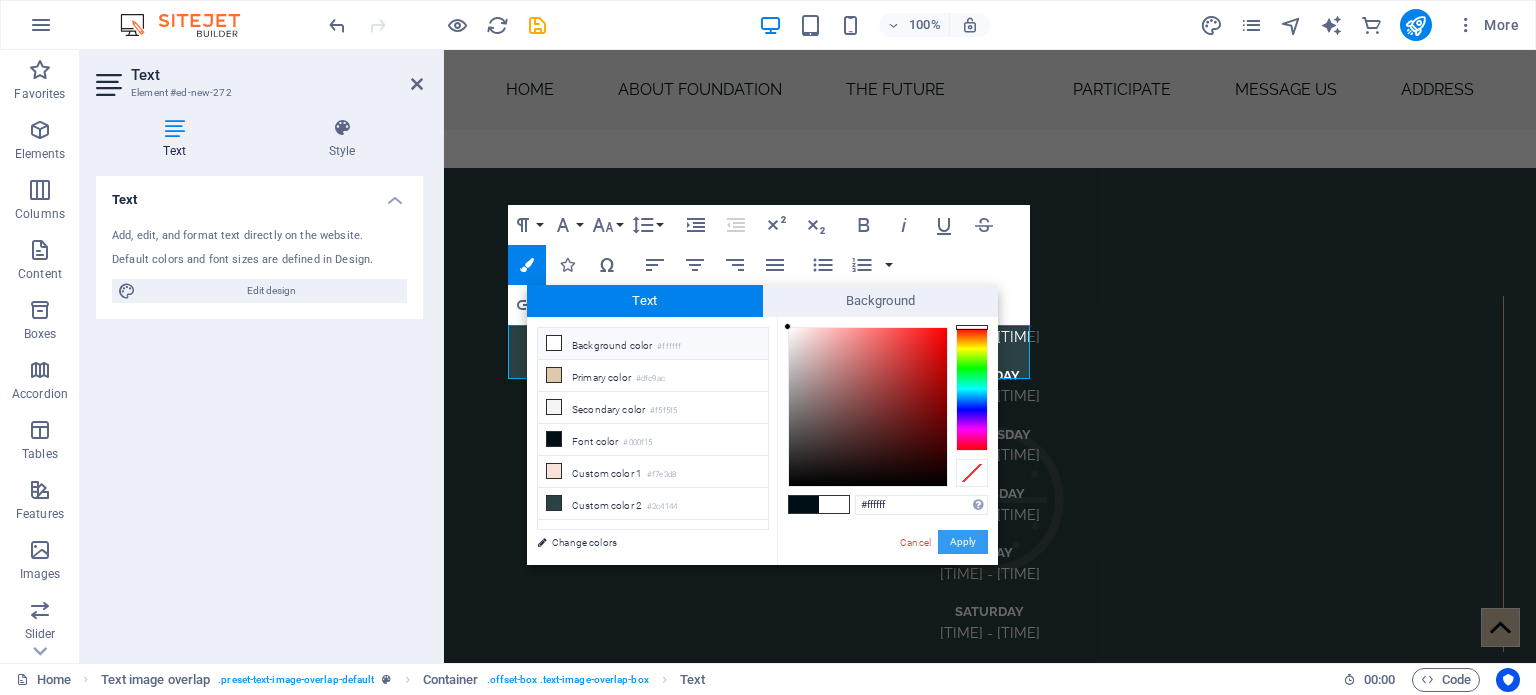 click on "Apply" at bounding box center [963, 542] 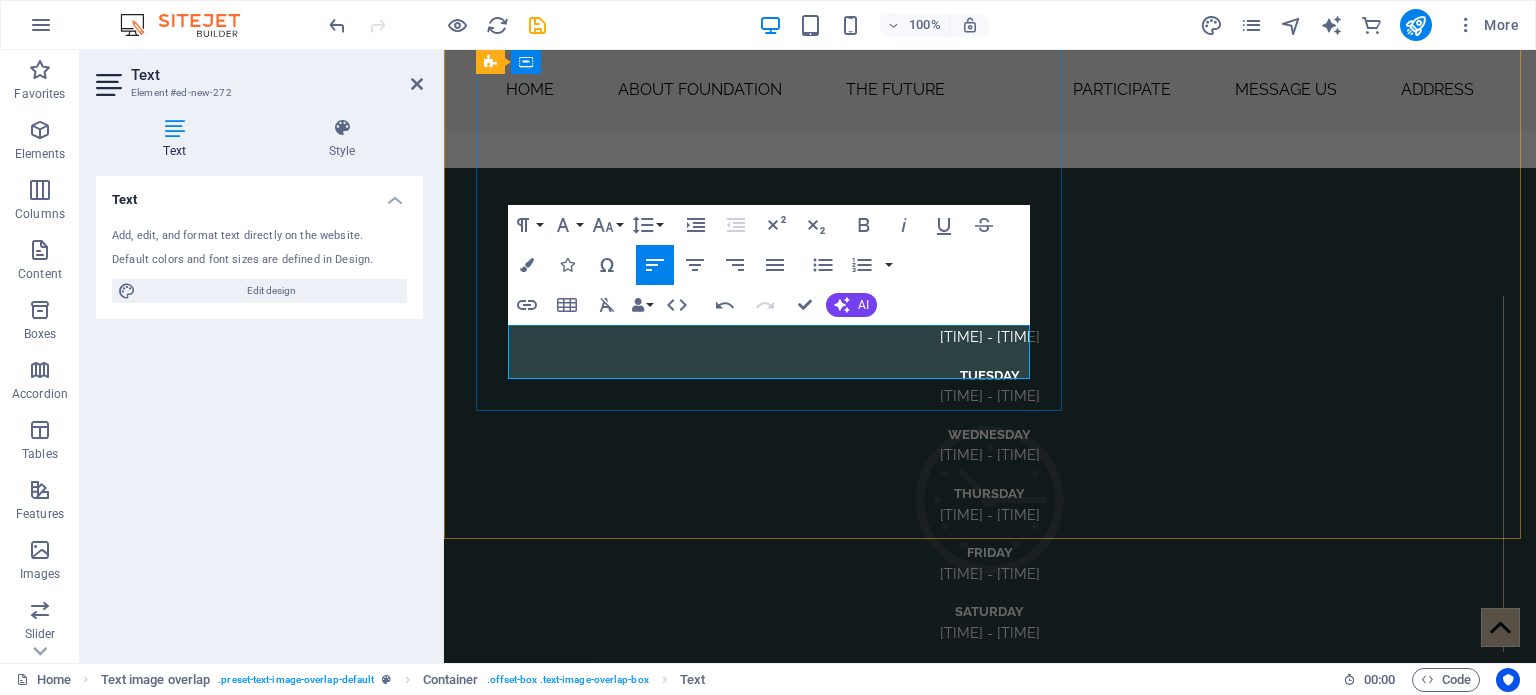 click on "​ ​ The Jantjie Foundation Invitational is a charity golf day aimed at helping the Youth and Elderly of Africa." at bounding box center (1030, 11860) 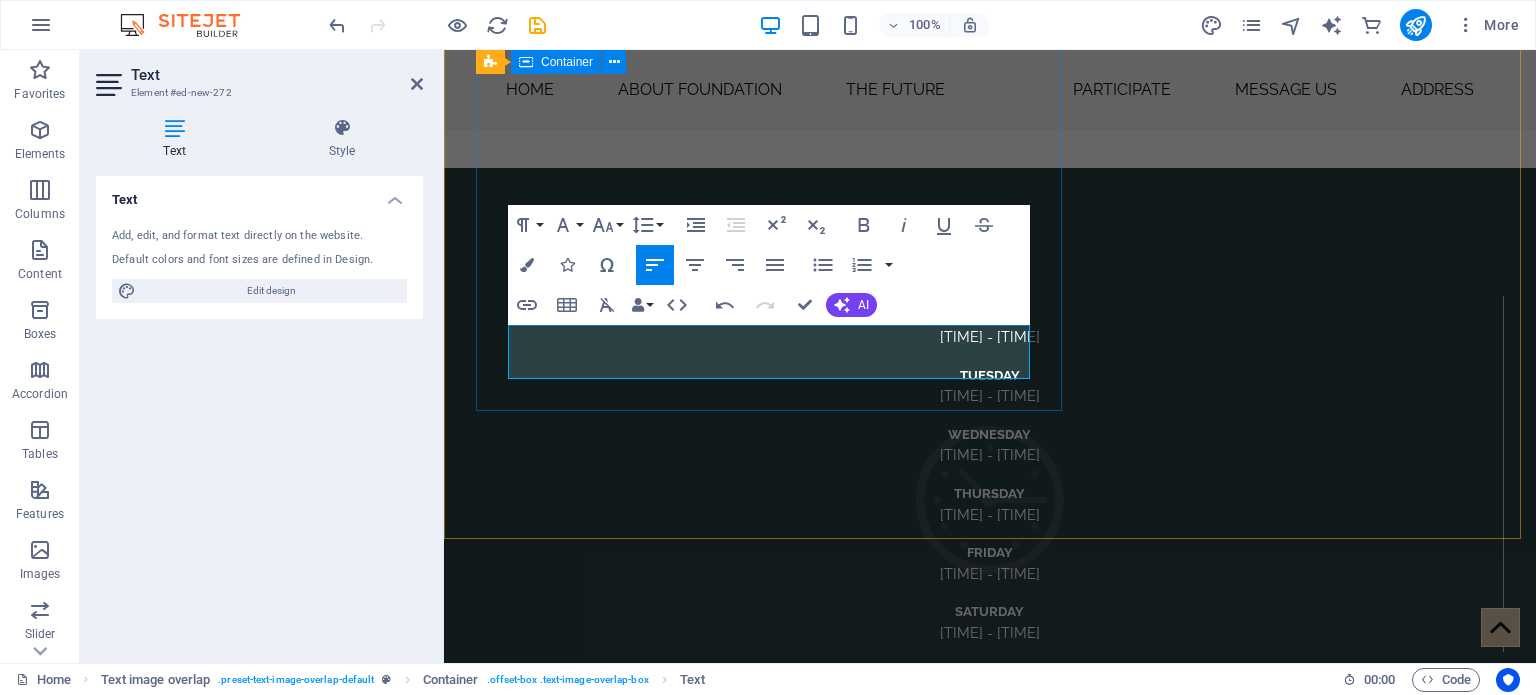 drag, startPoint x: 876, startPoint y: 373, endPoint x: 504, endPoint y: 331, distance: 374.36346 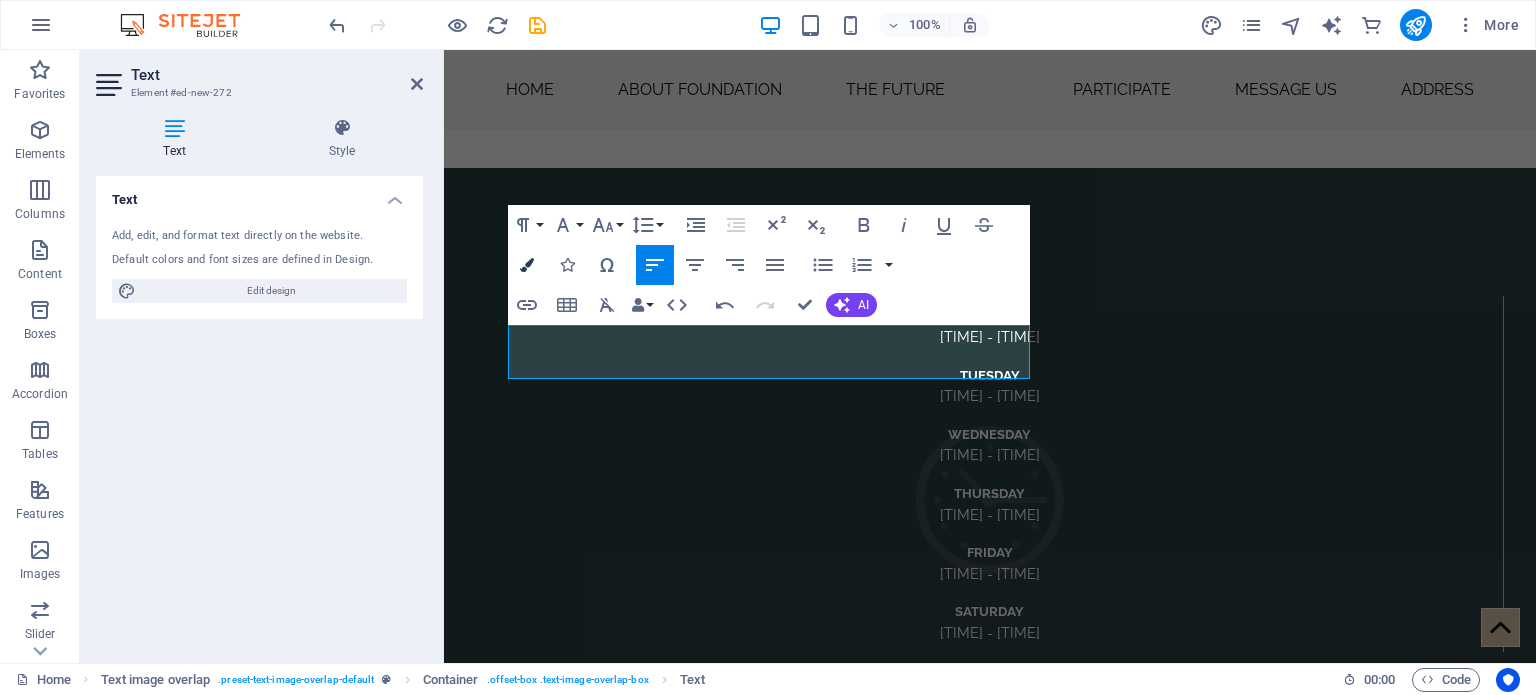 click at bounding box center [527, 265] 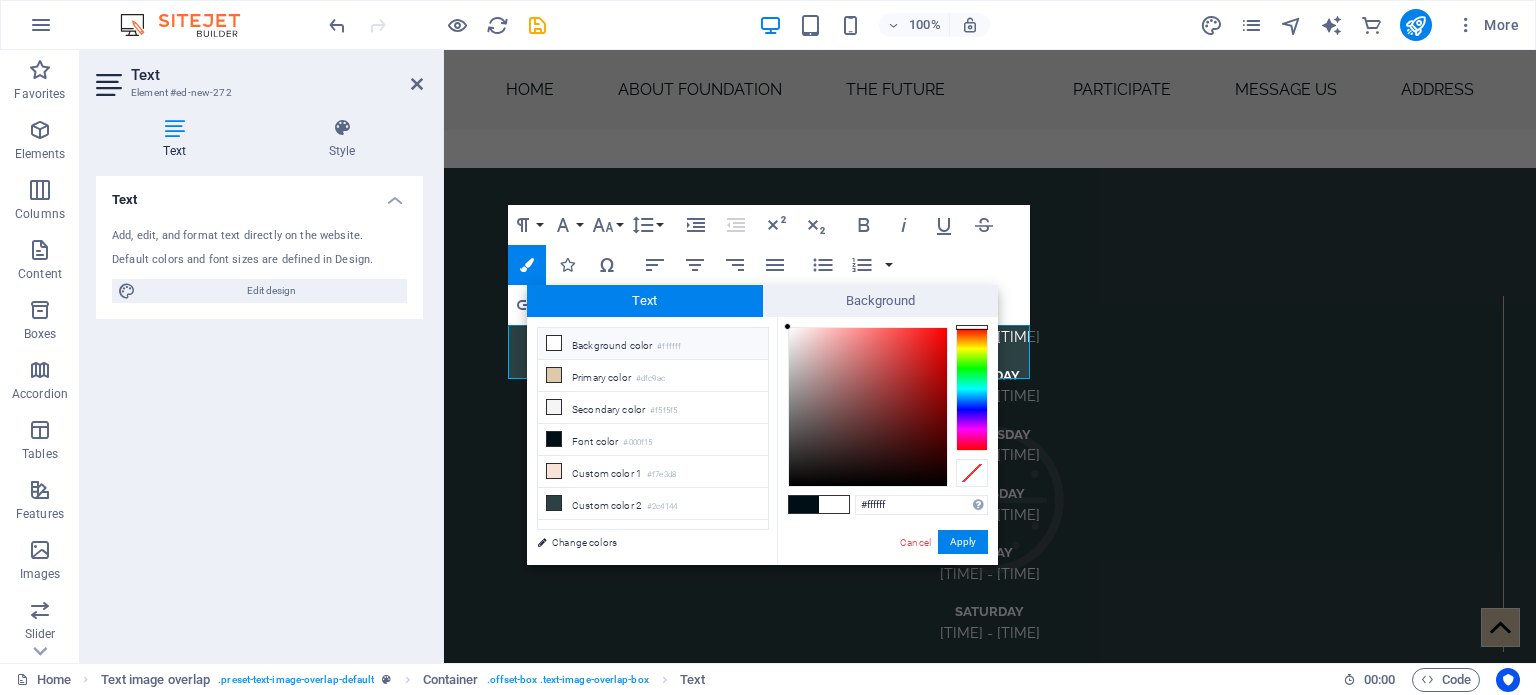 click at bounding box center [554, 343] 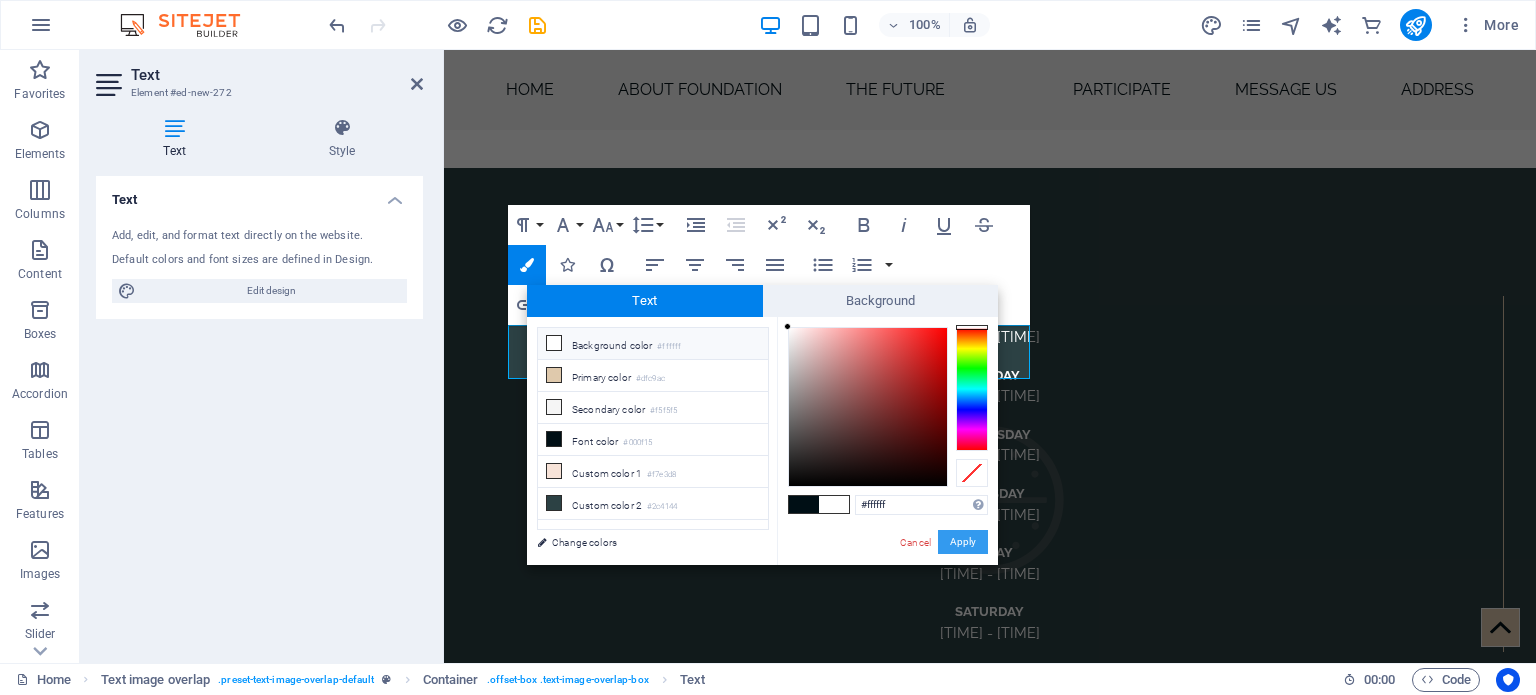 click on "Apply" at bounding box center [963, 542] 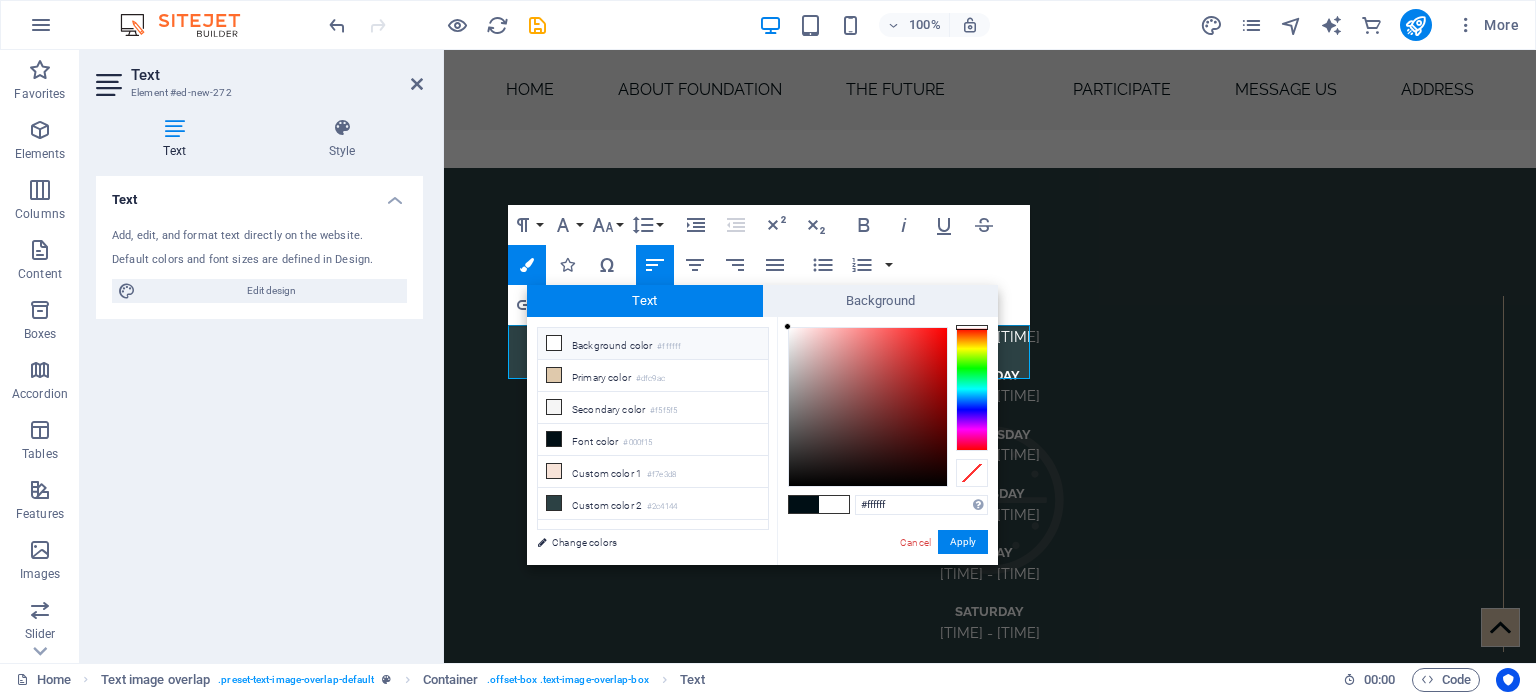 click on "Paragraph Format Normal Heading 1 Heading 2 Heading 3 Heading 4 Heading 5 Heading 6 Code Font Family Arial Georgia Impact Tahoma Times New Roman Verdana Playfair Display Raleway Font Size 8 9 10 11 12 14 18 24 30 36 48 60 72 96 Line Height Default Single 1.15 1.5 Double Increase Indent Decrease Indent Superscript Subscript Bold Italic Underline Strikethrough Colors Icons Special Characters Align Left Align Center Align Right Align Justify Unordered List   Default Circle Disc Square    Ordered List   Default Lower Alpha Lower Greek Lower Roman Upper Alpha Upper Roman    Insert Link Insert Table Clear Formatting Data Bindings Company First name Last name Street ZIP code City Email Phone Mobile Fax Custom field 1 Custom field 2 Custom field 3 Custom field 4 Custom field 5 Custom field 6 HTML Undo Redo Confirm (Ctrl+⏎) AI Improve Make shorter Make longer Fix spelling & grammar Translate to English Generate text" at bounding box center [769, 265] 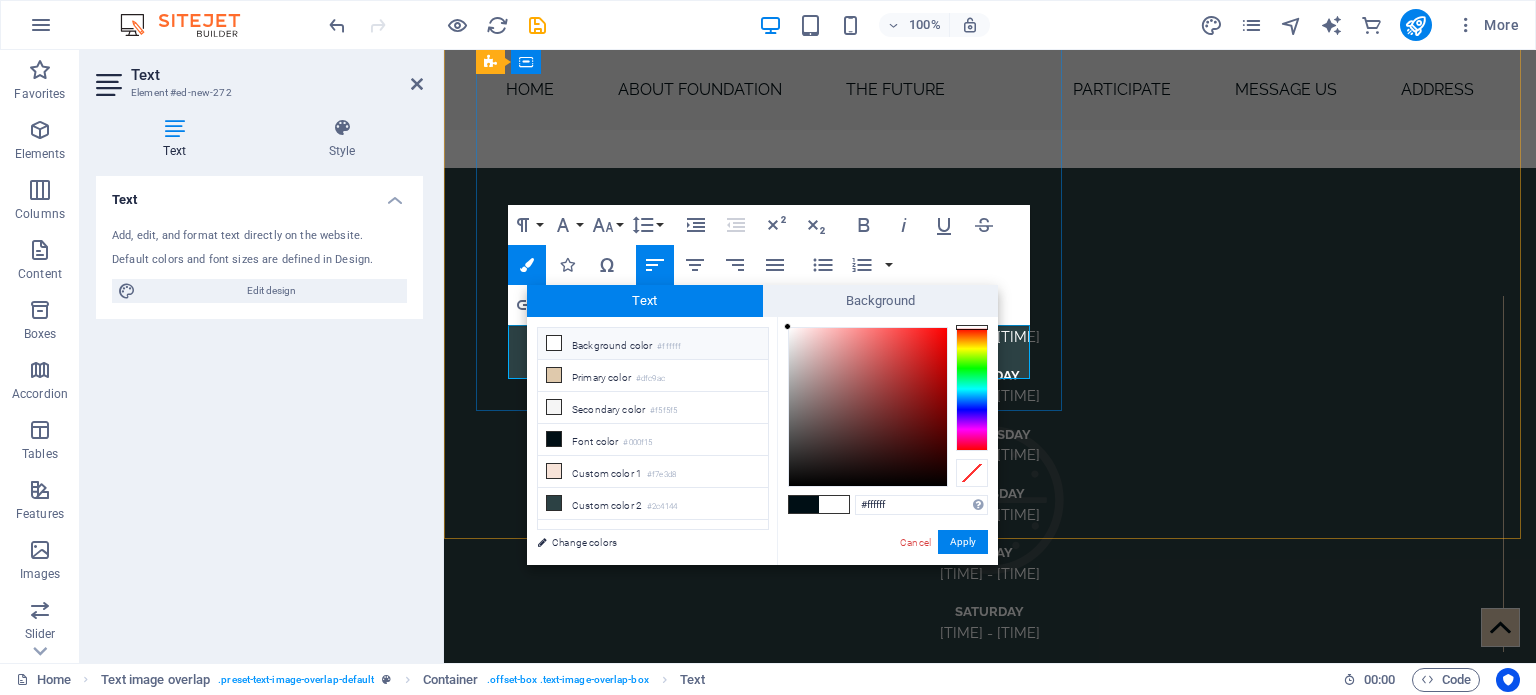 click on "​ ​​The Jantjie Foundation Invitational is a charity golf day aimed at helping the Youth and Elderly of Africa.  ​" at bounding box center [1030, 11860] 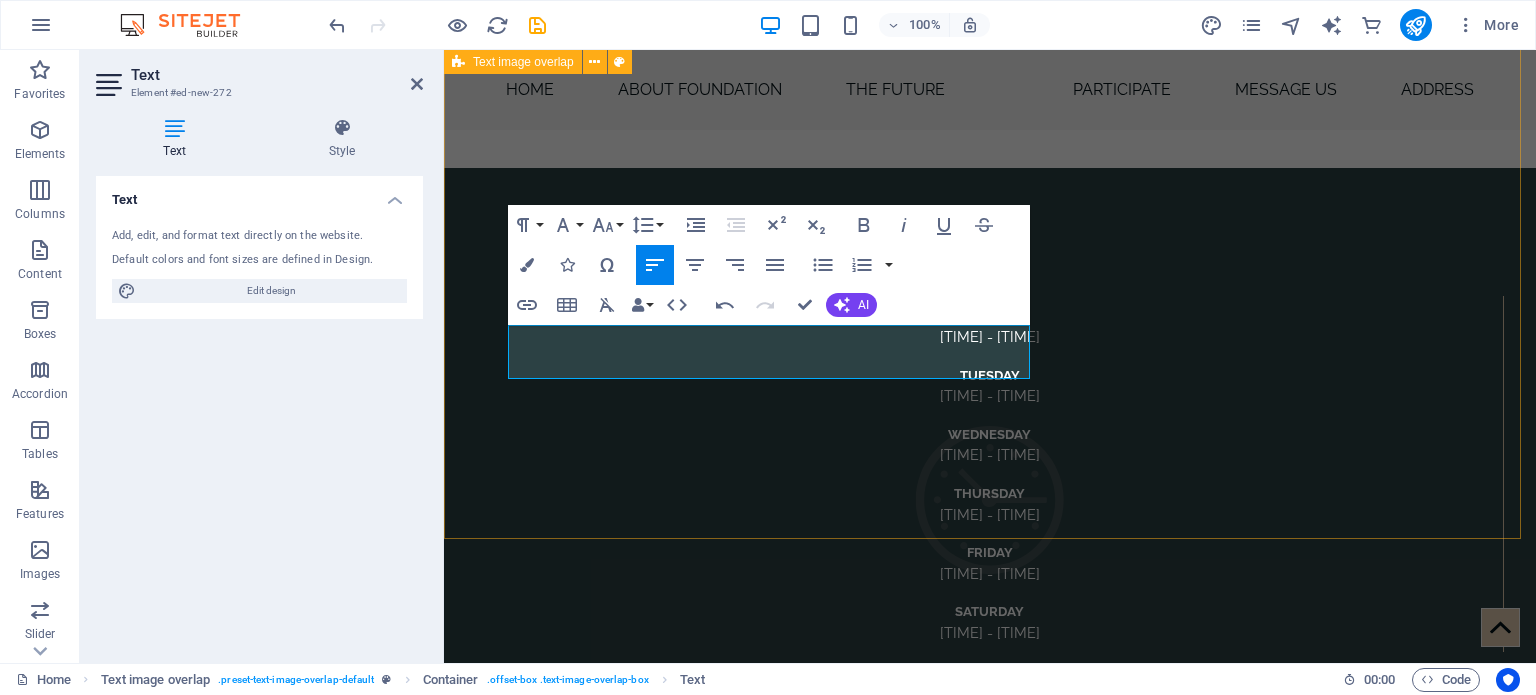 click on "THE INVITATIONAL  The Jantjie Foundation Invitational is a charity golf day aimed at helping the Youth and Elderly of Africa." at bounding box center (990, 12055) 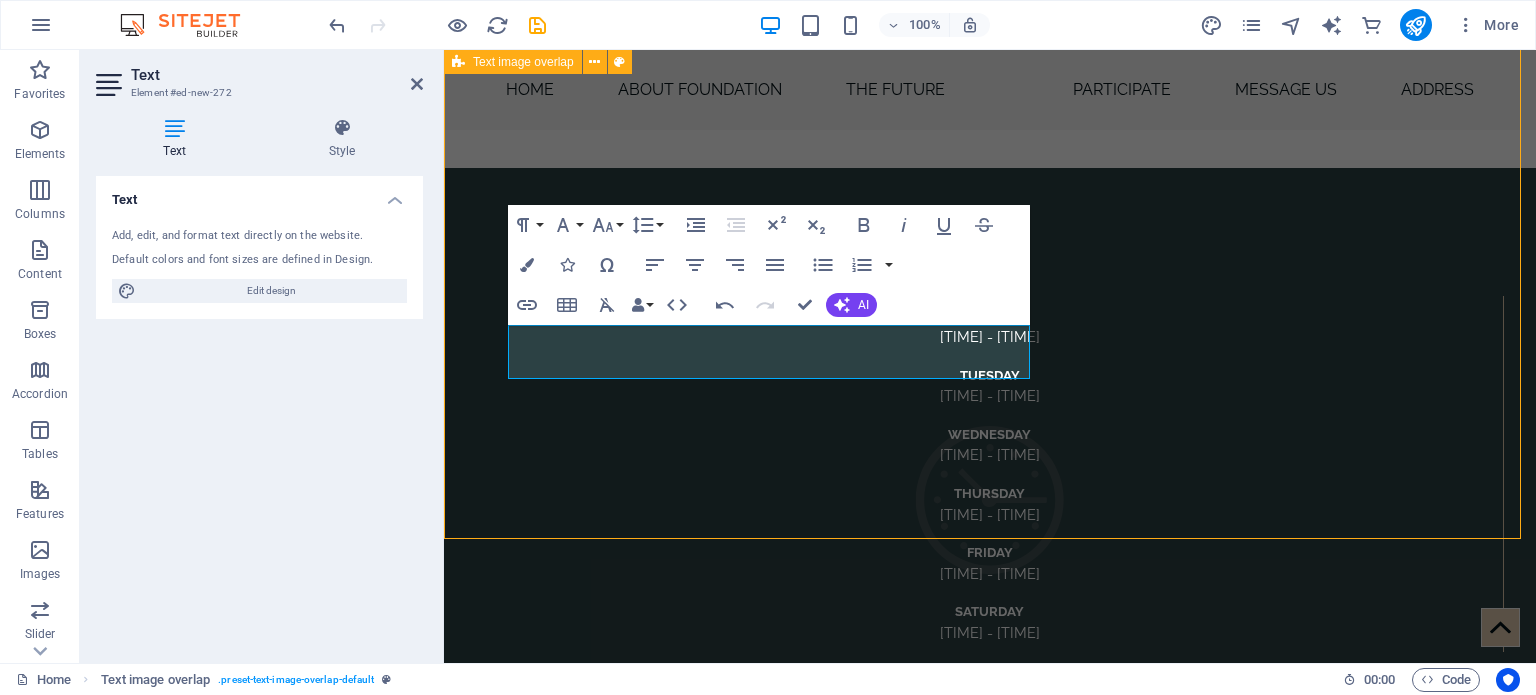 scroll, scrollTop: 9665, scrollLeft: 0, axis: vertical 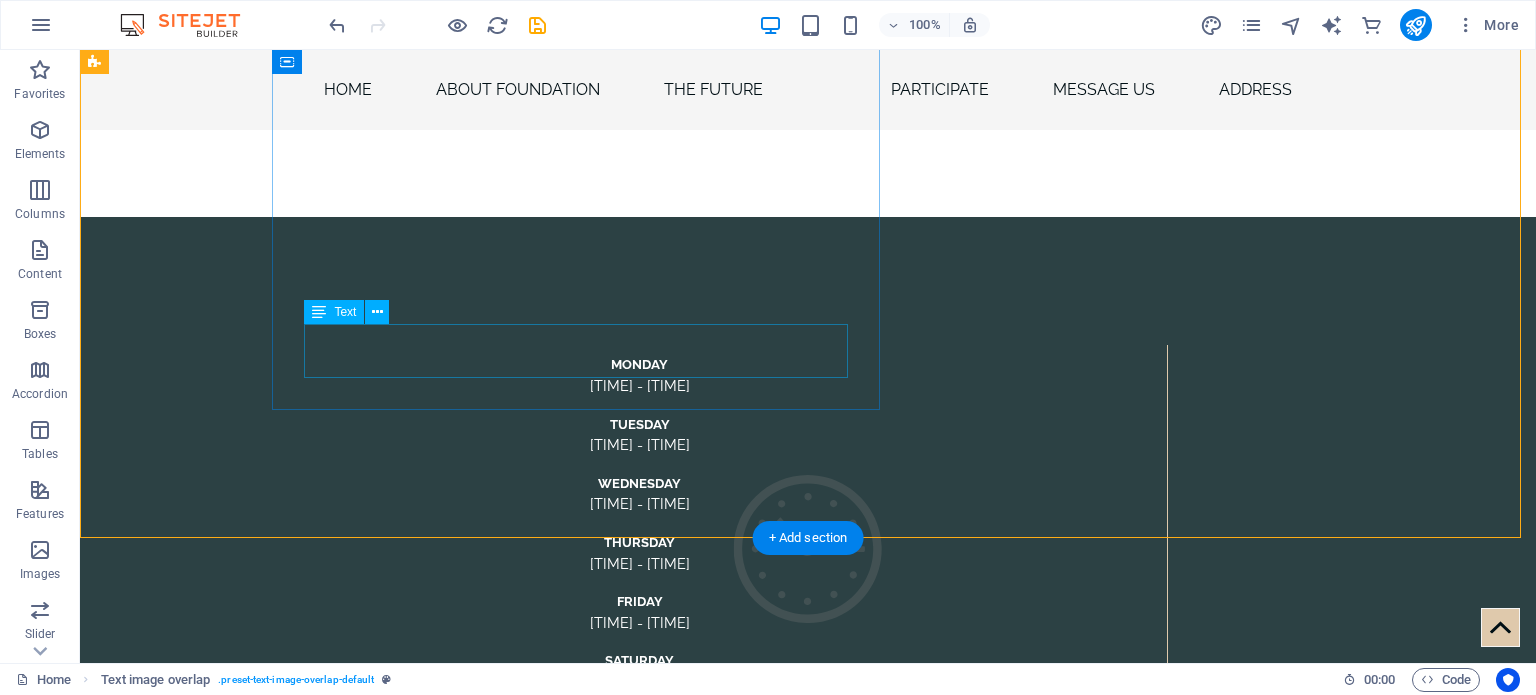 click on "The Jantjie Foundation Invitational is a charity golf day aimed at helping the Youth and Elderly of Africa." at bounding box center [848, 13200] 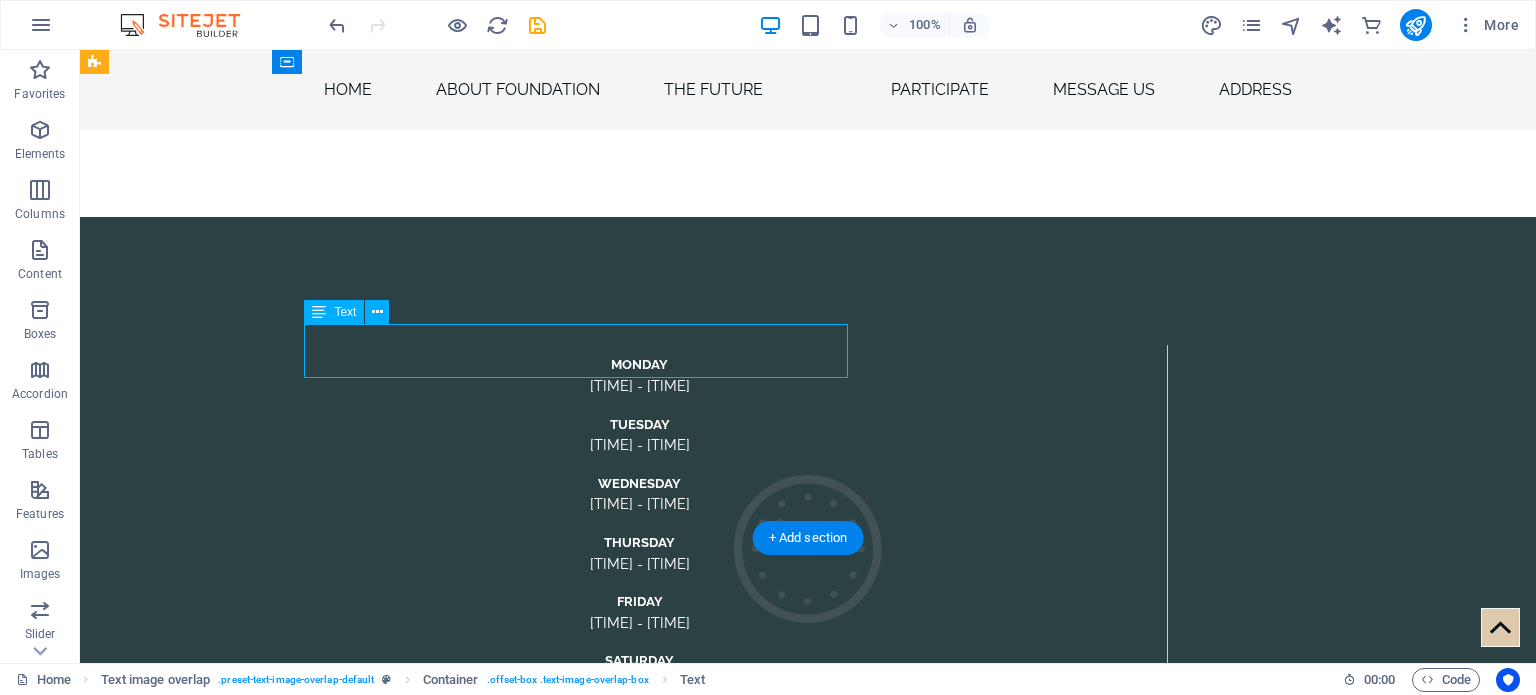 click on "The Jantjie Foundation Invitational is a charity golf day aimed at helping the Youth and Elderly of Africa." at bounding box center (848, 13200) 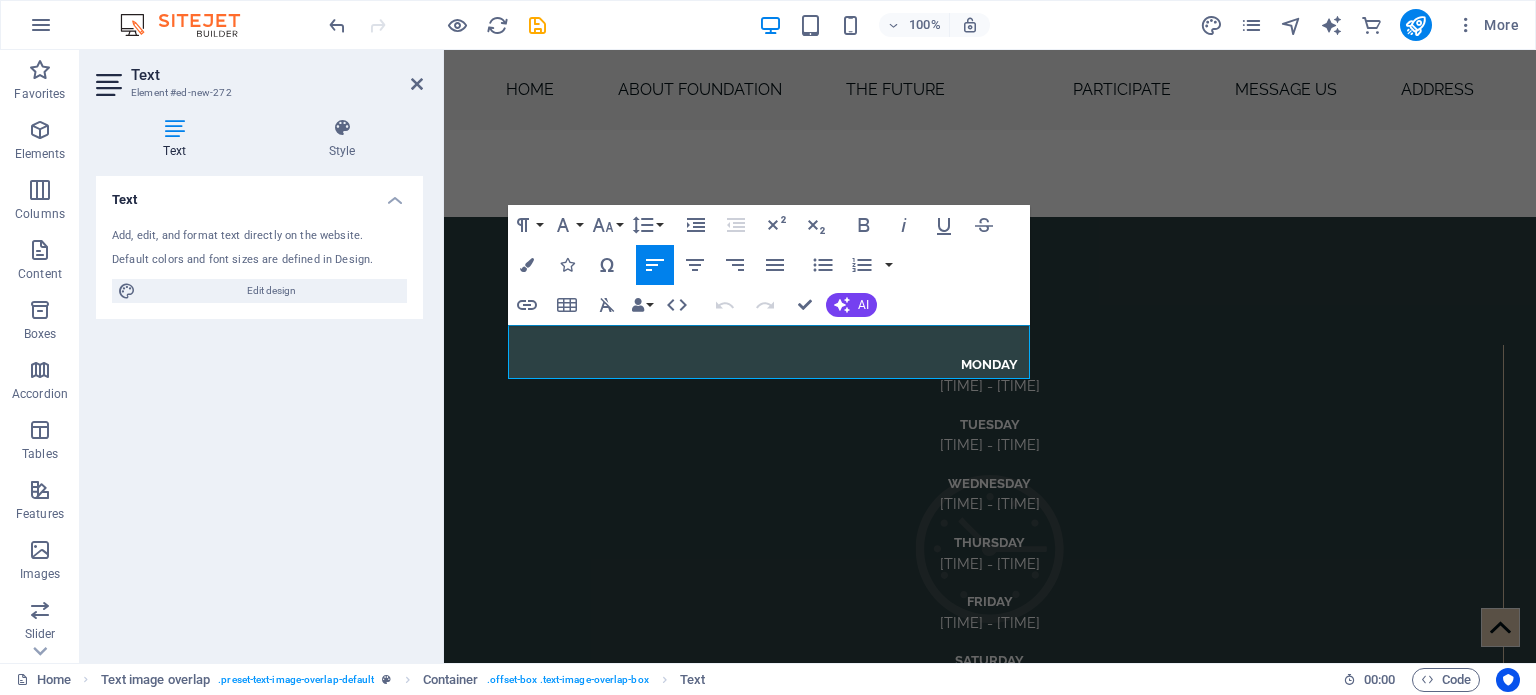 scroll, scrollTop: 9736, scrollLeft: 0, axis: vertical 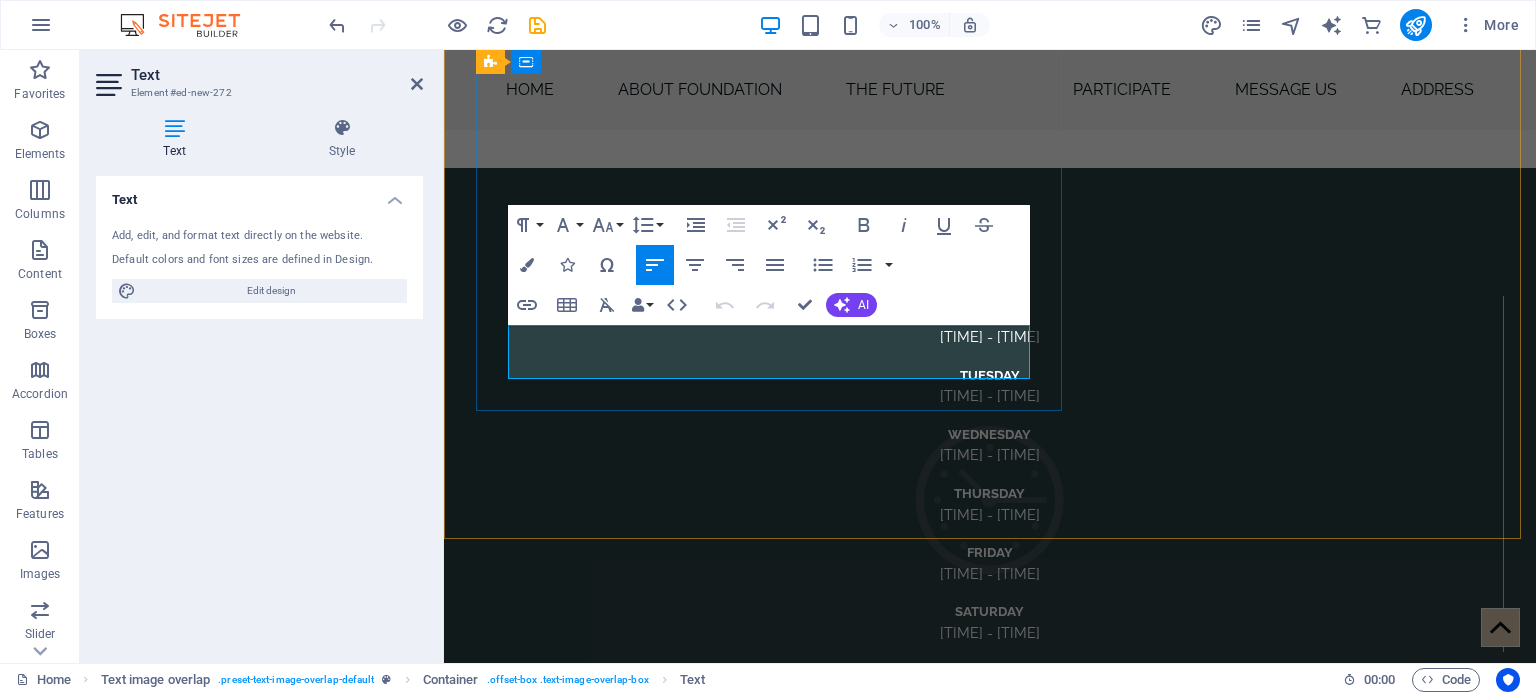 drag, startPoint x: 511, startPoint y: 333, endPoint x: 868, endPoint y: 367, distance: 358.6154 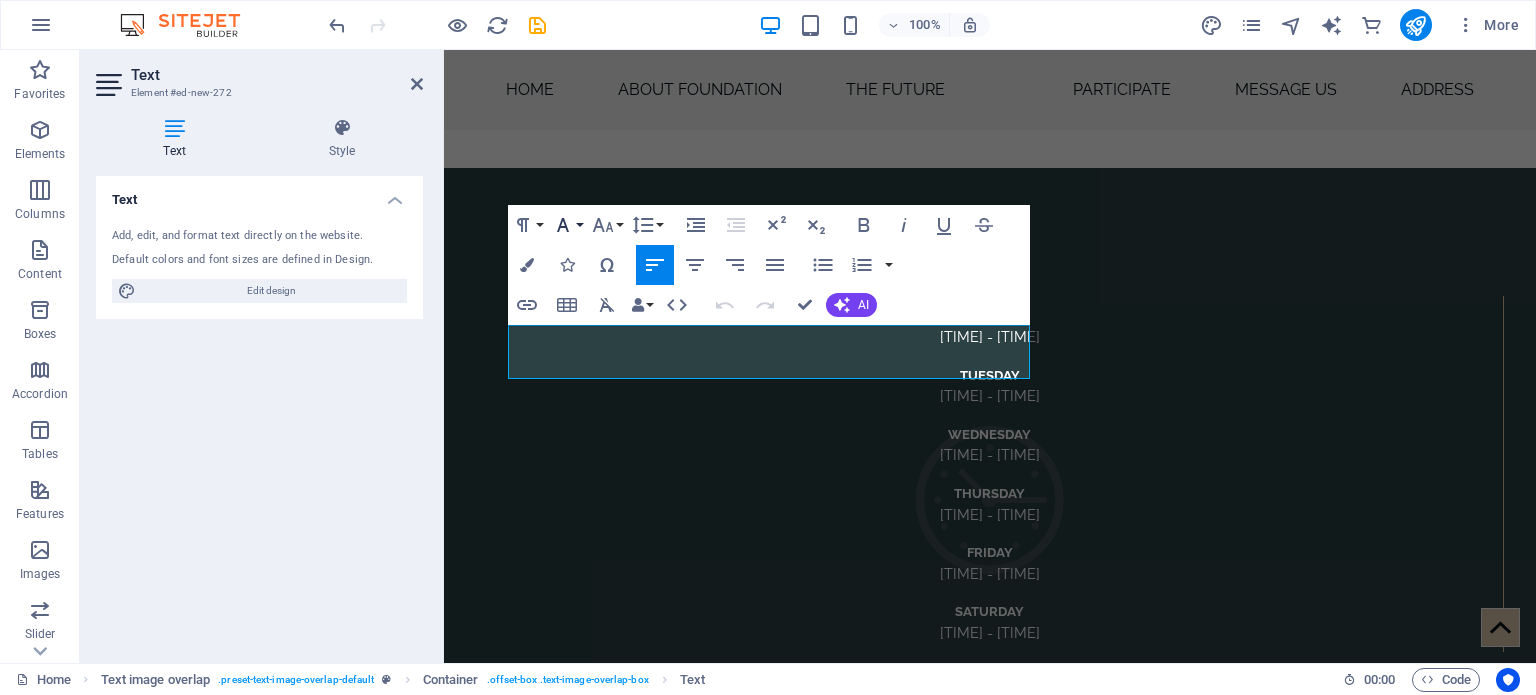 click 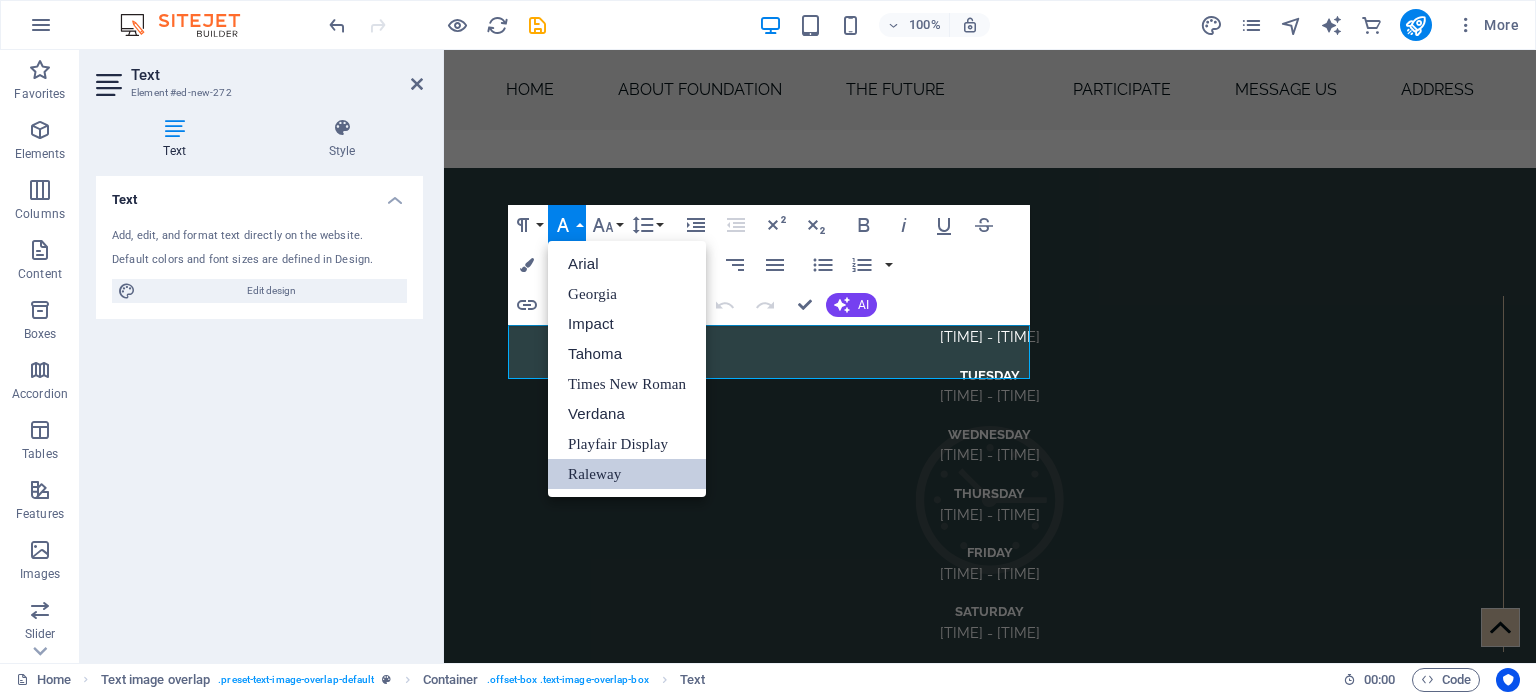 scroll, scrollTop: 0, scrollLeft: 0, axis: both 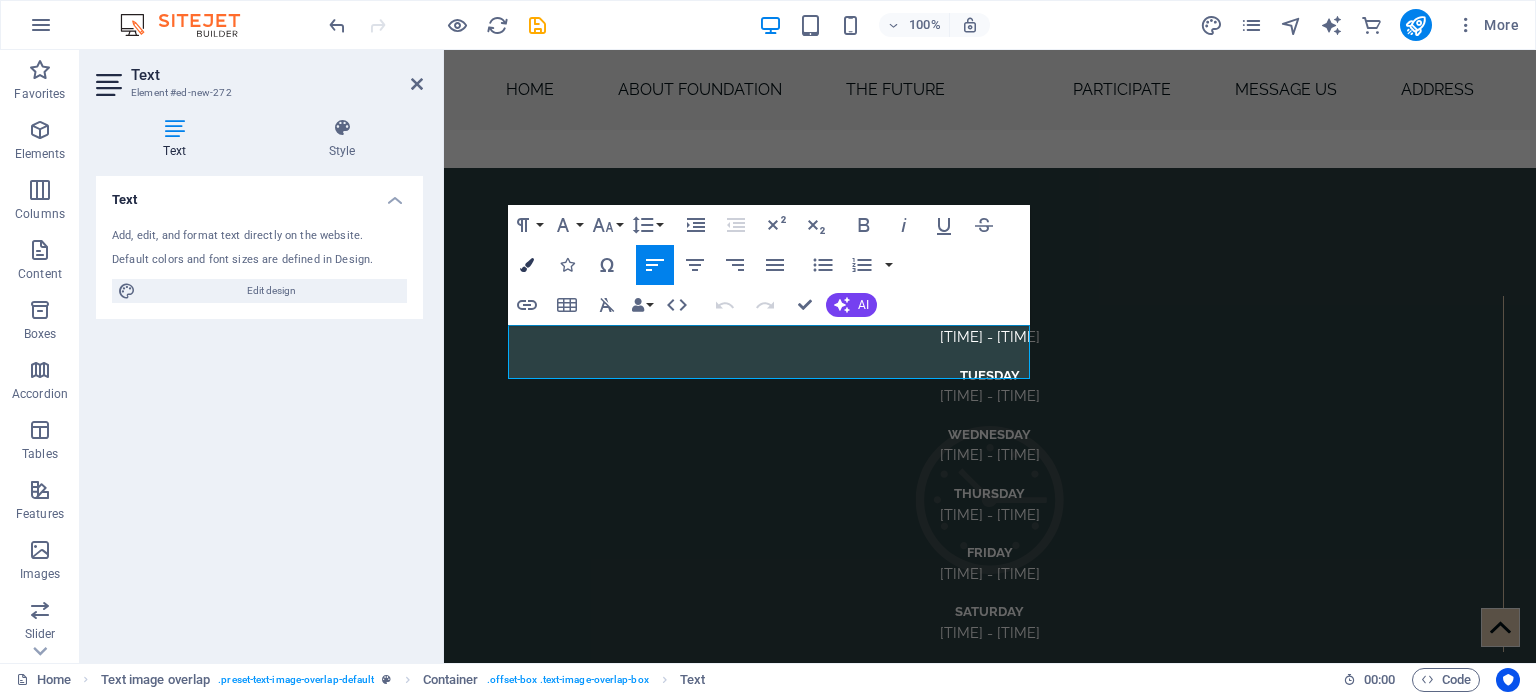 click at bounding box center (527, 265) 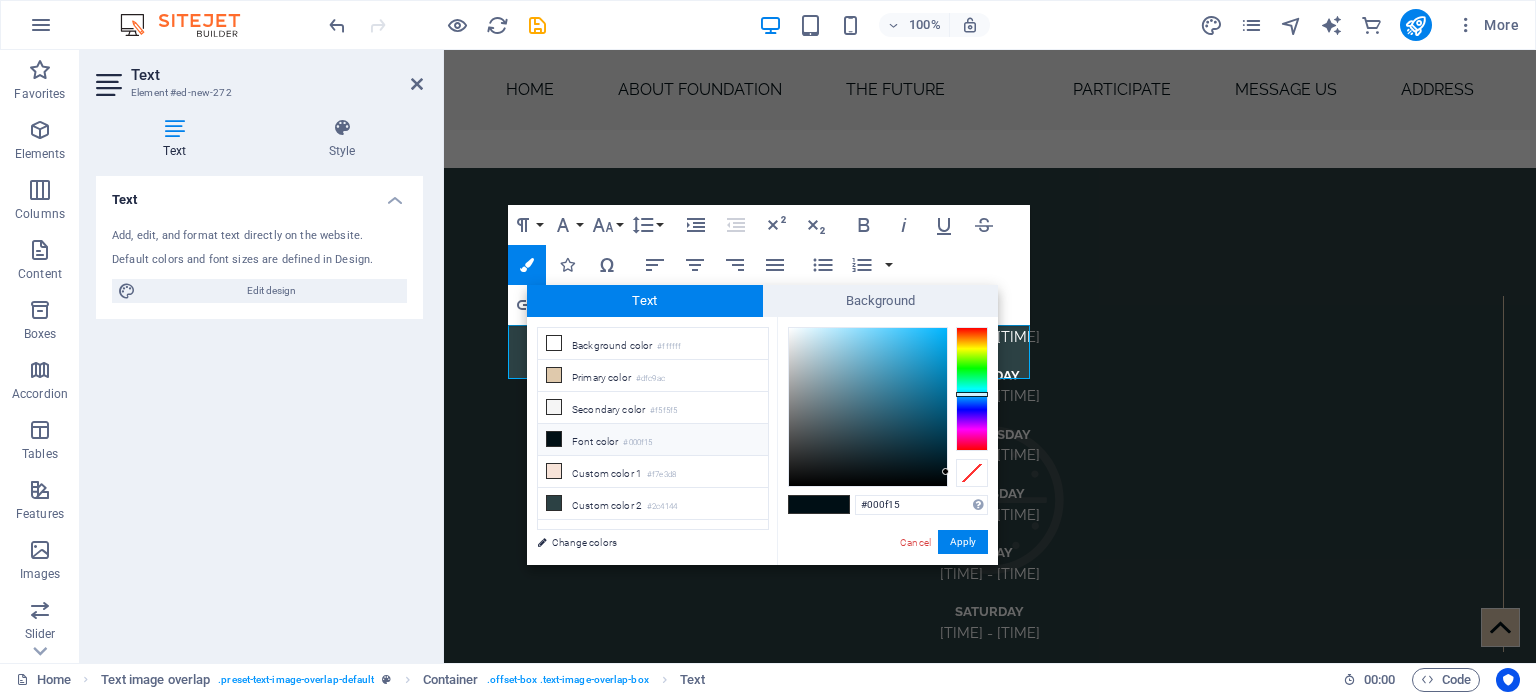 type on "#f1f7f9" 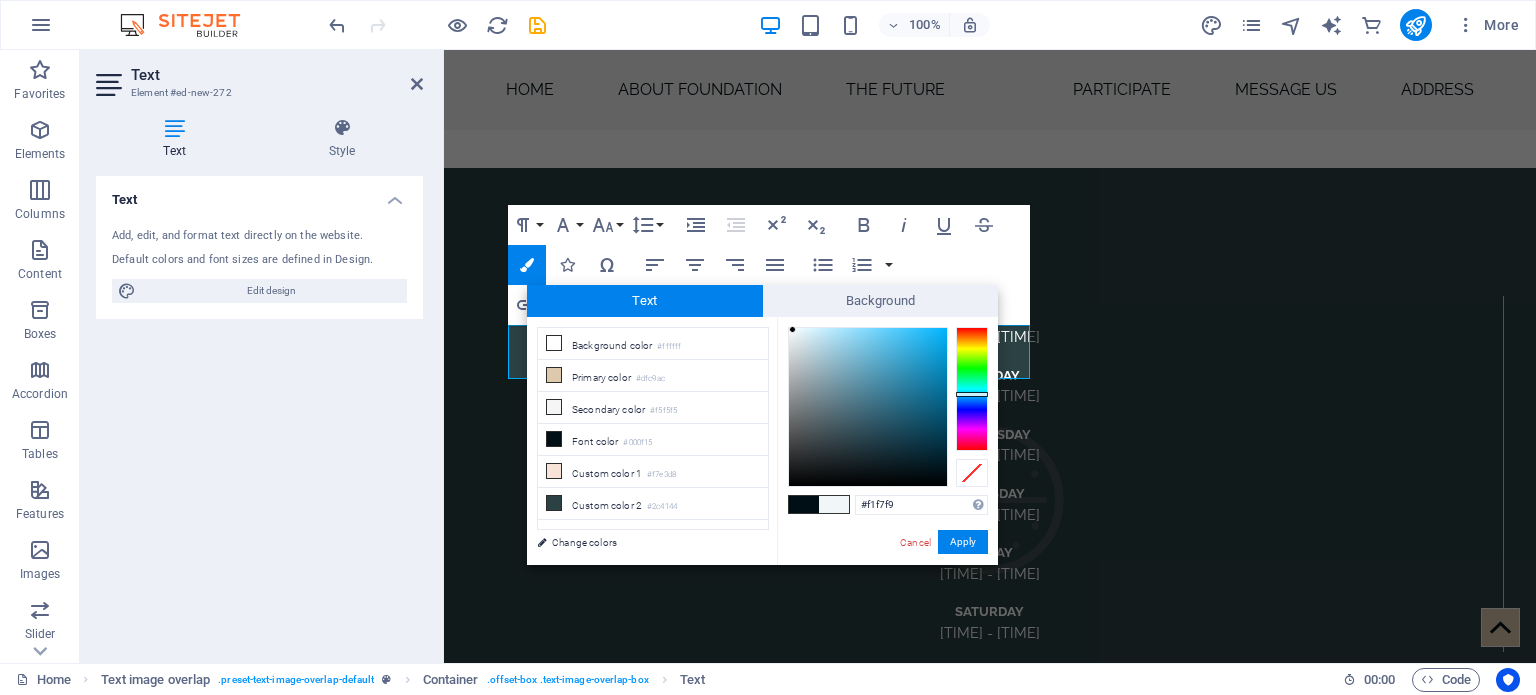 click at bounding box center (868, 407) 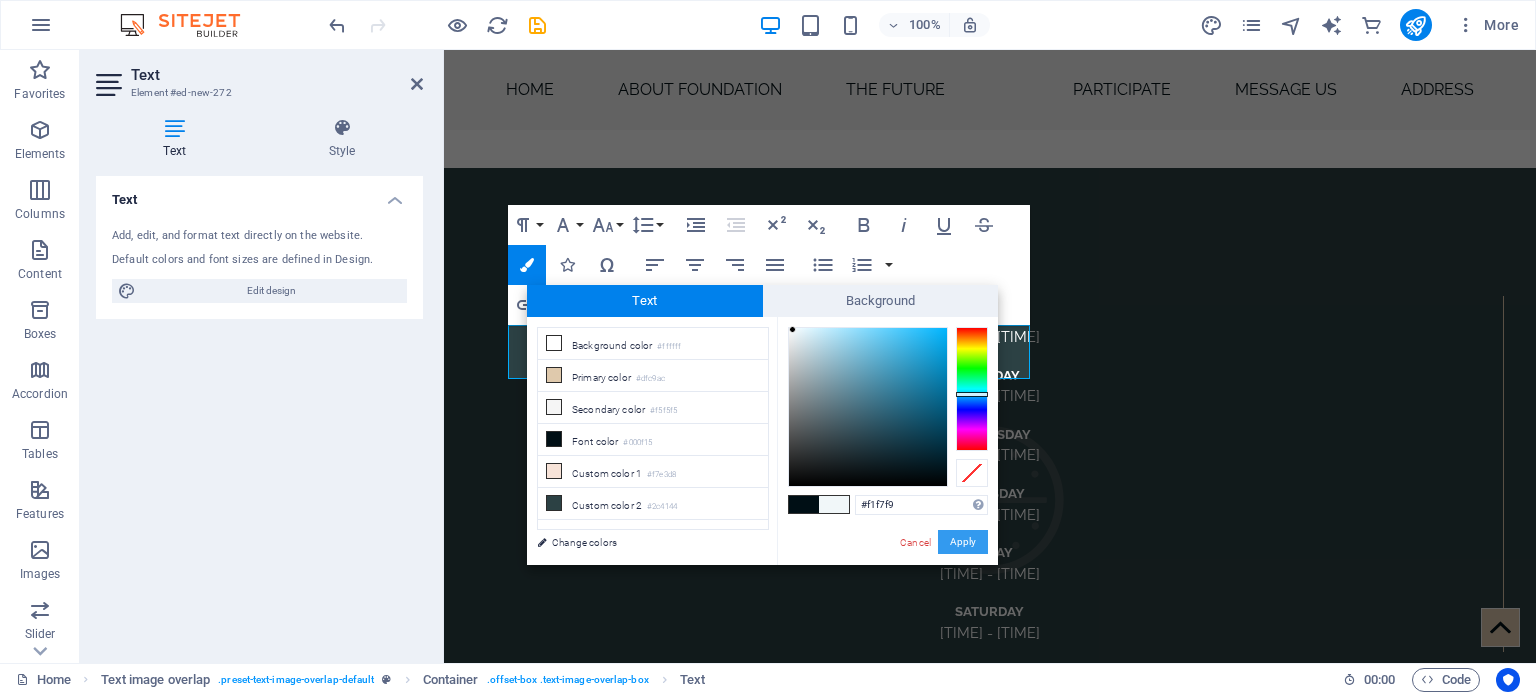 click on "Apply" at bounding box center (963, 542) 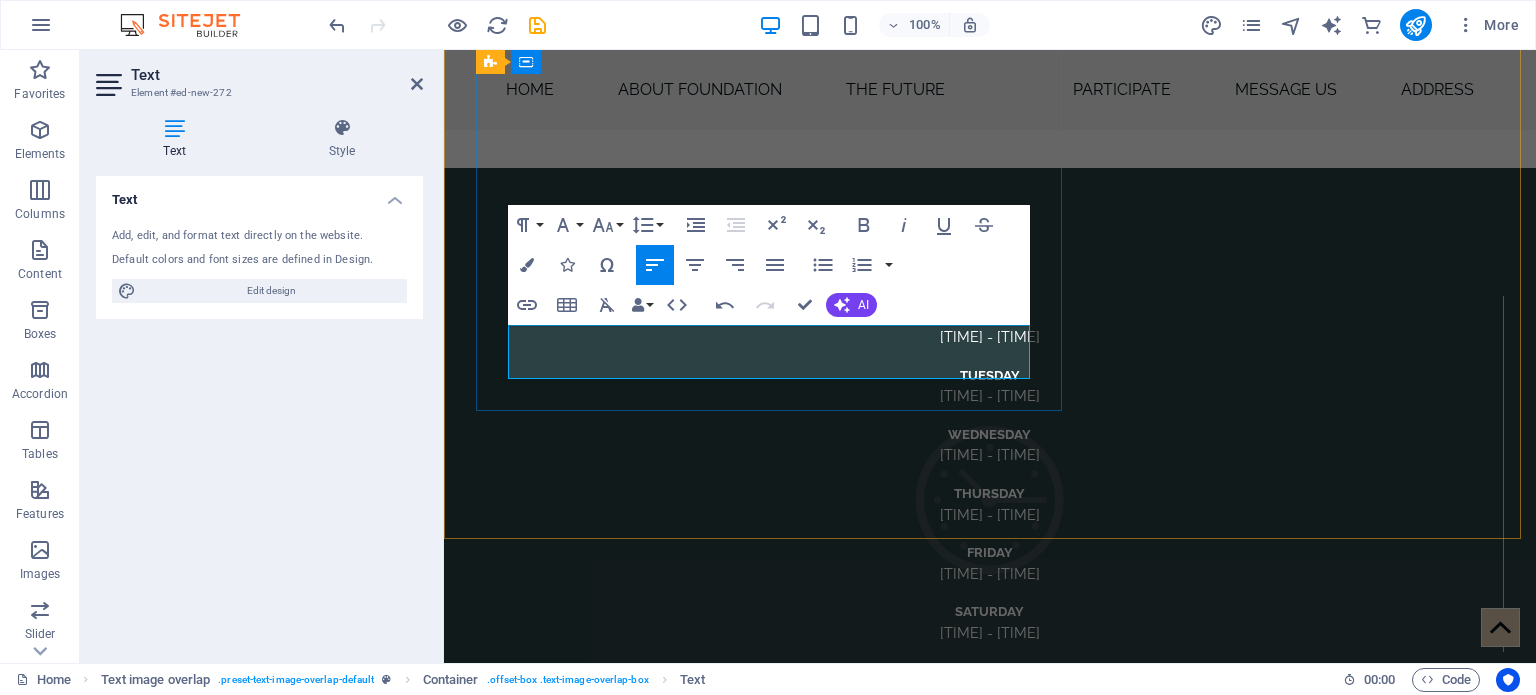 click on "The Jantjie Foundation Invitational is a charity golf day aimed at helping the Youth and Elderly of Africa." at bounding box center [1030, 11860] 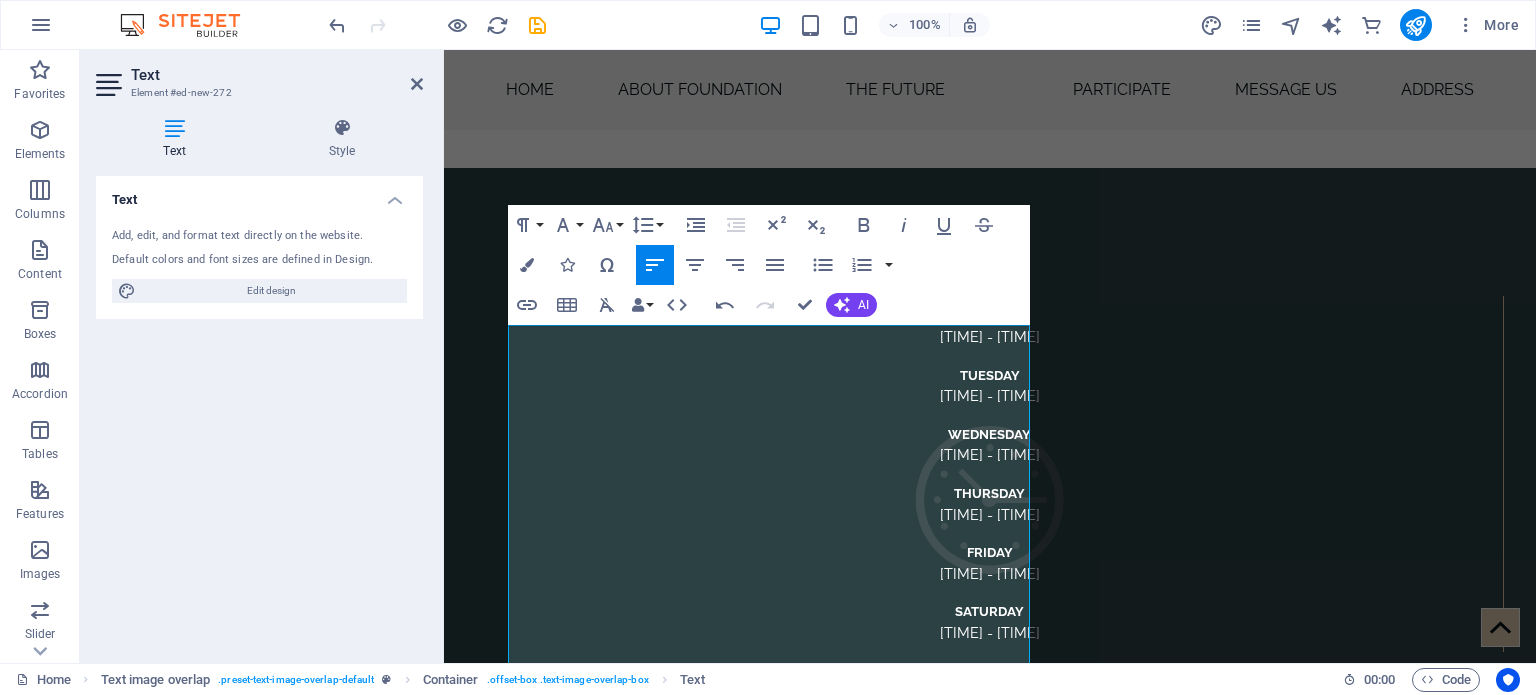 click on "100% More" at bounding box center [768, 25] 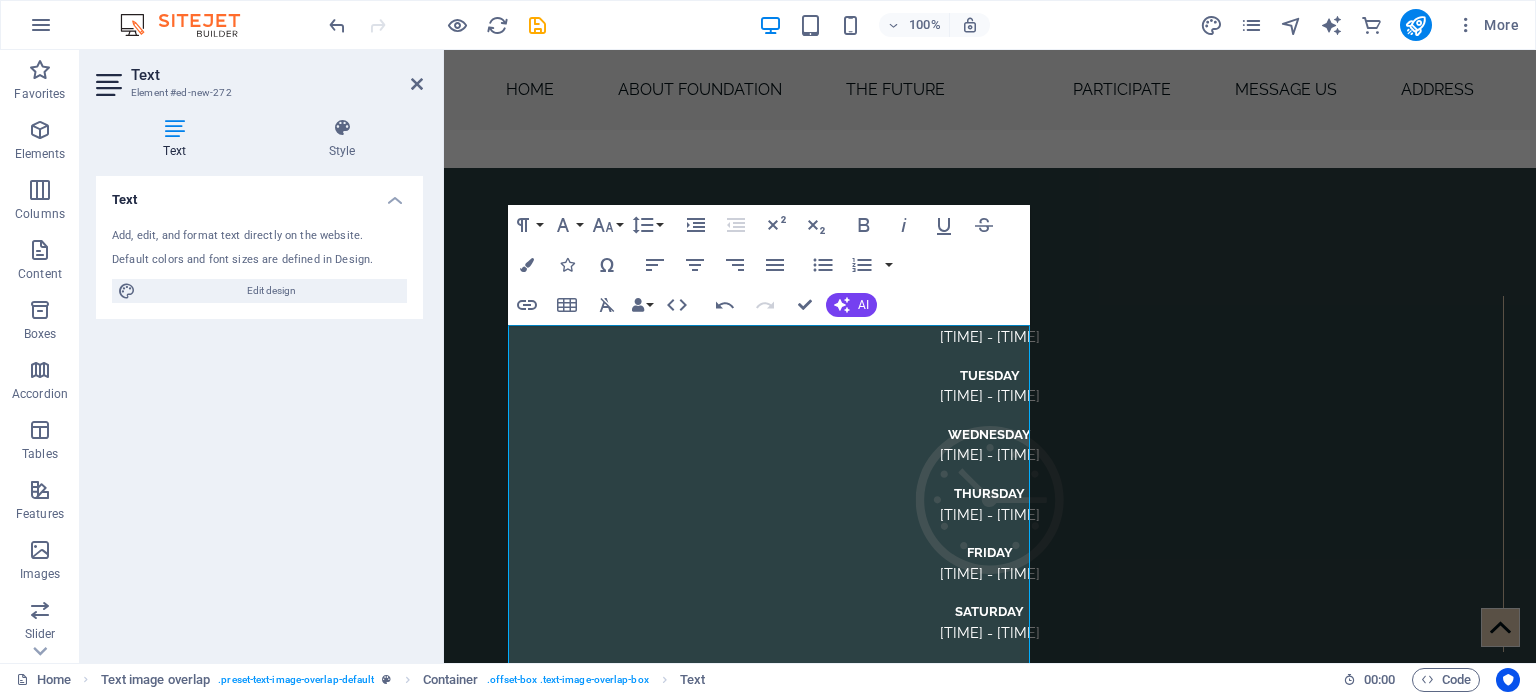 click on "100% More" at bounding box center (768, 25) 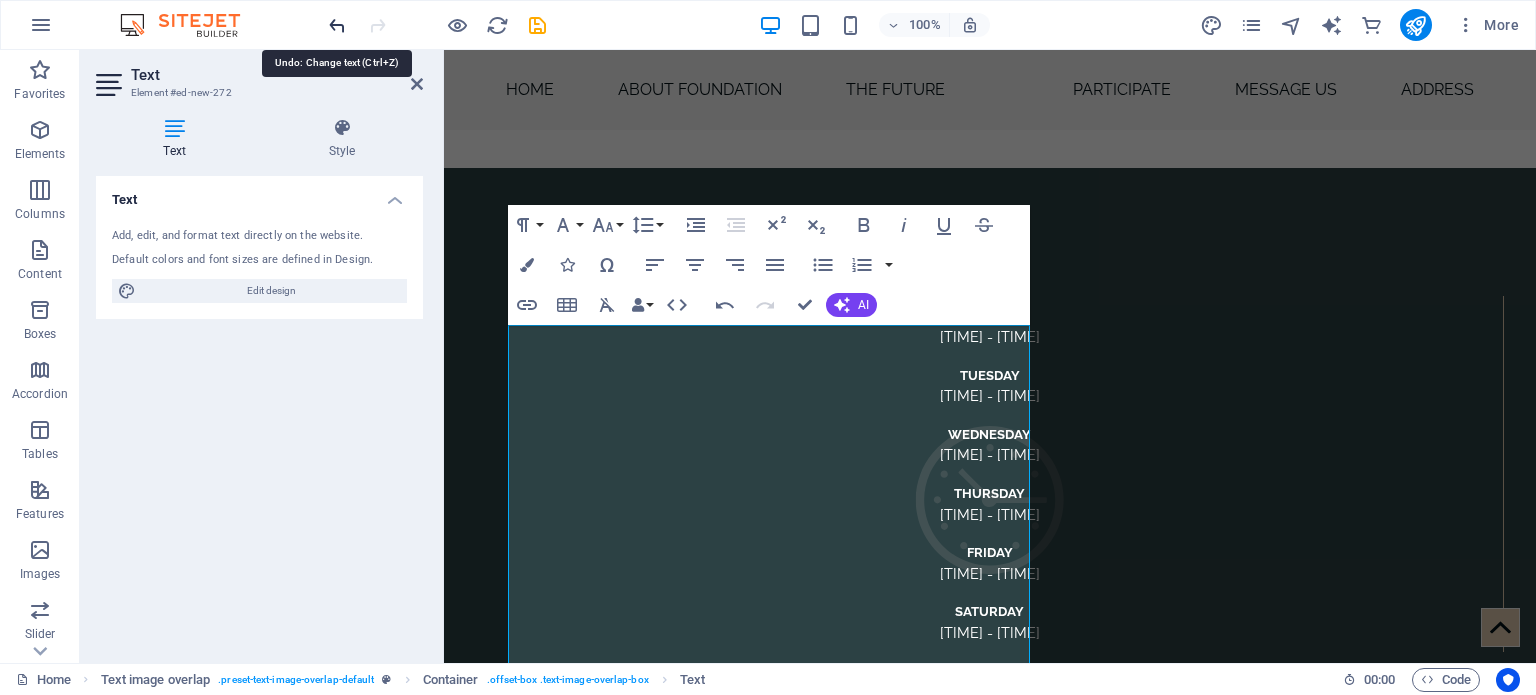 click at bounding box center [337, 25] 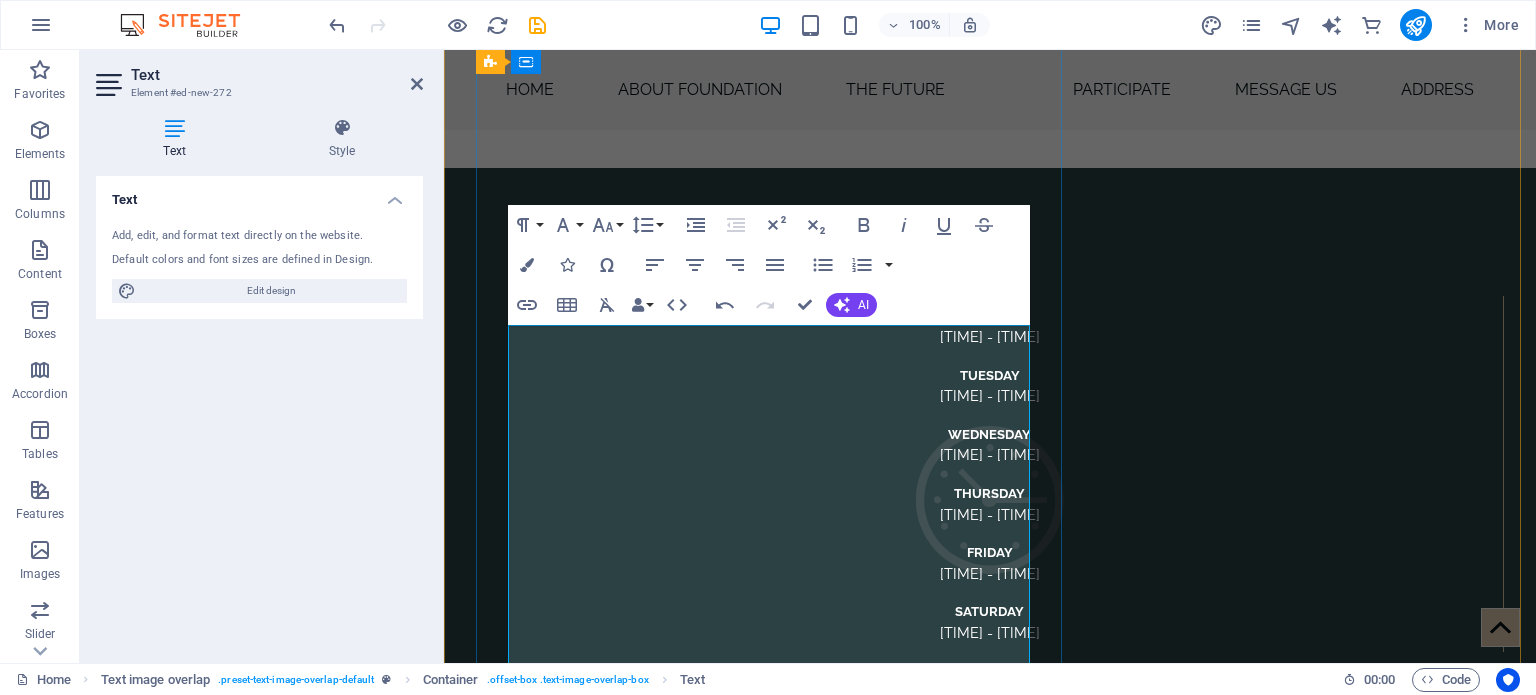 click on "The Jantjie Foundation Invitational is a charity golf day aimed at helping the Youth and Elderly of Africa." at bounding box center (1030, 11860) 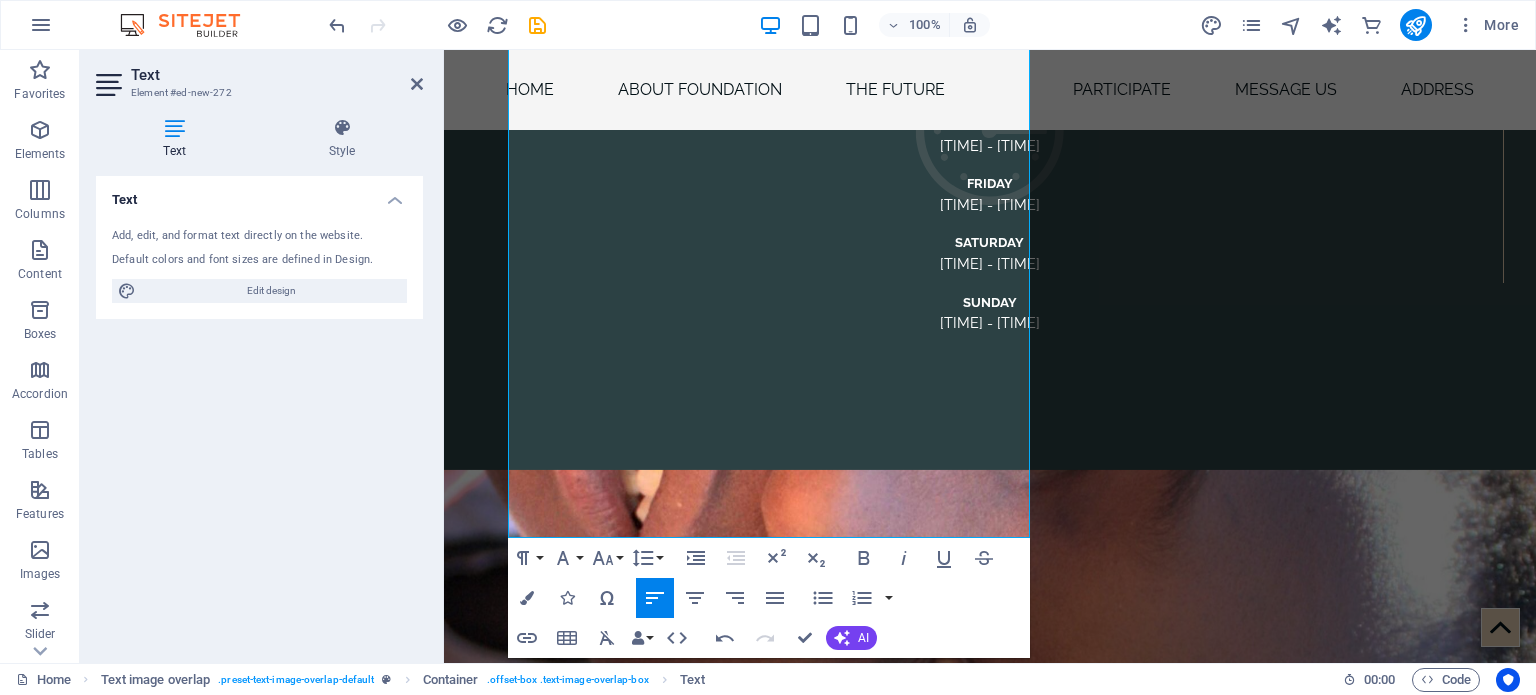 scroll, scrollTop: 10277, scrollLeft: 0, axis: vertical 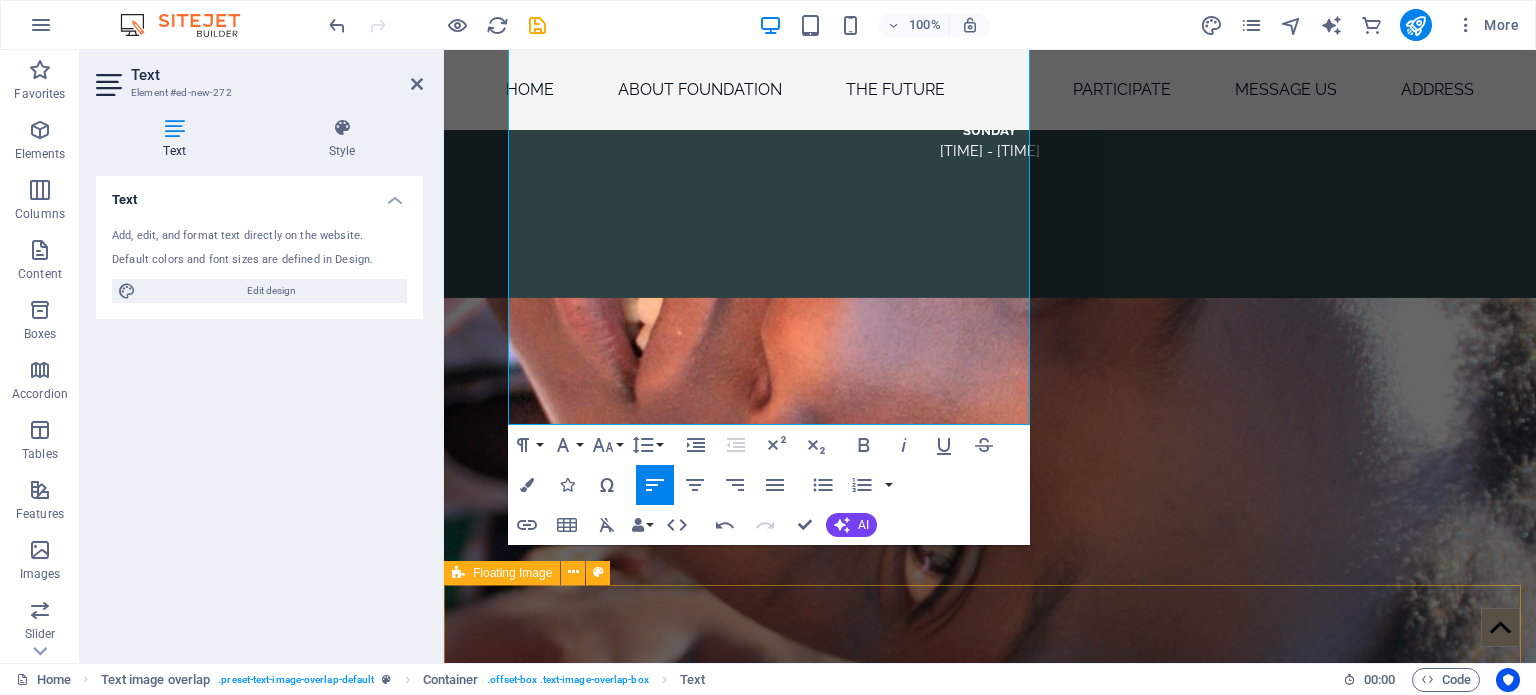 drag, startPoint x: 836, startPoint y: 369, endPoint x: 972, endPoint y: 614, distance: 280.21597 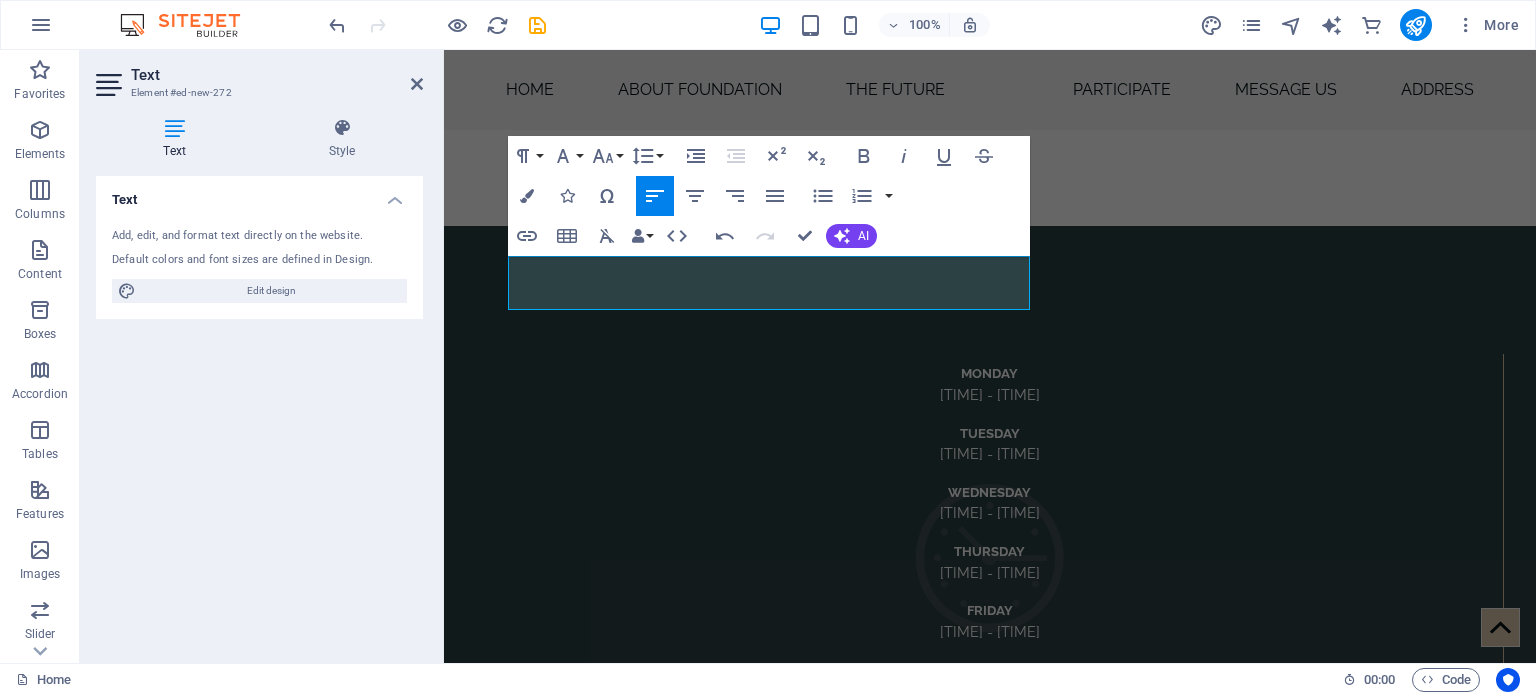 scroll, scrollTop: 9569, scrollLeft: 0, axis: vertical 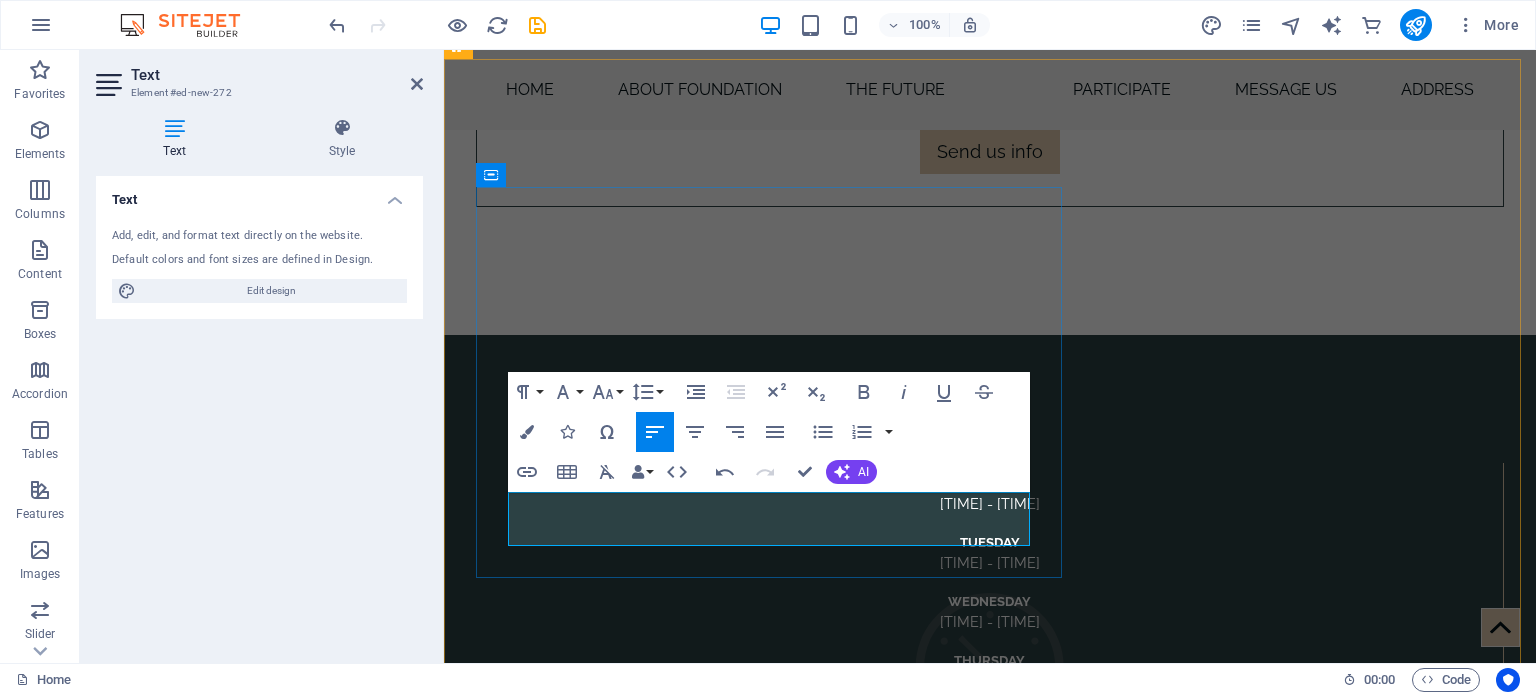 click on "The [PERSON] Foundation Invitational is a charity golf day aimed at helping the Youth and Elderly of Africa.  r" at bounding box center [1030, 12027] 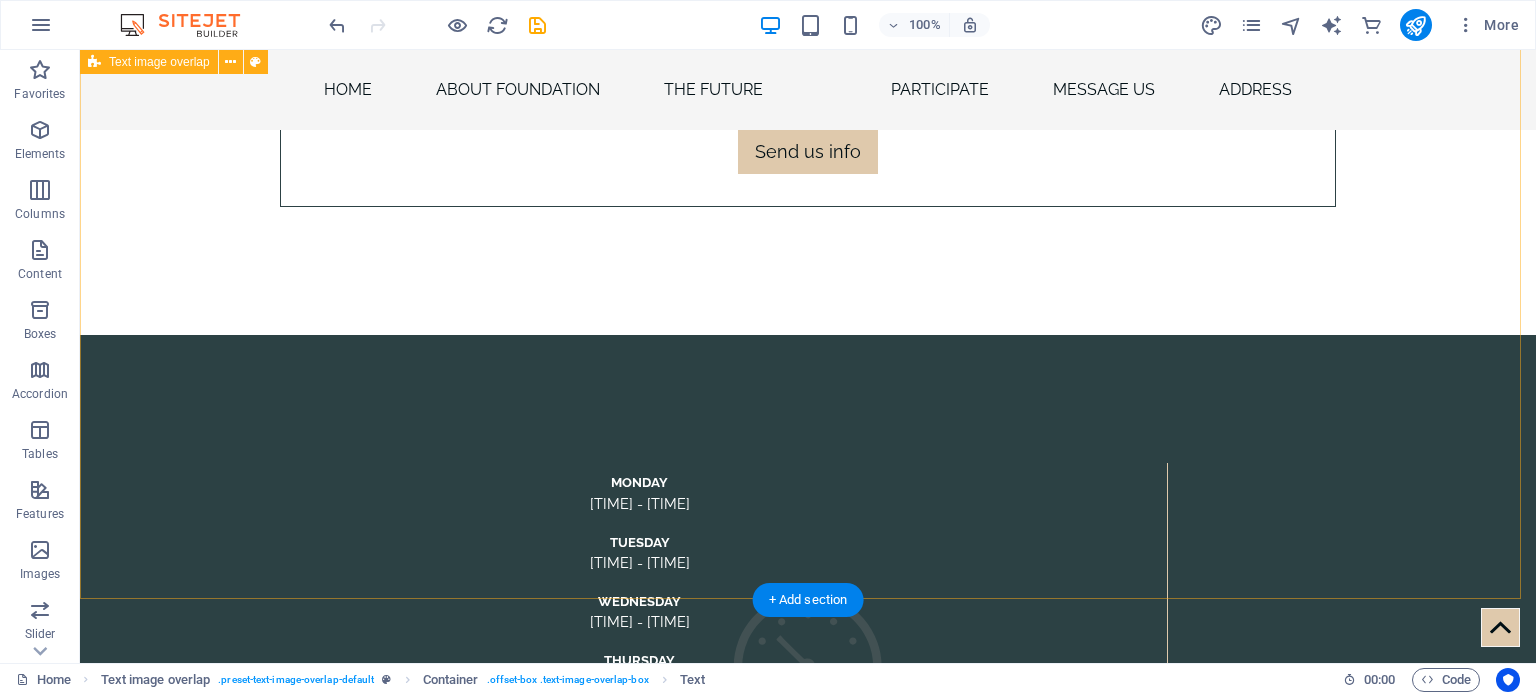 scroll, scrollTop: 9554, scrollLeft: 0, axis: vertical 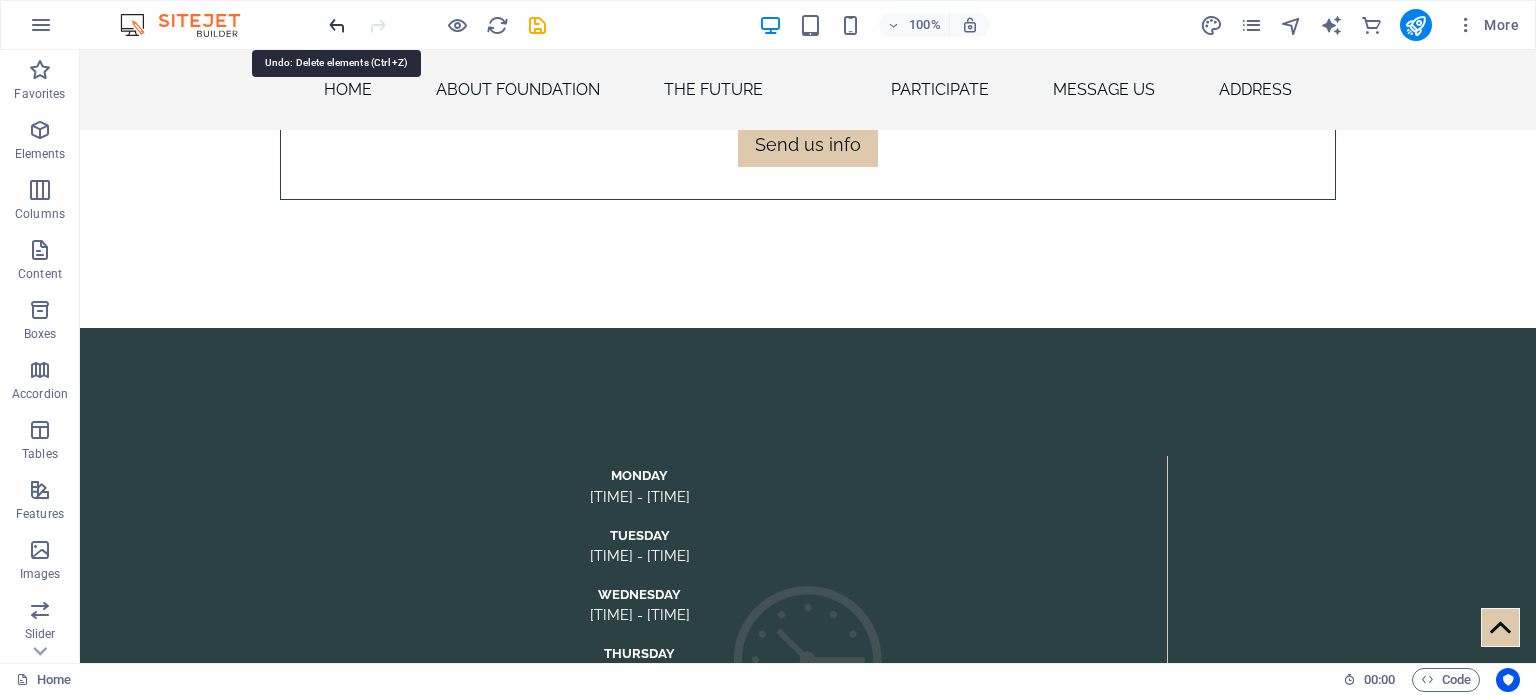 click at bounding box center [337, 25] 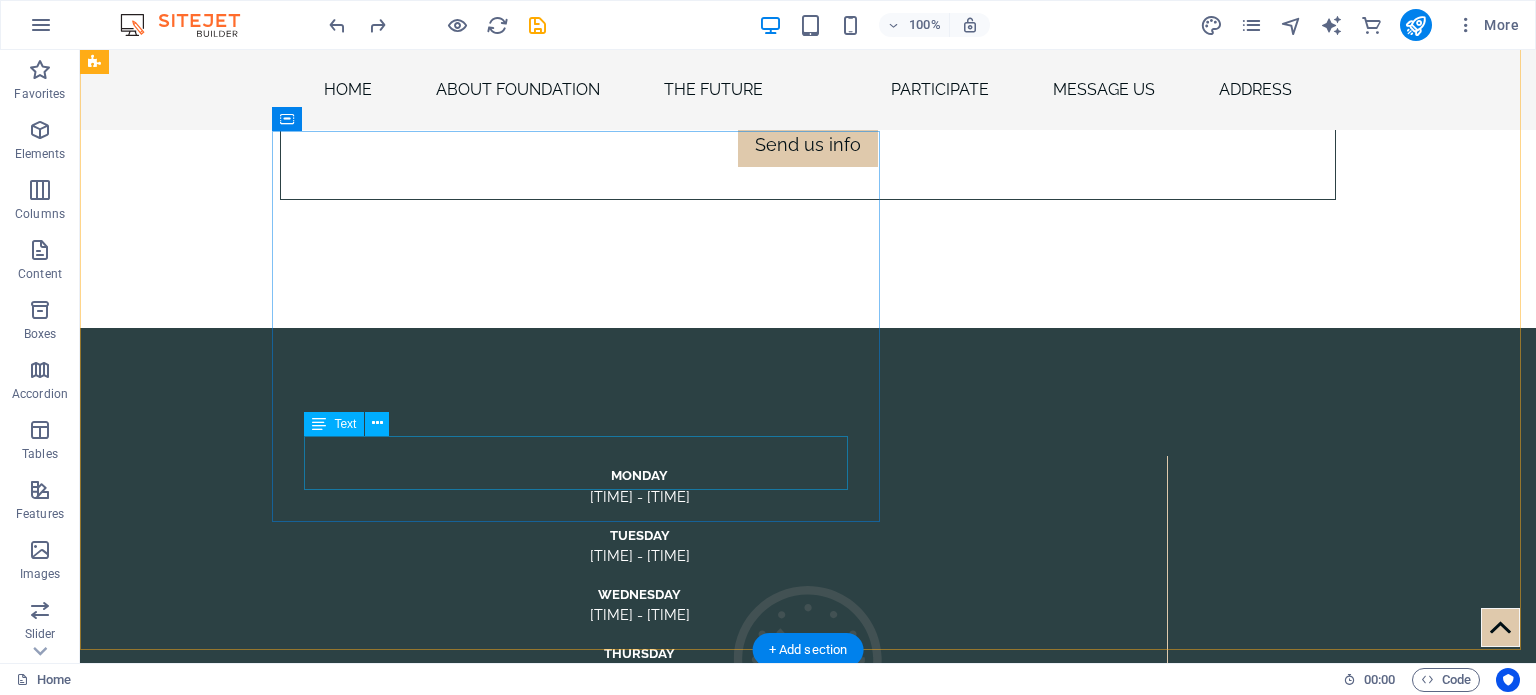 click on "The [PERSON] Foundation Invitational is a charity golf day aimed at helping the Youth and Elderly of Africa.  r" at bounding box center (848, 13311) 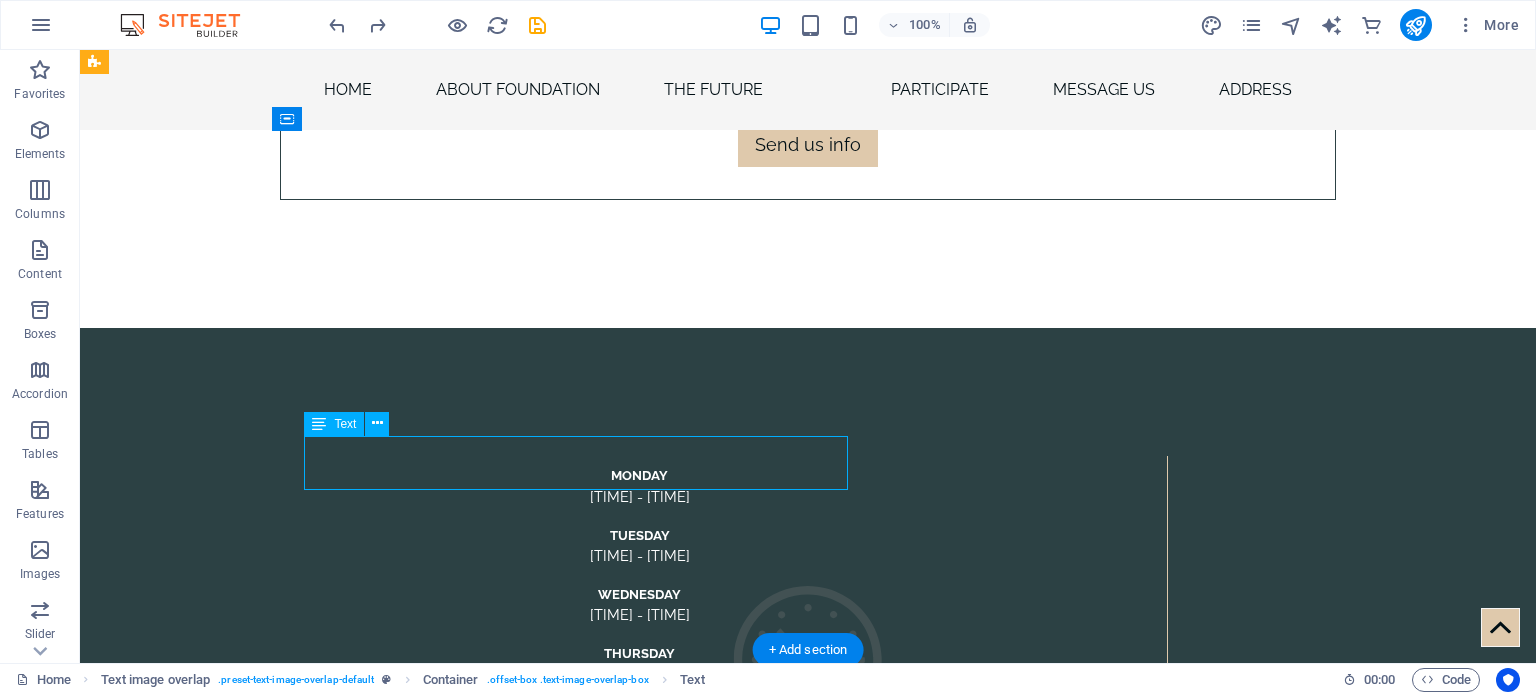 click on "The [PERSON] Foundation Invitational is a charity golf day aimed at helping the Youth and Elderly of Africa.  r" at bounding box center (848, 13311) 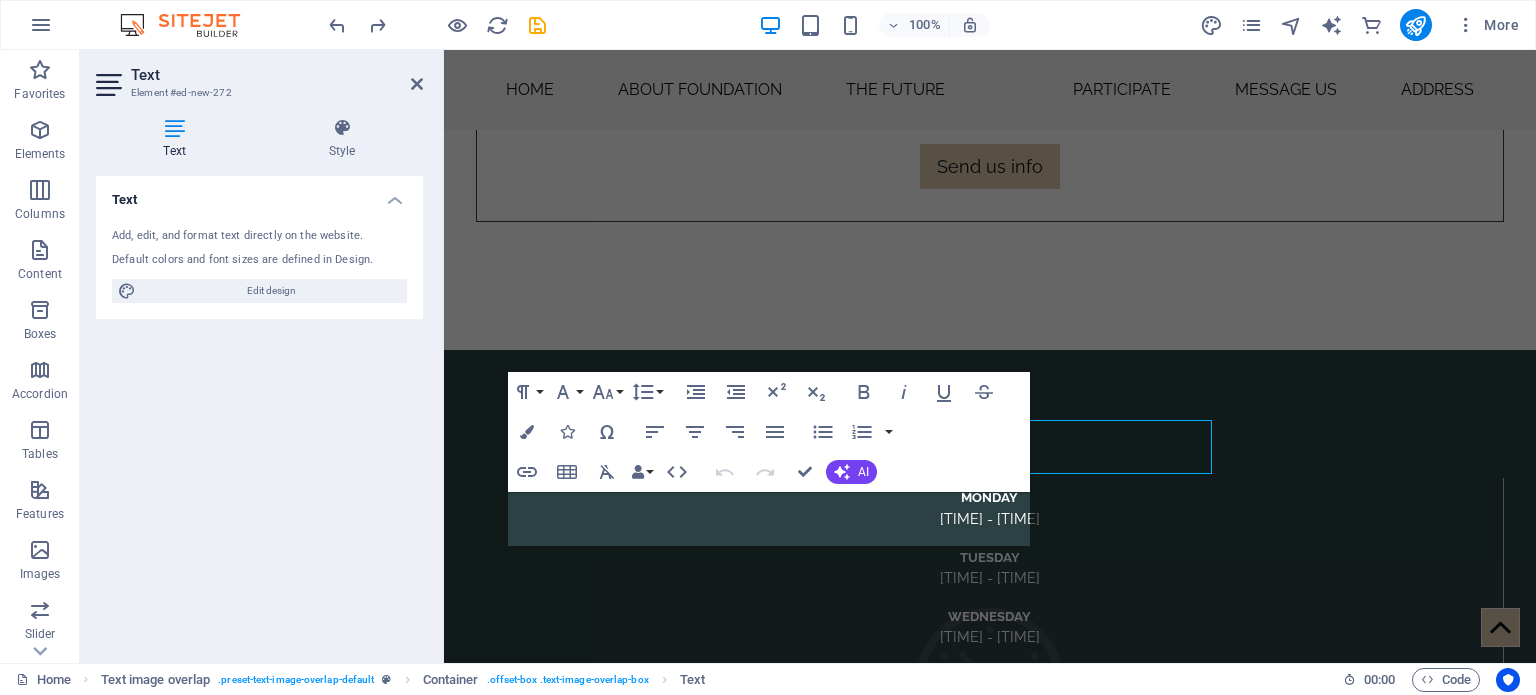 scroll, scrollTop: 9569, scrollLeft: 0, axis: vertical 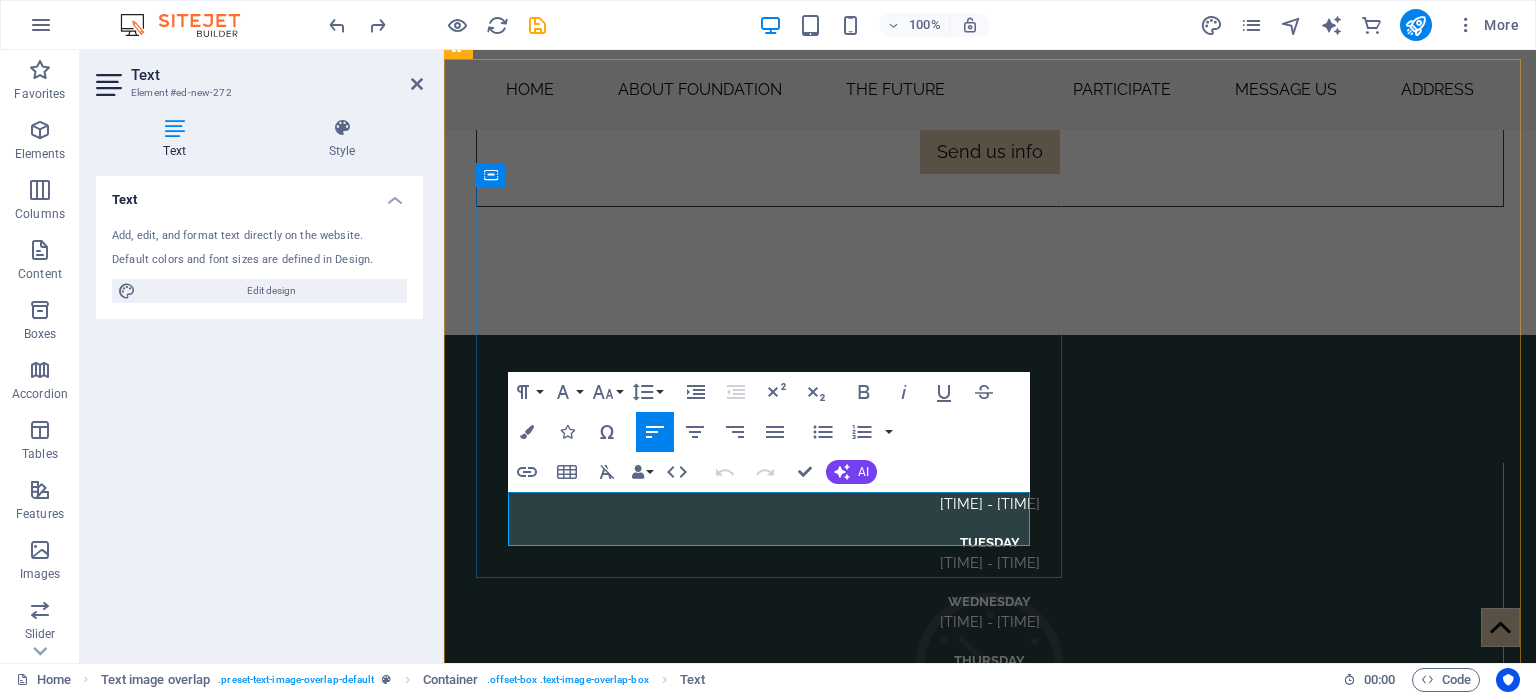 click on "The Jantjie Foundation Invitational is a charity golf day aimed at helping the Youth and Elderly of Africa." at bounding box center (943, 12027) 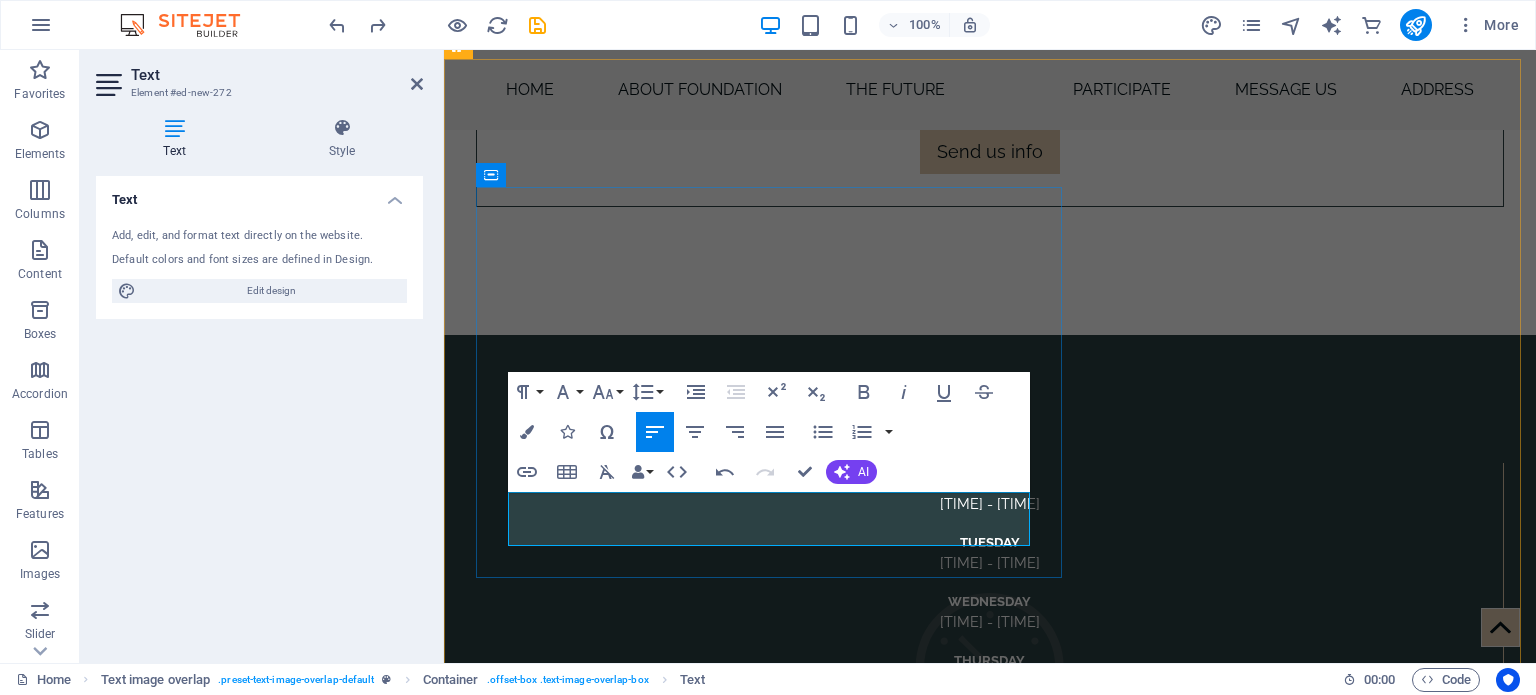 type 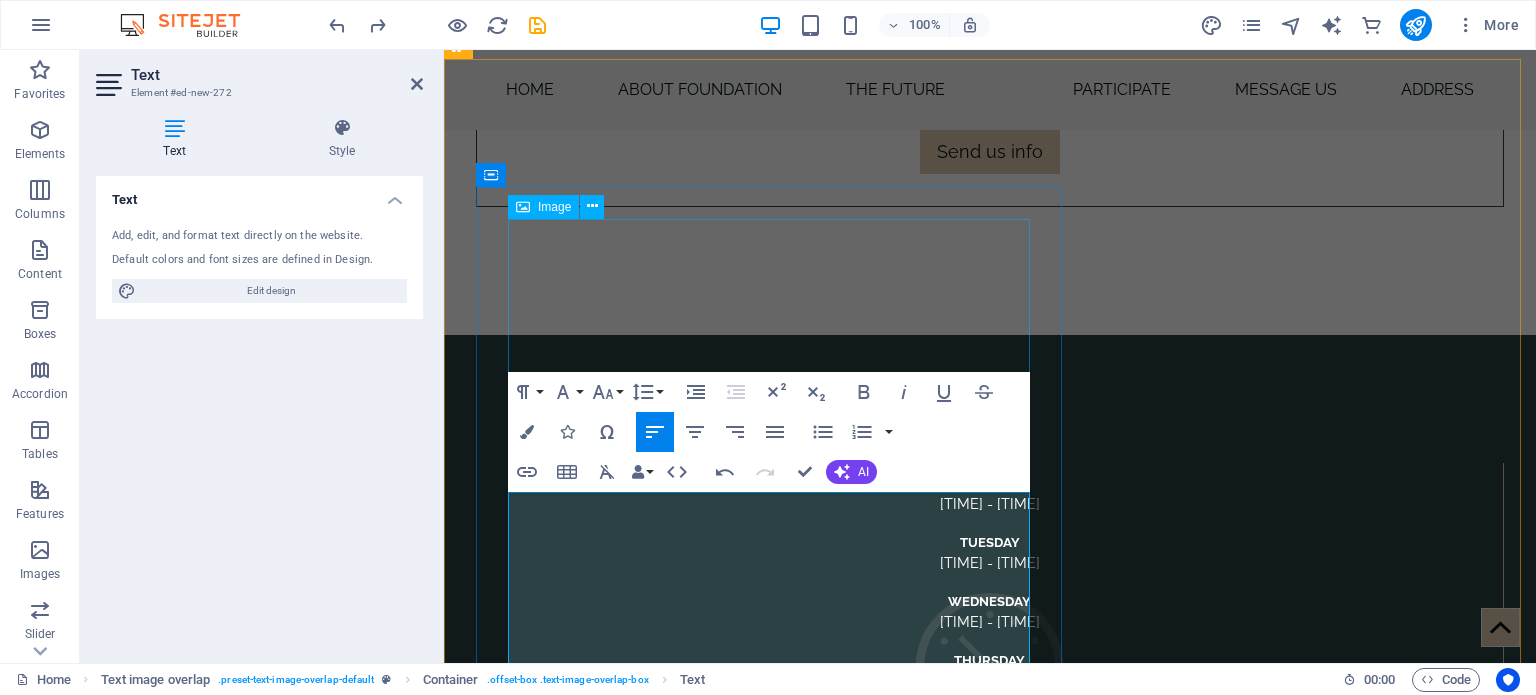 scroll, scrollTop: 27204, scrollLeft: 2, axis: both 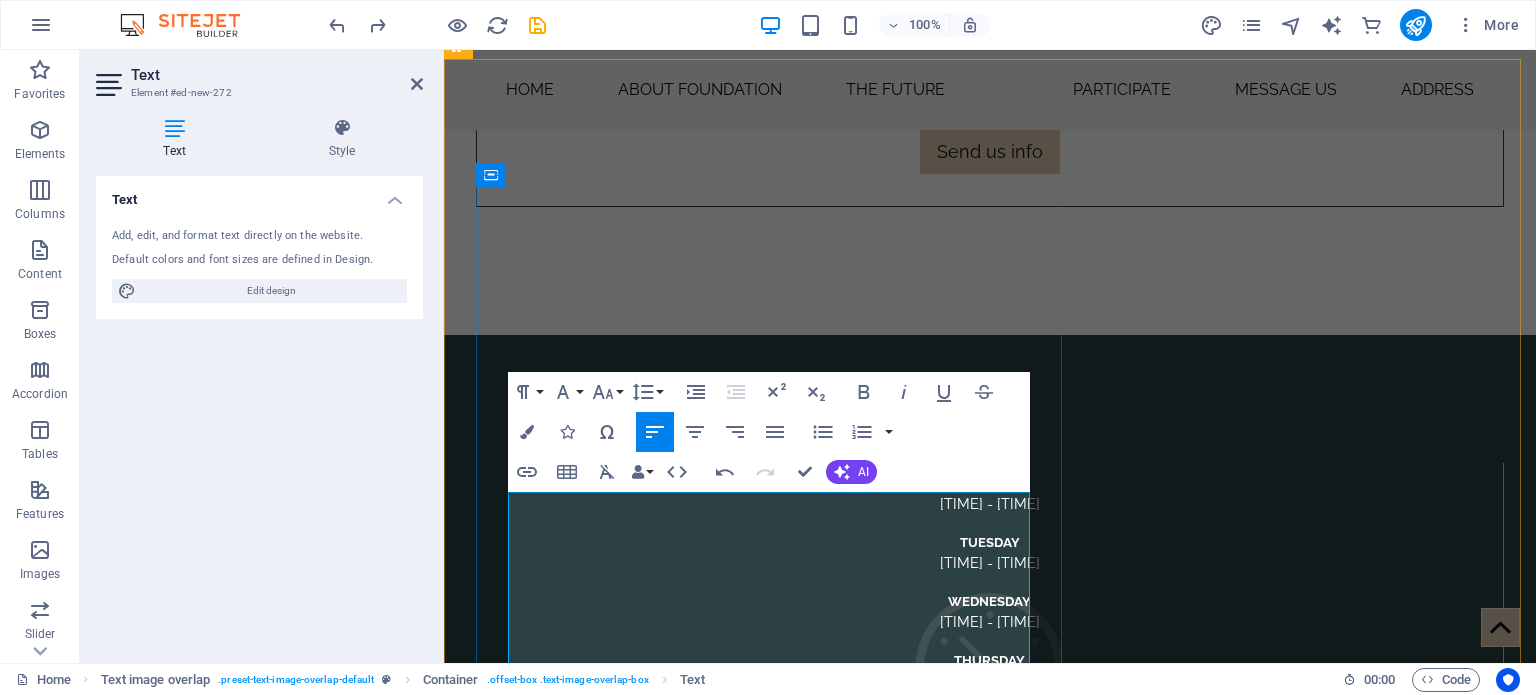 click on "The Jantjie Foundation Invitational is a charity golf day aimed at helping the Youth and Elderly of Africa." at bounding box center (1030, 12027) 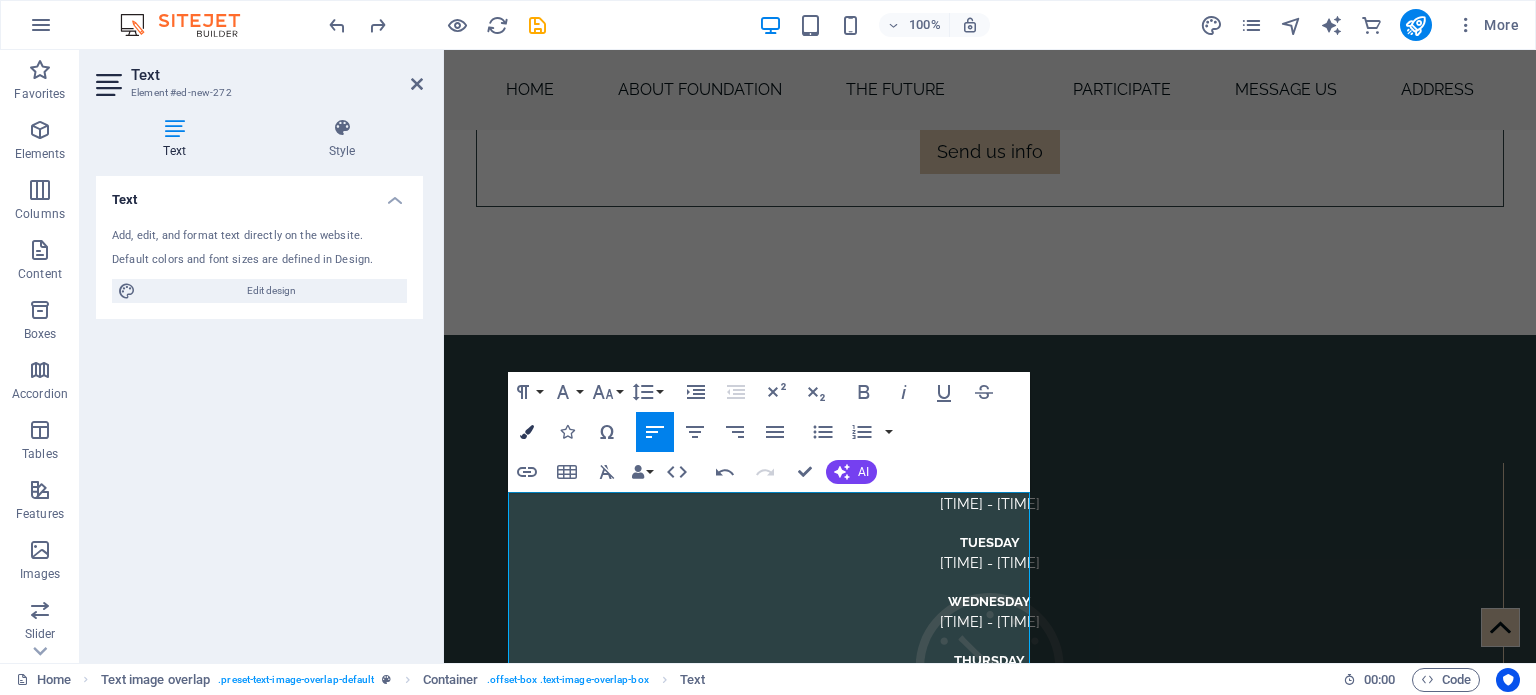 click on "Colors" at bounding box center (527, 432) 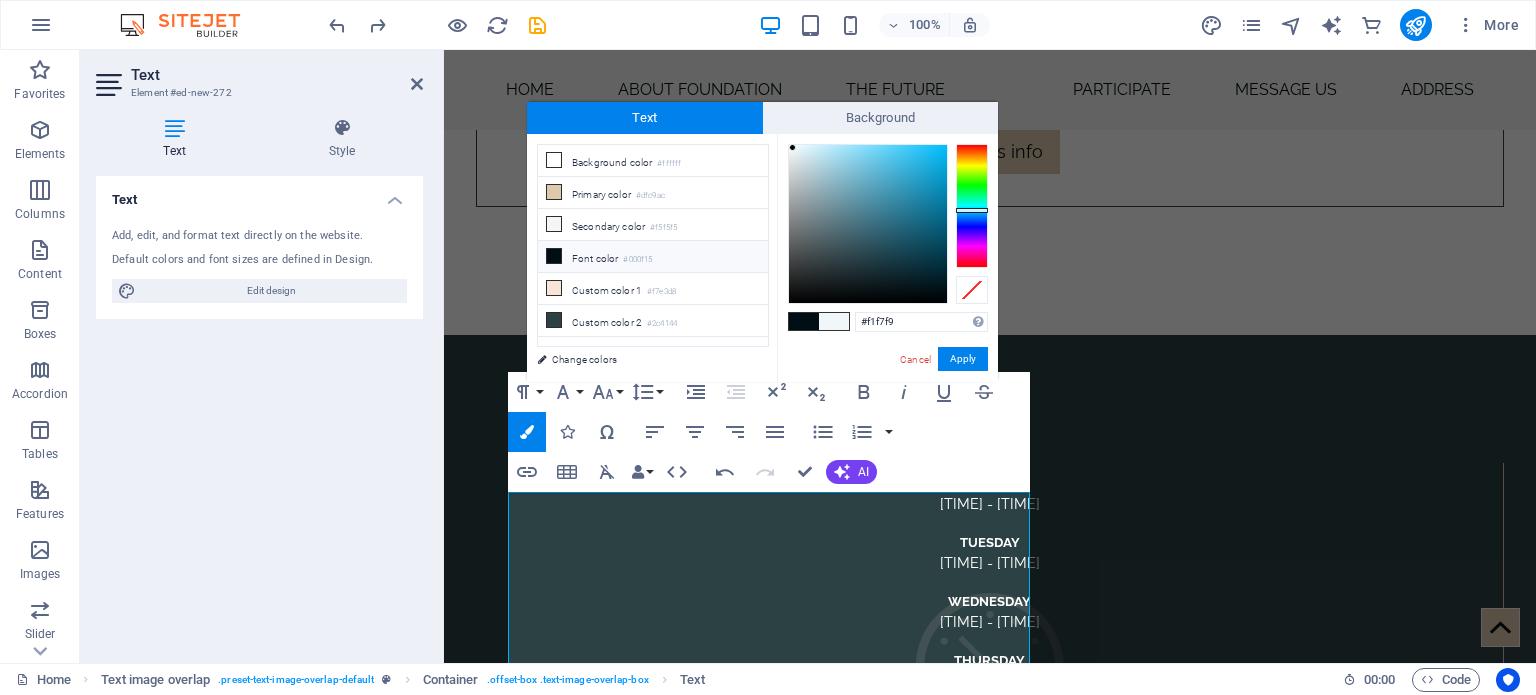 click on "#f1f7f9 Supported formats #0852ed rgb(8, 82, 237) rgba(8, 82, 237, 90%) hsv(221,97,93) hsl(221, 93%, 48%) Cancel Apply" at bounding box center [887, 403] 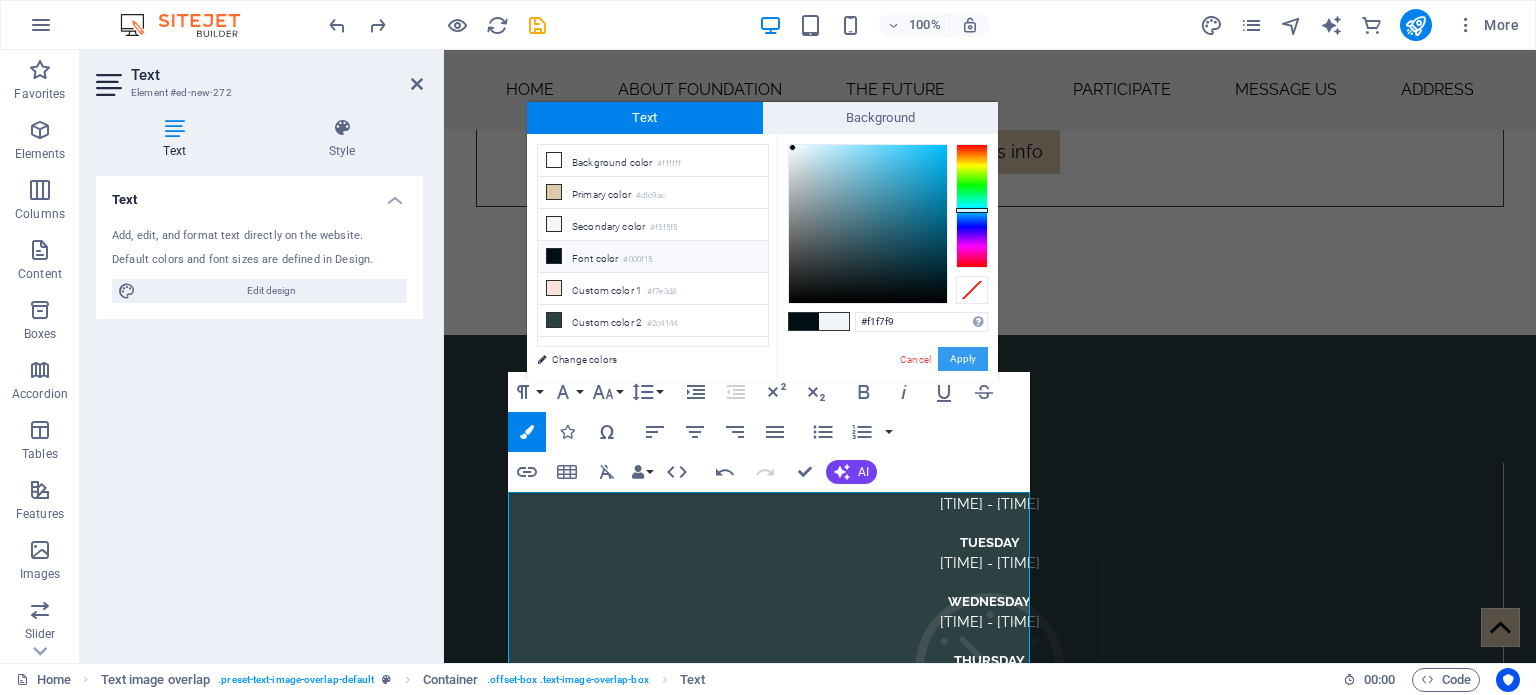 click on "Apply" at bounding box center (963, 359) 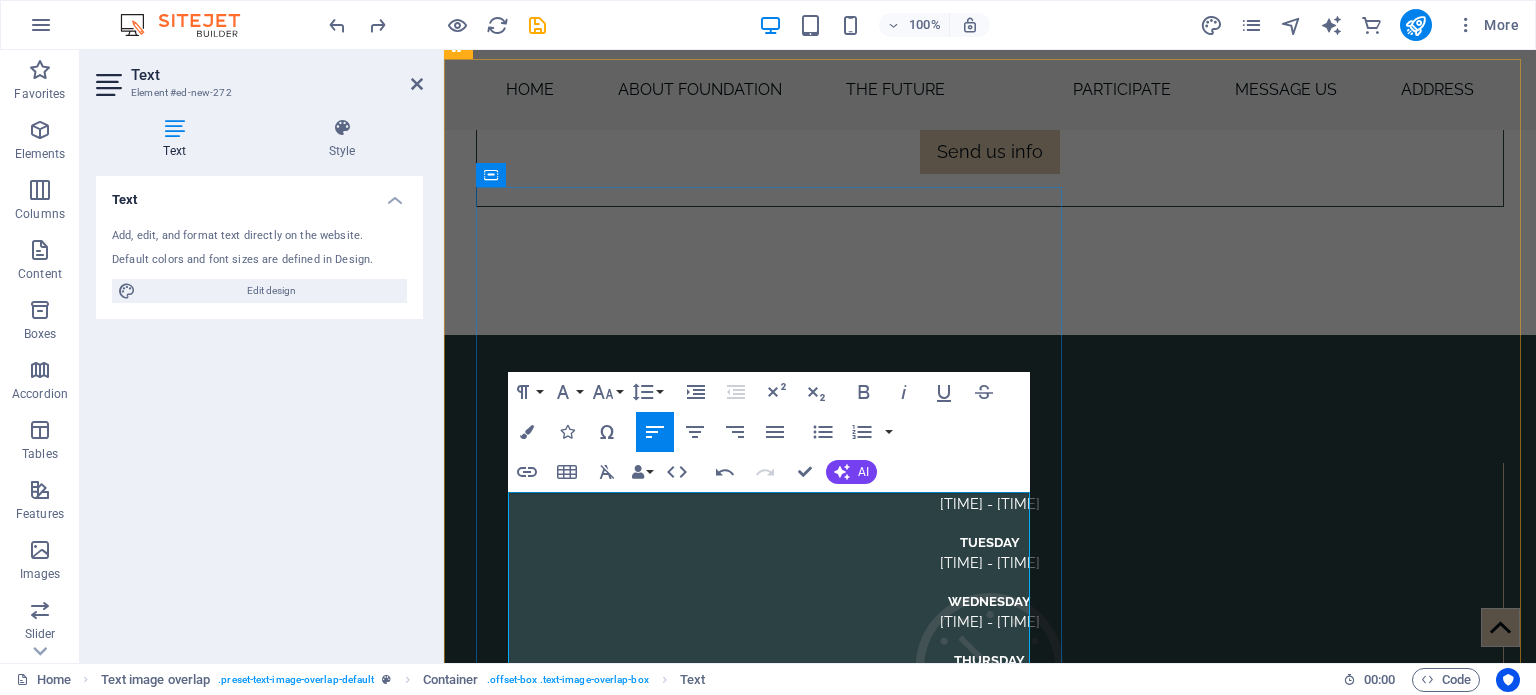 click on "The [PERSON] Foundation Invitational is a charity golf day aimed at helping the Youth and Elderly of Africa. The [PERSON] Foundation Invitational is an annual series of golf events run by the [PERSON] Foundation." at bounding box center [1030, 12041] 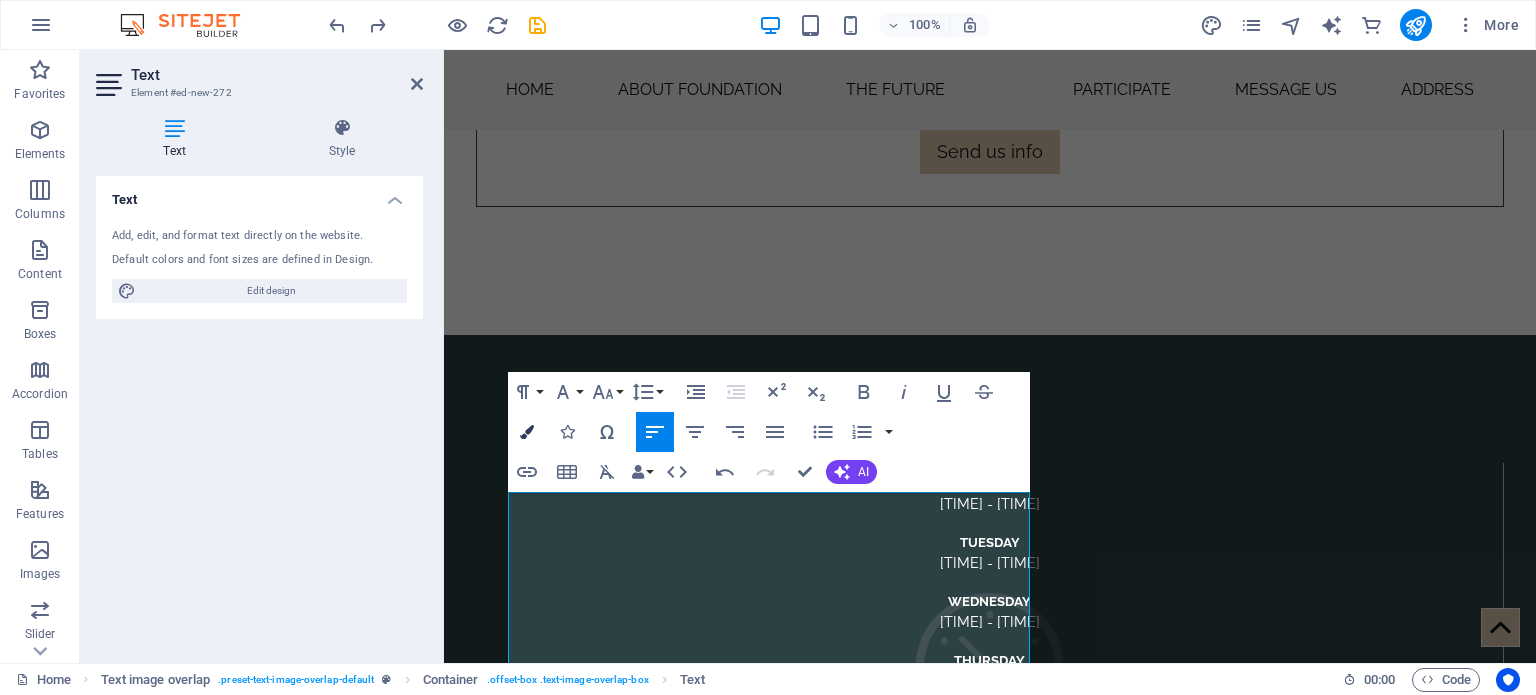 click on "Colors" at bounding box center (527, 432) 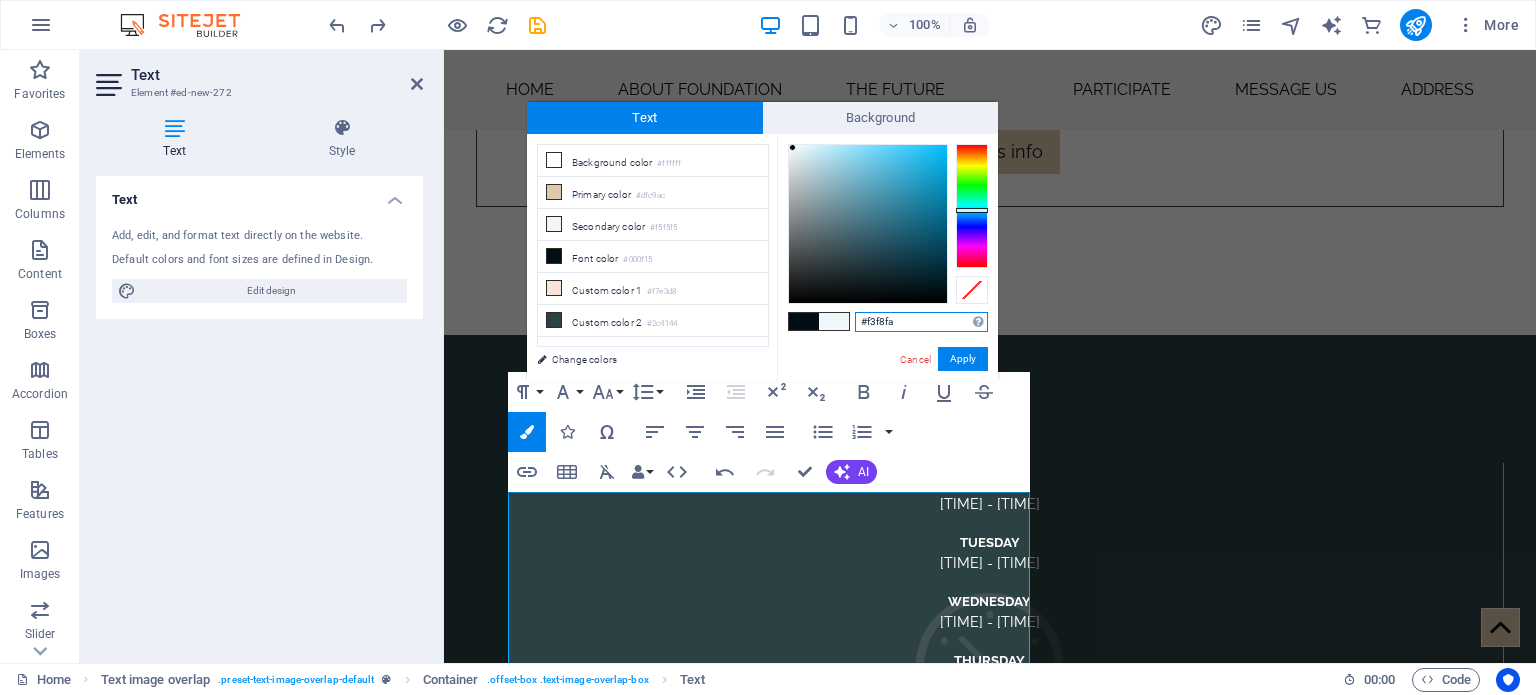 click at bounding box center [792, 147] 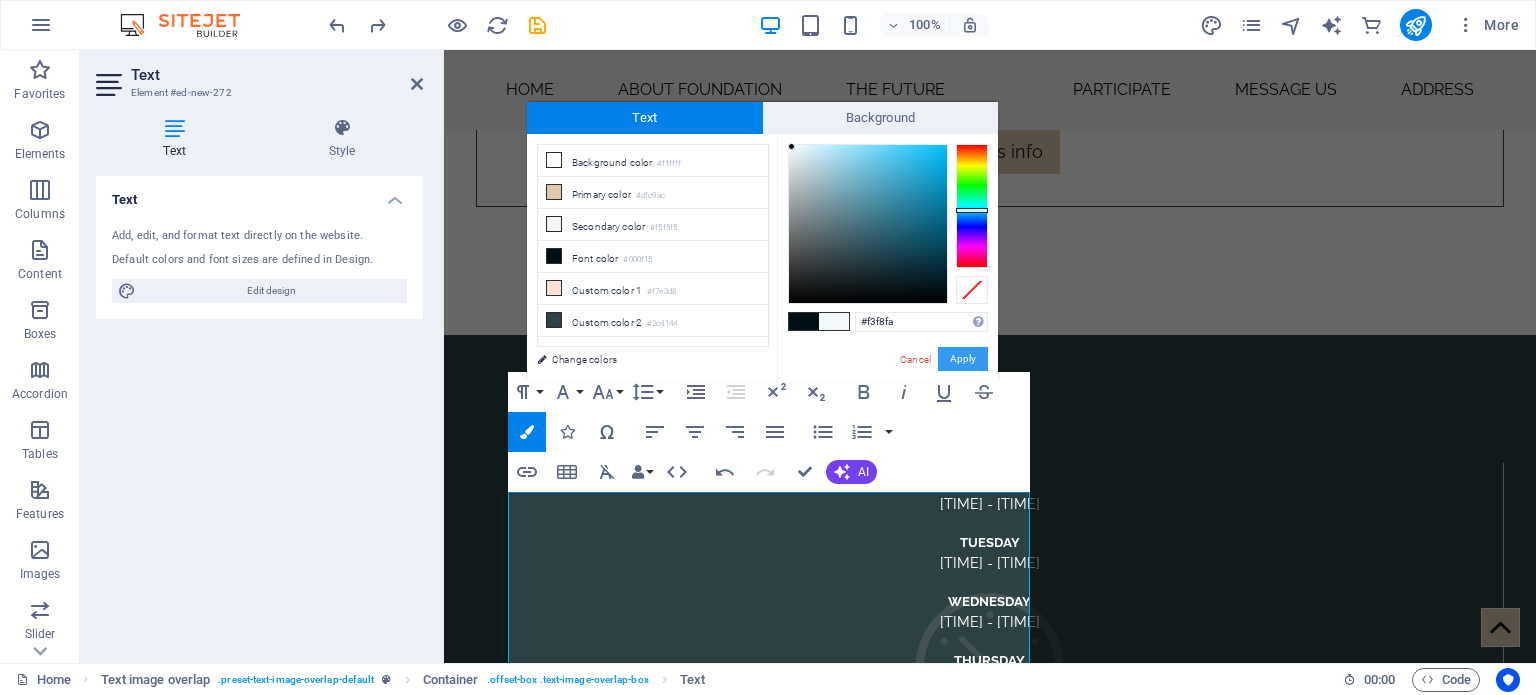 click on "Apply" at bounding box center [963, 359] 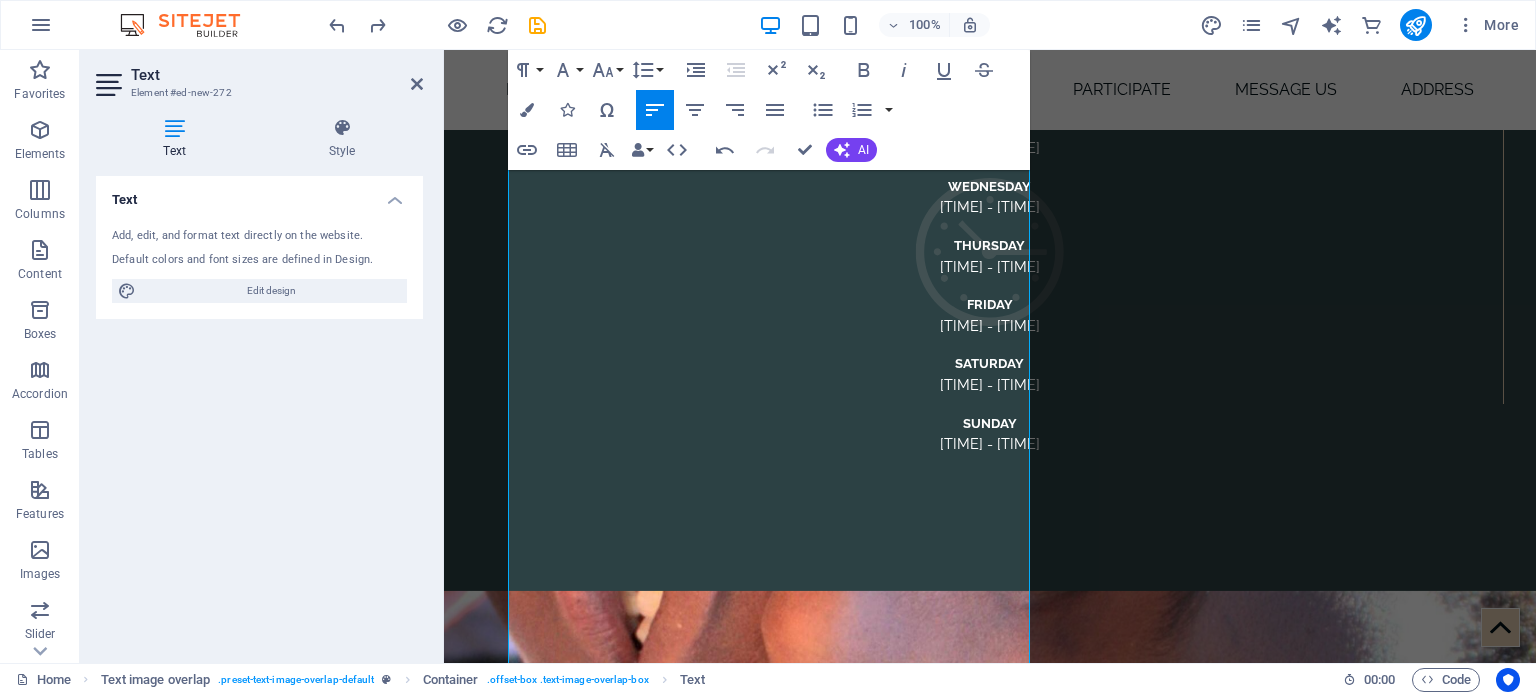 scroll, scrollTop: 9964, scrollLeft: 0, axis: vertical 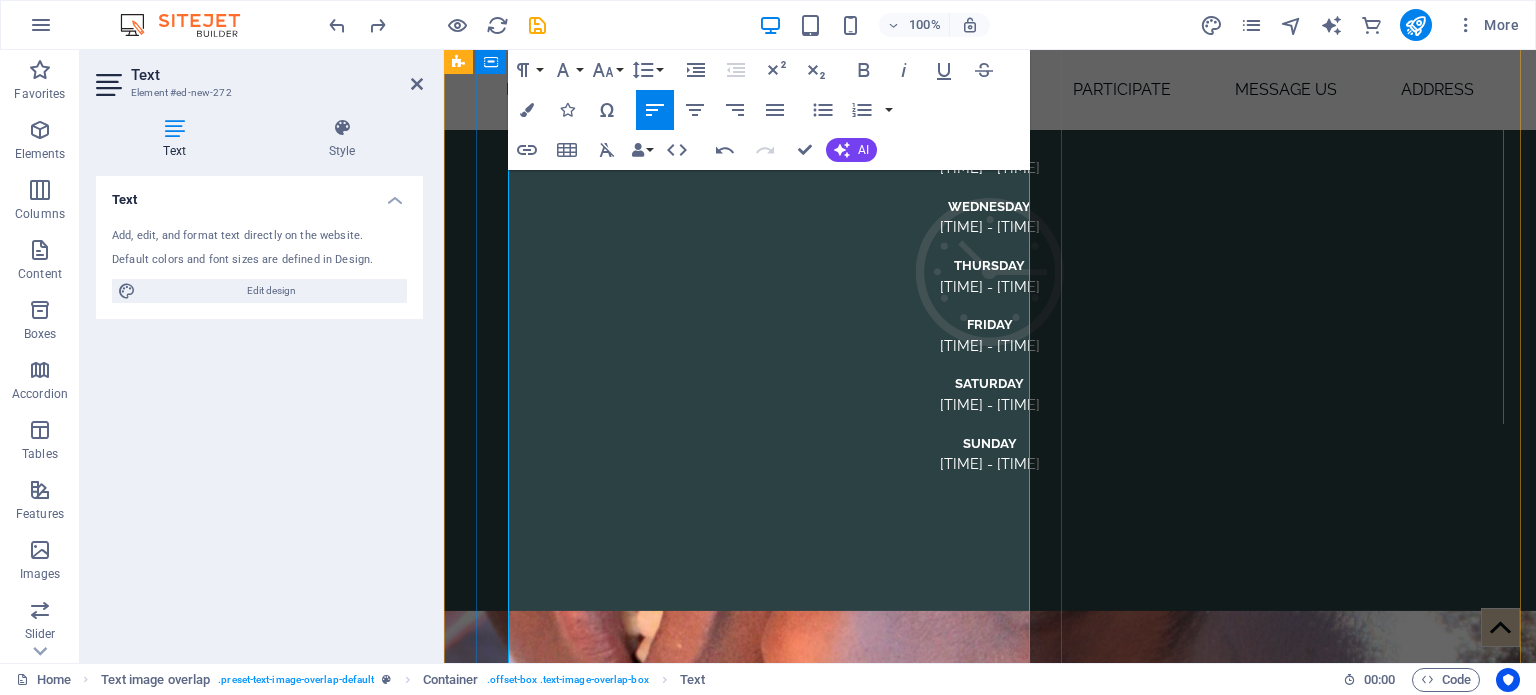 drag, startPoint x: 516, startPoint y: 272, endPoint x: 995, endPoint y: 483, distance: 523.4138 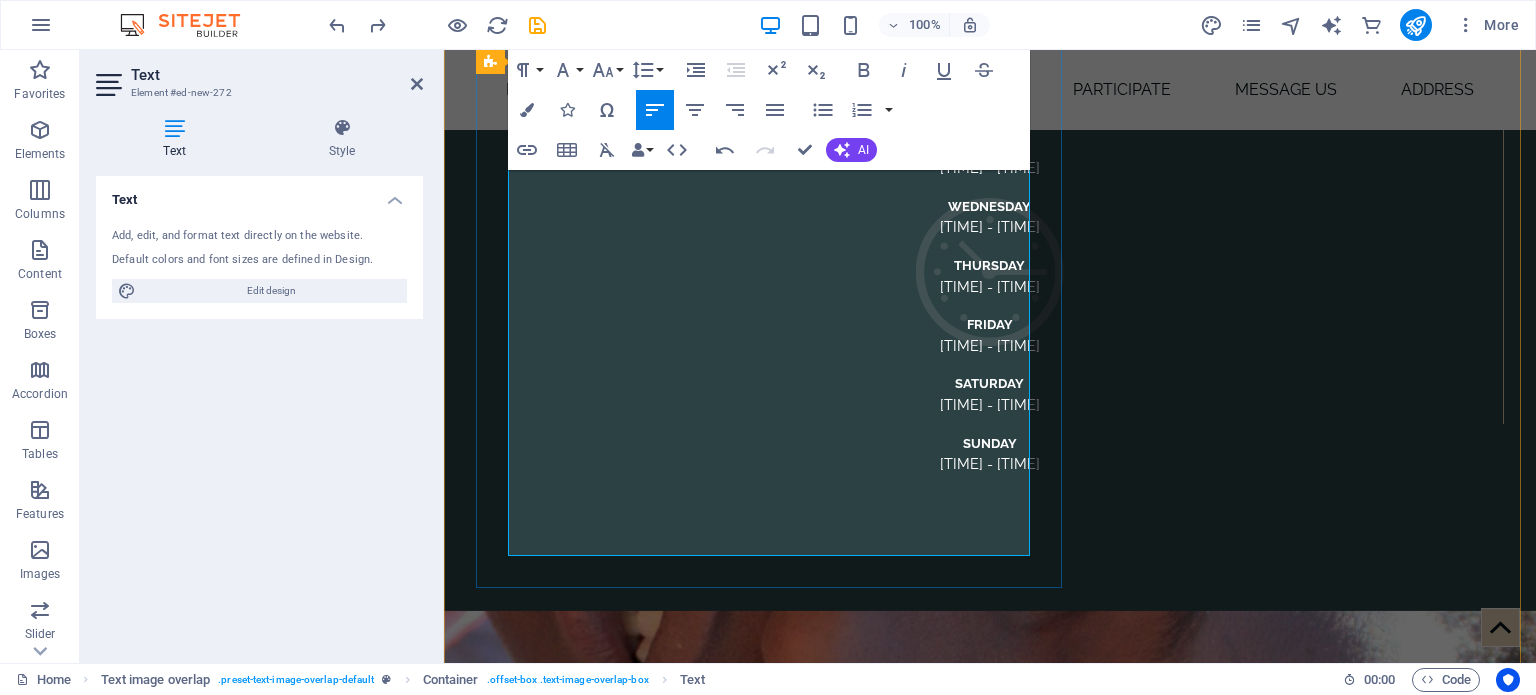 drag, startPoint x: 902, startPoint y: 308, endPoint x: 500, endPoint y: 255, distance: 405.47873 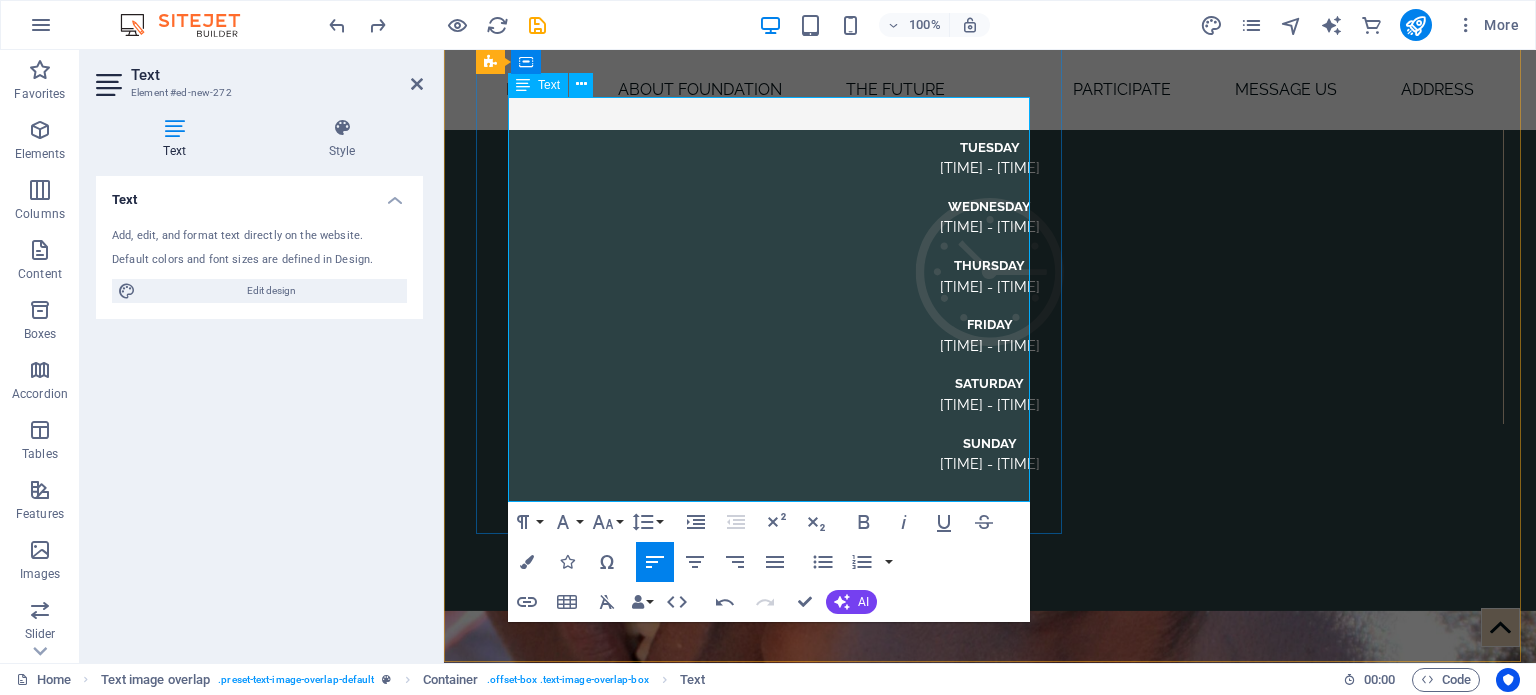 click at bounding box center [1030, 11713] 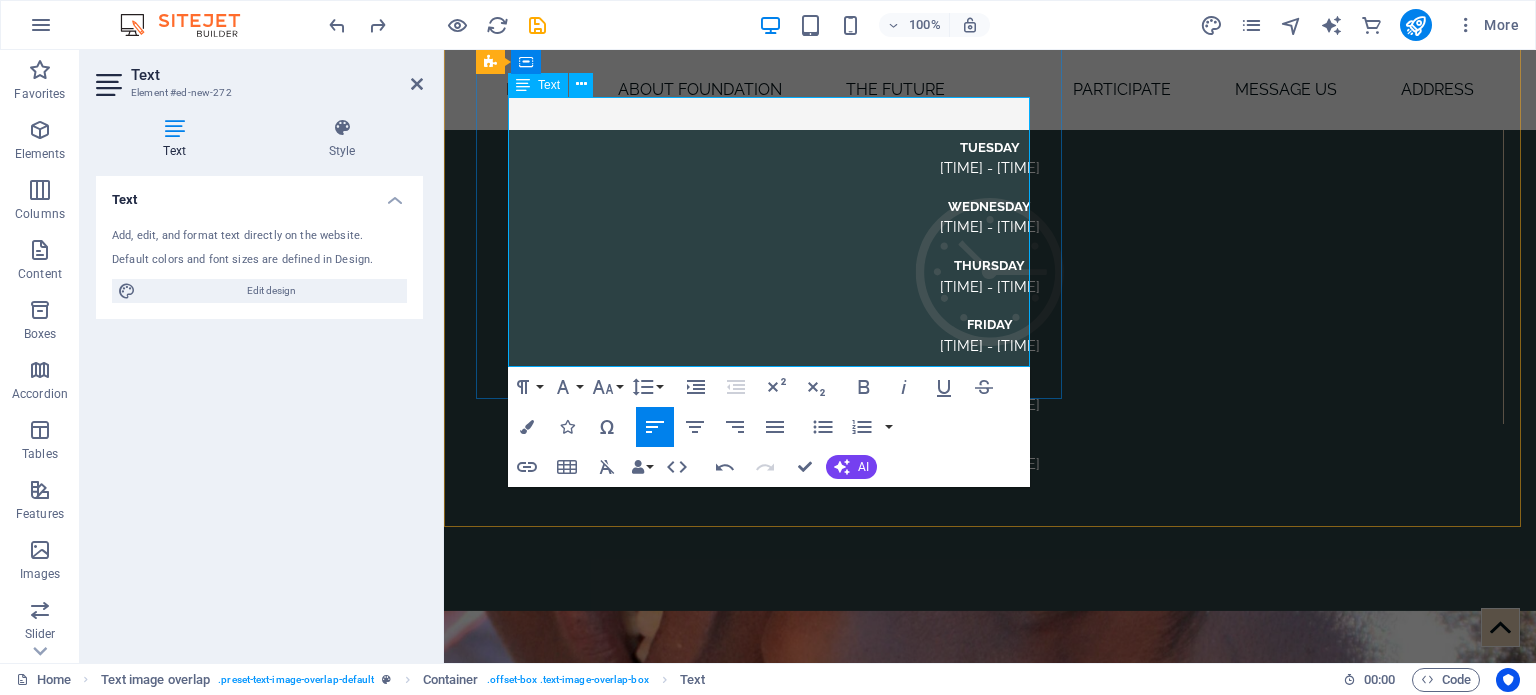 click on "The [PERSON] Foundation Invitational is a charity golf day aimed at helping the Youth and Elderly of Africa. The [PERSON] Foundation Invitational is an annual series of golf events run by the [PERSON] Foundation.  It is run as a handicap competition to Stableford format, and played under R & A or USGA rules." at bounding box center (1030, 11659) 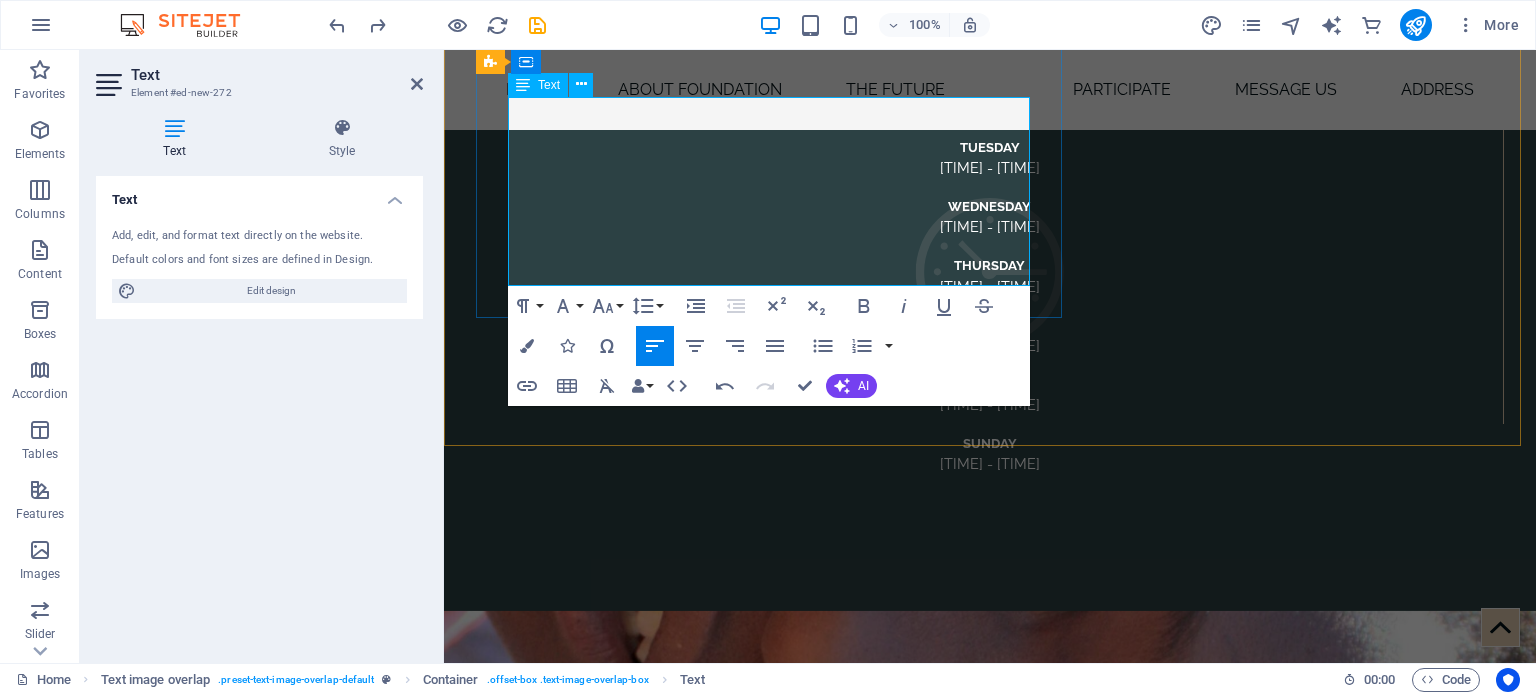 click on "The Jantjie Foundation Invitational is a charity golf day aimed at helping the Youth and Elderly of Africa. The Jantjie Foundation Invitational is an annual series of golf events run by the Jantjie Foundation. It is run as a handicap competition to Stableford format, and played under R & A or USGA rules. A black tie prize giving dinner is held in the State Rooms of Windsor Castle in the presence of a member of the Royal Family." at bounding box center (1030, 11673) 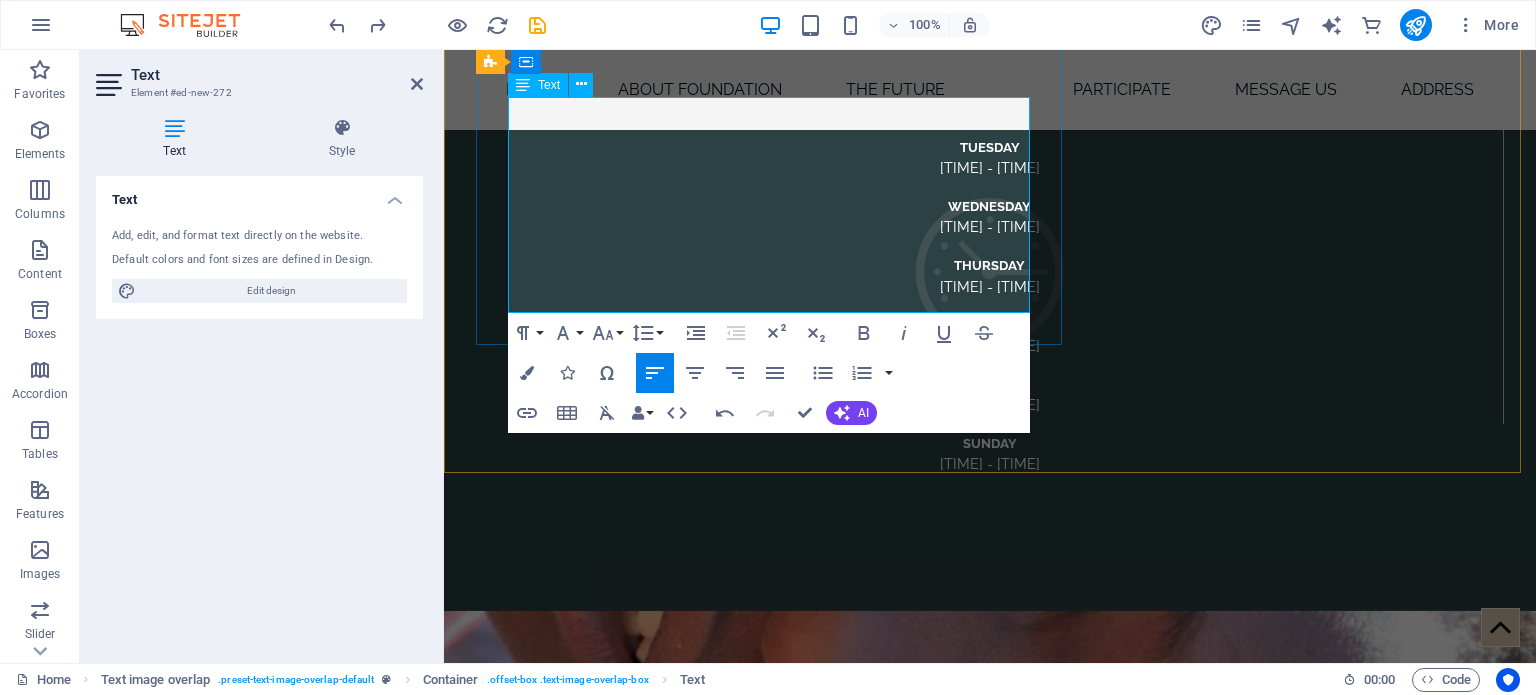click on "The Jantjie Foundation Invitational is a charity golf day aimed at helping the Youth and Elderly of Africa. The Jantjie Foundation Invitational is an annual series of golf events run by the Jantjie Foundation. It is run as a handicap competition to Stableford format, and played under R & A or USGA rules. A dinner events with auctions and prize giving dinner is held in the State Rooms of Windsor Castle in the presence of a member of the Royal Family." at bounding box center [1030, 11673] 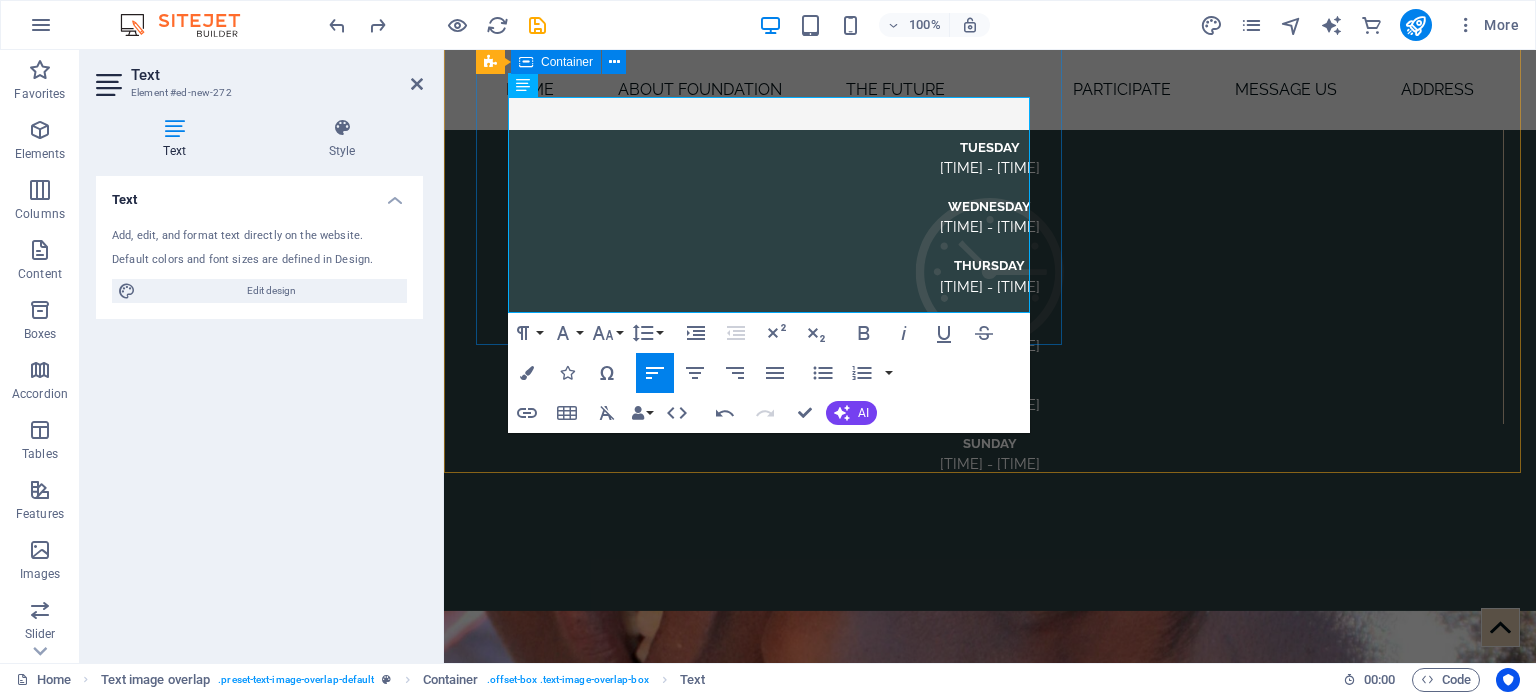 drag, startPoint x: 755, startPoint y: 299, endPoint x: 493, endPoint y: 273, distance: 263.28693 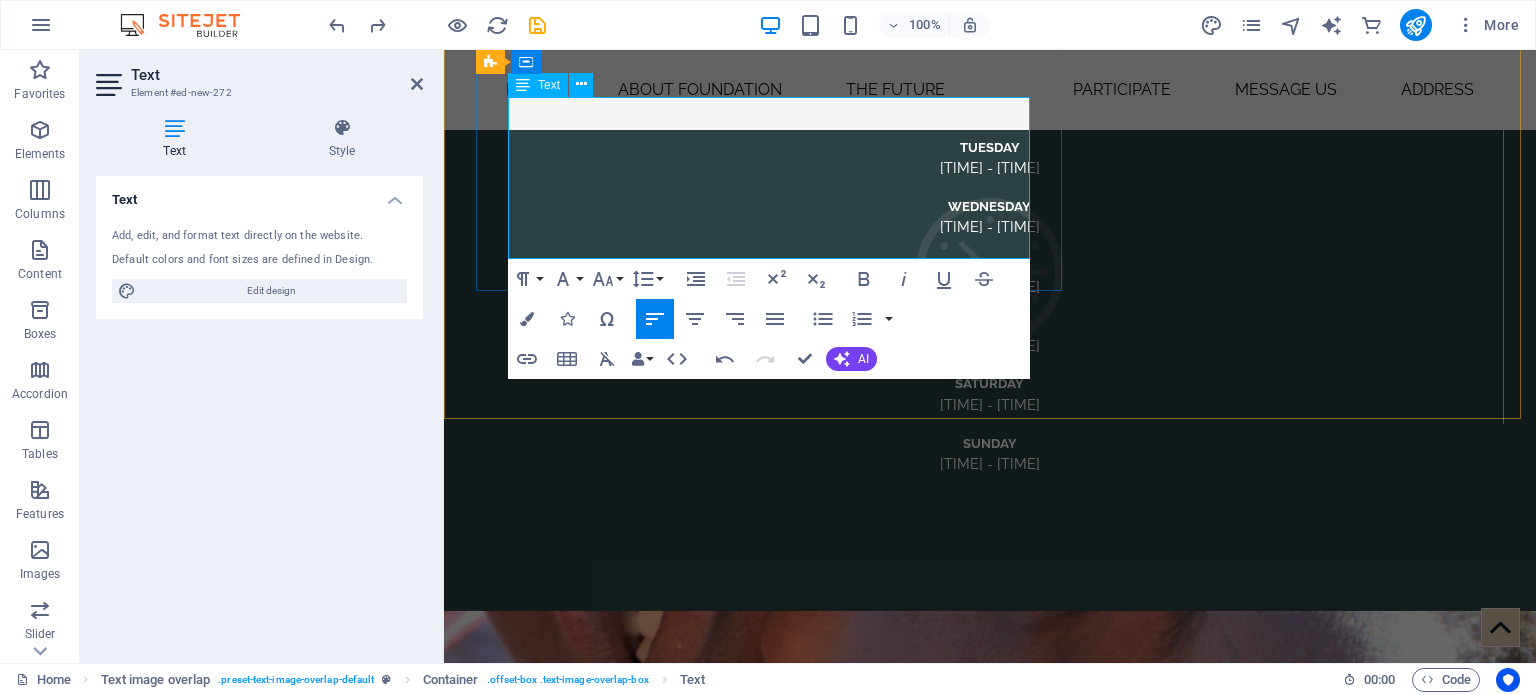 drag, startPoint x: 896, startPoint y: 219, endPoint x: 1015, endPoint y: 241, distance: 121.016525 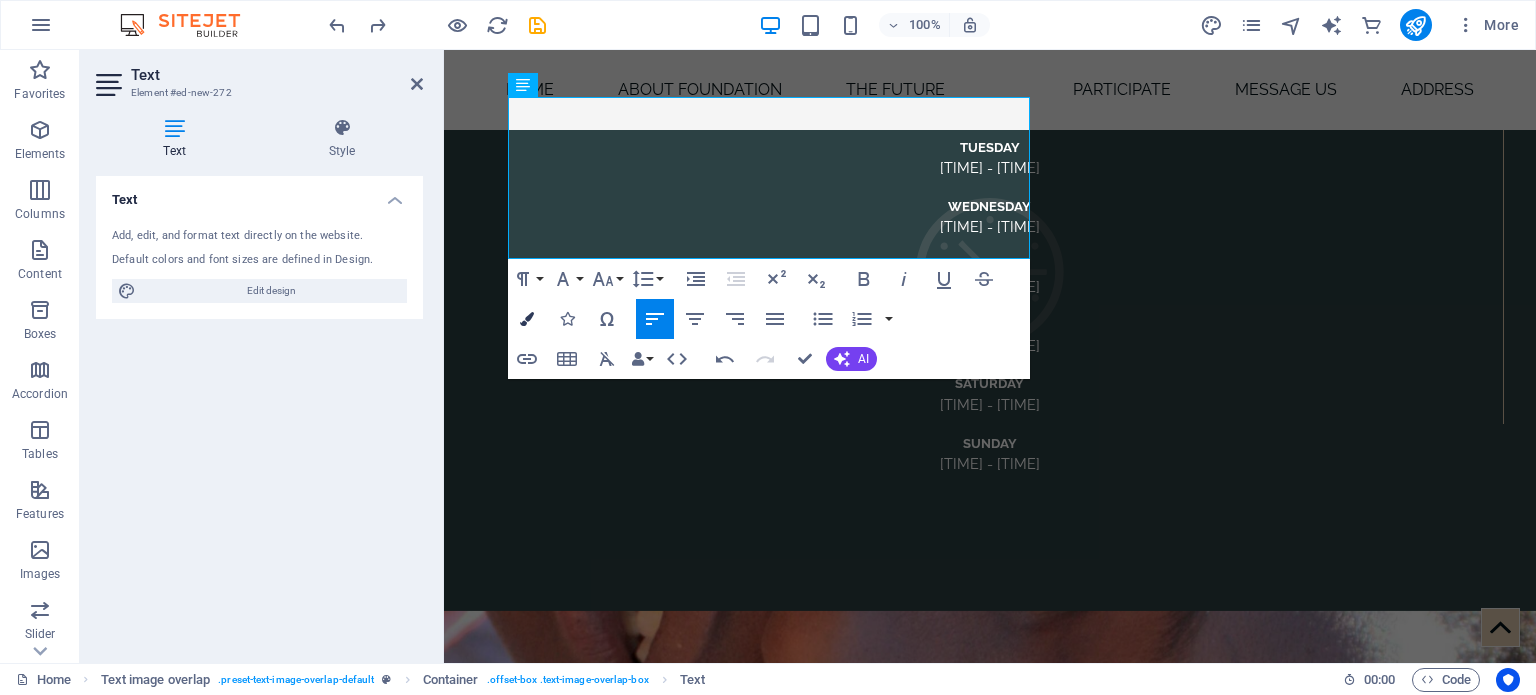 click on "Colors" at bounding box center (527, 319) 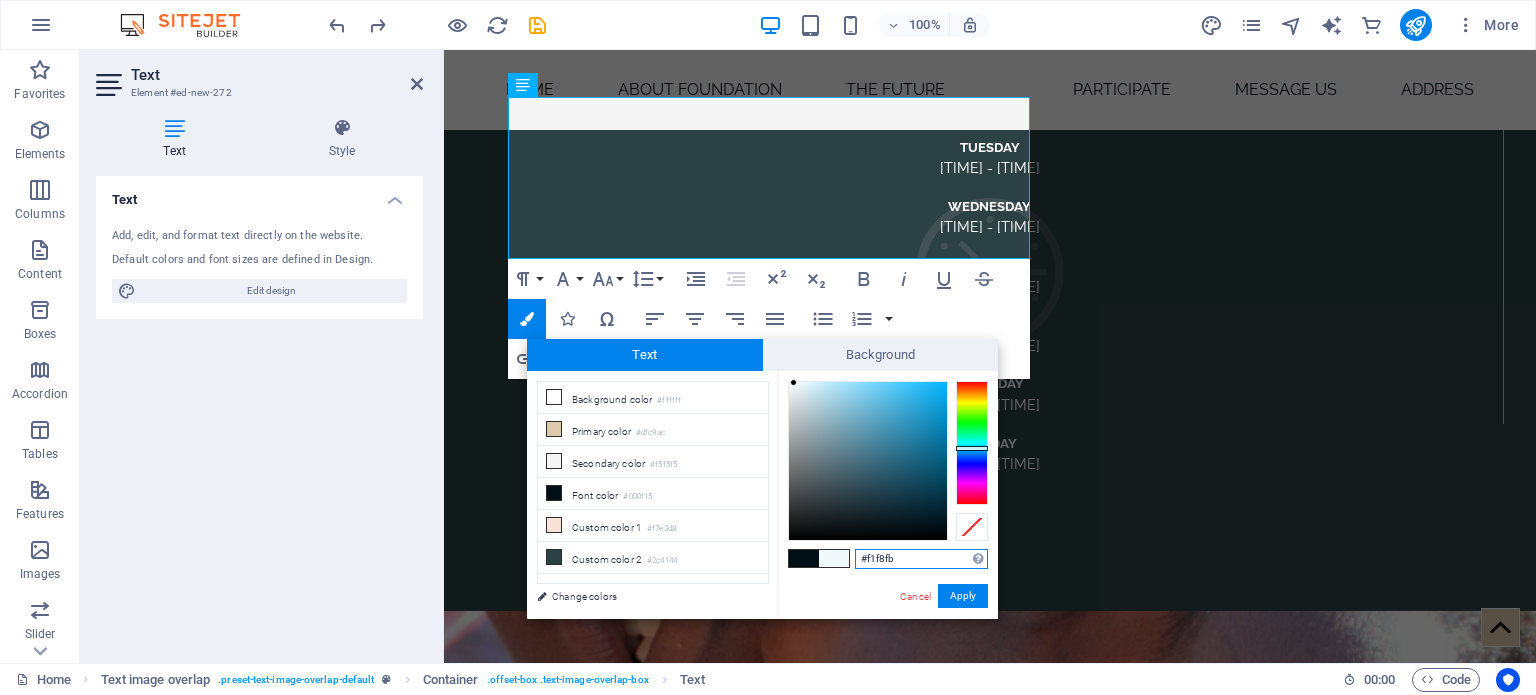 click at bounding box center (868, 461) 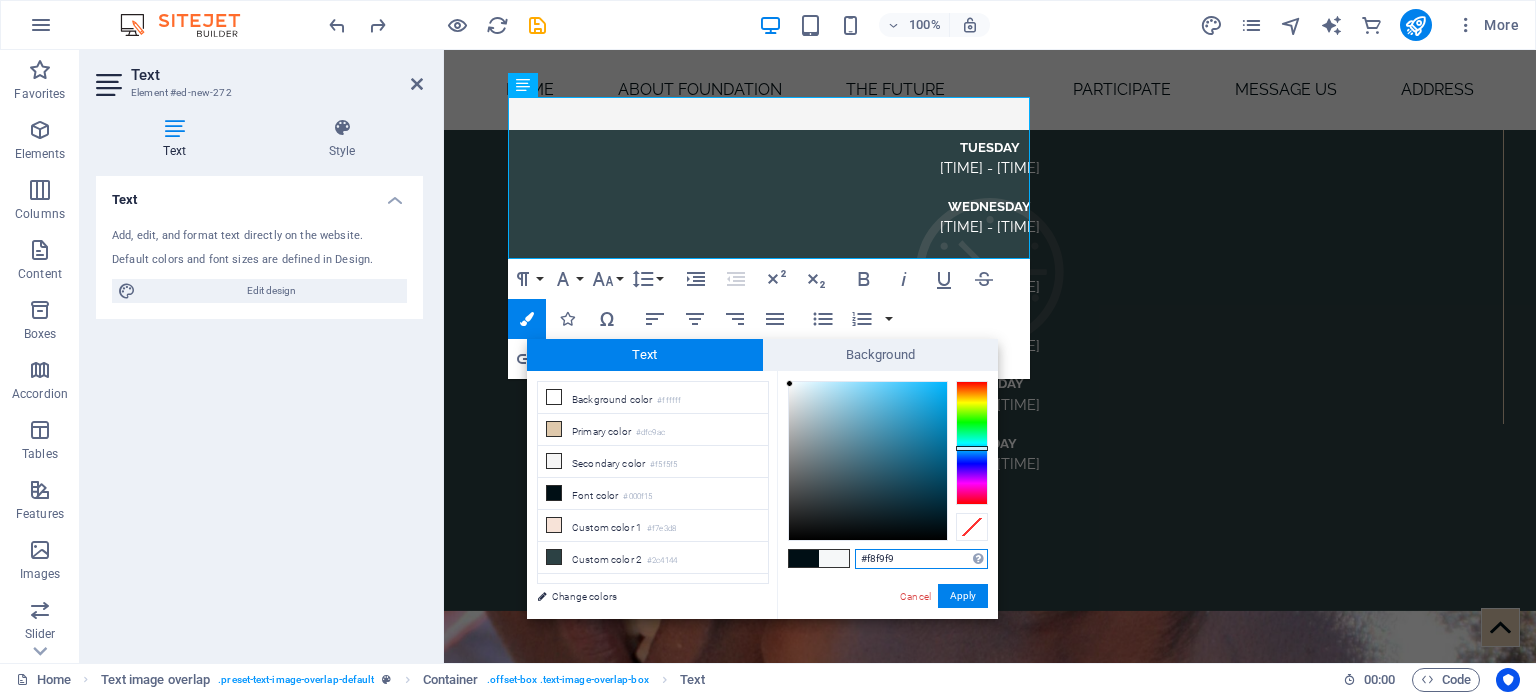 type on "#f9fbfb" 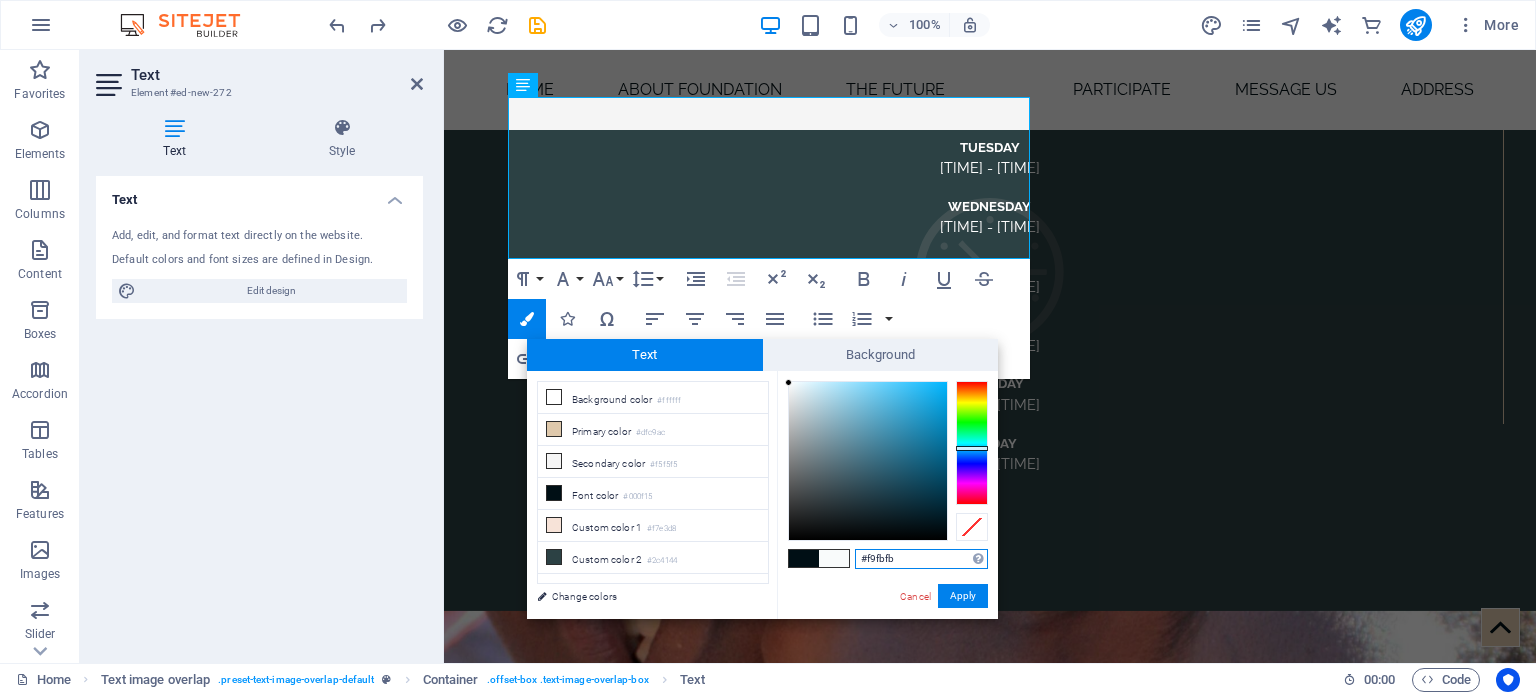 click at bounding box center [868, 461] 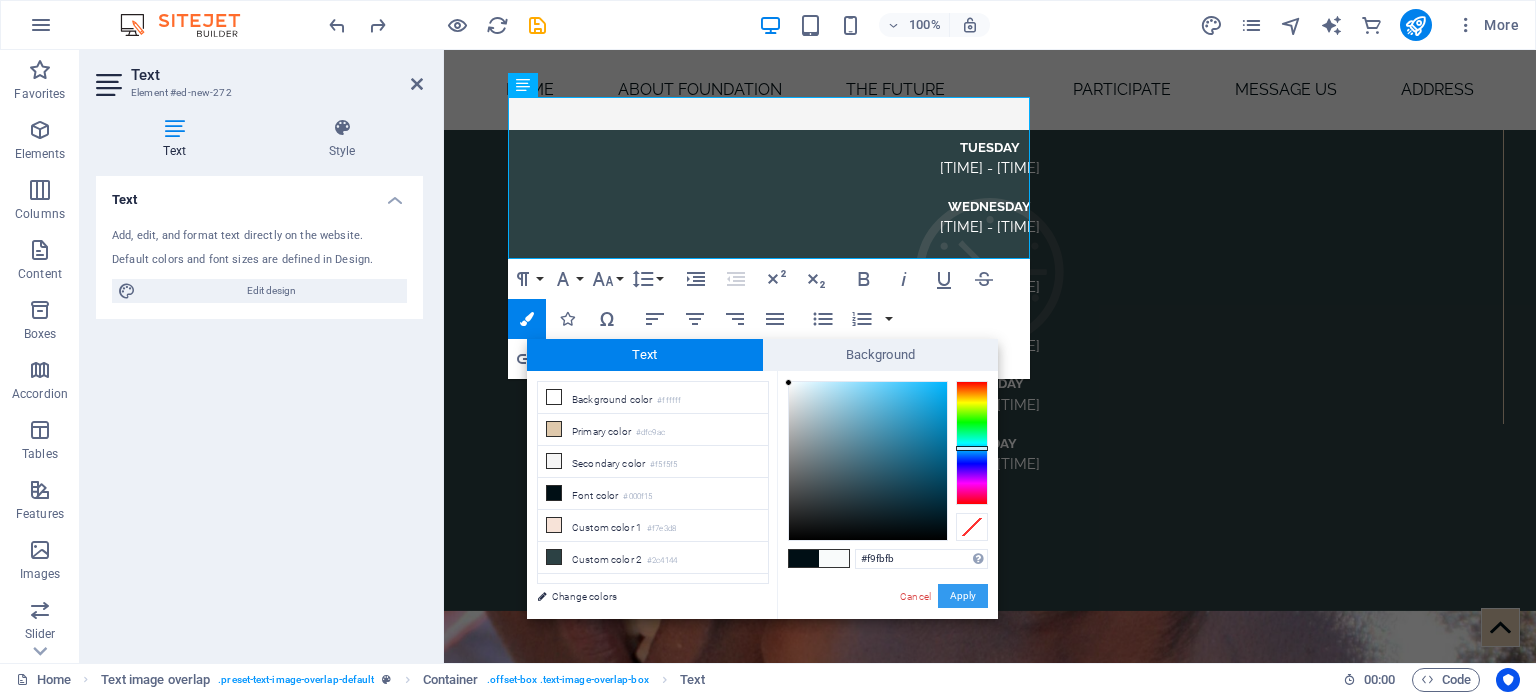 click on "Apply" at bounding box center [963, 596] 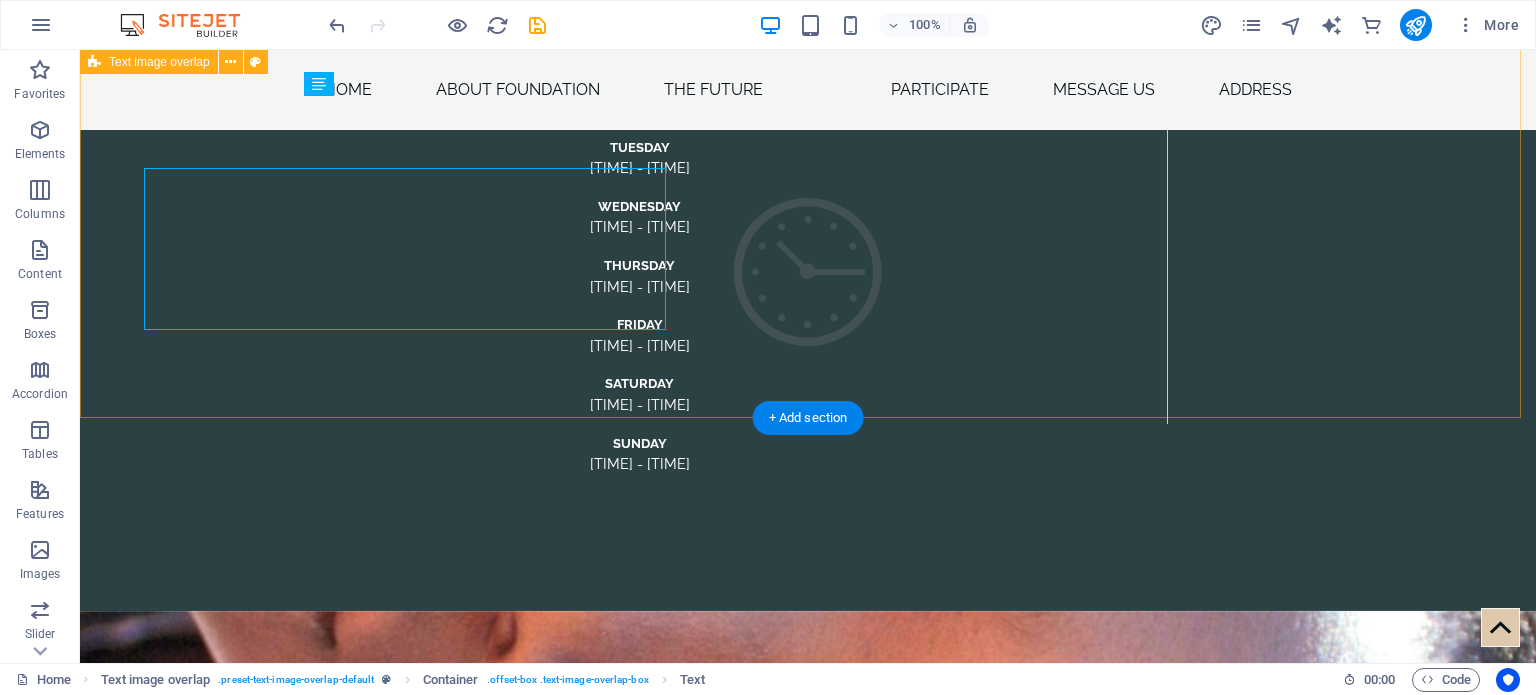 scroll, scrollTop: 9893, scrollLeft: 0, axis: vertical 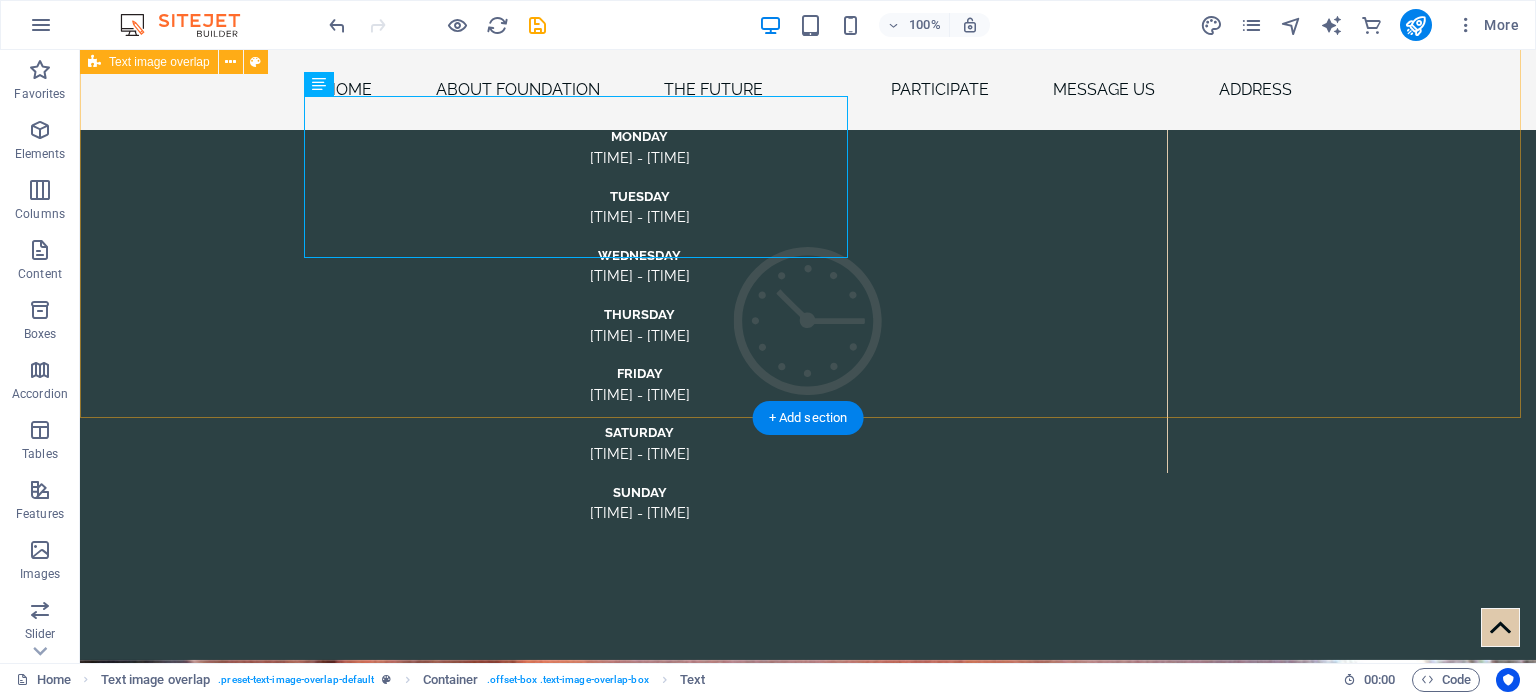 click on "THE INVITATIONAL The Jantjie Foundation Invitational is a charity golf day aimed at helping the Youth and Elderly of Africa. The Jantjie Foundation Invitational is an annual series of golf events run by the Jantjie Foundation. It is run as a handicap competition to Stableford format, and played under R & A or USGA rules. A dinner event with auctions and prize giving dinner is held after every event ." at bounding box center [808, 13203] 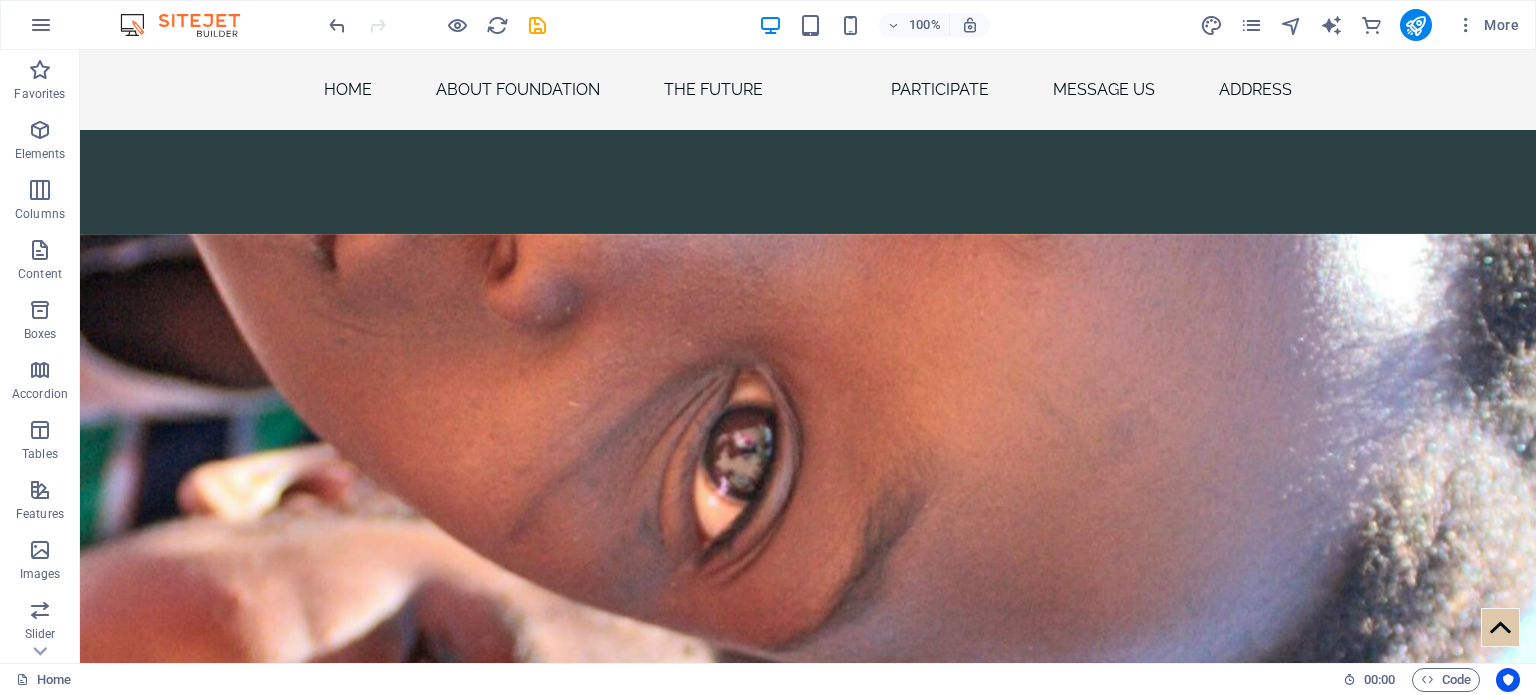 scroll, scrollTop: 10209, scrollLeft: 0, axis: vertical 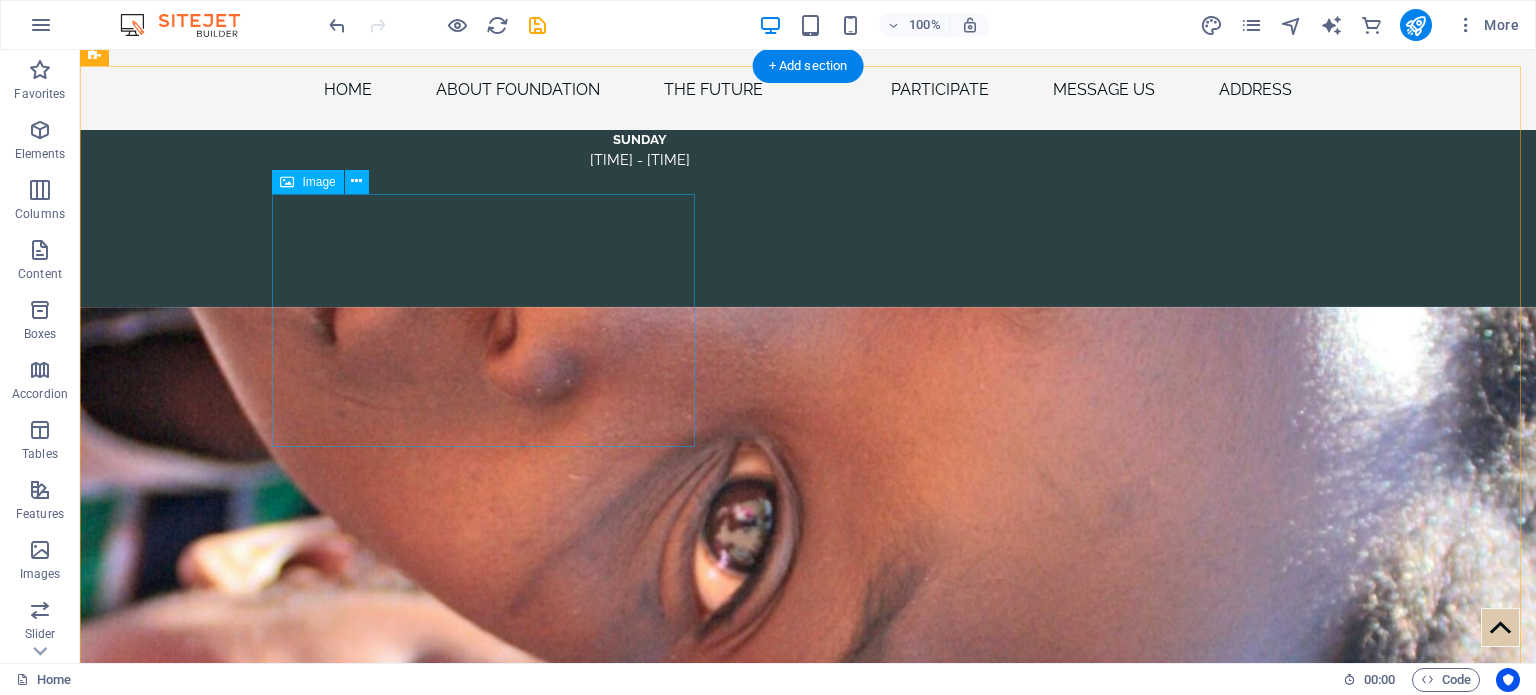click at bounding box center (491, 13783) 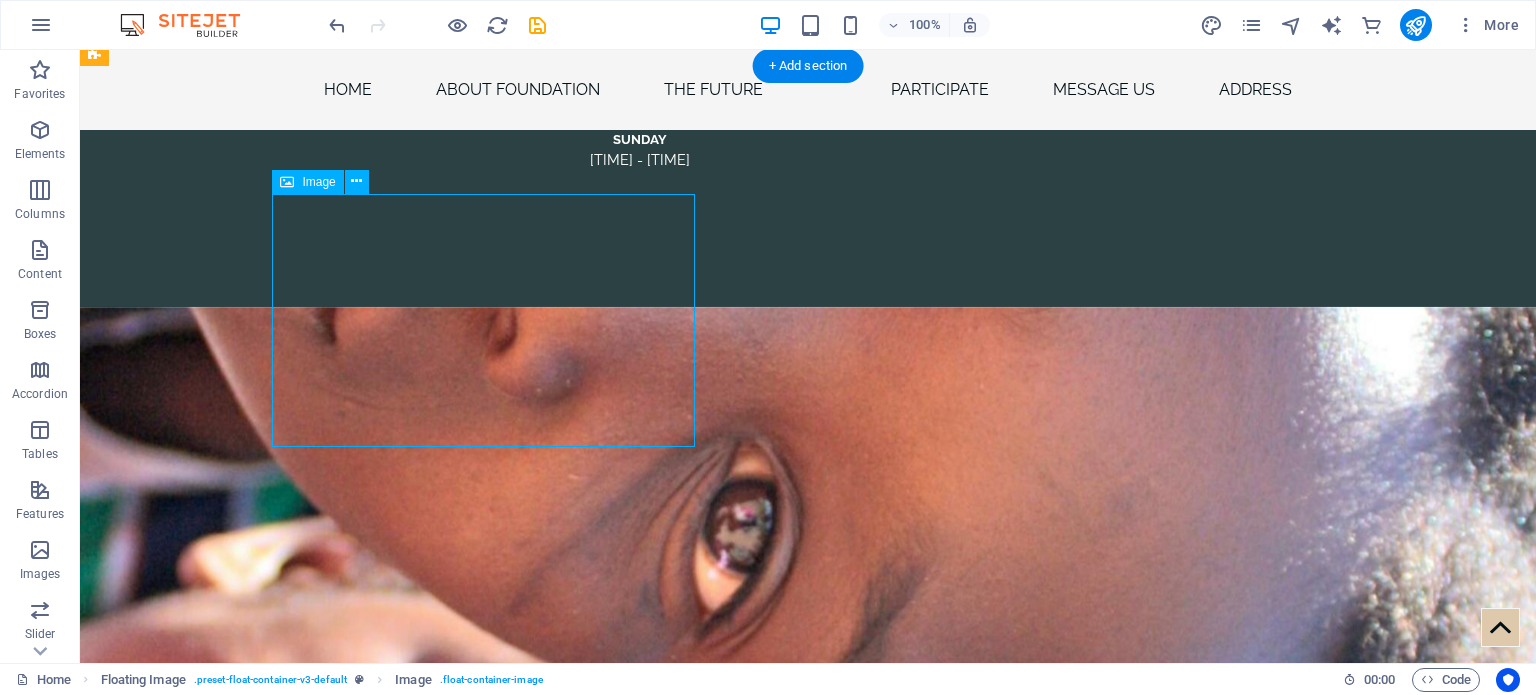 click at bounding box center [491, 13783] 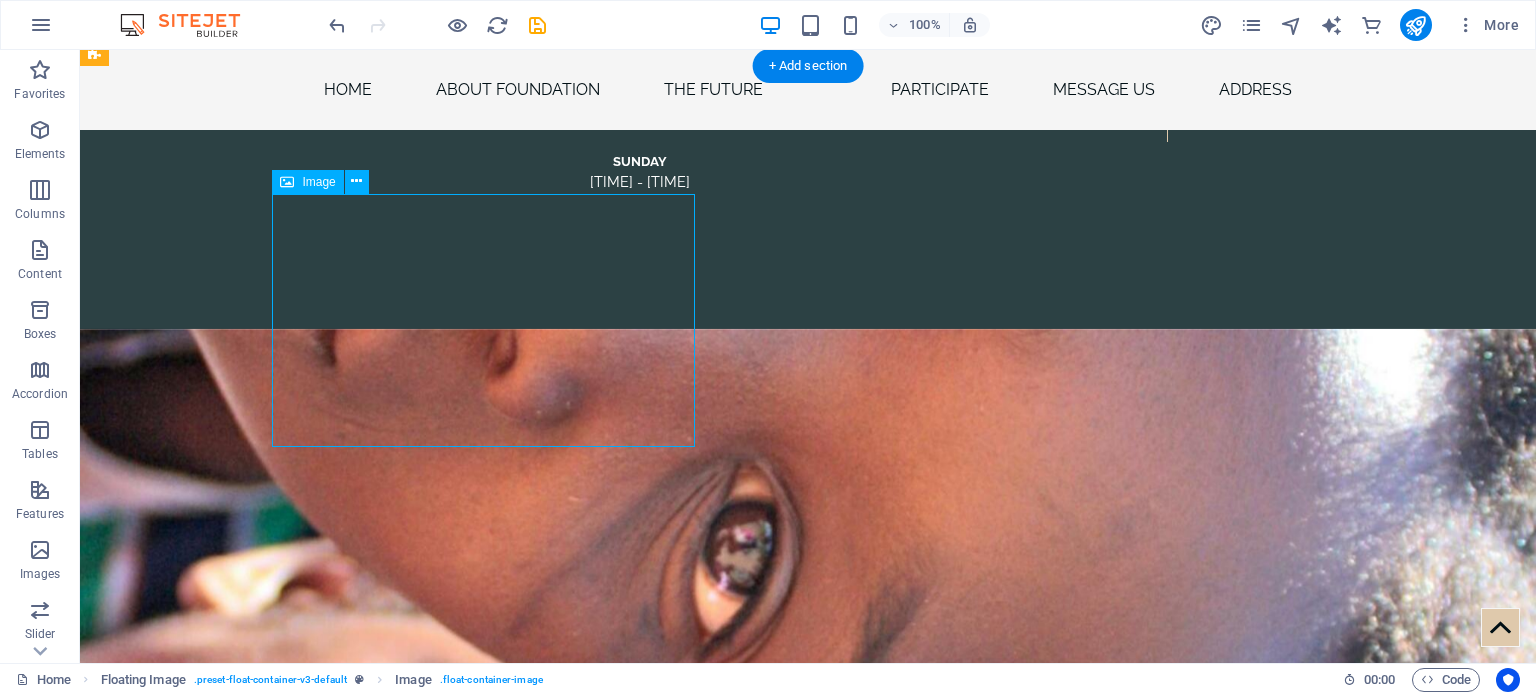scroll, scrollTop: 10317, scrollLeft: 0, axis: vertical 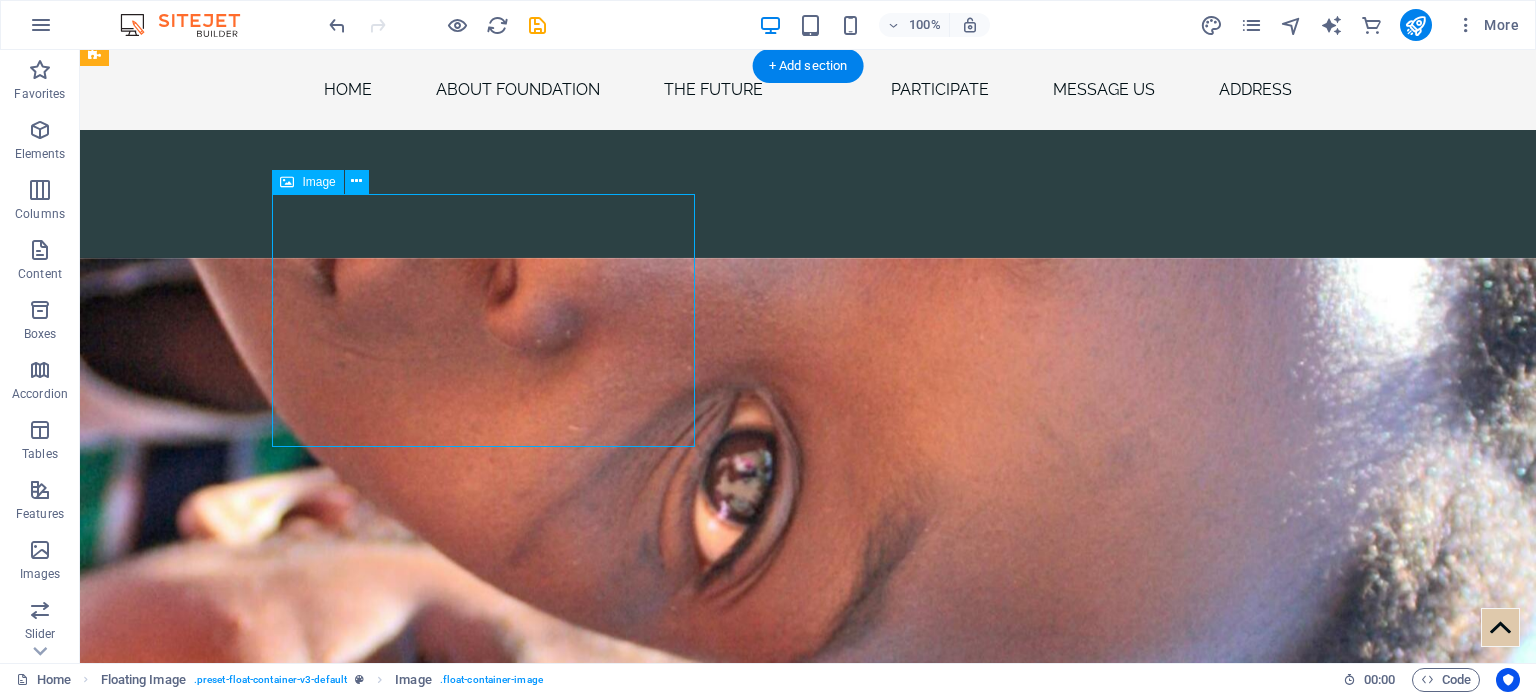 select on "%" 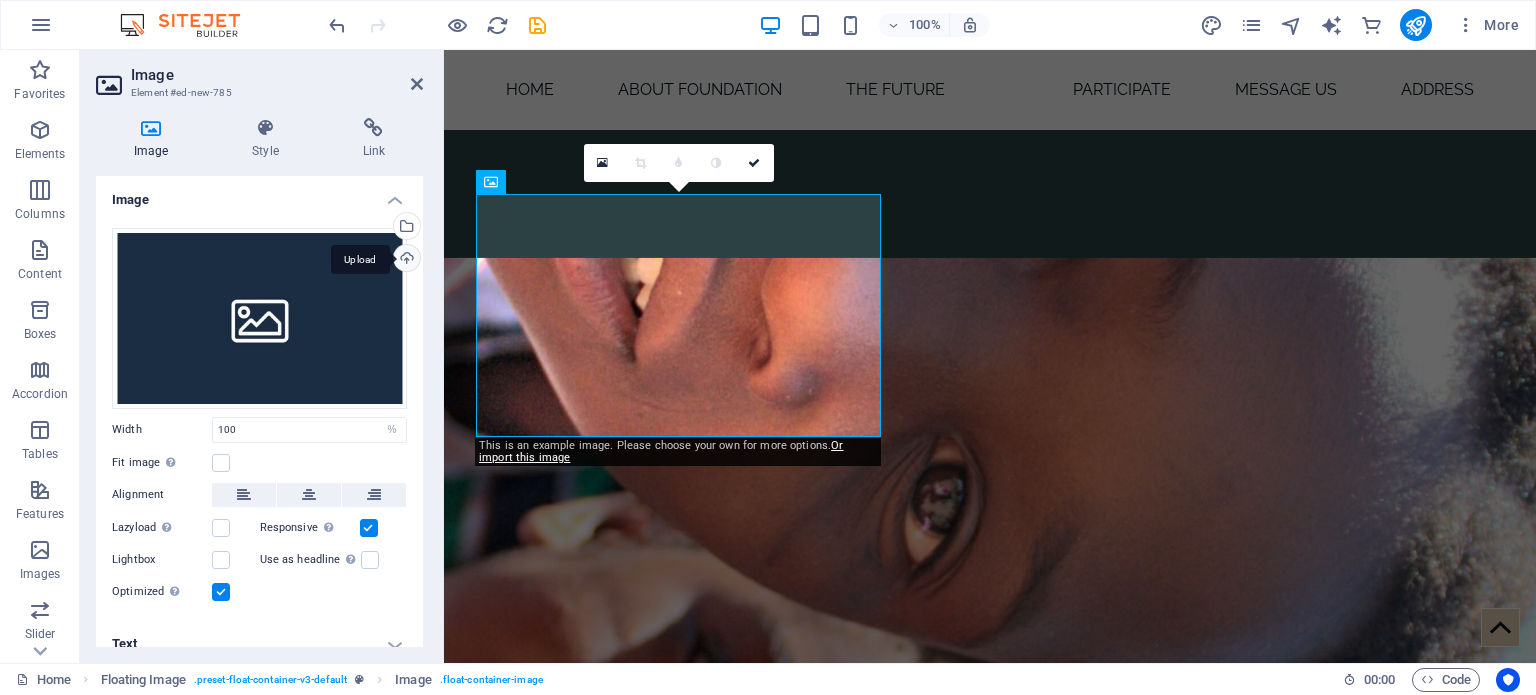 click on "Upload" at bounding box center [405, 260] 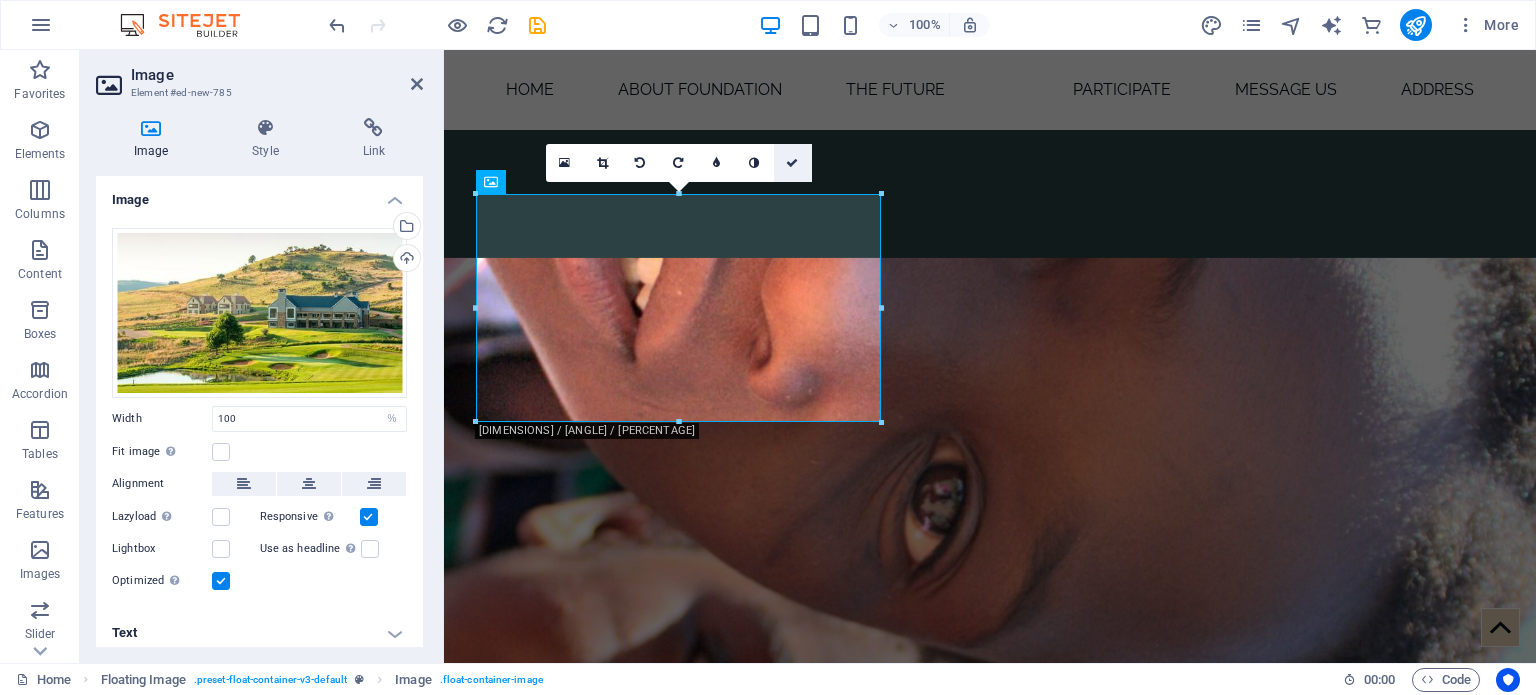 click at bounding box center [792, 163] 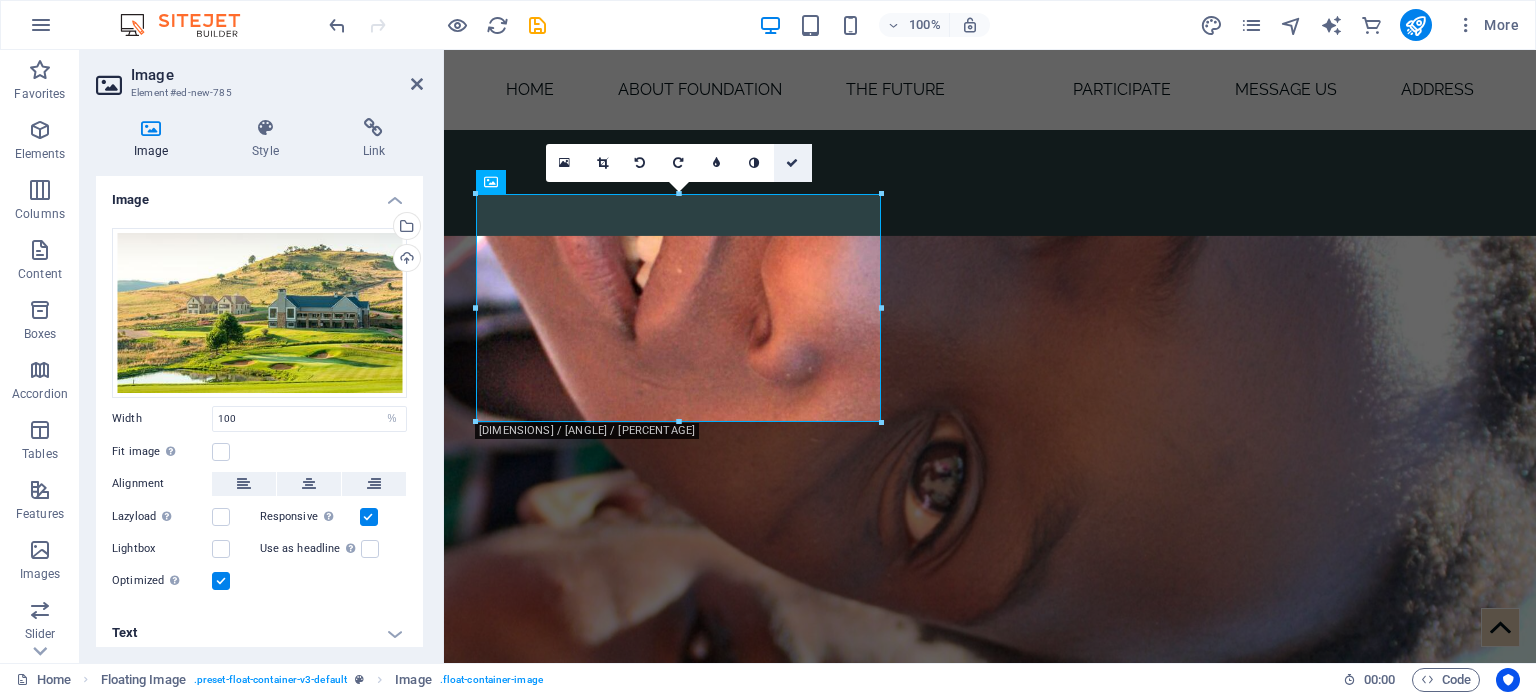 scroll, scrollTop: 10246, scrollLeft: 0, axis: vertical 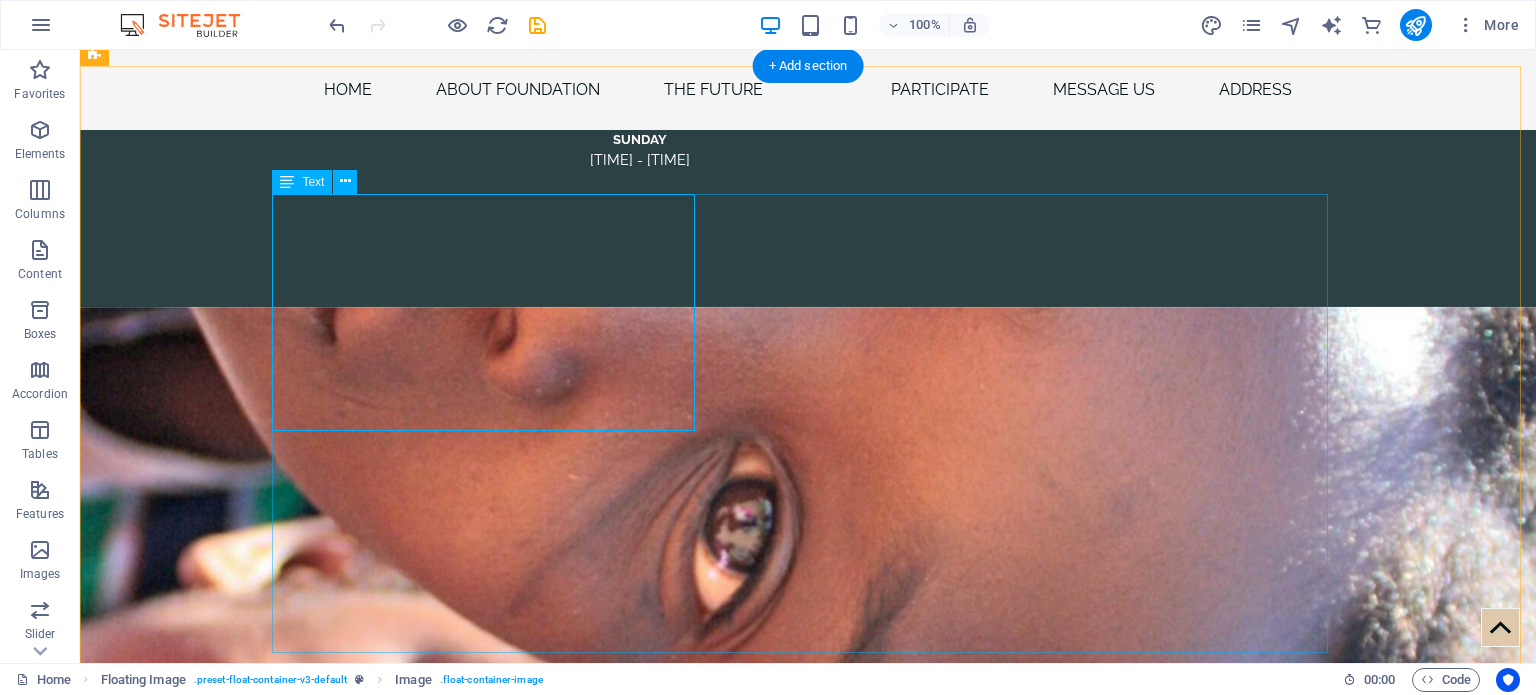 click at bounding box center (808, 13885) 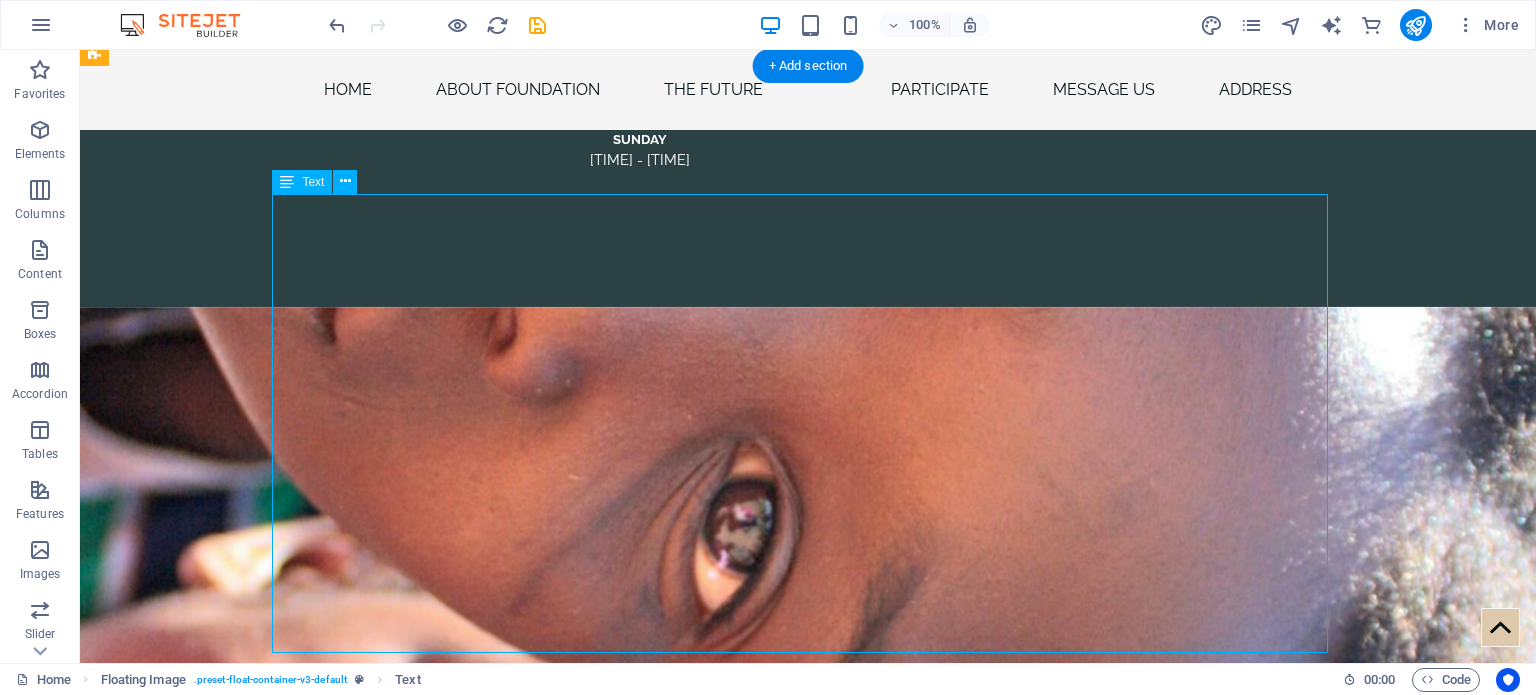 click at bounding box center (808, 13885) 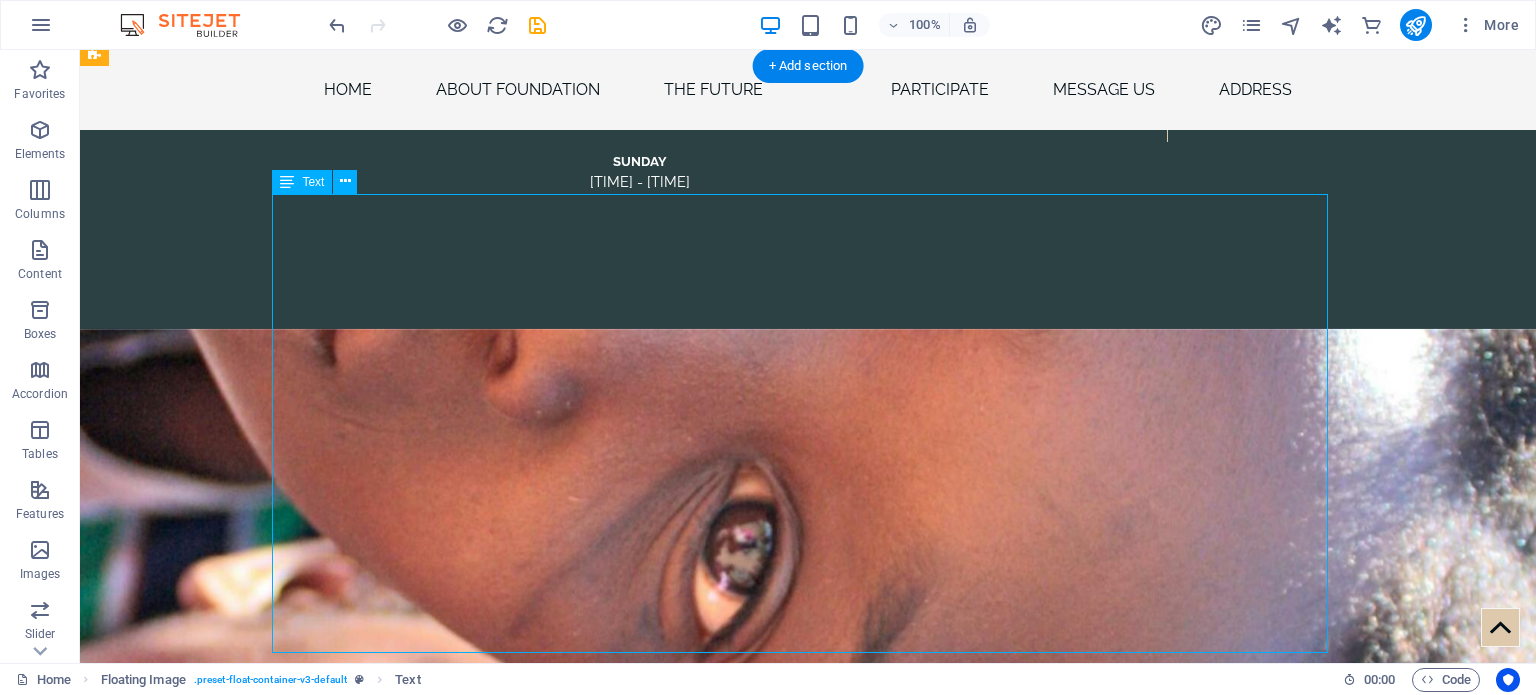 scroll, scrollTop: 10317, scrollLeft: 0, axis: vertical 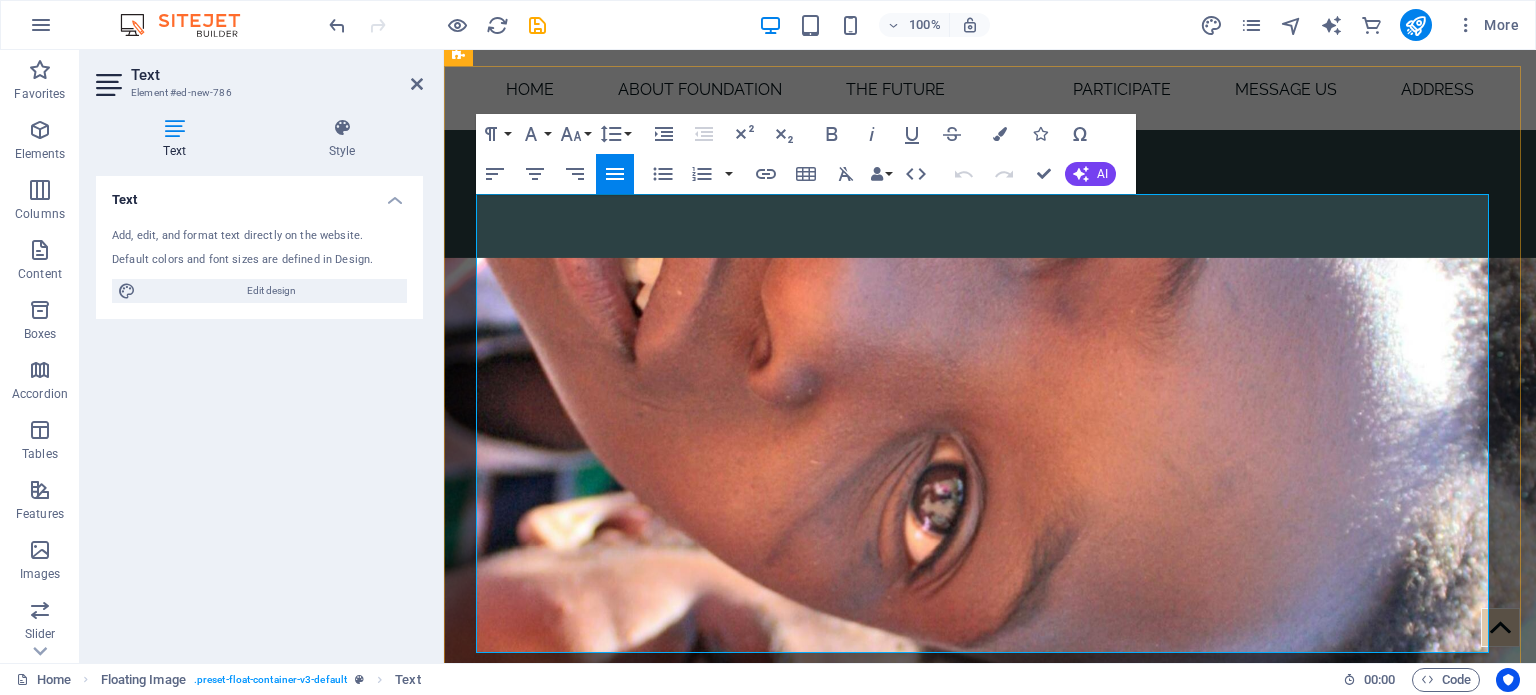 drag, startPoint x: 903, startPoint y: 207, endPoint x: 1448, endPoint y: 631, distance: 690.5078 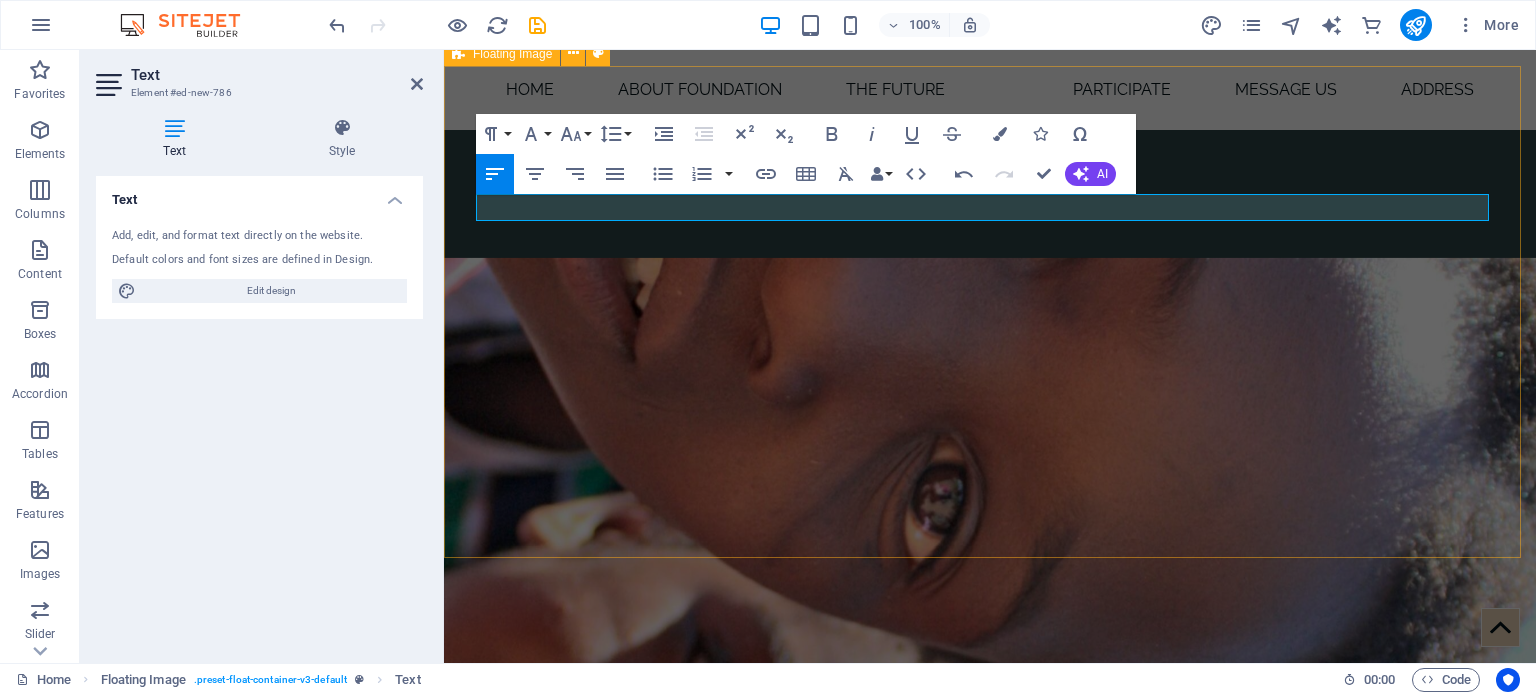 click on "The selected course for this beautiful event," at bounding box center [990, 12311] 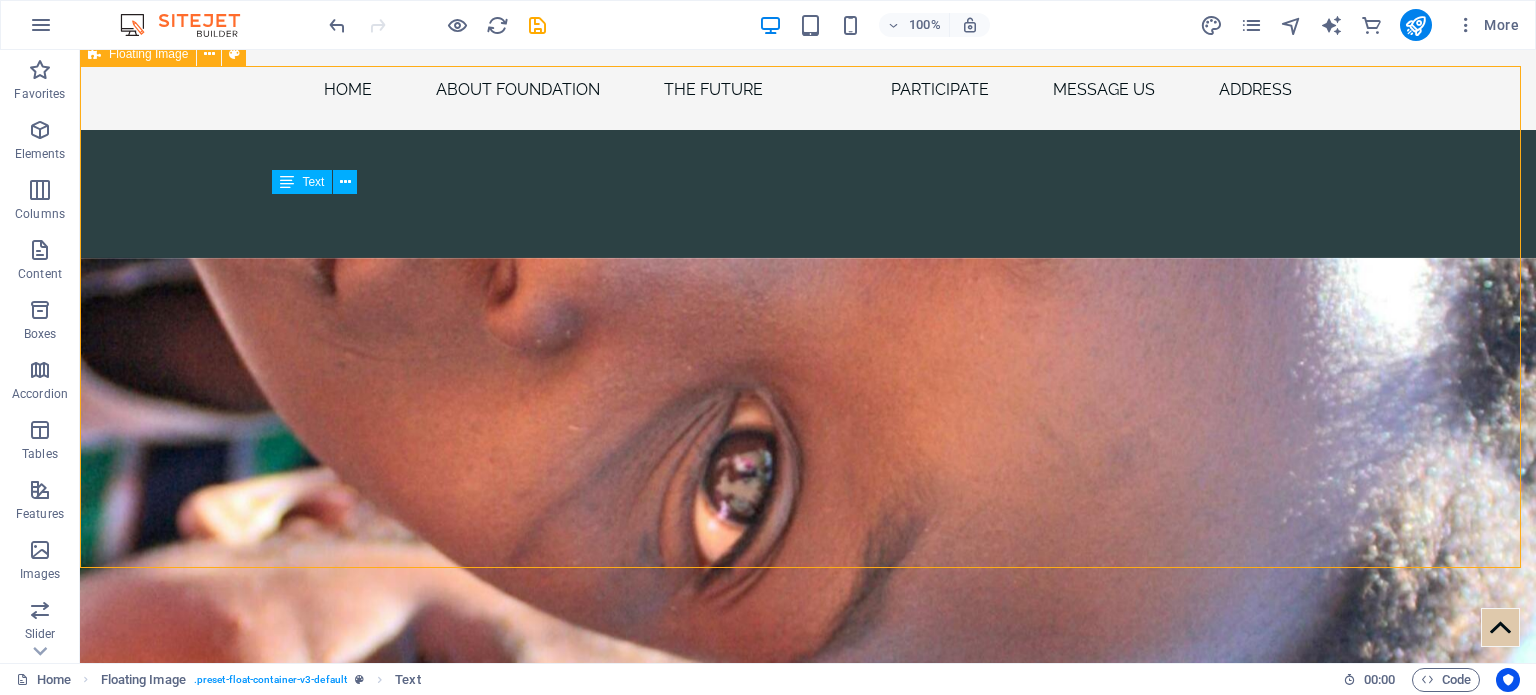 scroll, scrollTop: 10245, scrollLeft: 0, axis: vertical 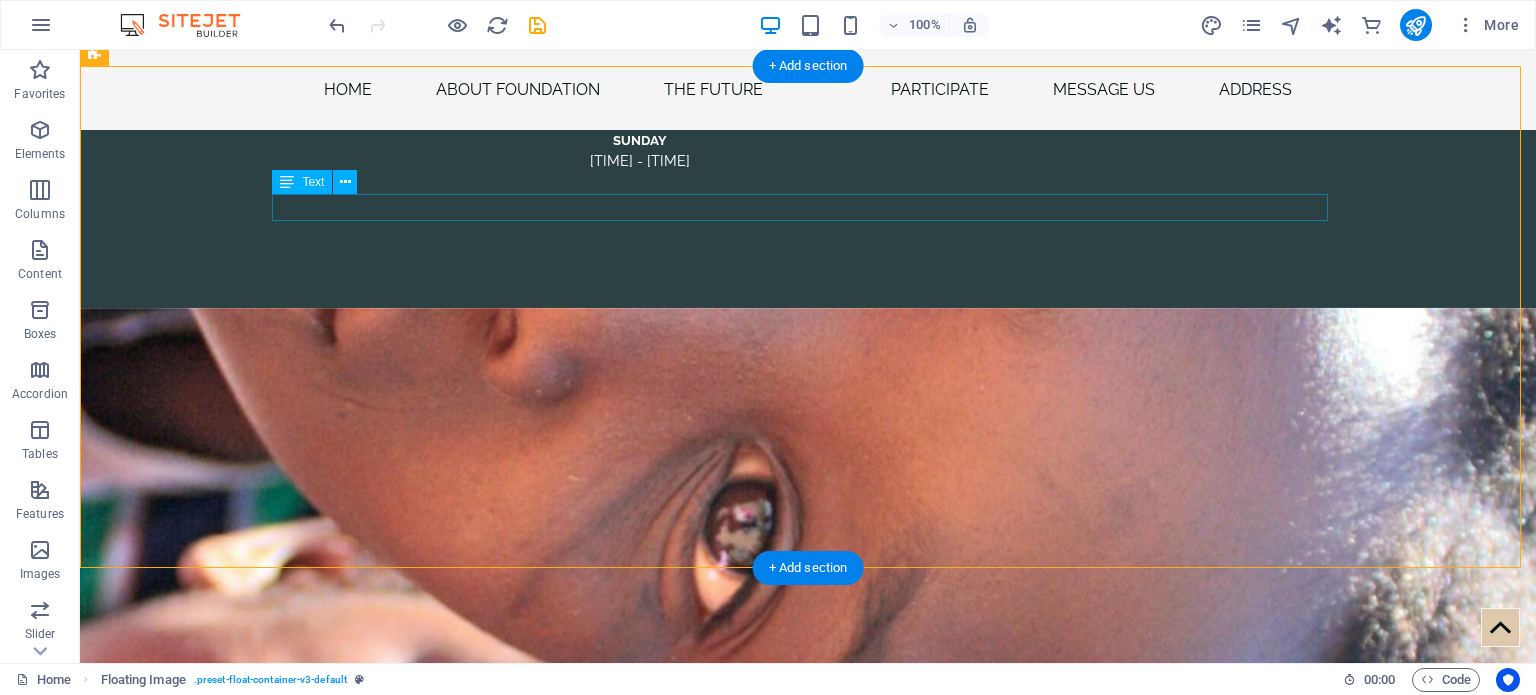 click on "The selected course for this beautiful event," at bounding box center [808, 13670] 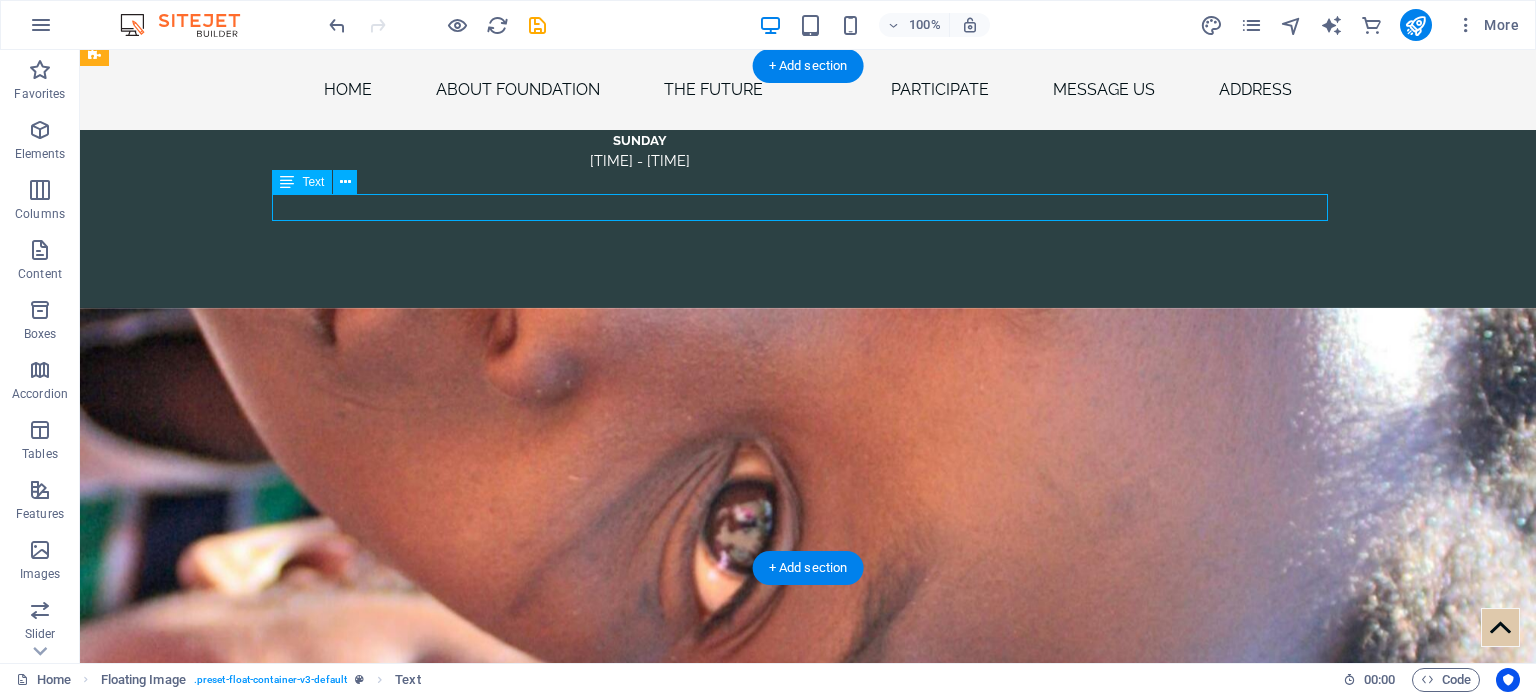 click on "The selected course for this beautiful event," at bounding box center [808, 13670] 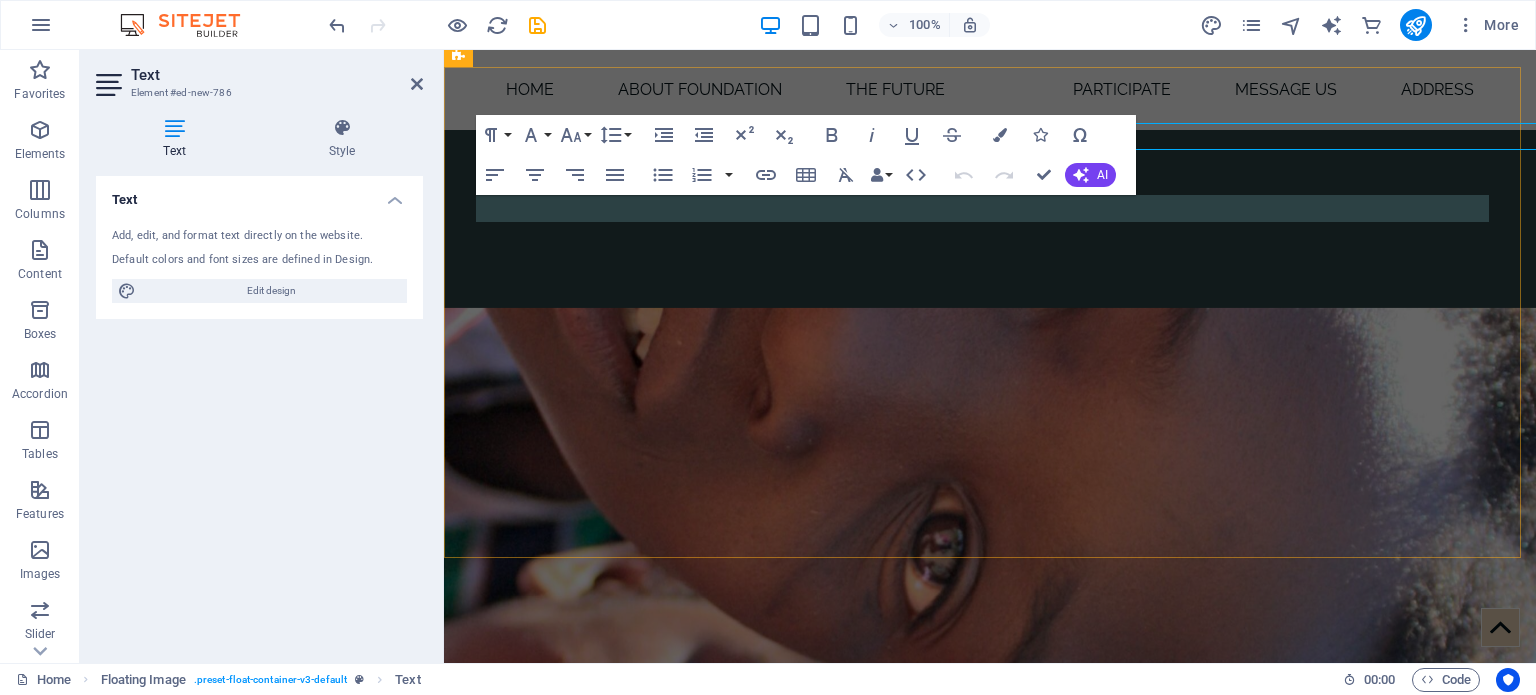 scroll, scrollTop: 10316, scrollLeft: 0, axis: vertical 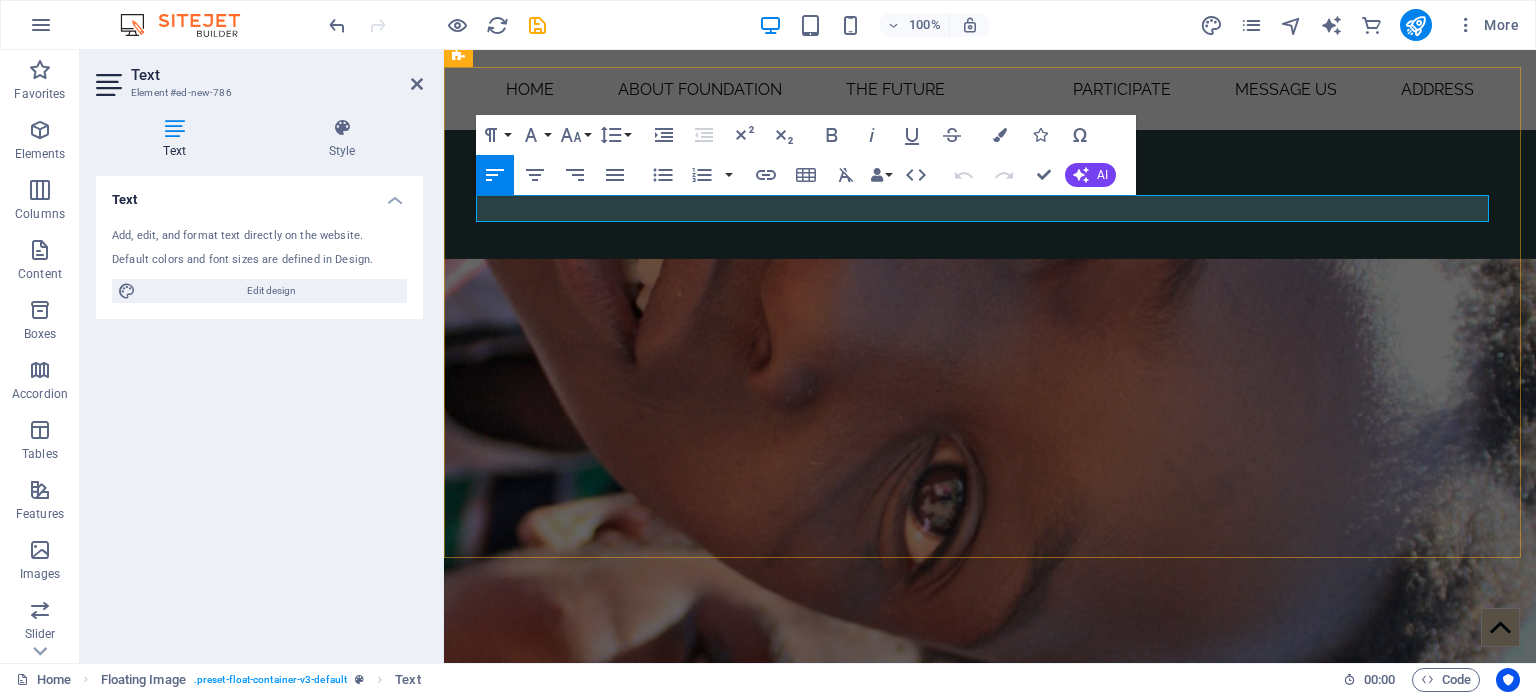click on "The selected course for this beautiful event," at bounding box center (990, 12312) 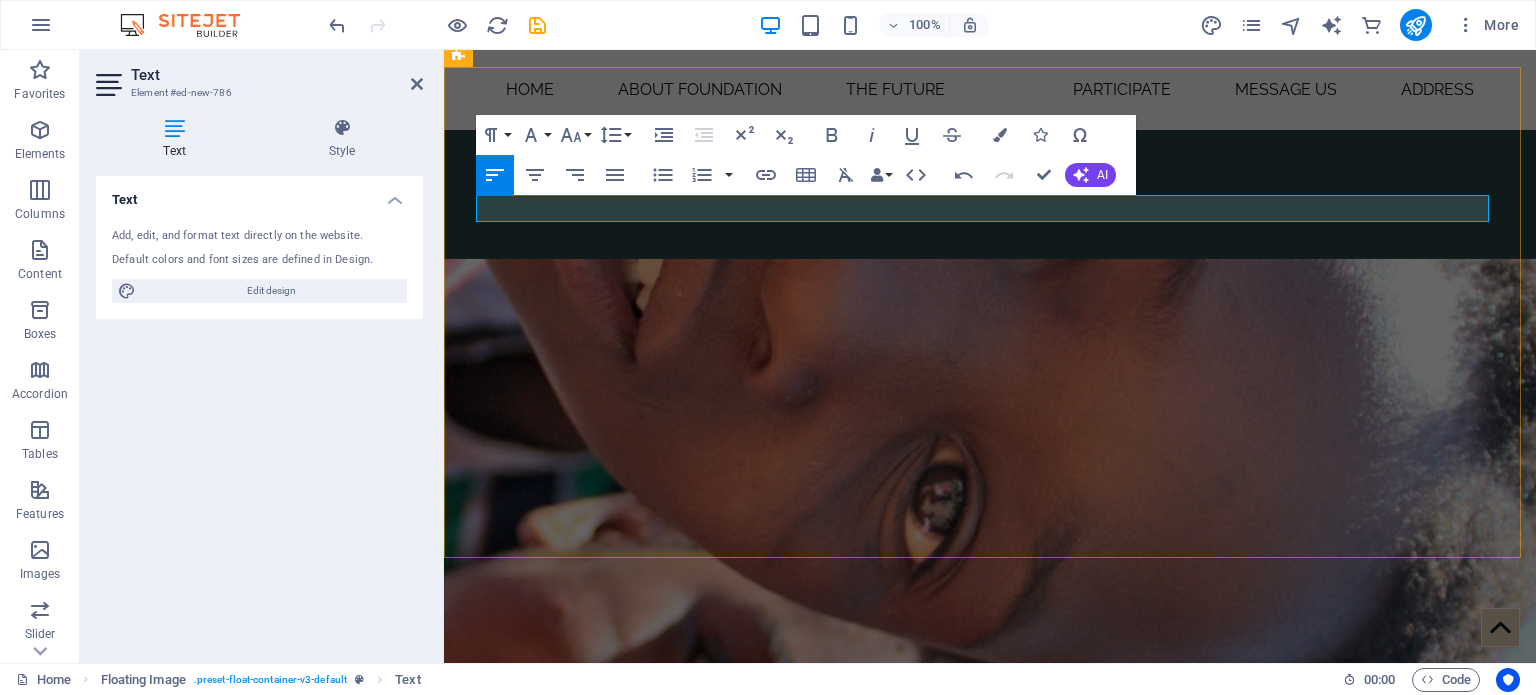 type 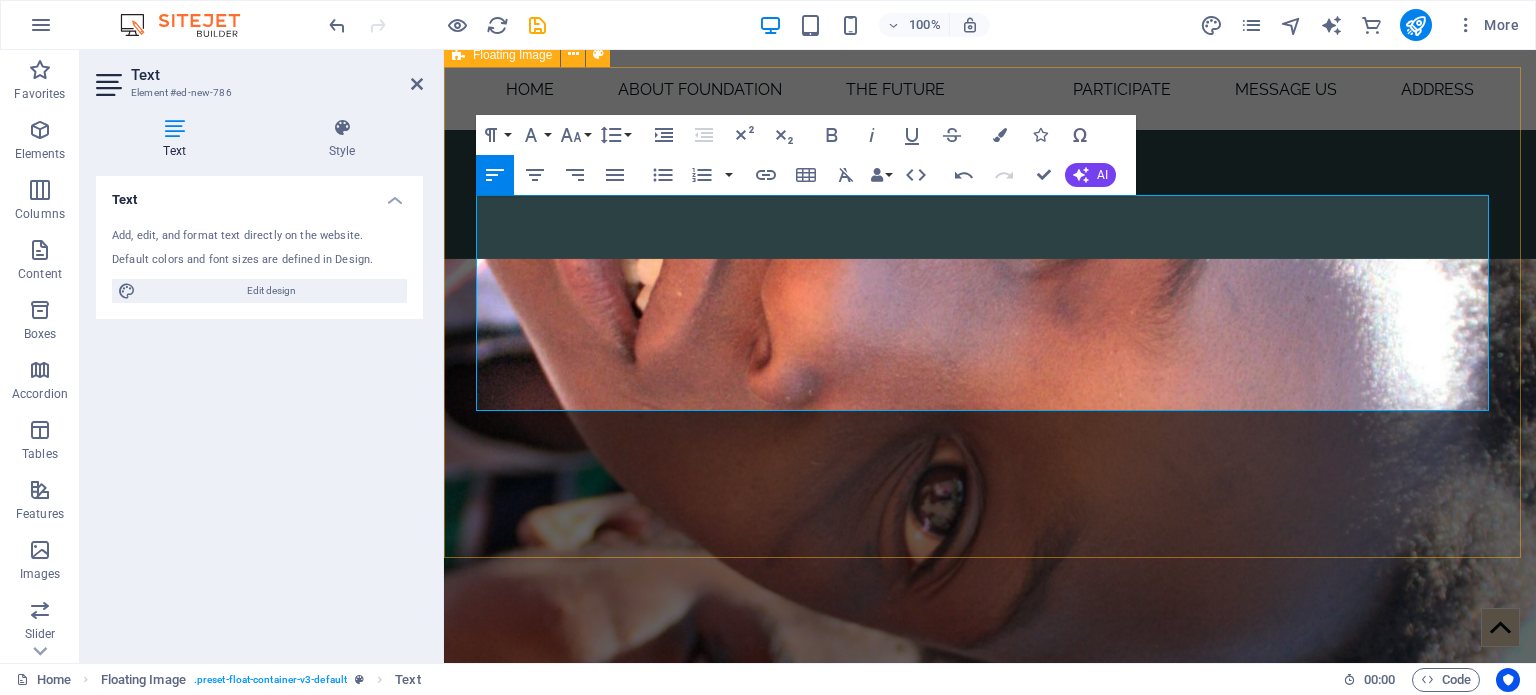 click on "The selected course for this beautiful event is Highlands Gate, we hope to establish this as the break away golf invitational that rivals all other charity golf days. The aim is to raise enough money for the year to look after the needs of children from food, education and accommodation. To build around the protection of the elderly and making sure that they have the basic needs from food, shelter and the protection of the foundation. We need to create a better society where the elderly are well looked after and safe." at bounding box center [990, 12407] 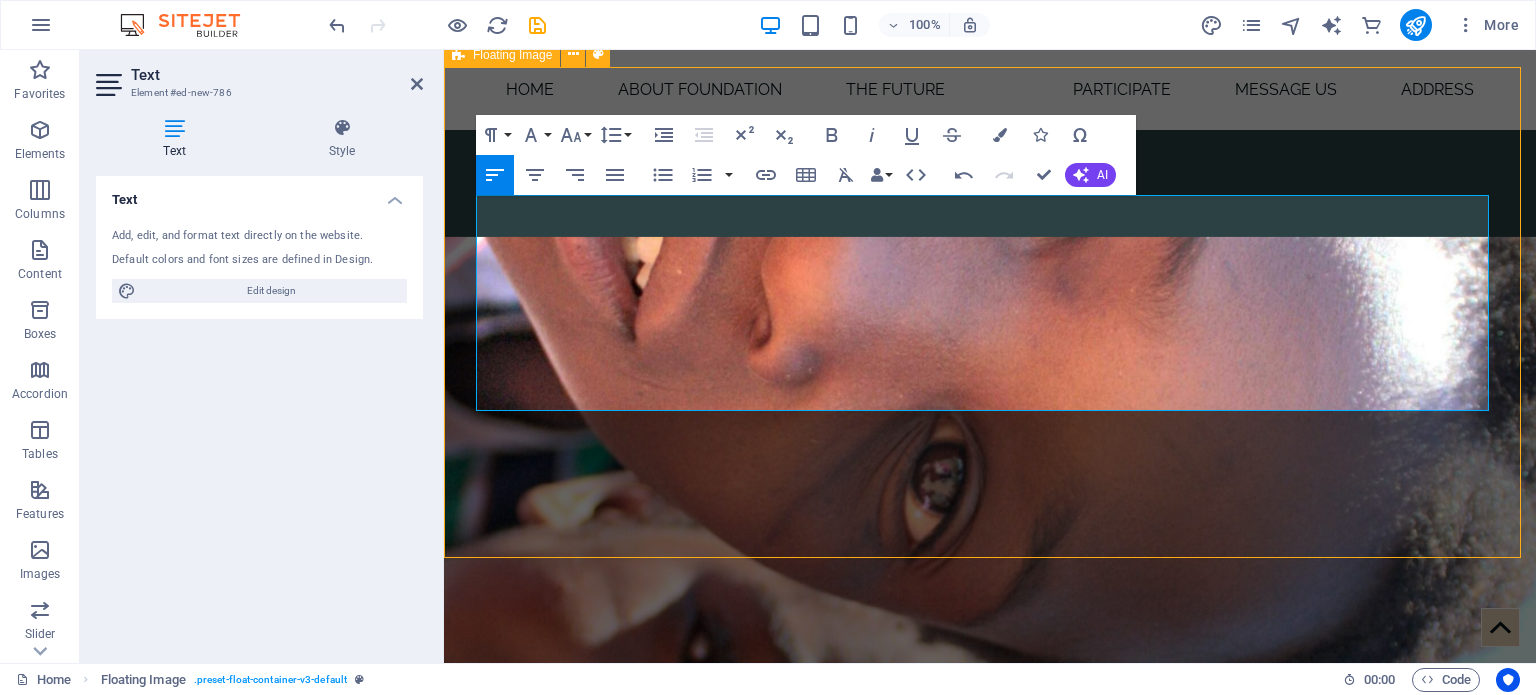 scroll, scrollTop: 10244, scrollLeft: 0, axis: vertical 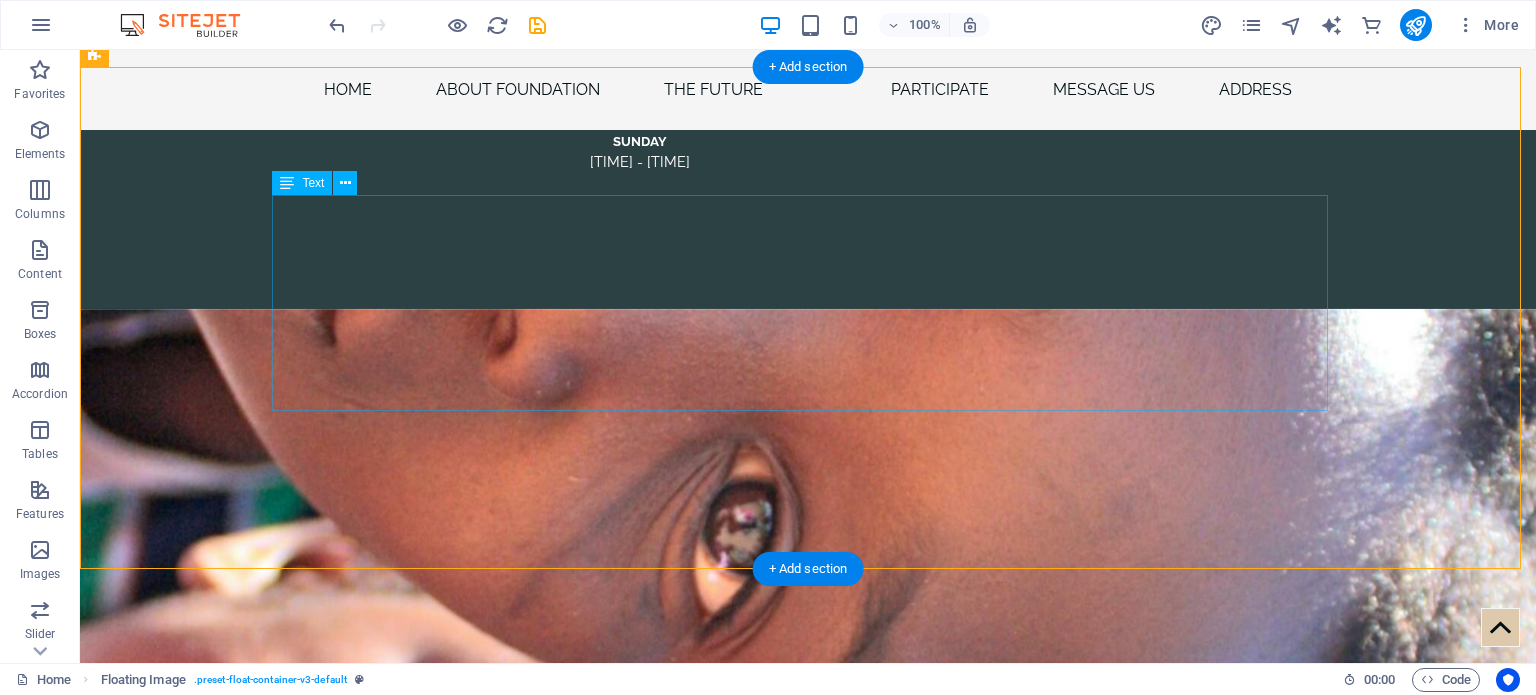 click on "The selected course for this beautiful event is Highlands Gate, we hope to establish this as the break away golf invitational that rivals all other charity golf days. The aim is to raise enough money for the year to look after the needs of children from food, education and accommodation. To build around the protection of the elderly and making sure that they have the basic needs from food, shelter and the protection of the foundation. We need to create a better society where the elderly are well looked after and safe." at bounding box center (808, 13766) 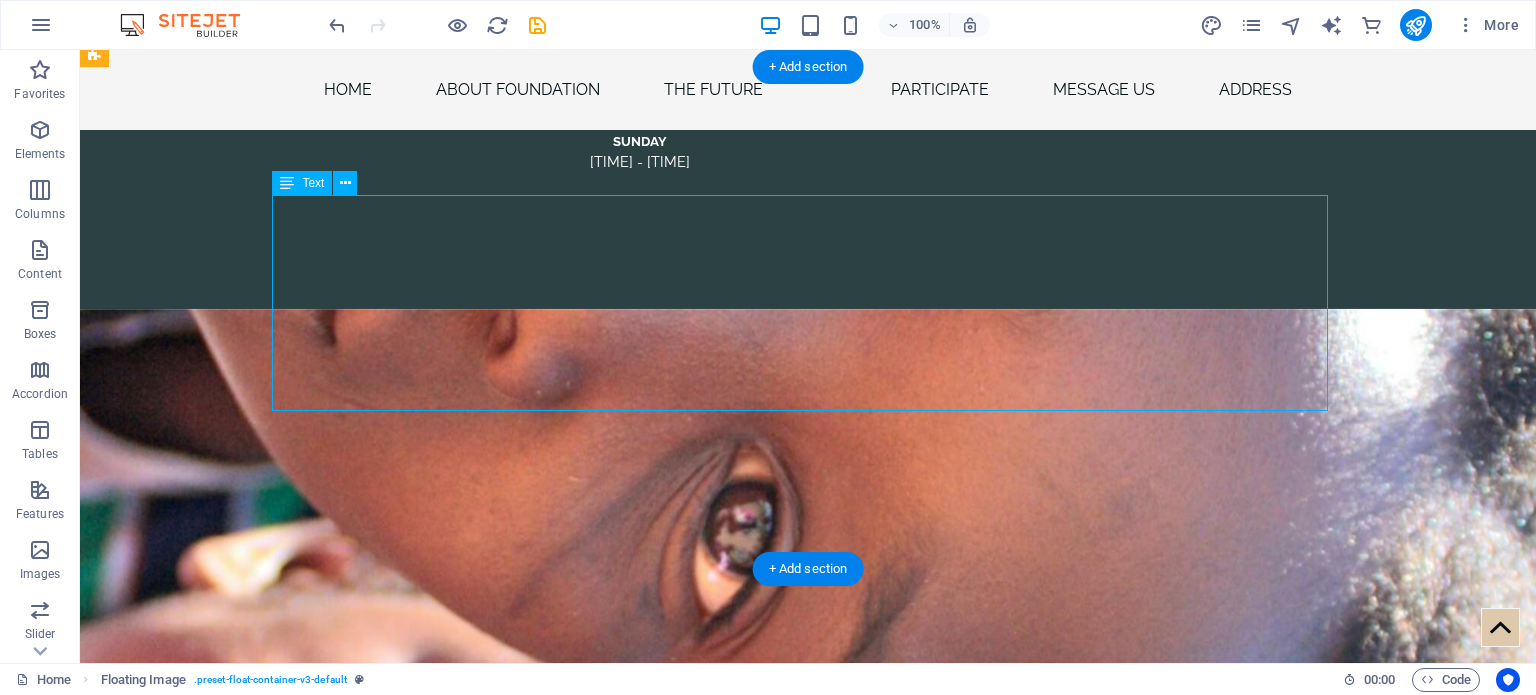 click on "The selected course for this beautiful event is Highlands Gate, we hope to establish this as the break away golf invitational that rivals all other charity golf days. The aim is to raise enough money for the year to look after the needs of children from food, education and accommodation. To build around the protection of the elderly and making sure that they have the basic needs from food, shelter and the protection of the foundation. We need to create a better society where the elderly are well looked after and safe." at bounding box center (808, 13766) 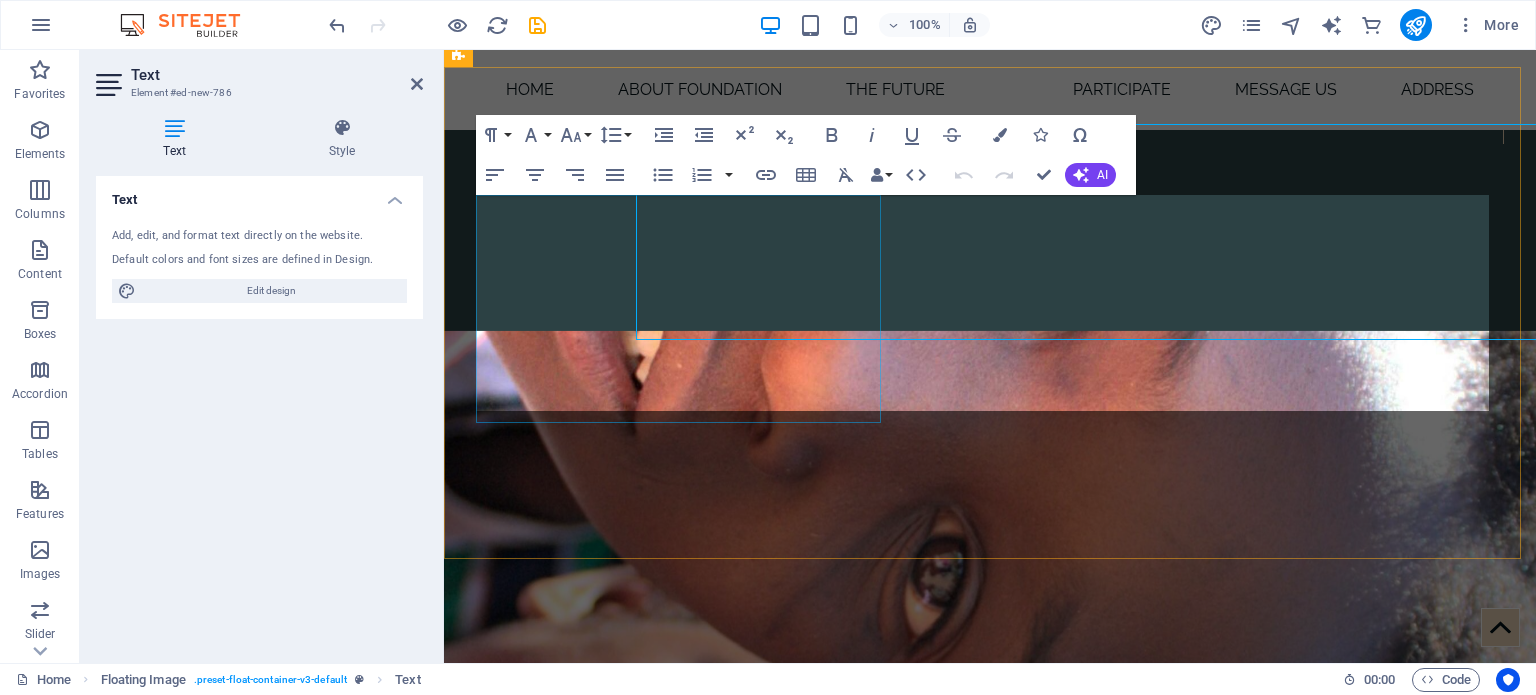 scroll, scrollTop: 10316, scrollLeft: 0, axis: vertical 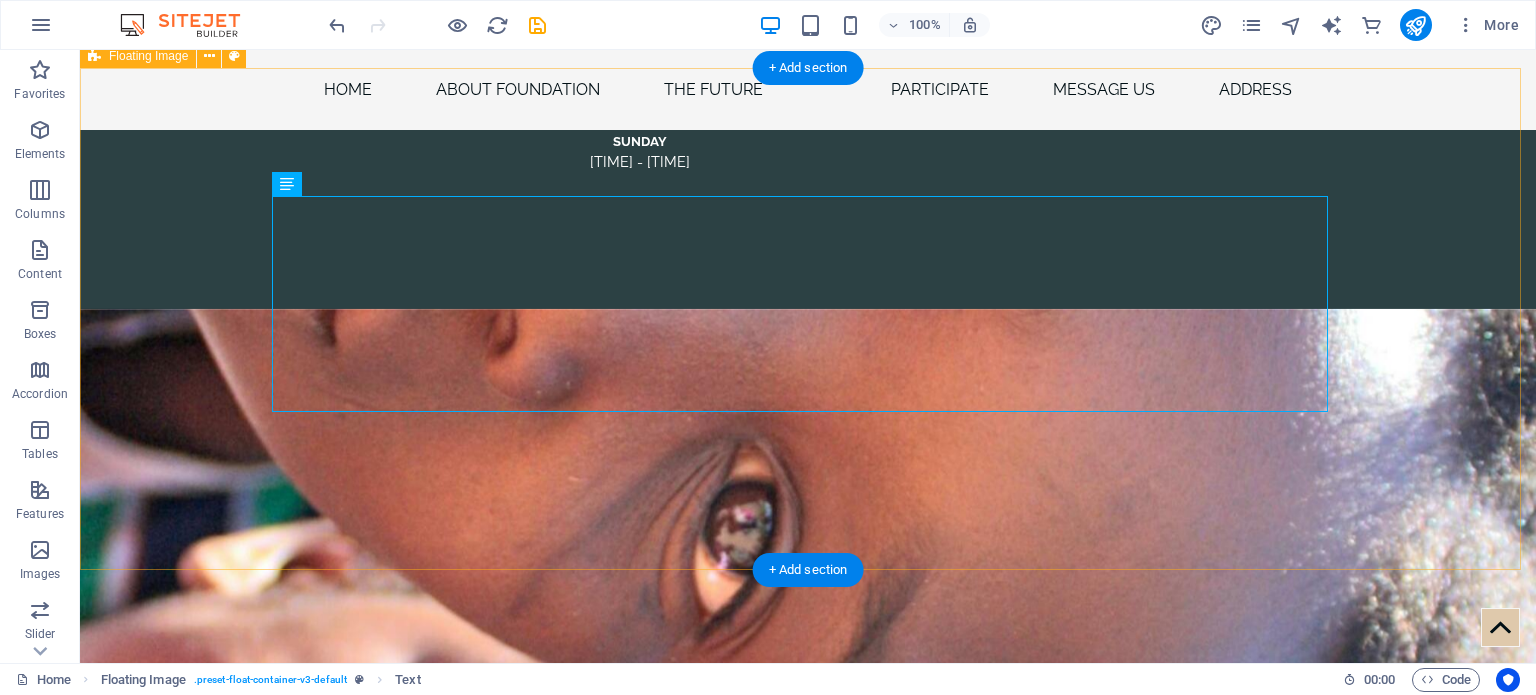 click on "The selected course for this beautiful event is Highlands Gate, we hope to establish this as the break away golf invitational that rivals all other charity golf days. The aim is to raise enough money for the year to look after the needs of children from food, education and accommodation. To build around the protection of the elderly and making sure that they have the basic needs from food, shelter and the protection of the foundation. We need to create a better society where the elderly are well looked after and safe." at bounding box center (808, 13766) 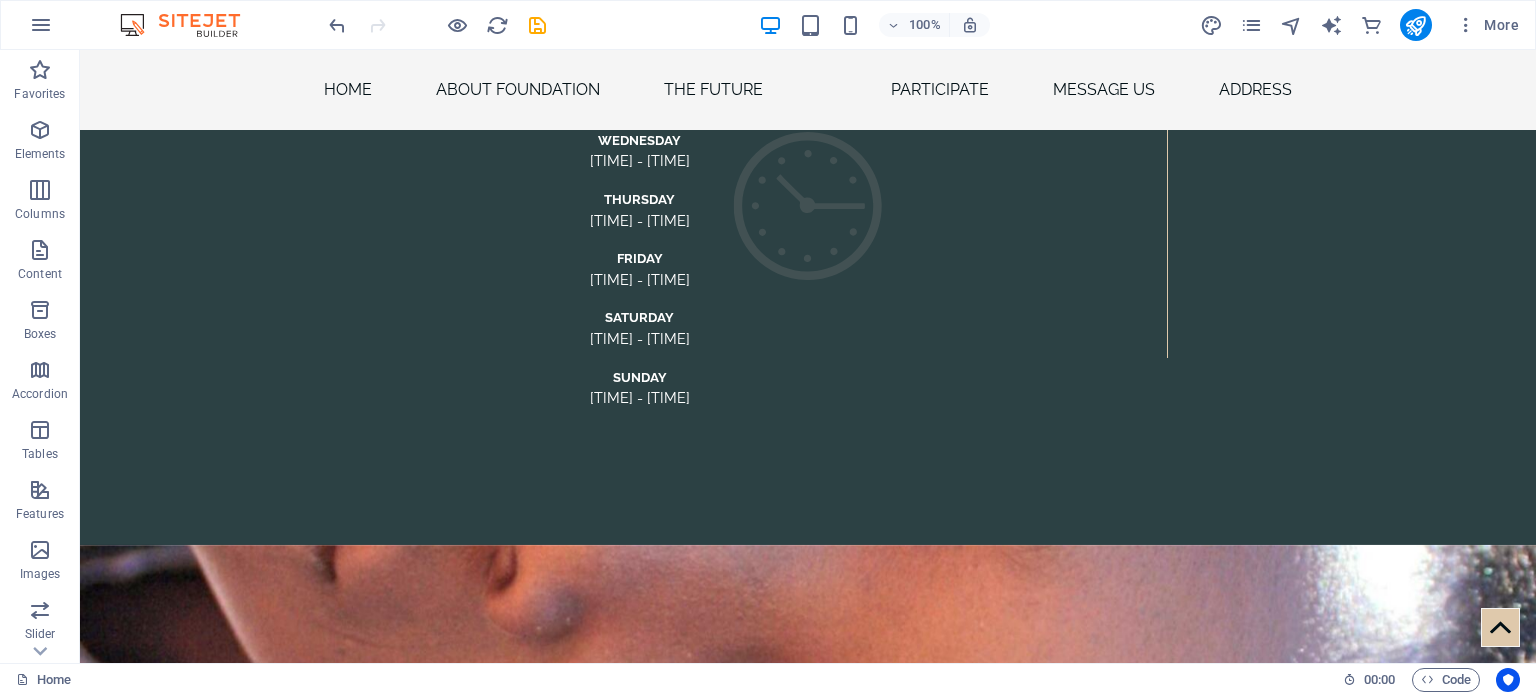 scroll, scrollTop: 10009, scrollLeft: 0, axis: vertical 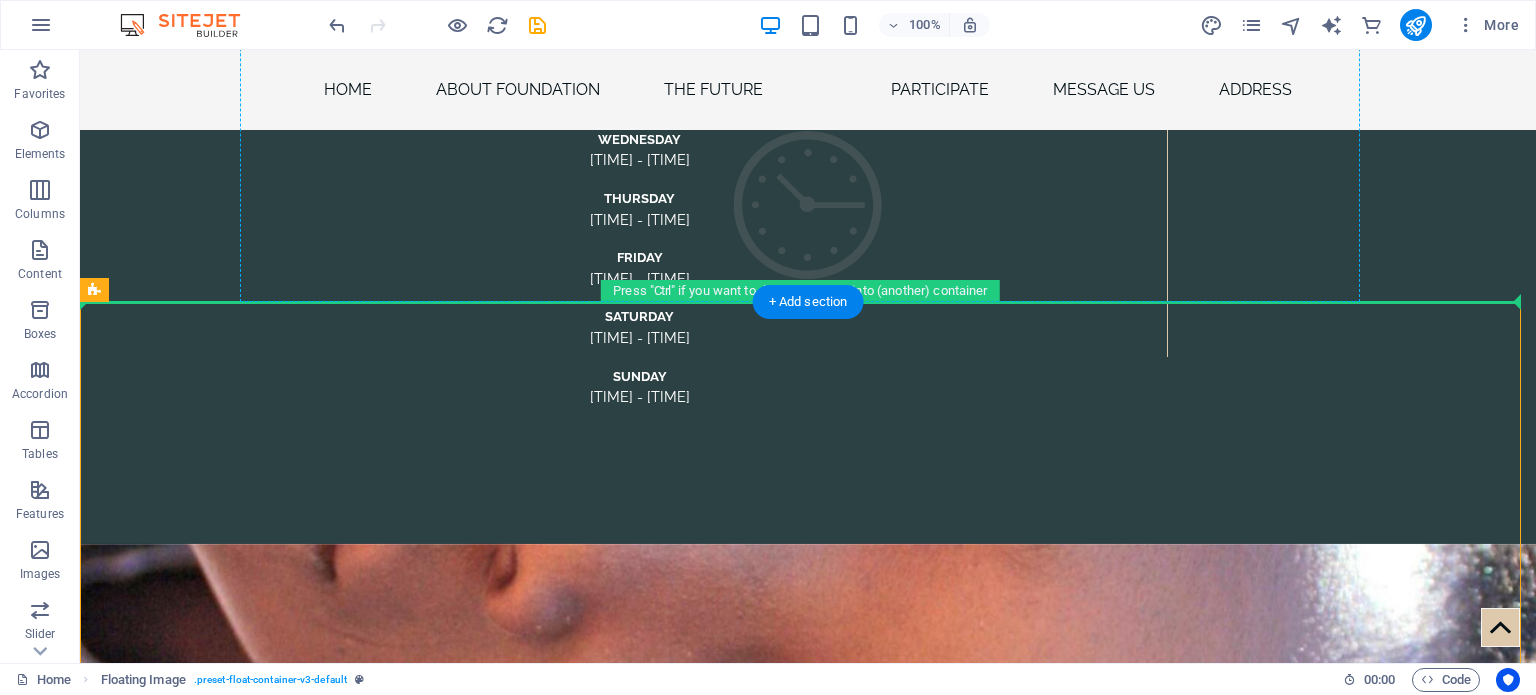 drag, startPoint x: 765, startPoint y: 369, endPoint x: 764, endPoint y: 143, distance: 226.00221 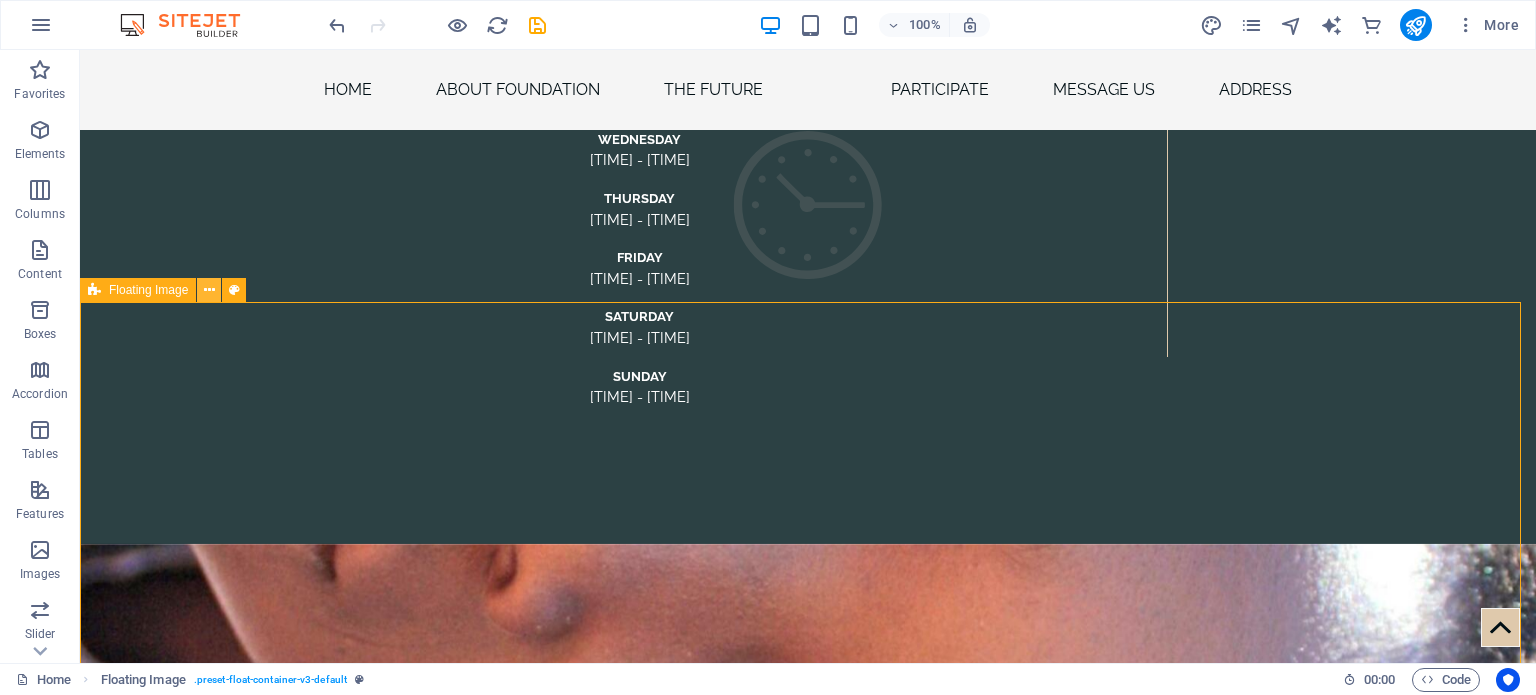 click at bounding box center [209, 290] 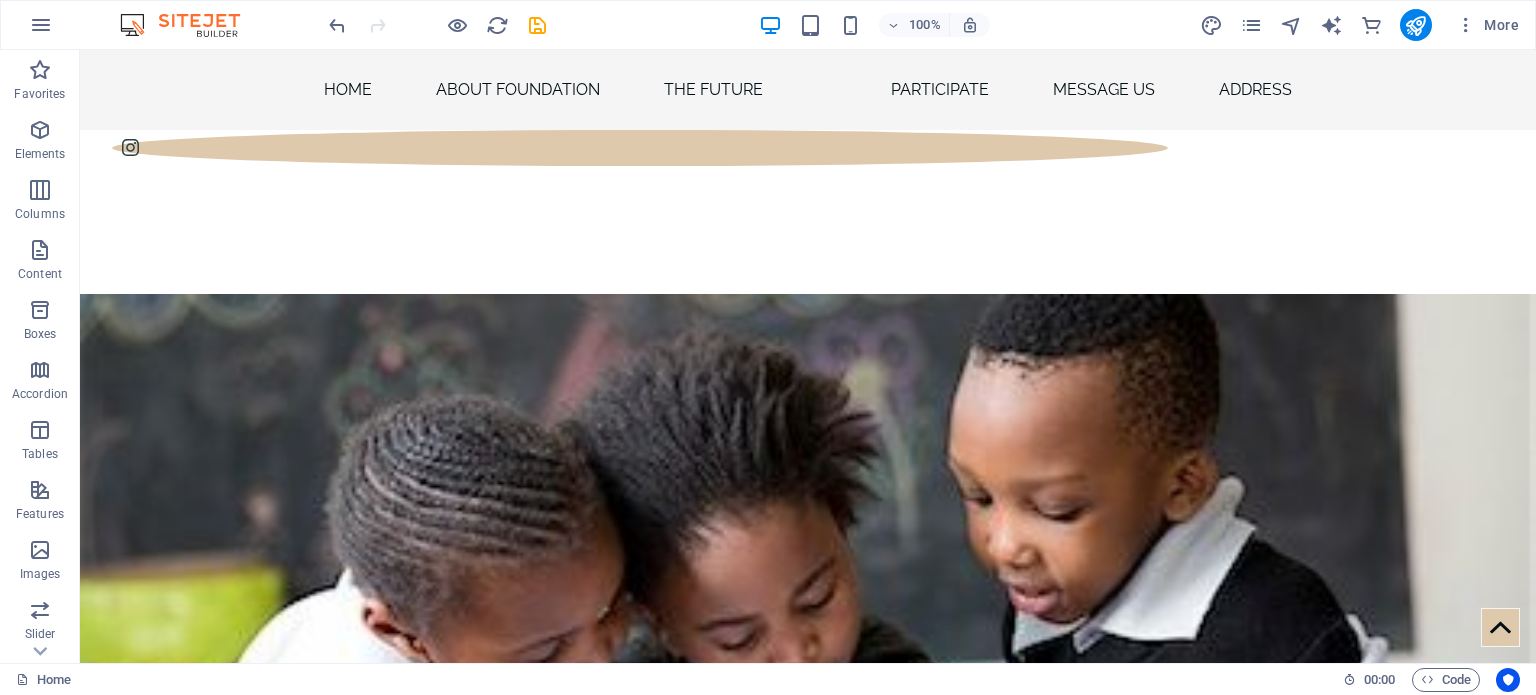 scroll, scrollTop: 8493, scrollLeft: 0, axis: vertical 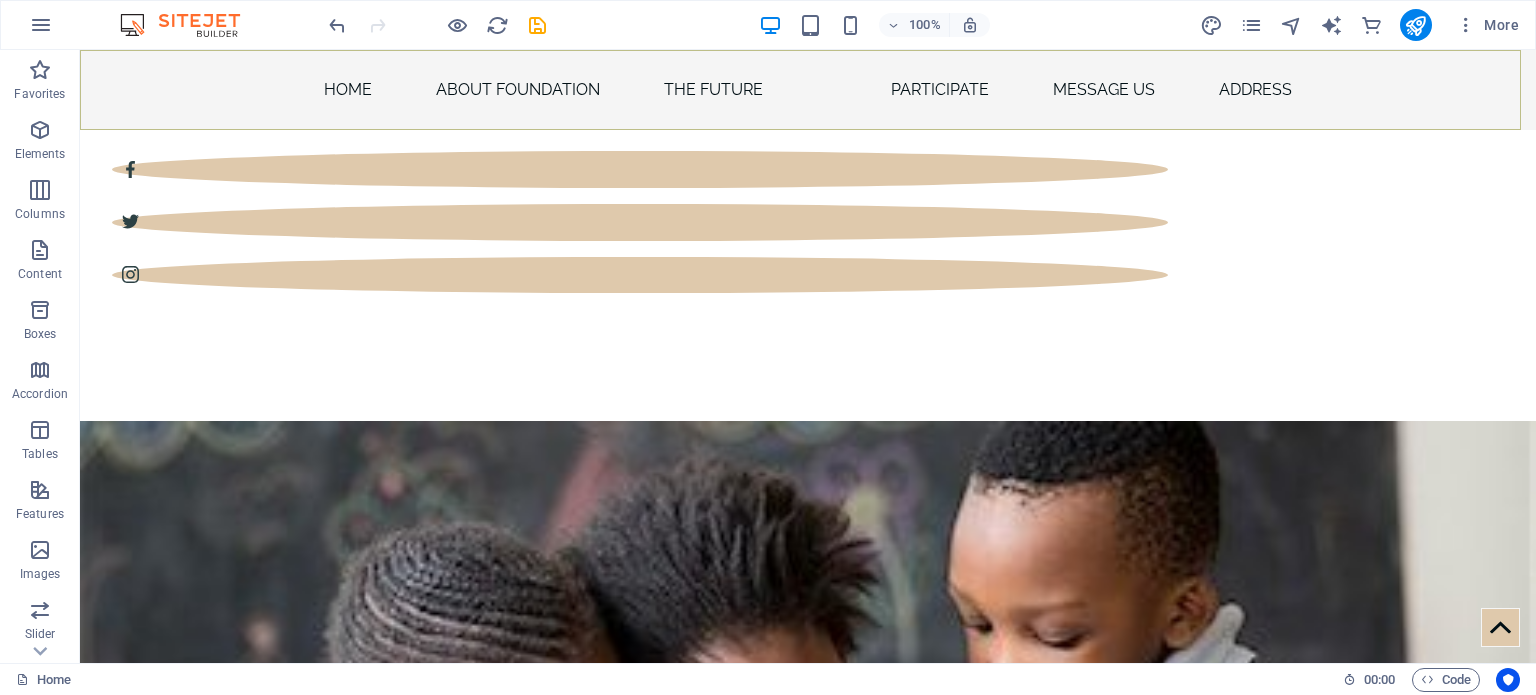 click on "Home About Foundation The Future participate message us address" at bounding box center (808, 90) 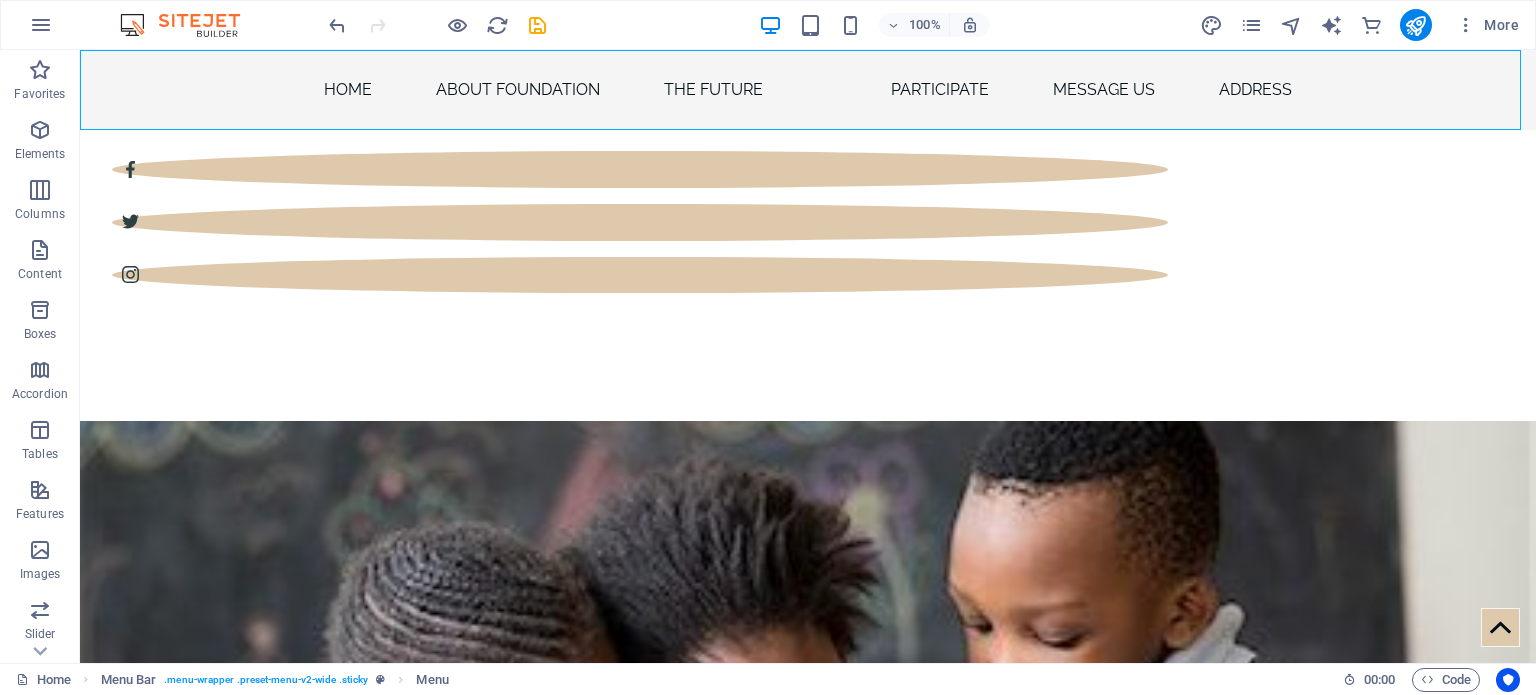 click on "Home About Foundation The Future participate message us address" at bounding box center [808, 90] 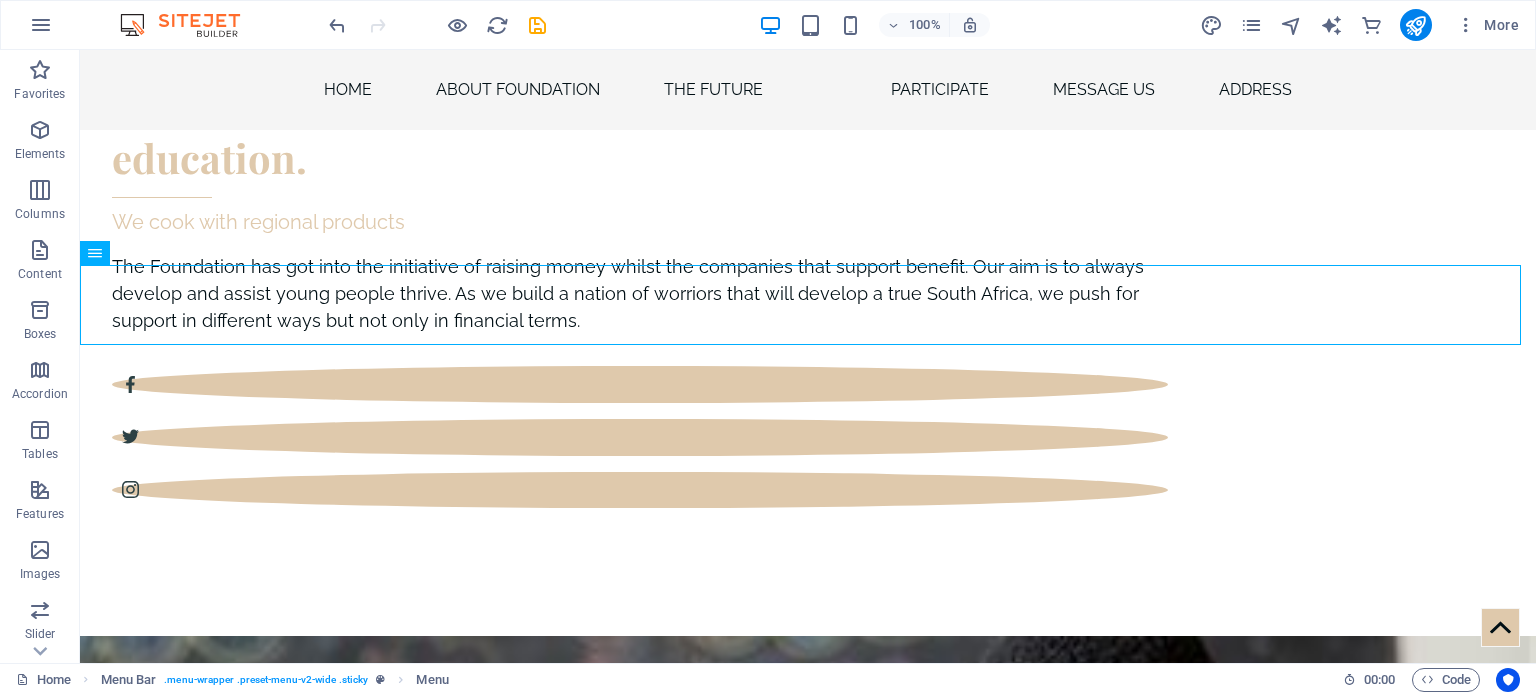 scroll, scrollTop: 8205, scrollLeft: 0, axis: vertical 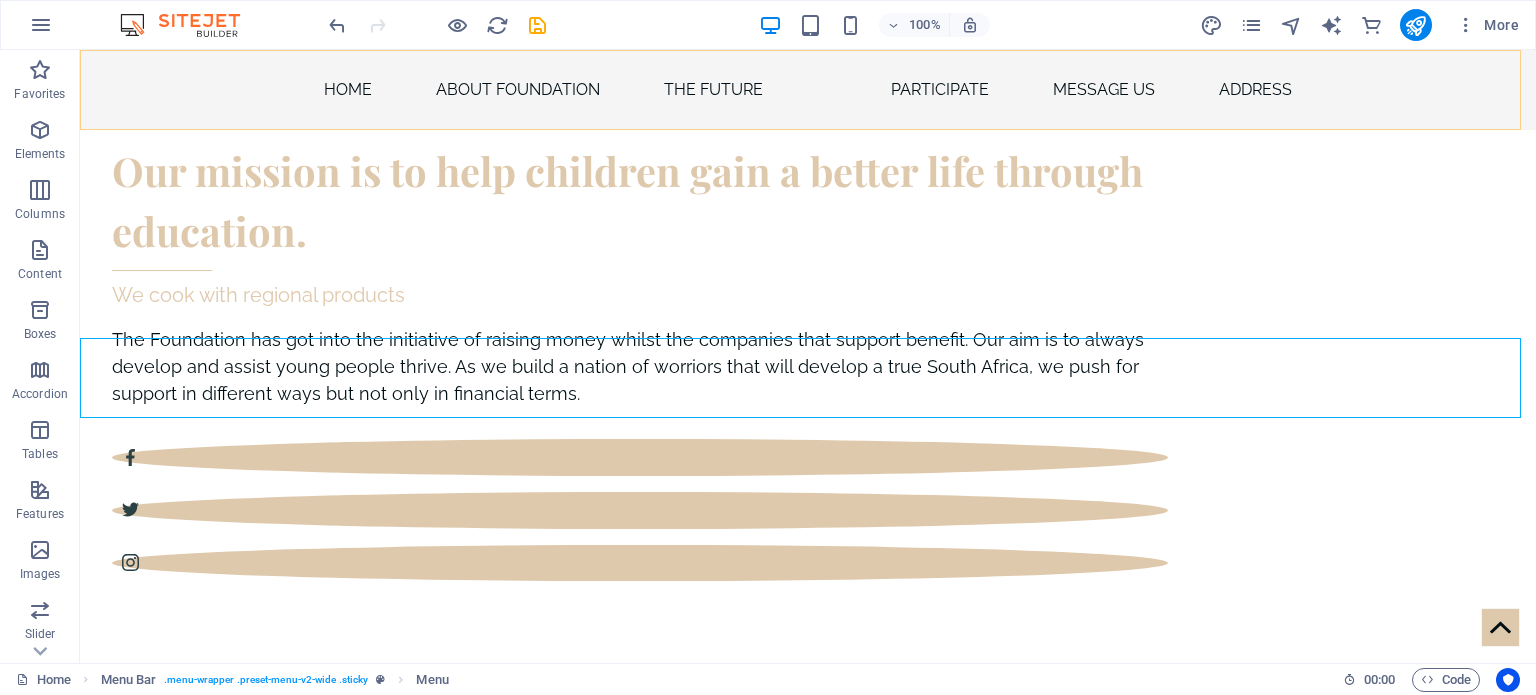 click on "Home About Foundation The Future participate message us address" at bounding box center [808, 90] 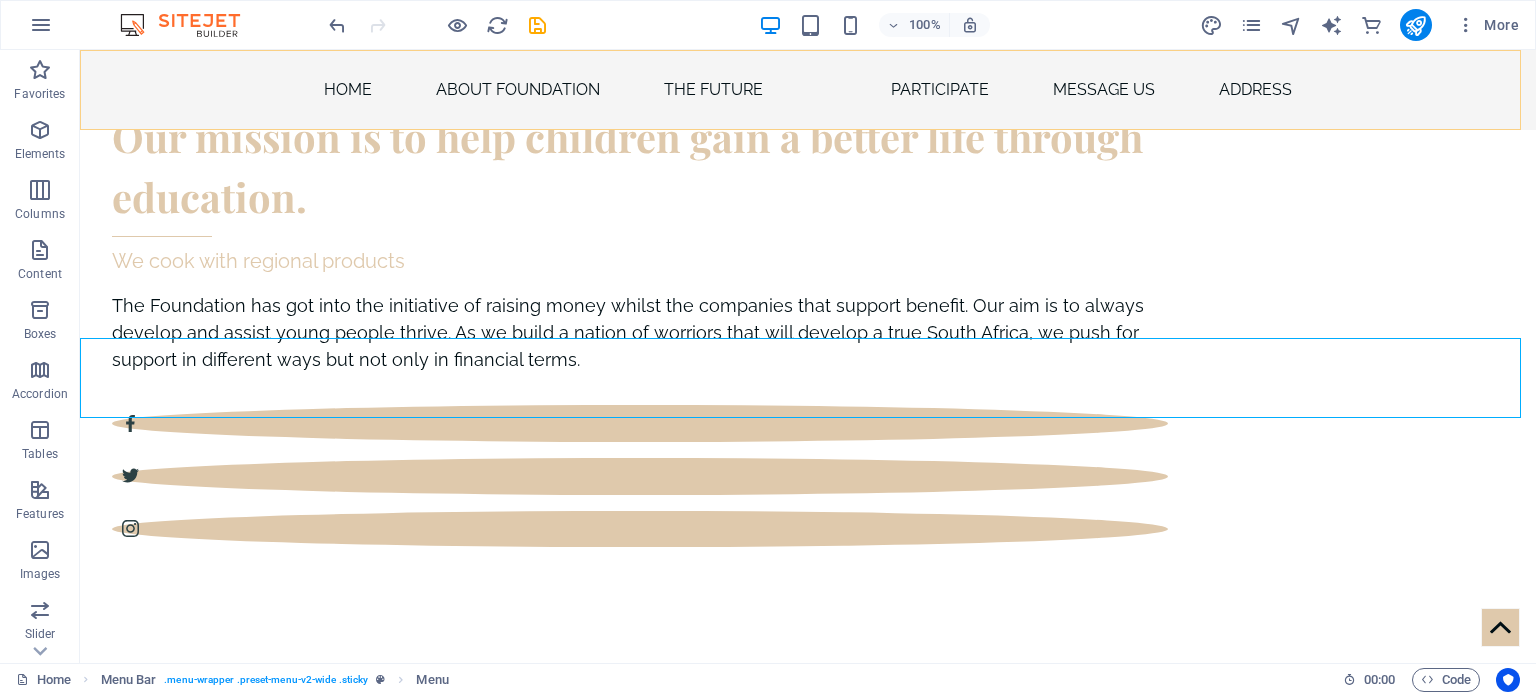 select 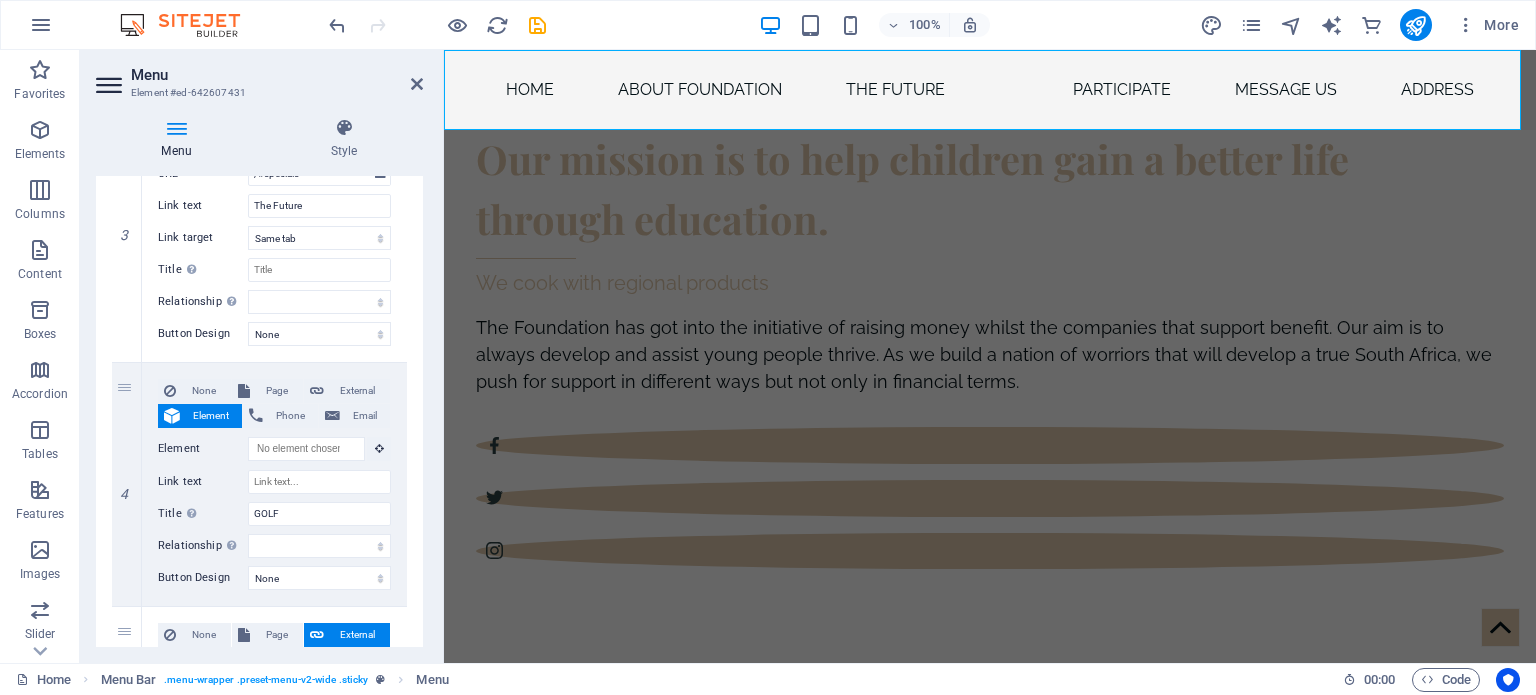 scroll, scrollTop: 842, scrollLeft: 0, axis: vertical 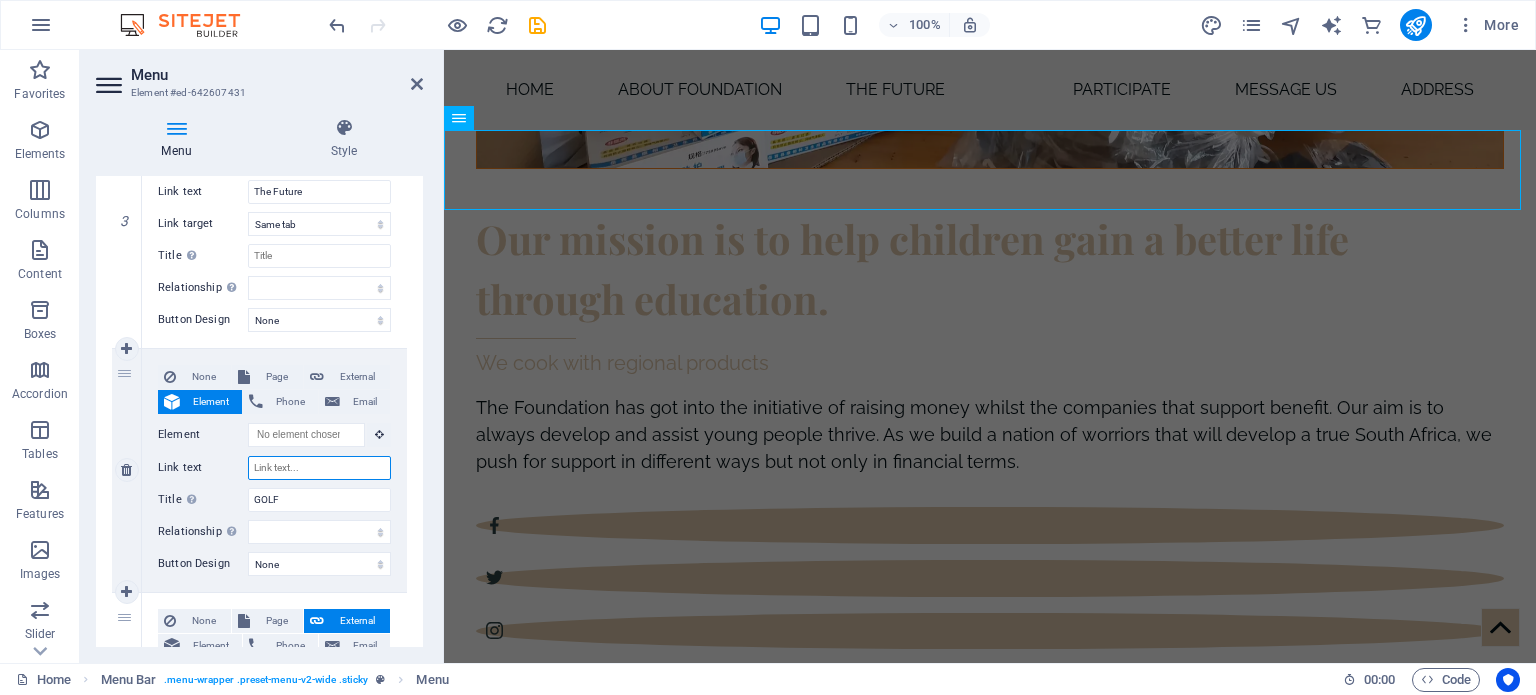 click on "Link text" at bounding box center [319, 468] 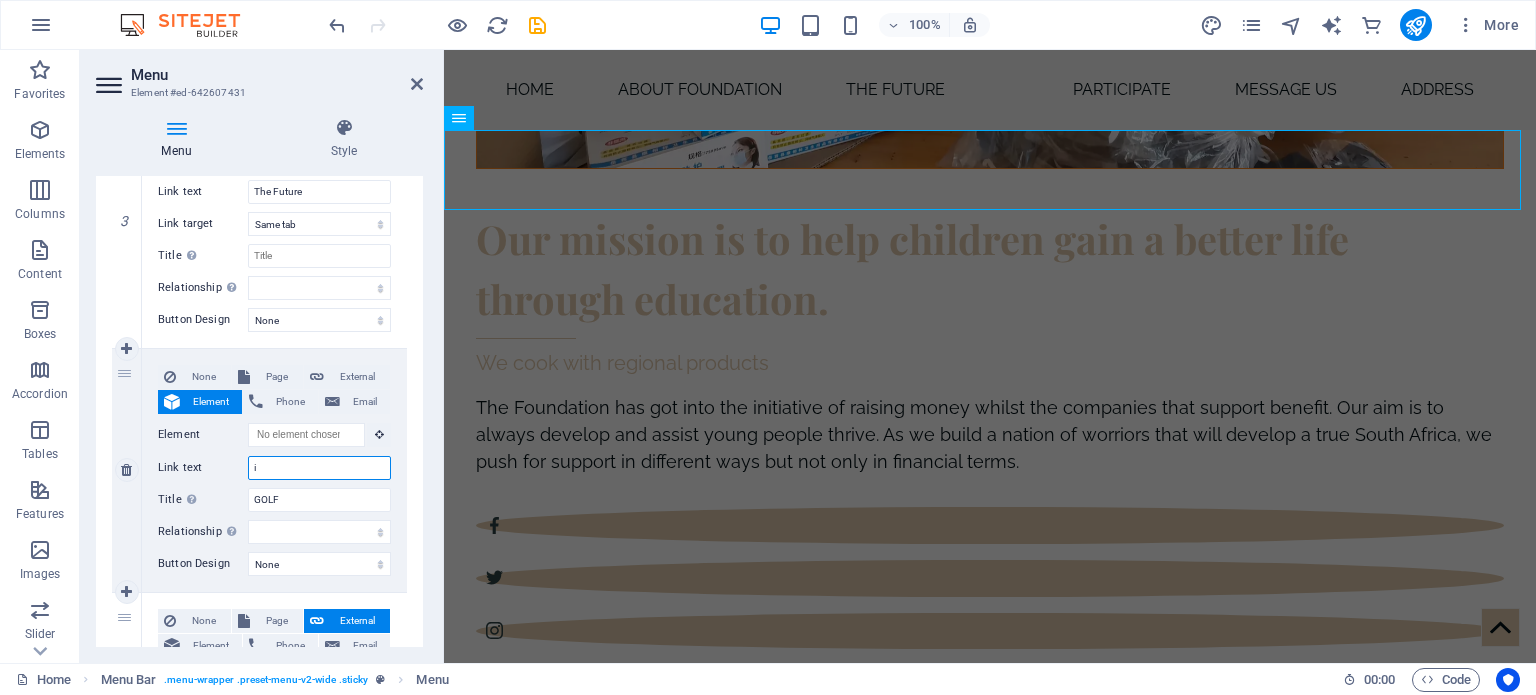 type on "in" 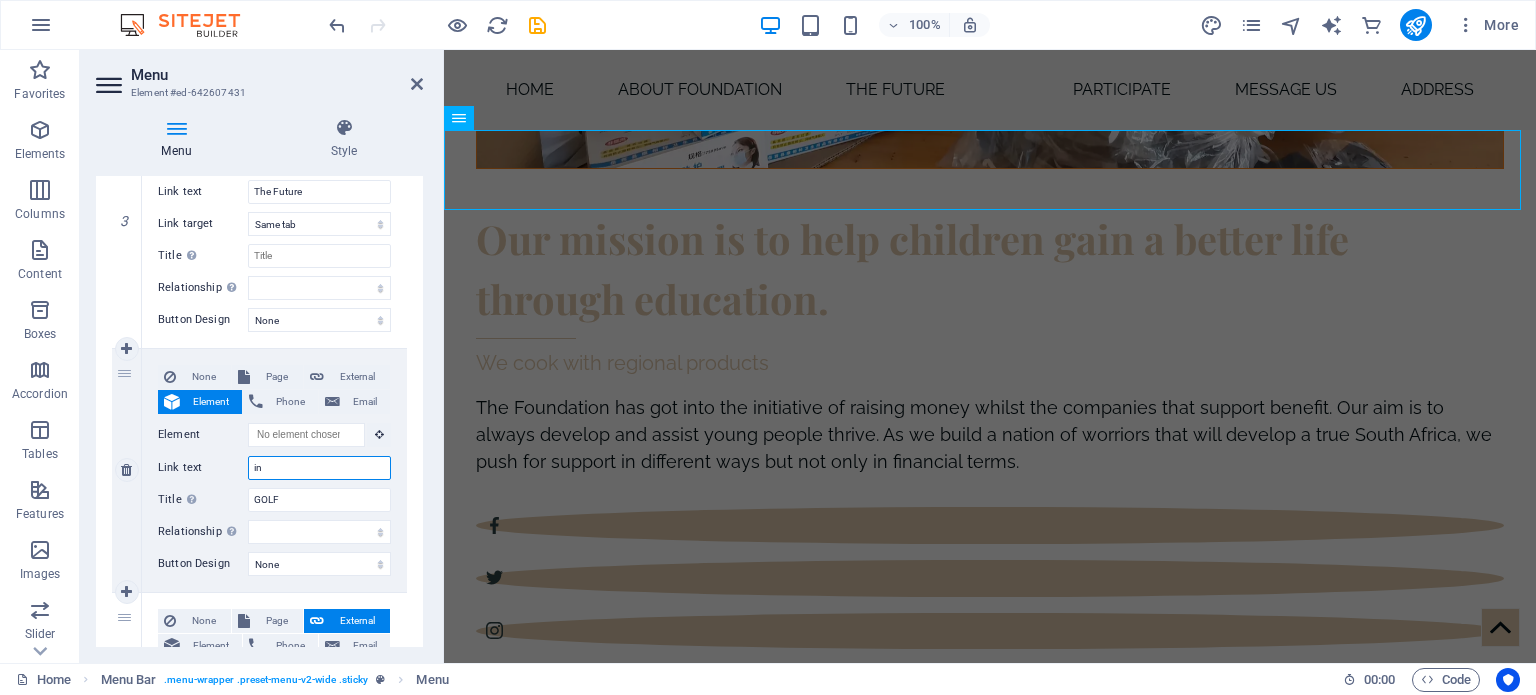 select 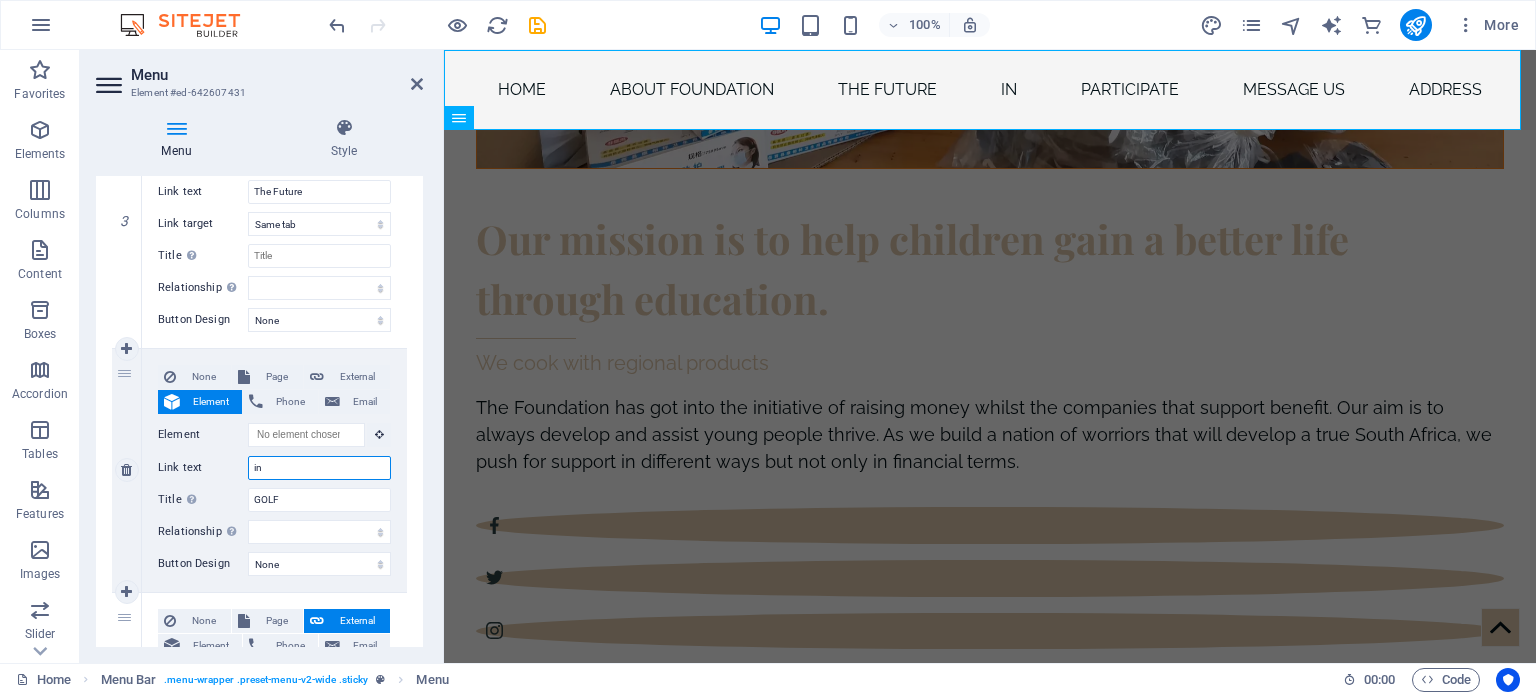 type on "i" 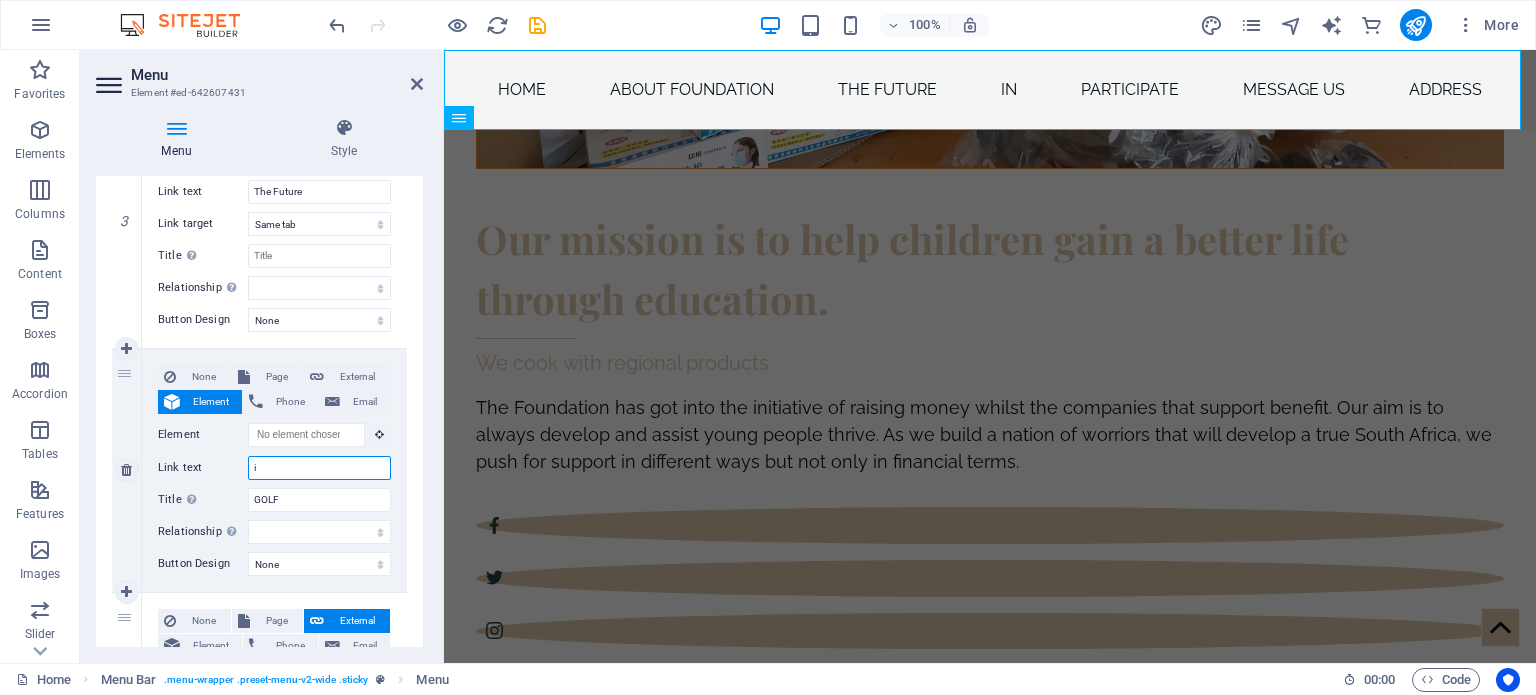 select 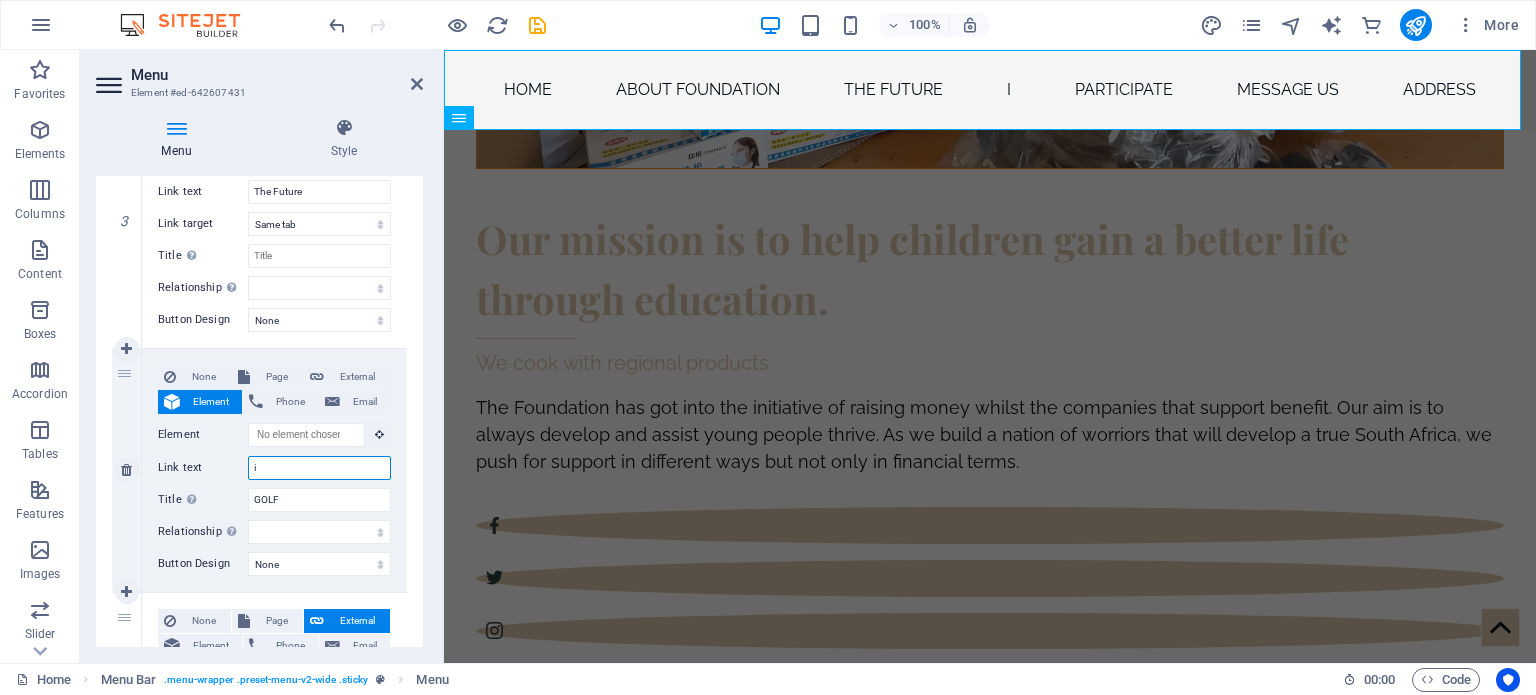 type 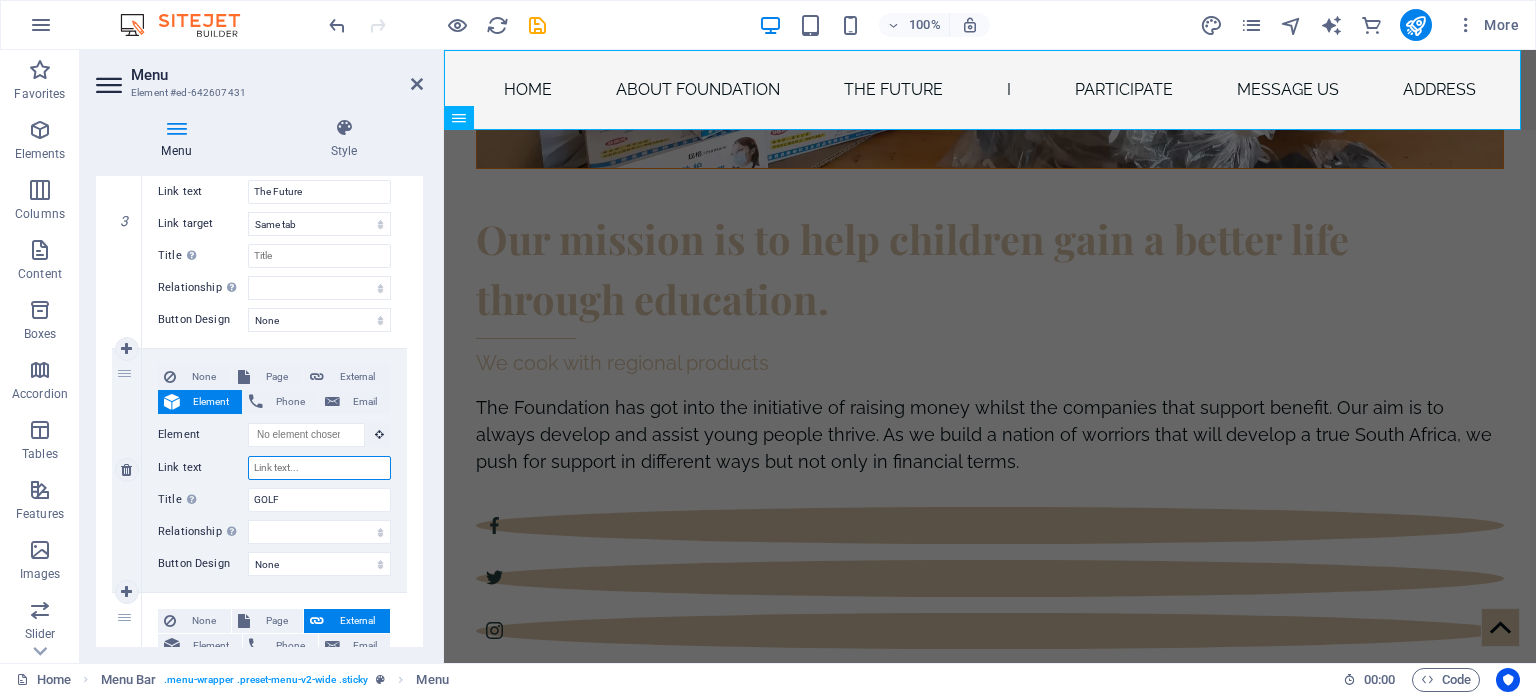 select 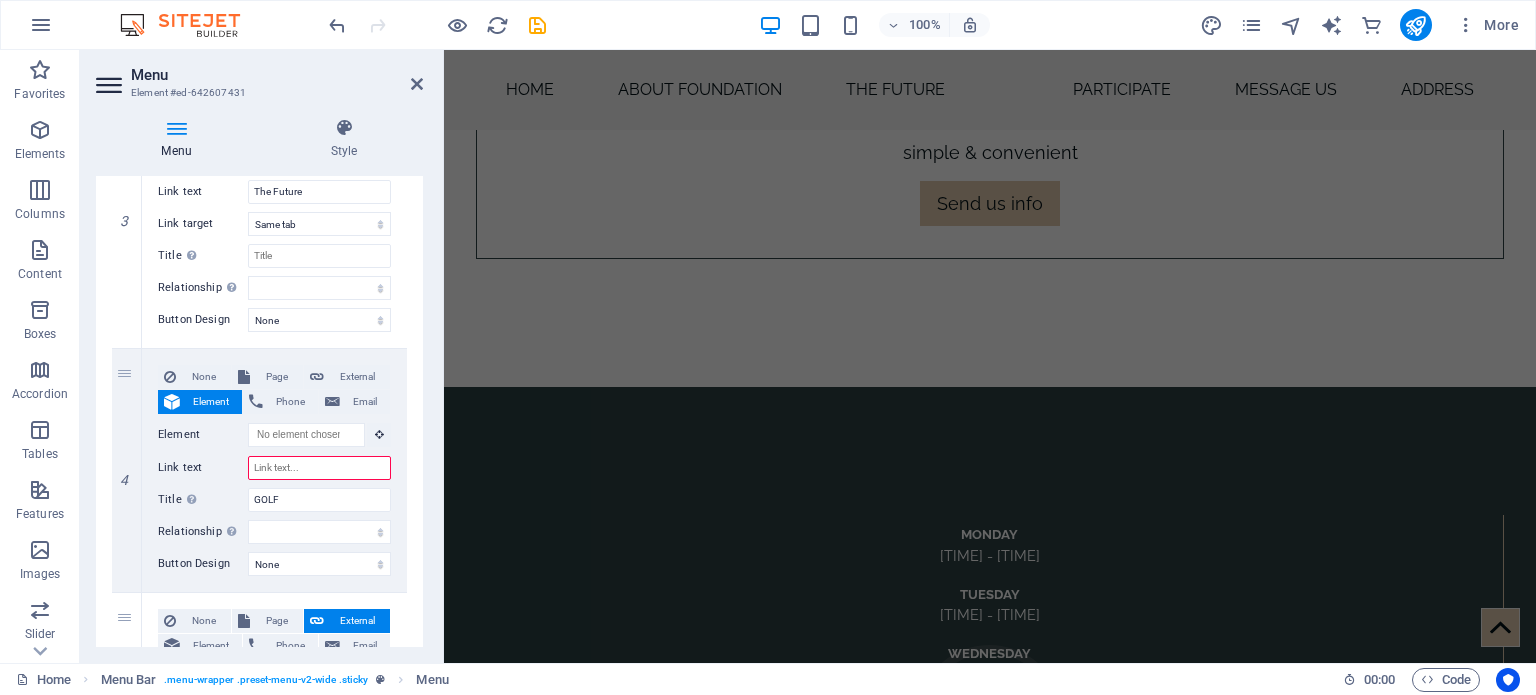 scroll, scrollTop: 9535, scrollLeft: 0, axis: vertical 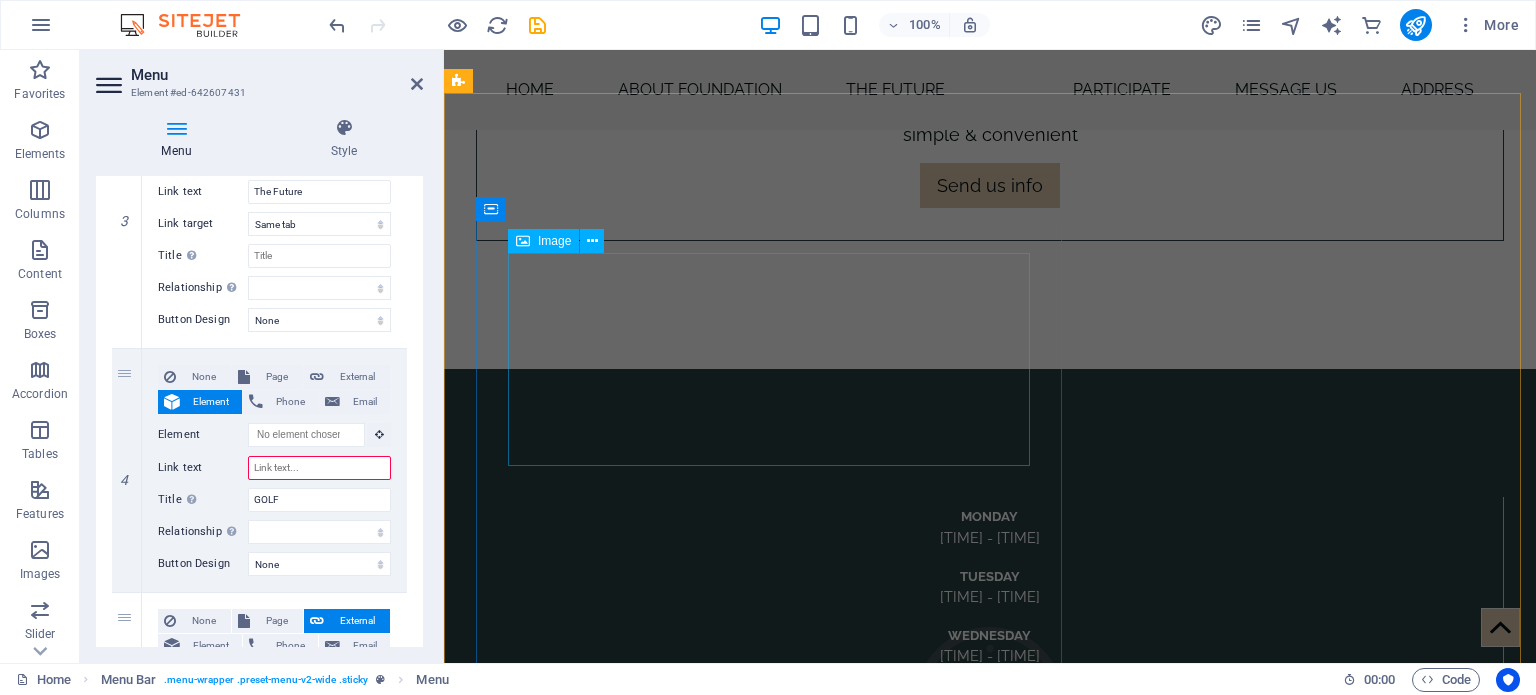 click at bounding box center (1030, 11881) 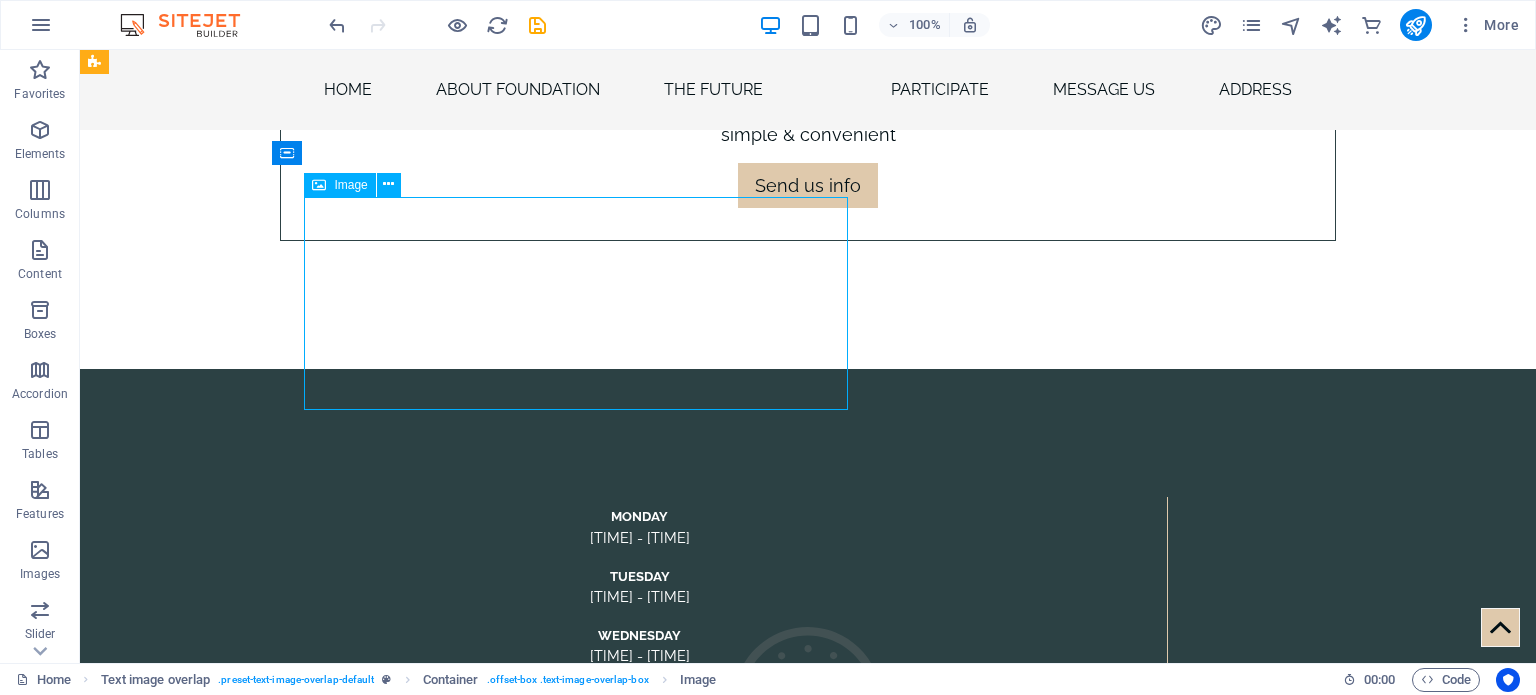 scroll, scrollTop: 9520, scrollLeft: 0, axis: vertical 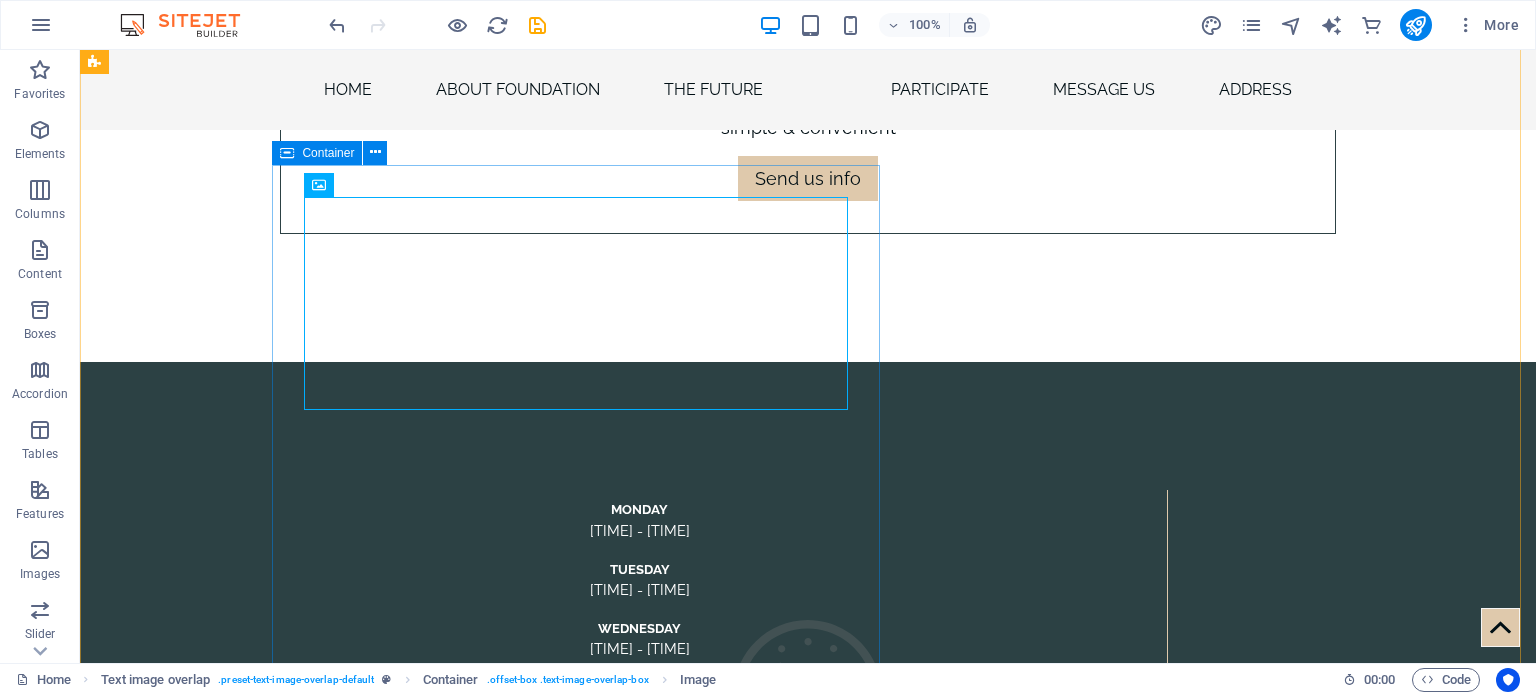 click on "Container" at bounding box center [328, 153] 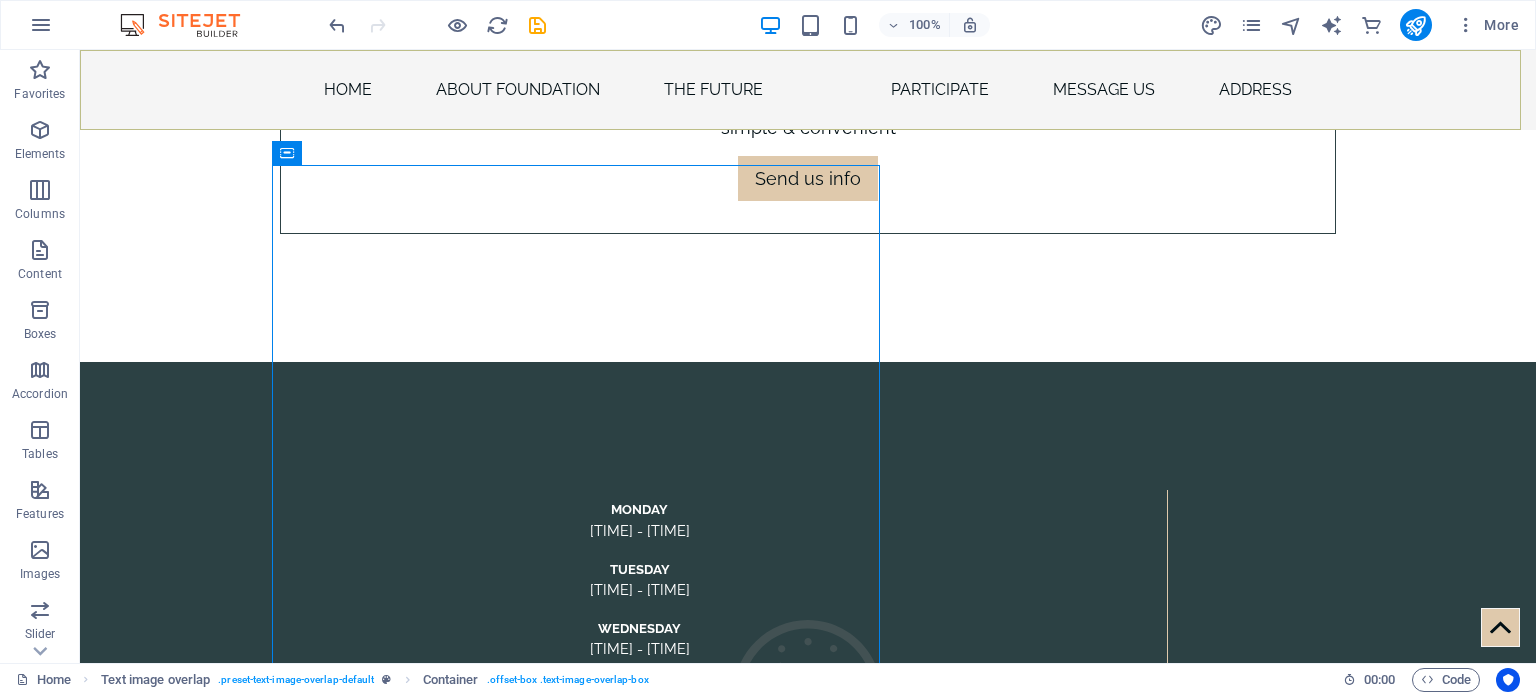 click on "Home About Foundation The Future participate message us address" at bounding box center (808, 90) 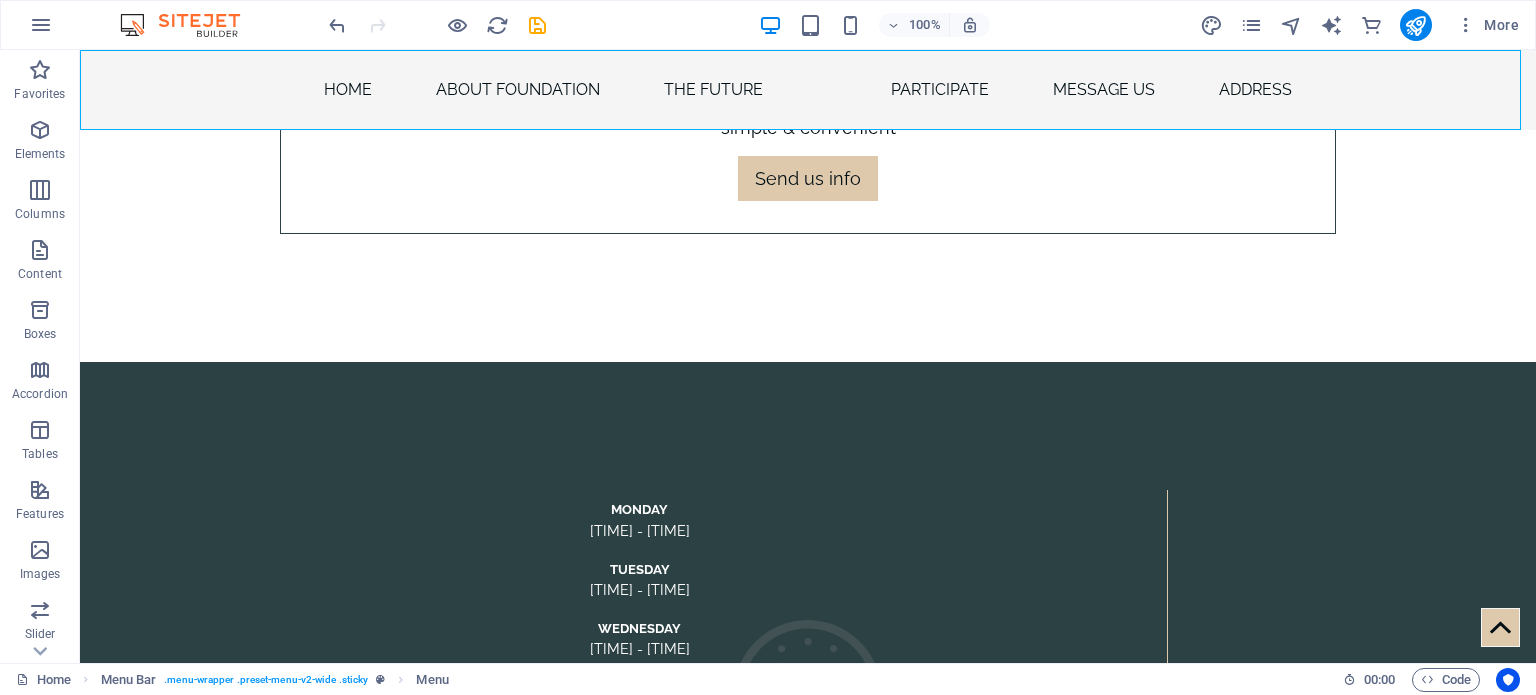 click on "Home About Foundation The Future participate message us address" at bounding box center [808, 90] 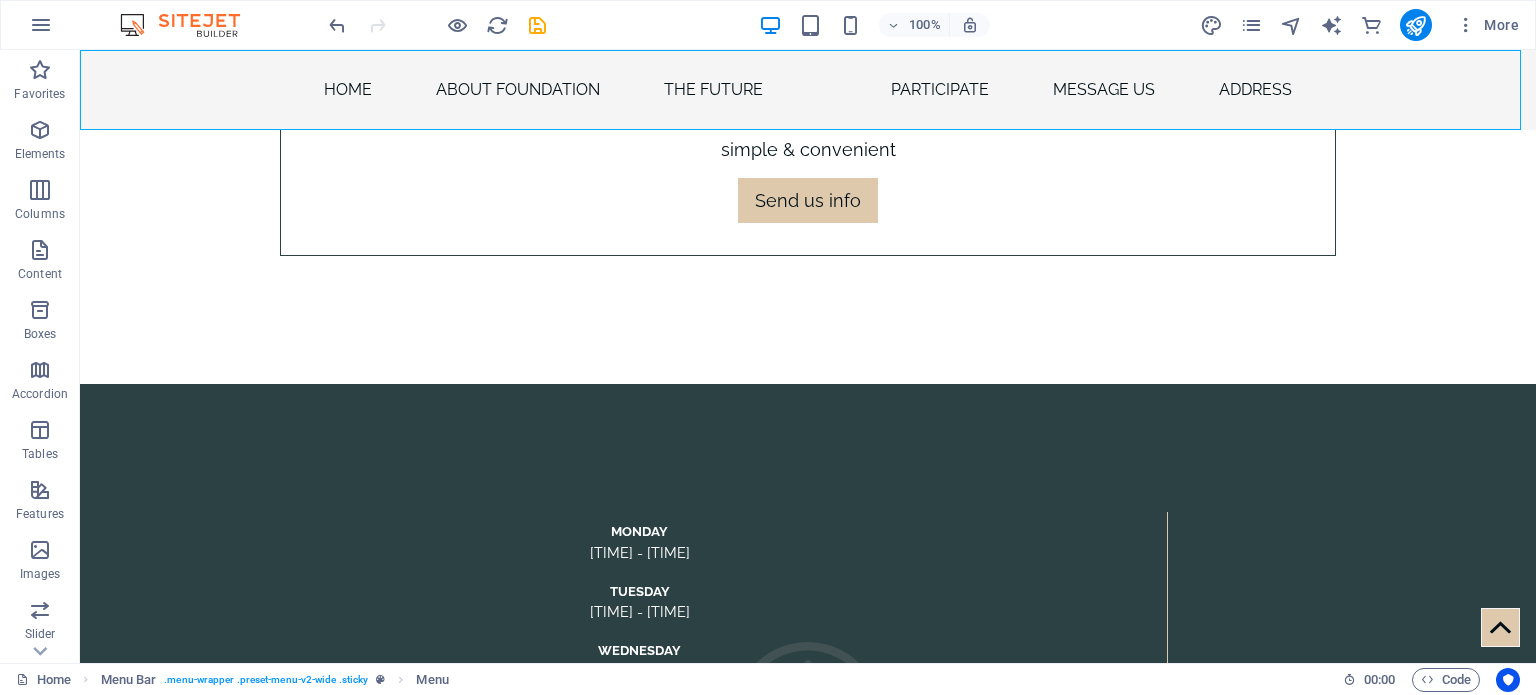 scroll, scrollTop: 9535, scrollLeft: 0, axis: vertical 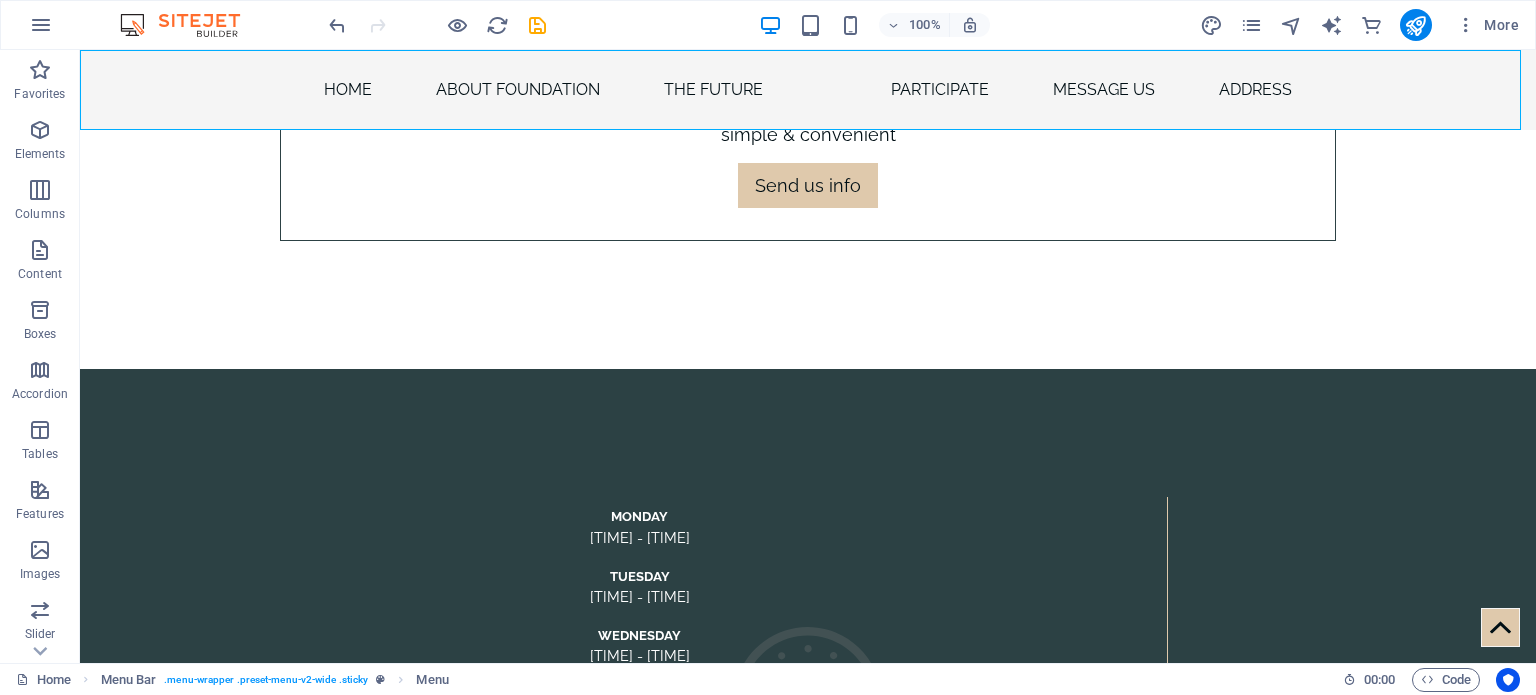 select 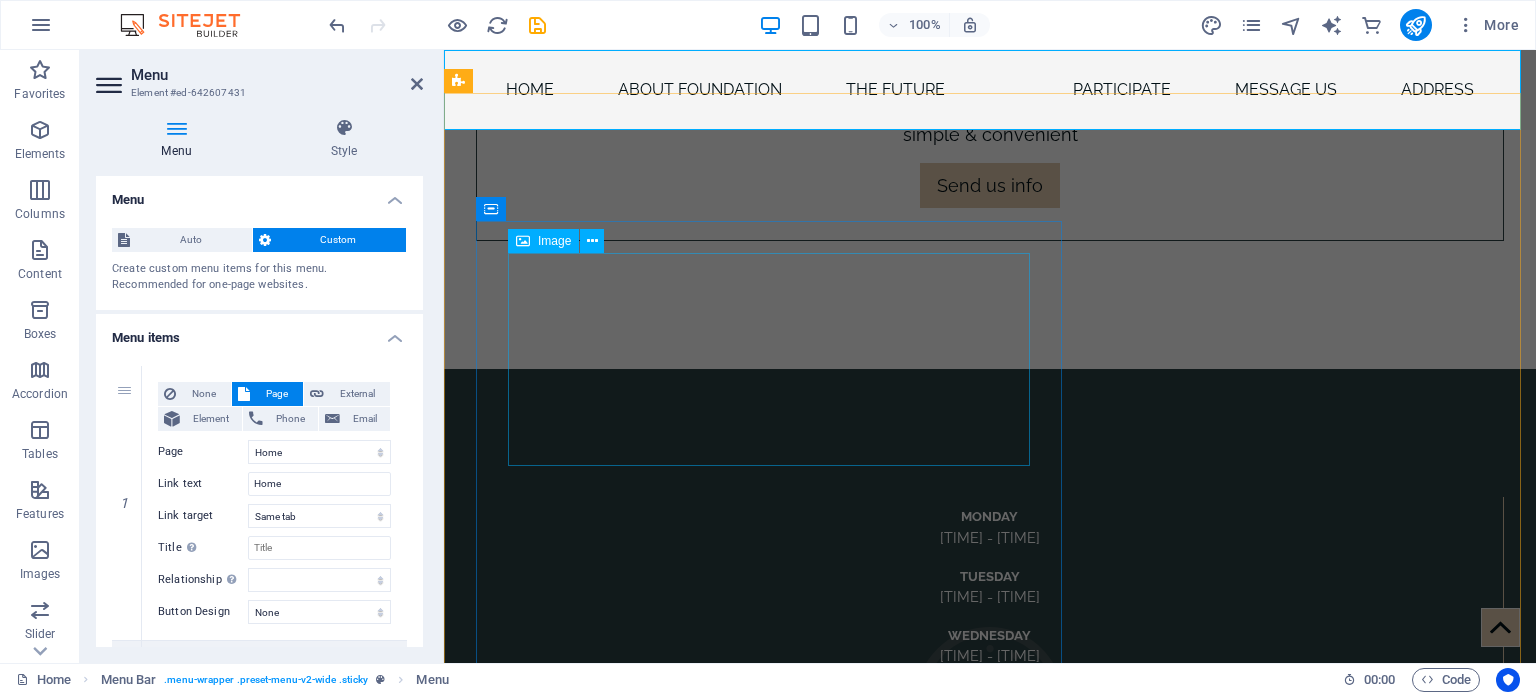 click at bounding box center (1030, 11881) 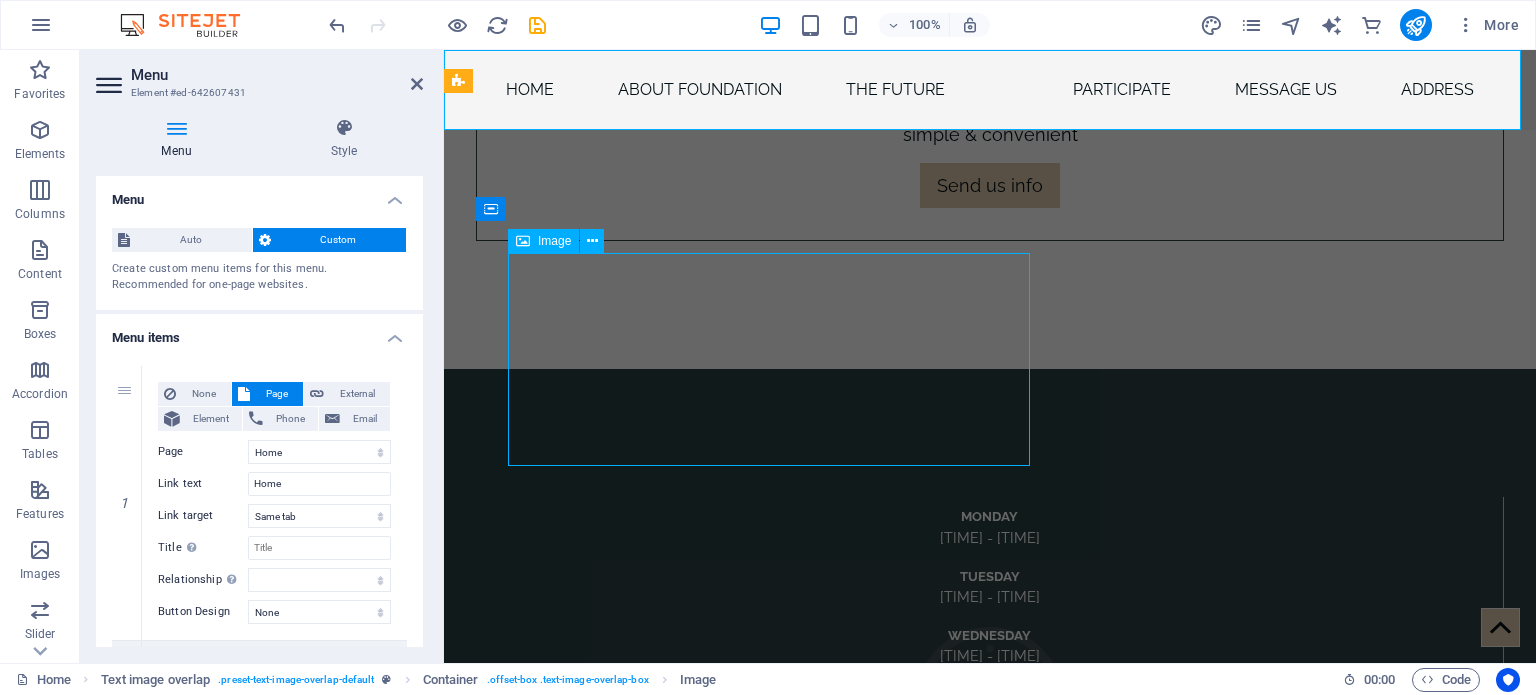 scroll, scrollTop: 9520, scrollLeft: 0, axis: vertical 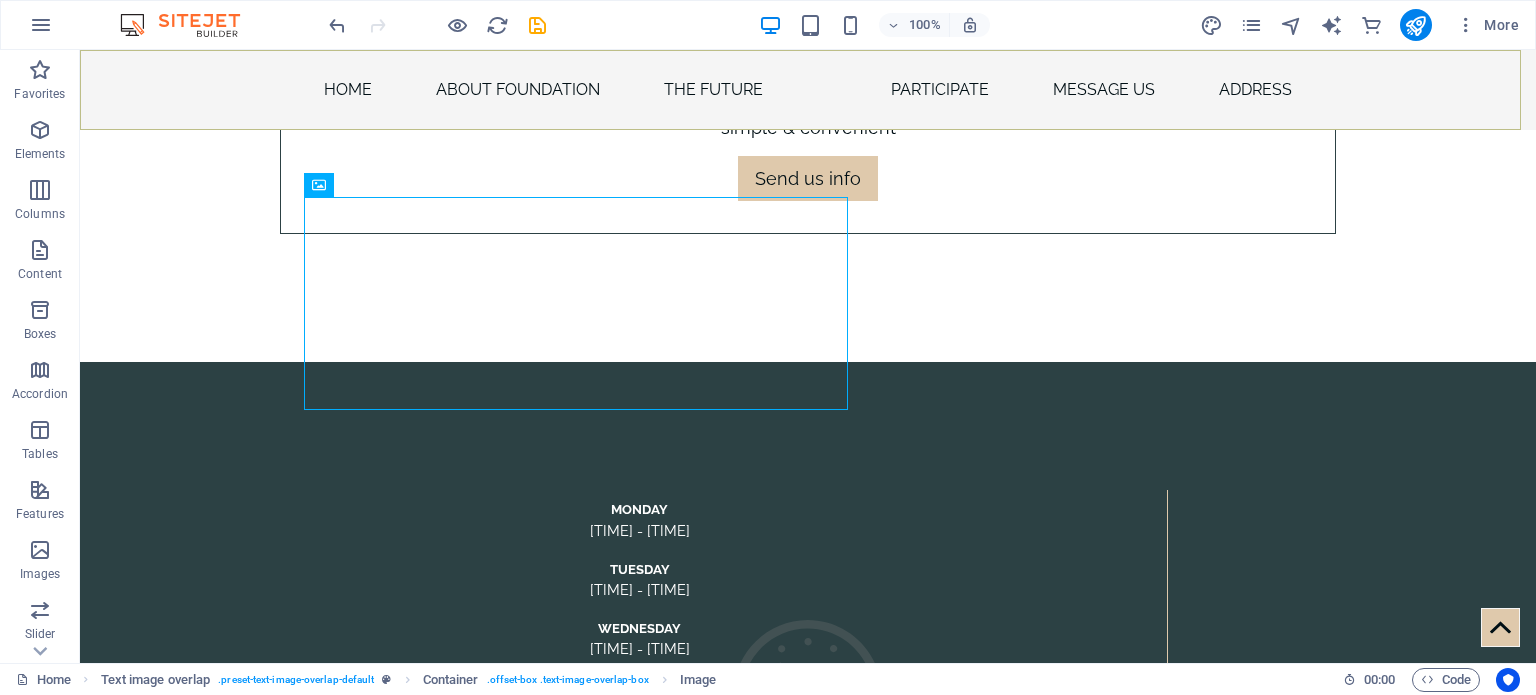 click on "Home About Foundation The Future participate message us address" at bounding box center (808, 90) 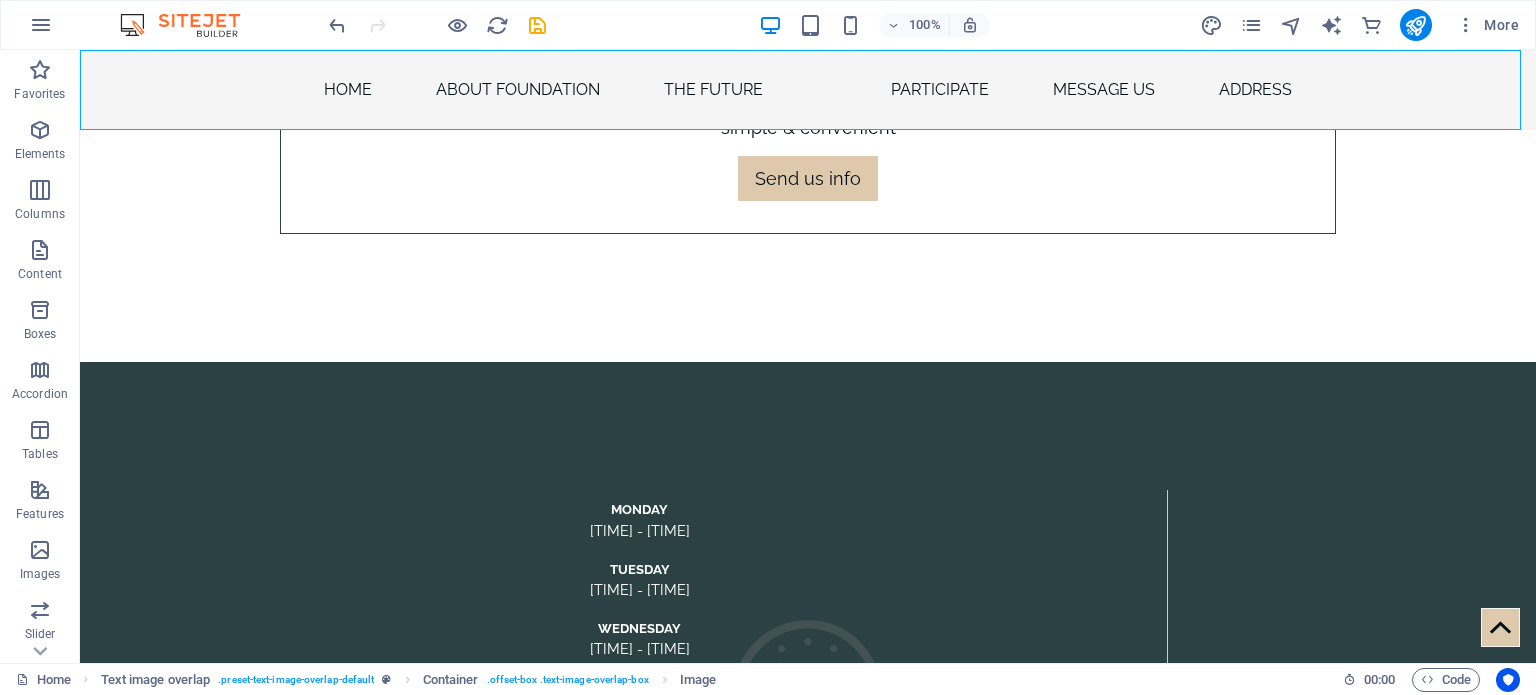 click on "Home About Foundation The Future participate message us address" at bounding box center (808, 90) 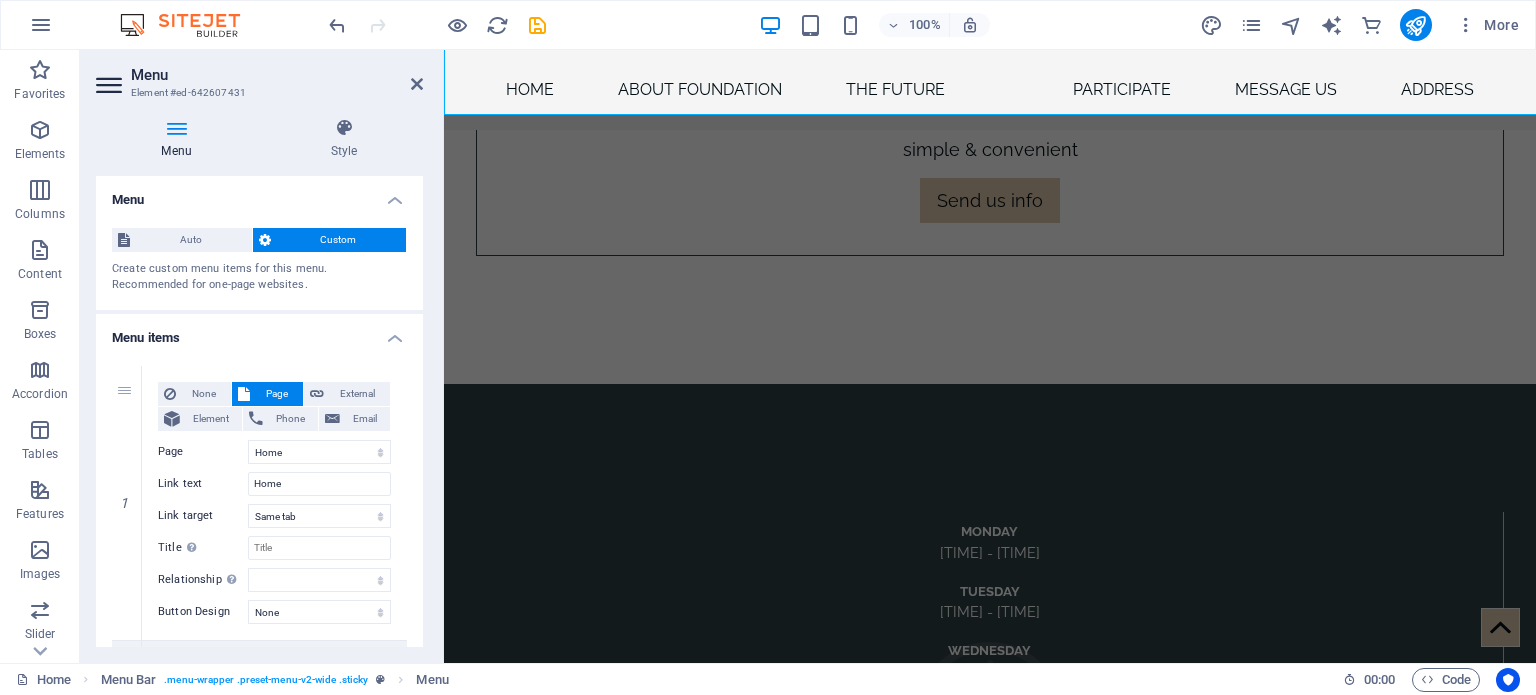 scroll, scrollTop: 9535, scrollLeft: 0, axis: vertical 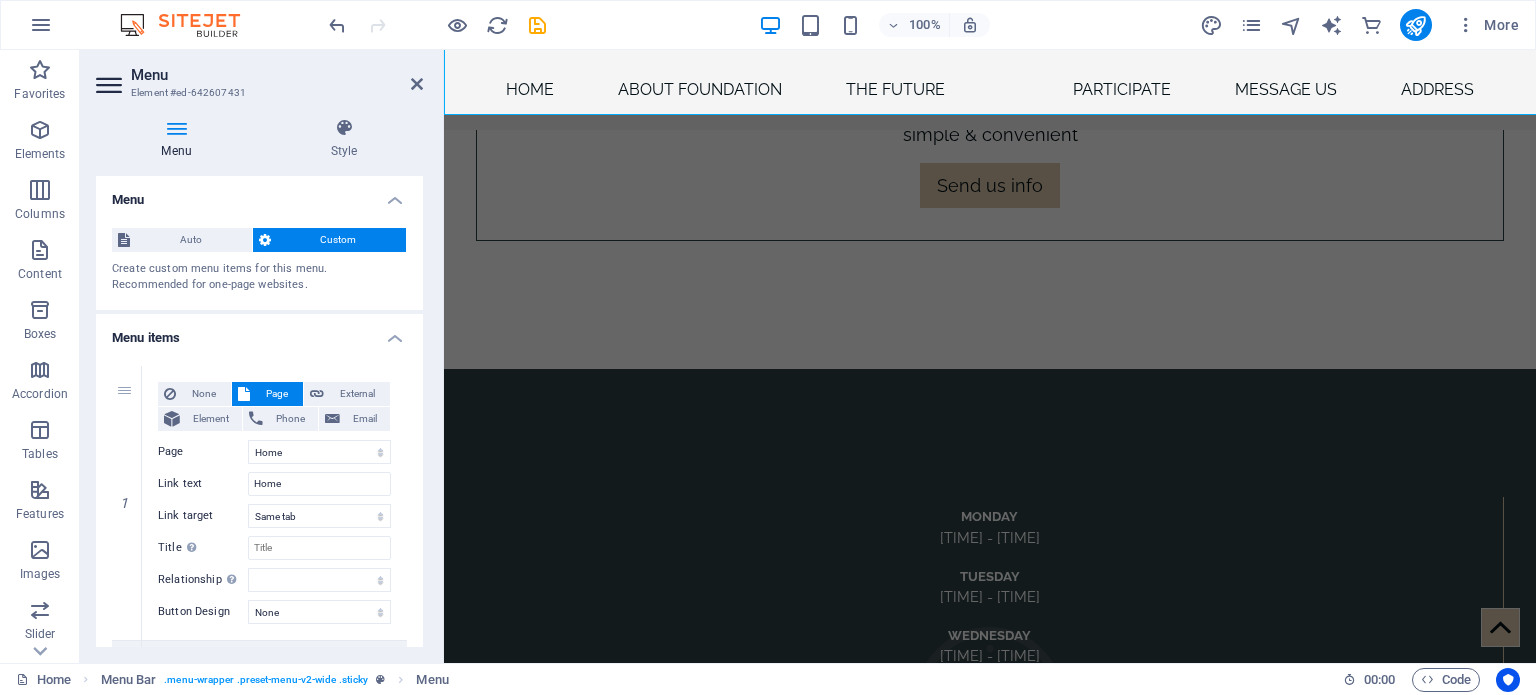 click on "Menu" at bounding box center [277, 75] 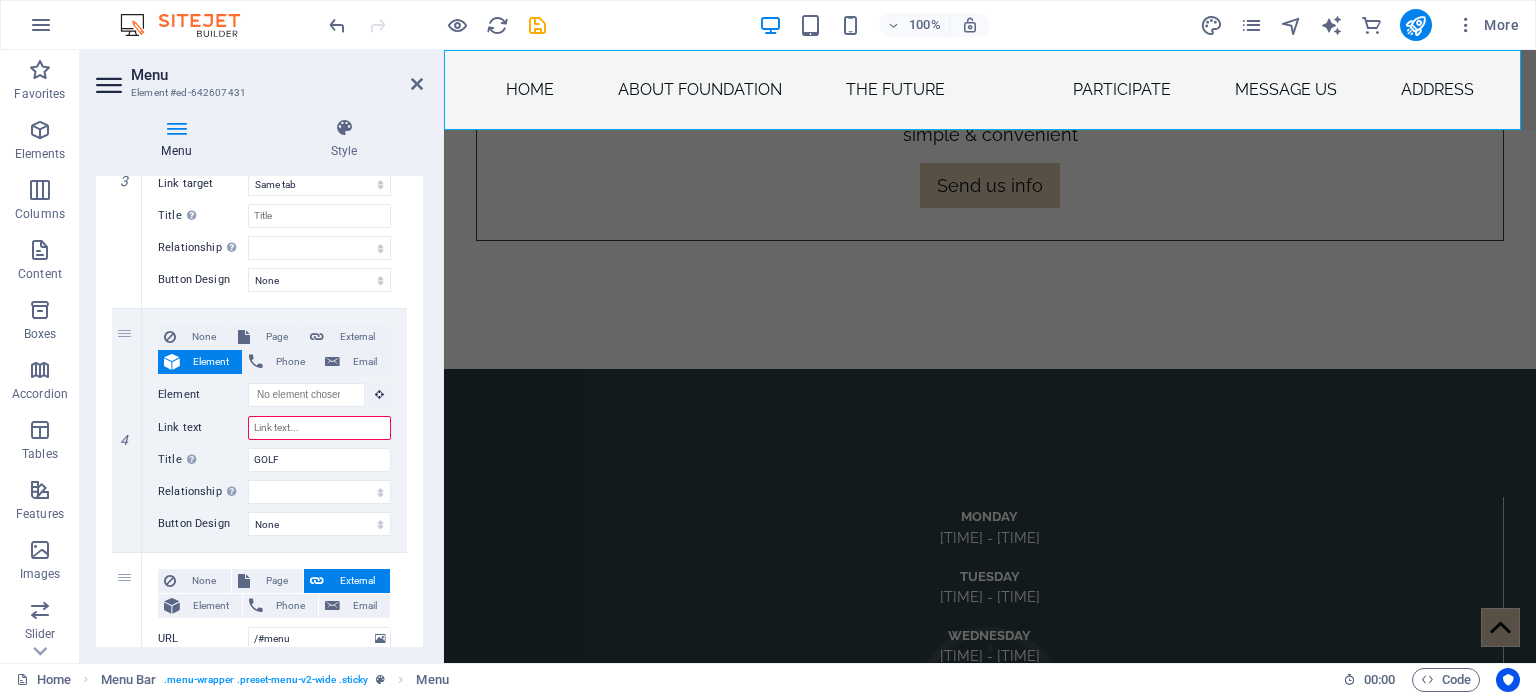 scroll, scrollTop: 893, scrollLeft: 0, axis: vertical 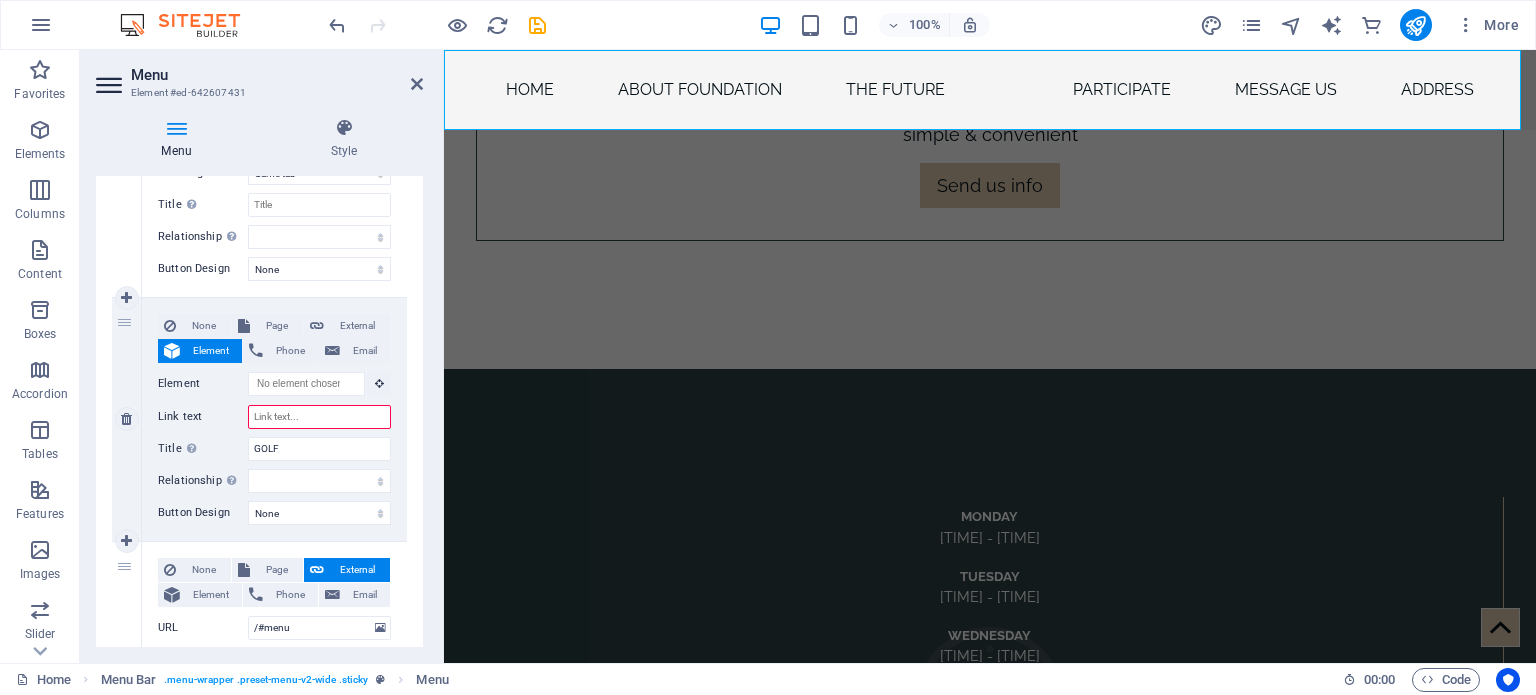 click on "Link text" at bounding box center [319, 417] 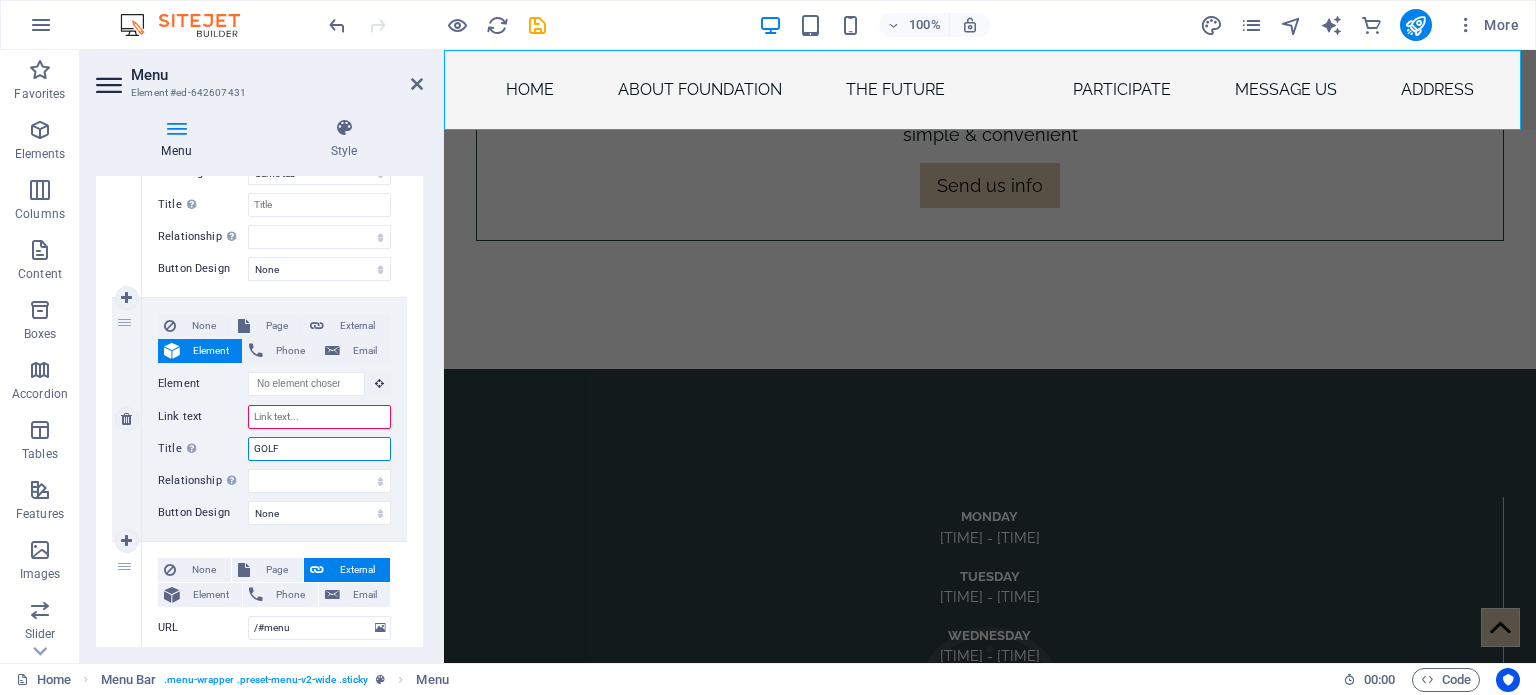 click on "GOLF" at bounding box center [319, 449] 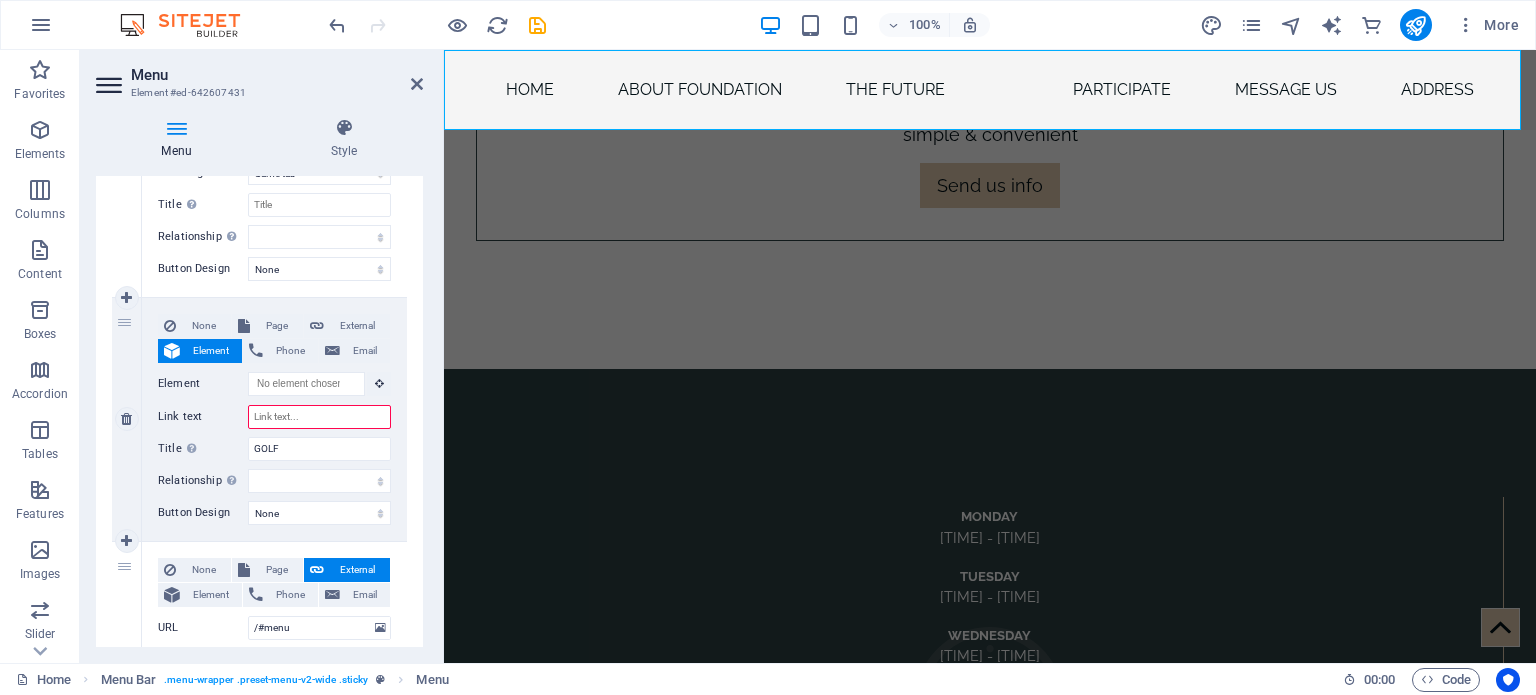 click on "Link text" at bounding box center [319, 417] 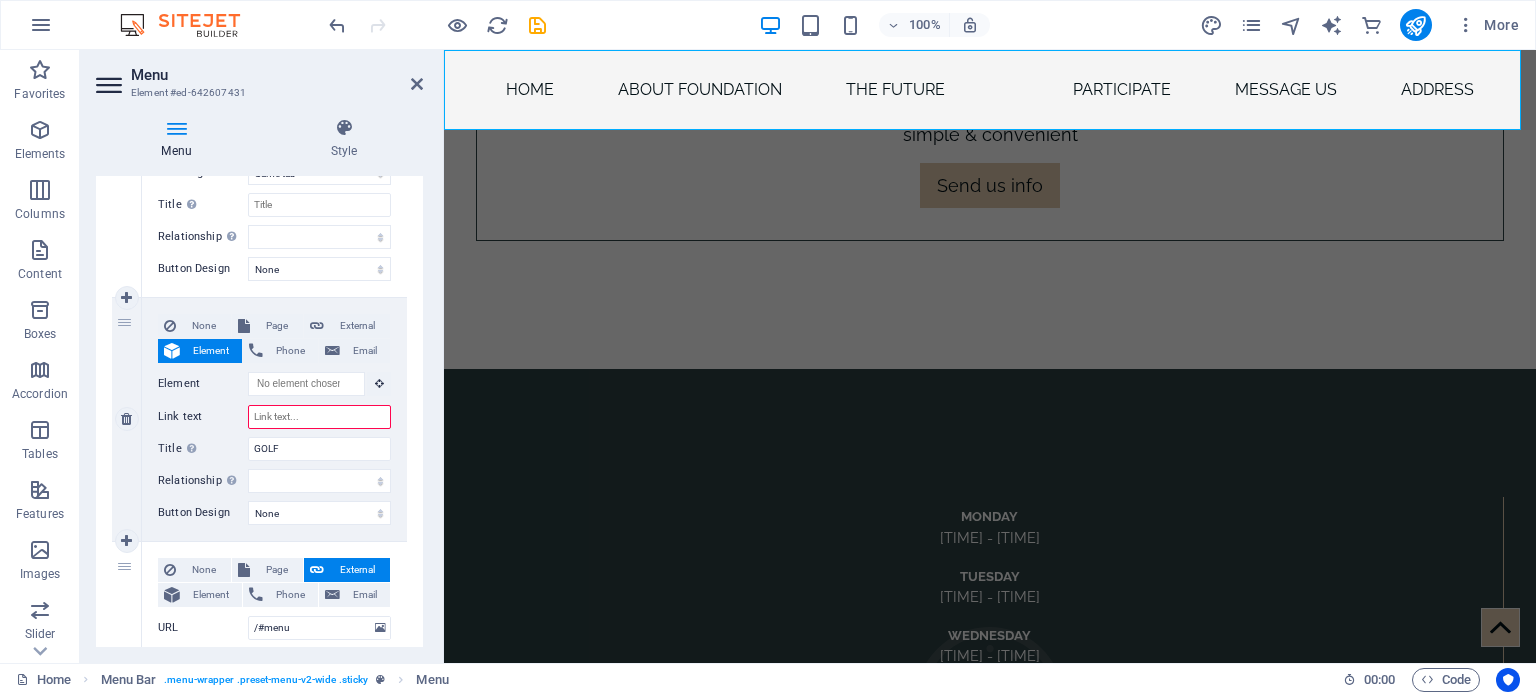 type on "3" 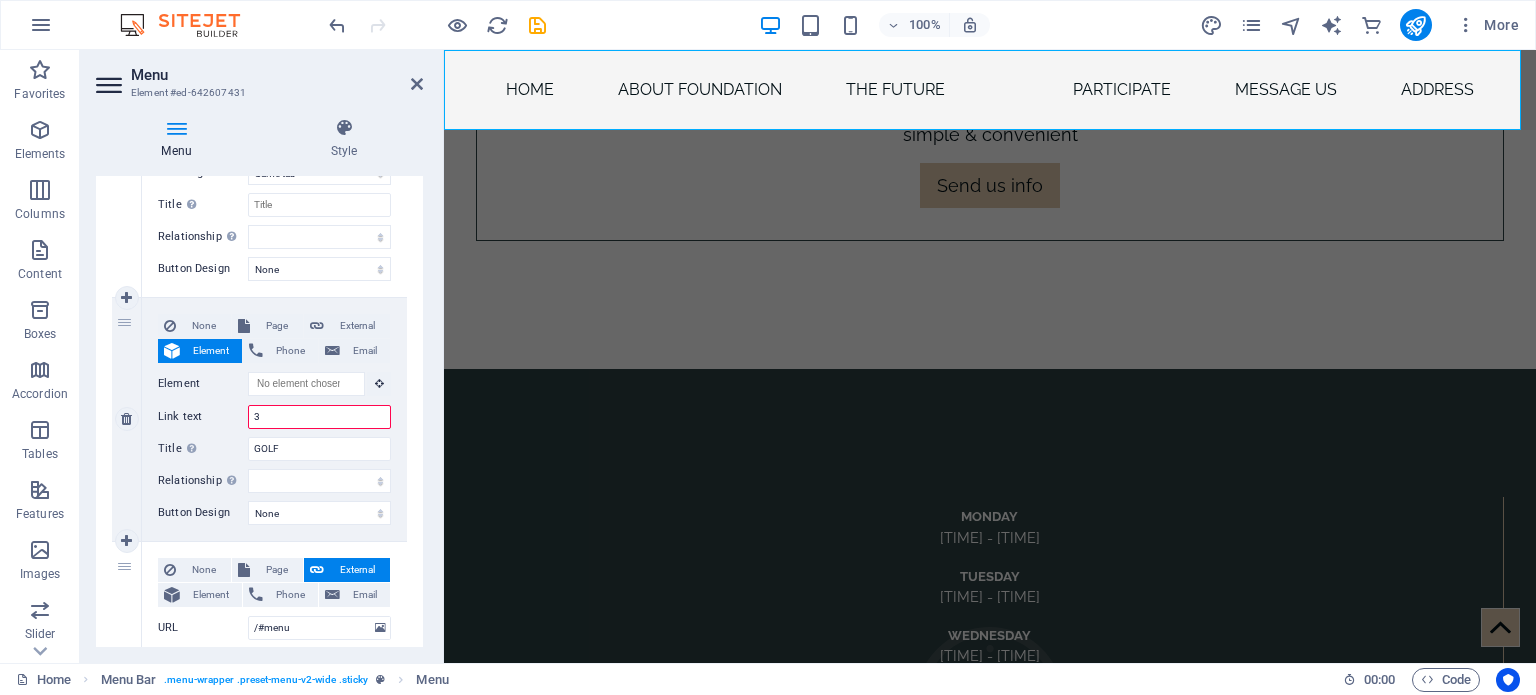 select 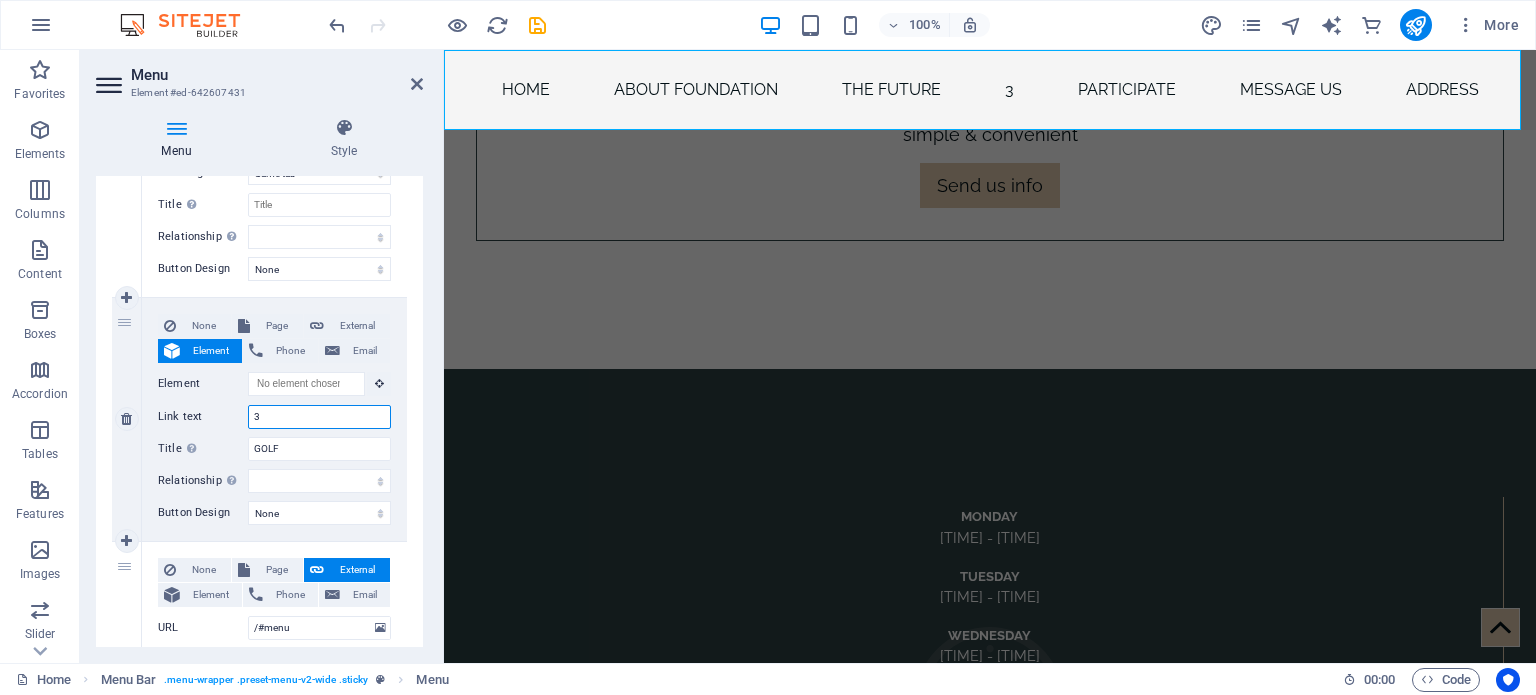 type 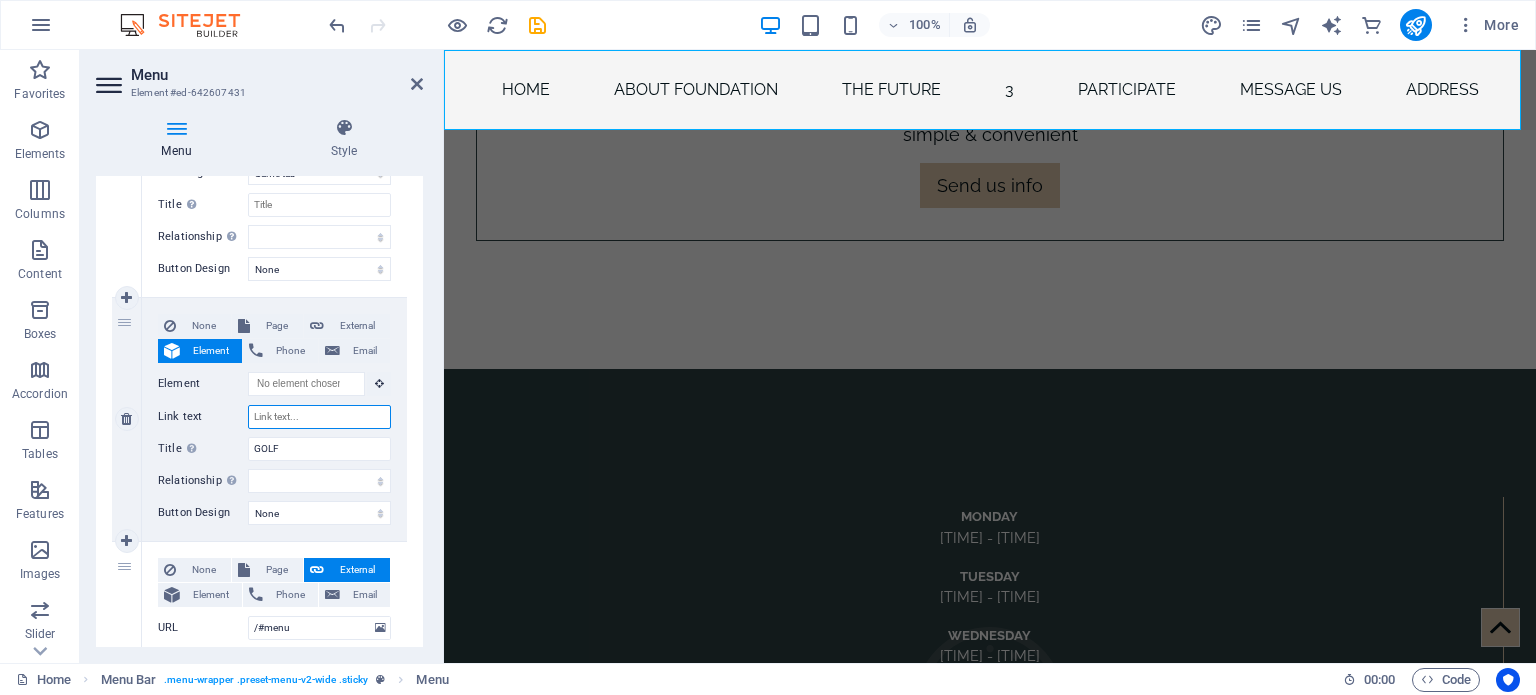 select 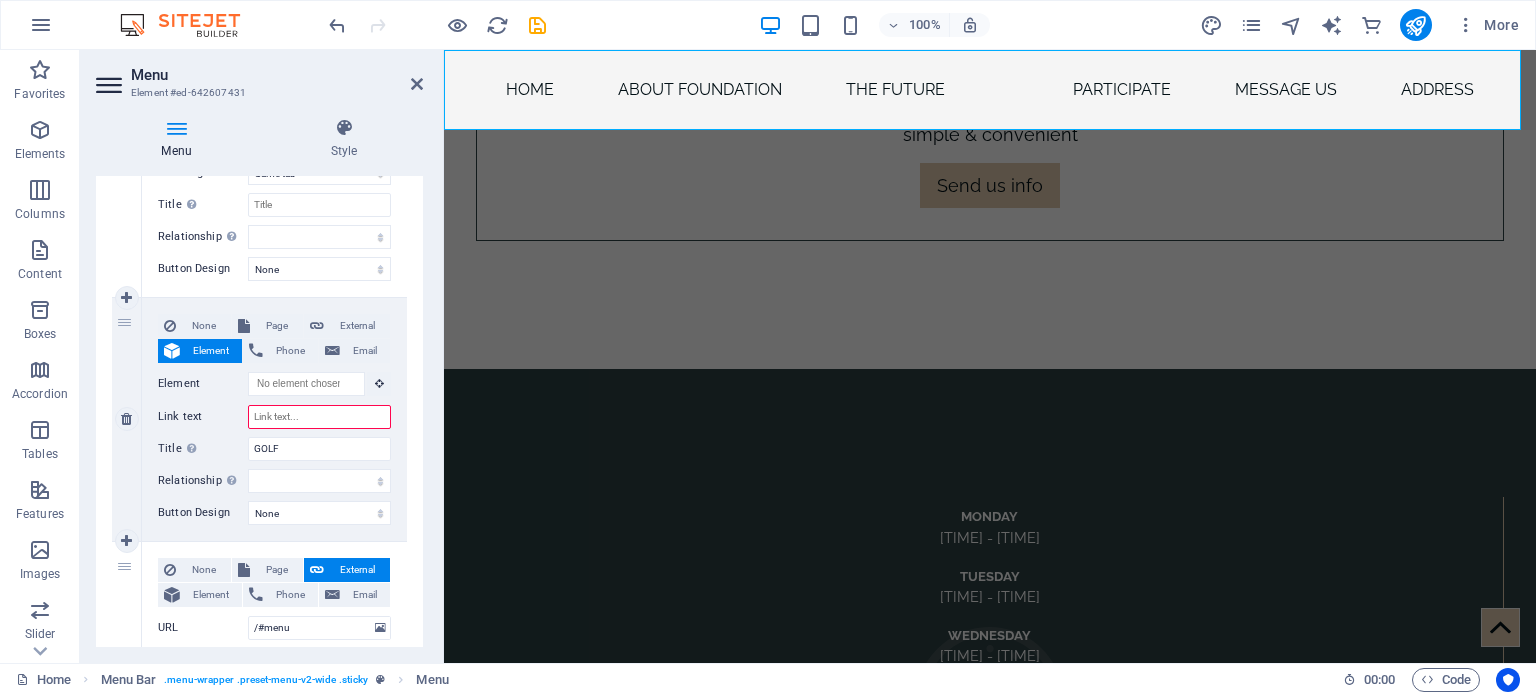 type on "#" 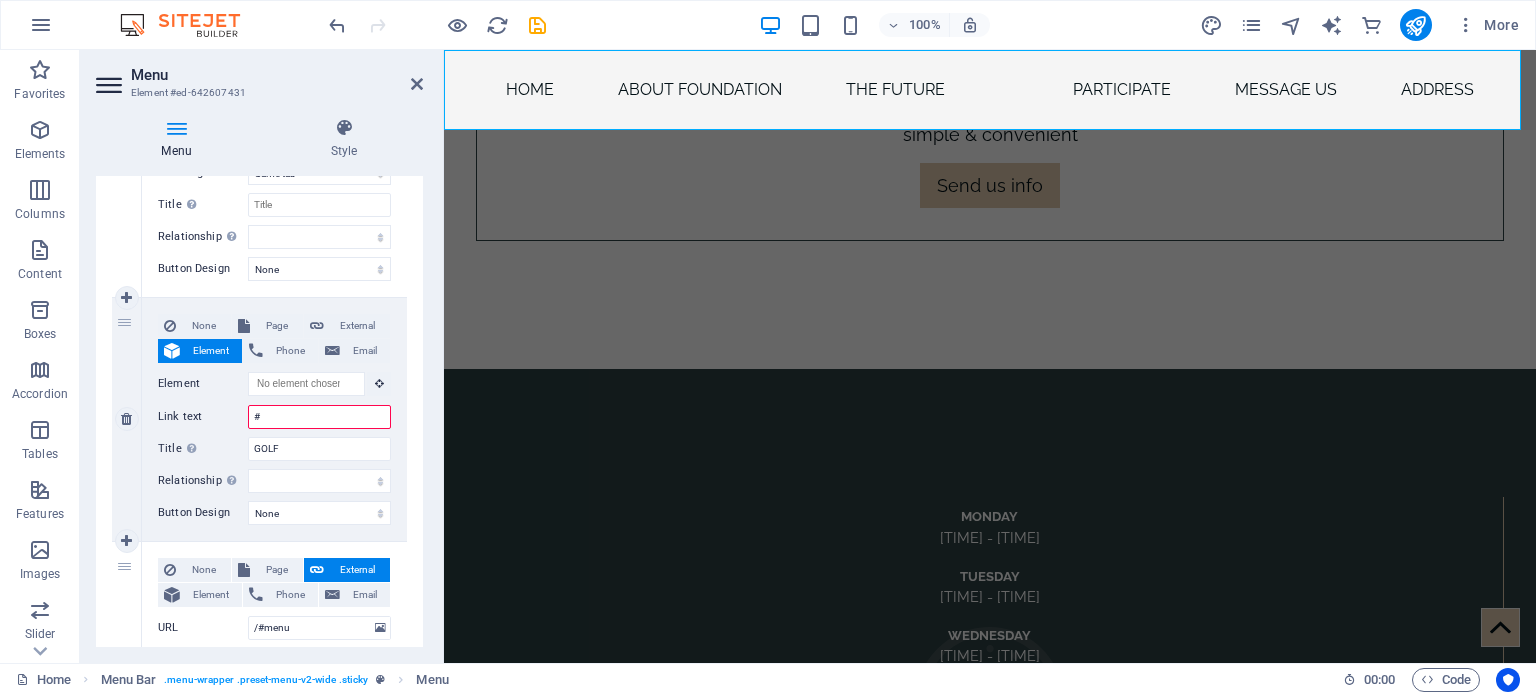 select 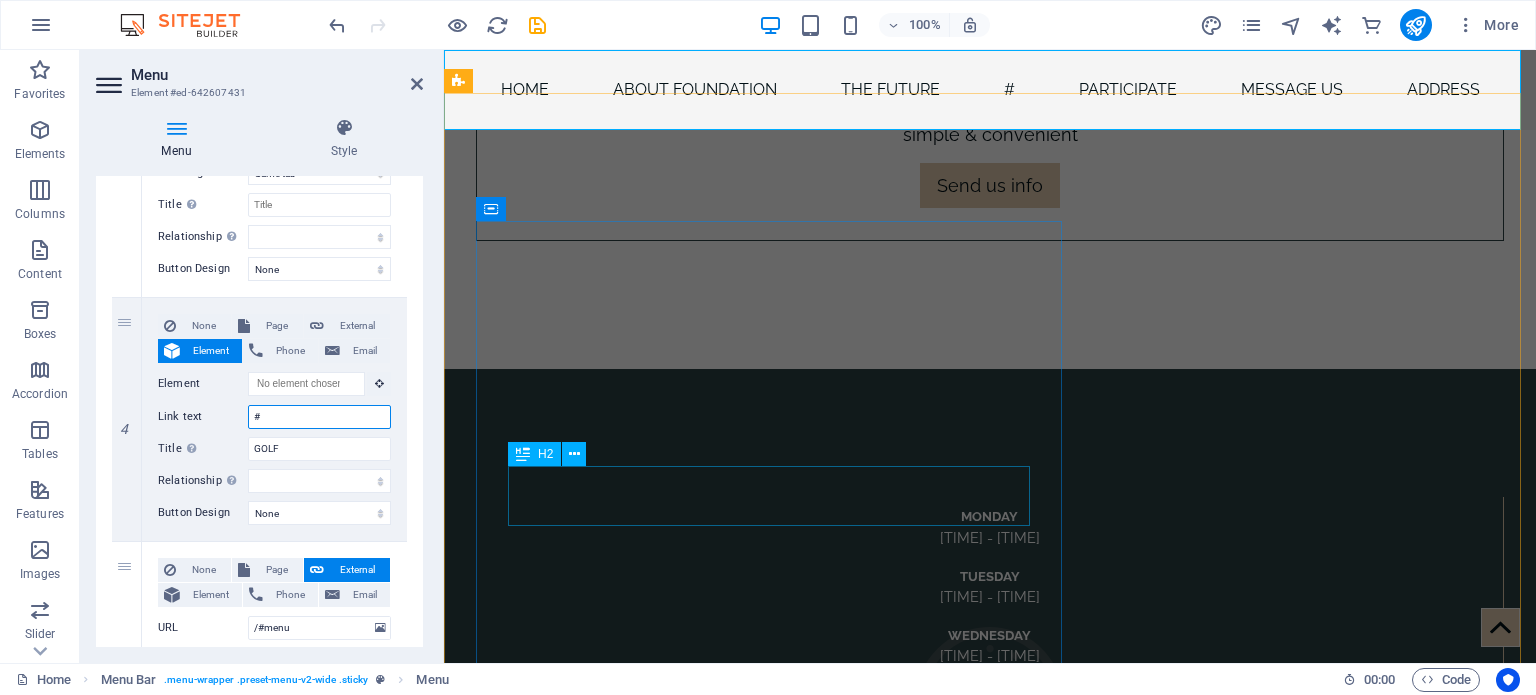 type on "#" 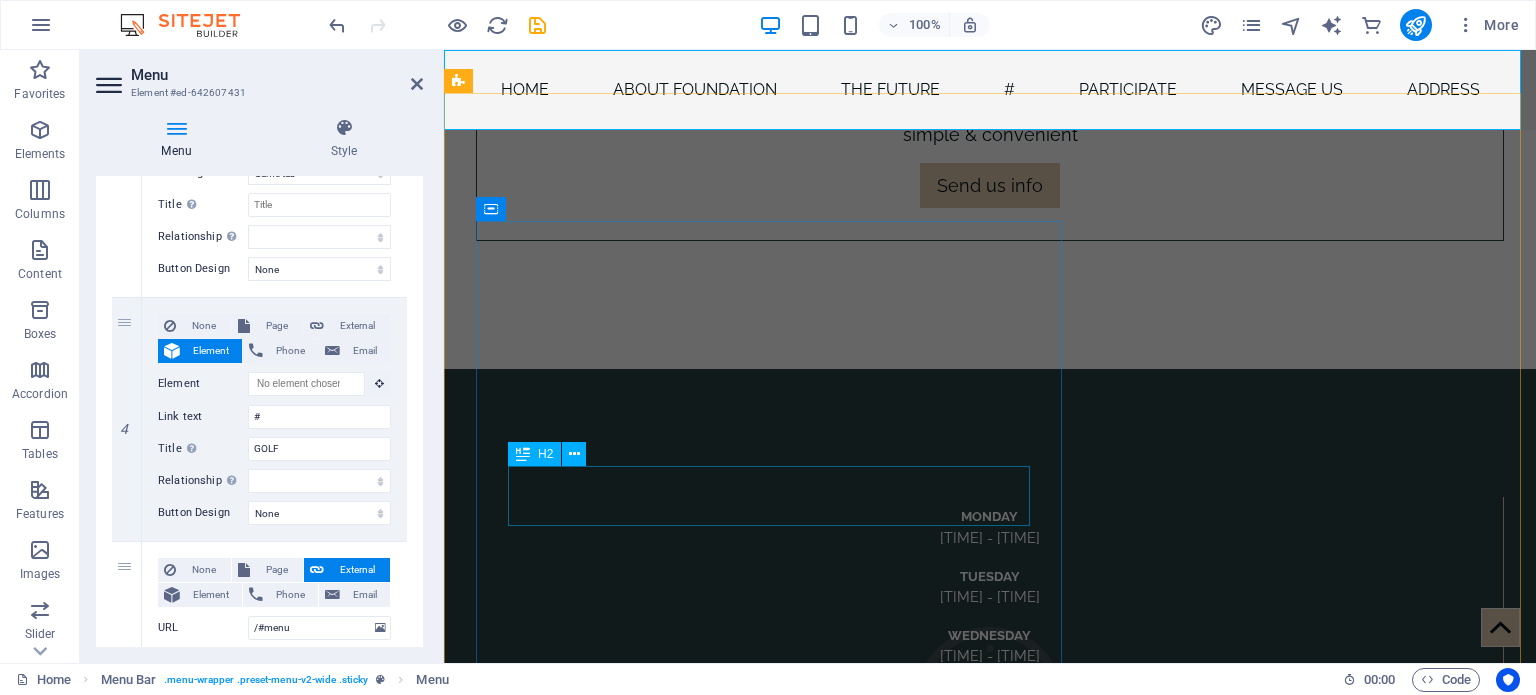 click on "THE INVITATIONAL" at bounding box center (1030, 12018) 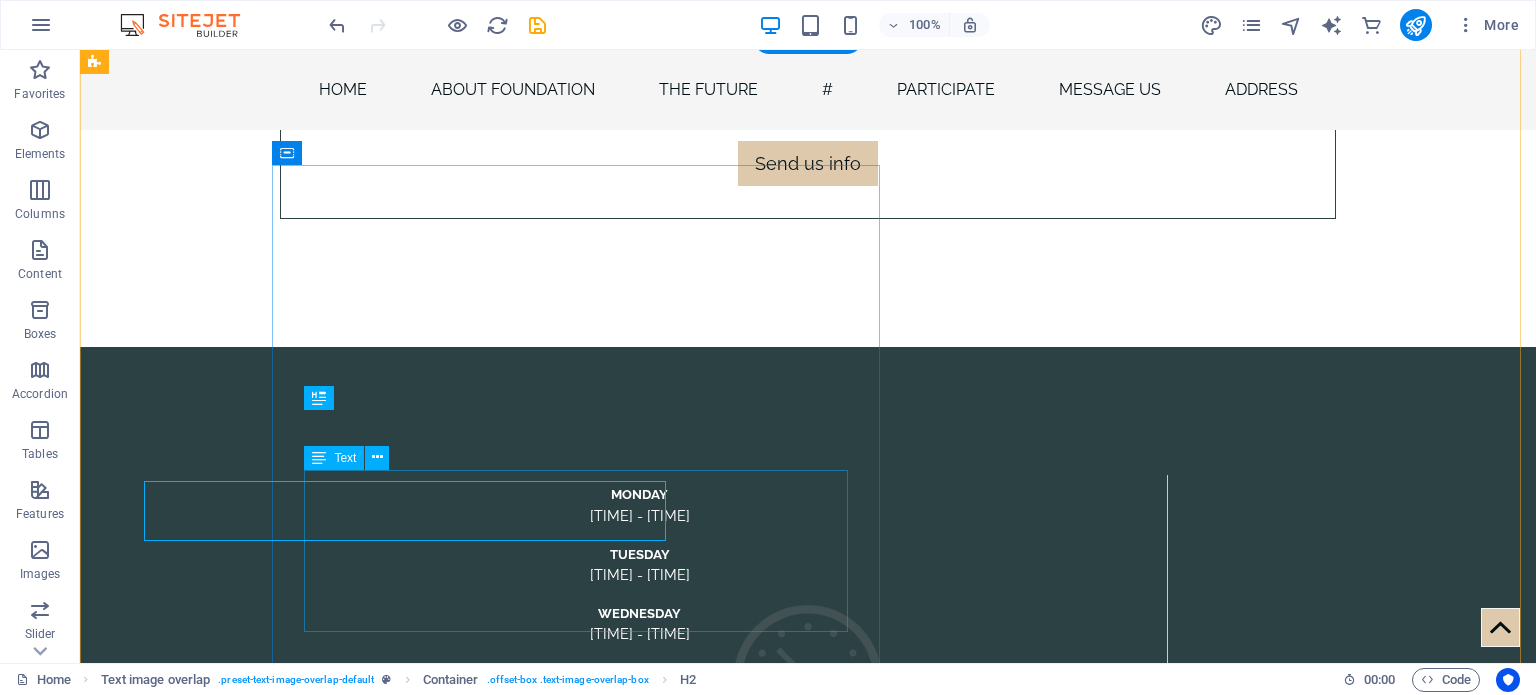 scroll, scrollTop: 9520, scrollLeft: 0, axis: vertical 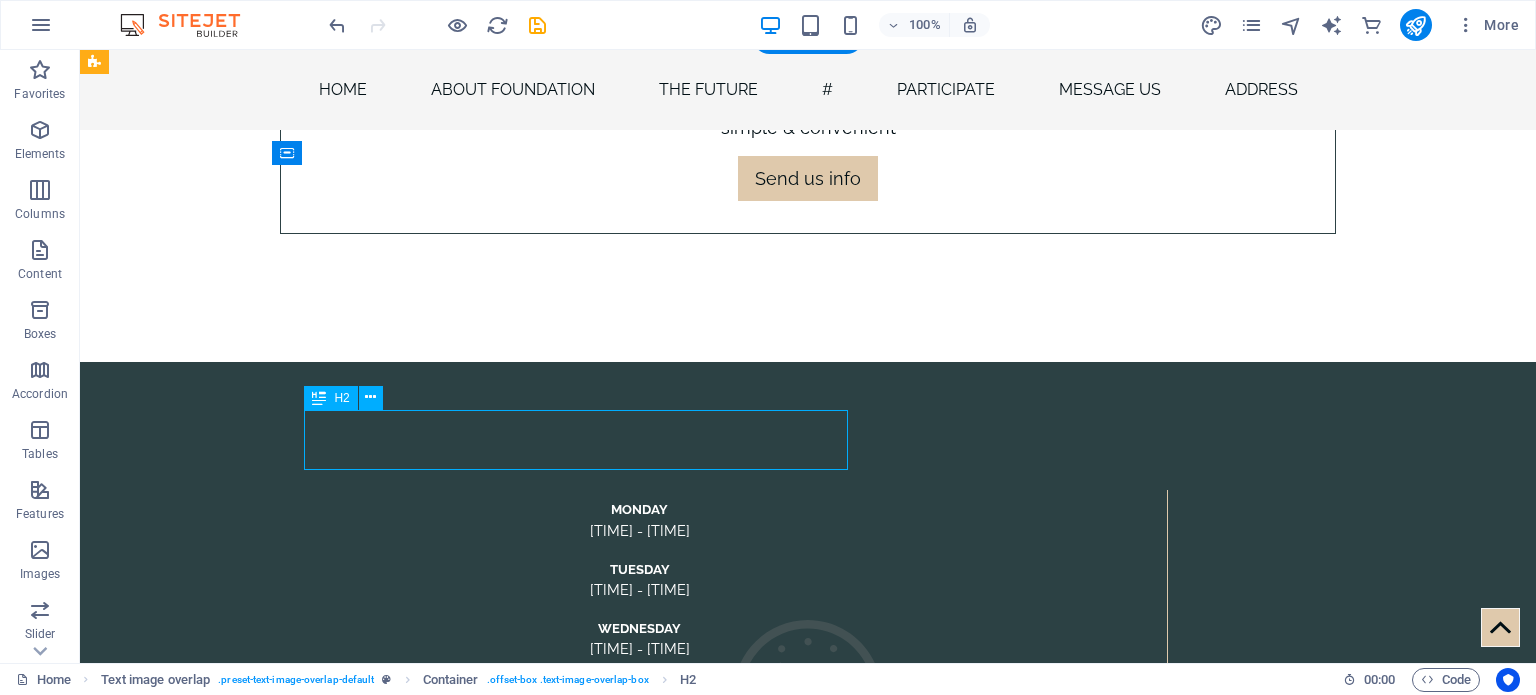 drag, startPoint x: 680, startPoint y: 438, endPoint x: 446, endPoint y: 454, distance: 234.54637 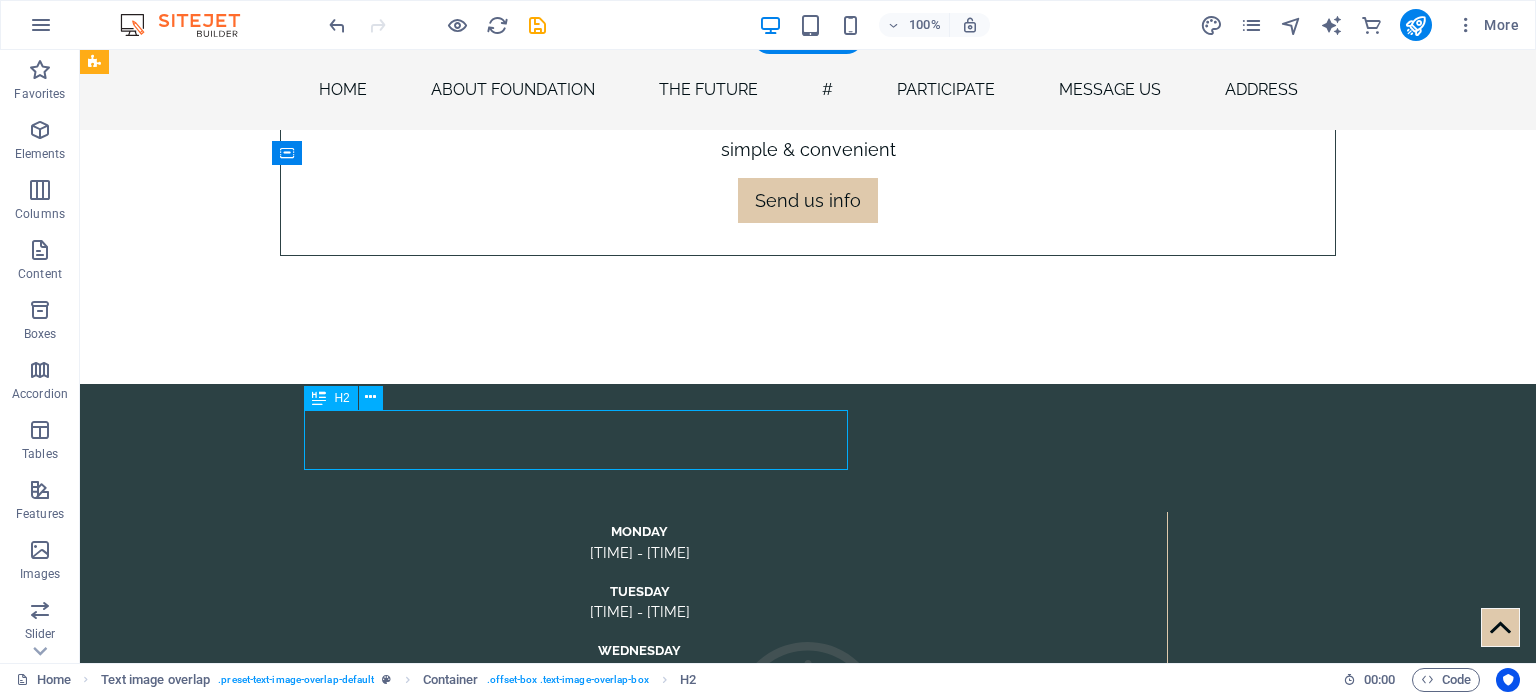 scroll, scrollTop: 9535, scrollLeft: 0, axis: vertical 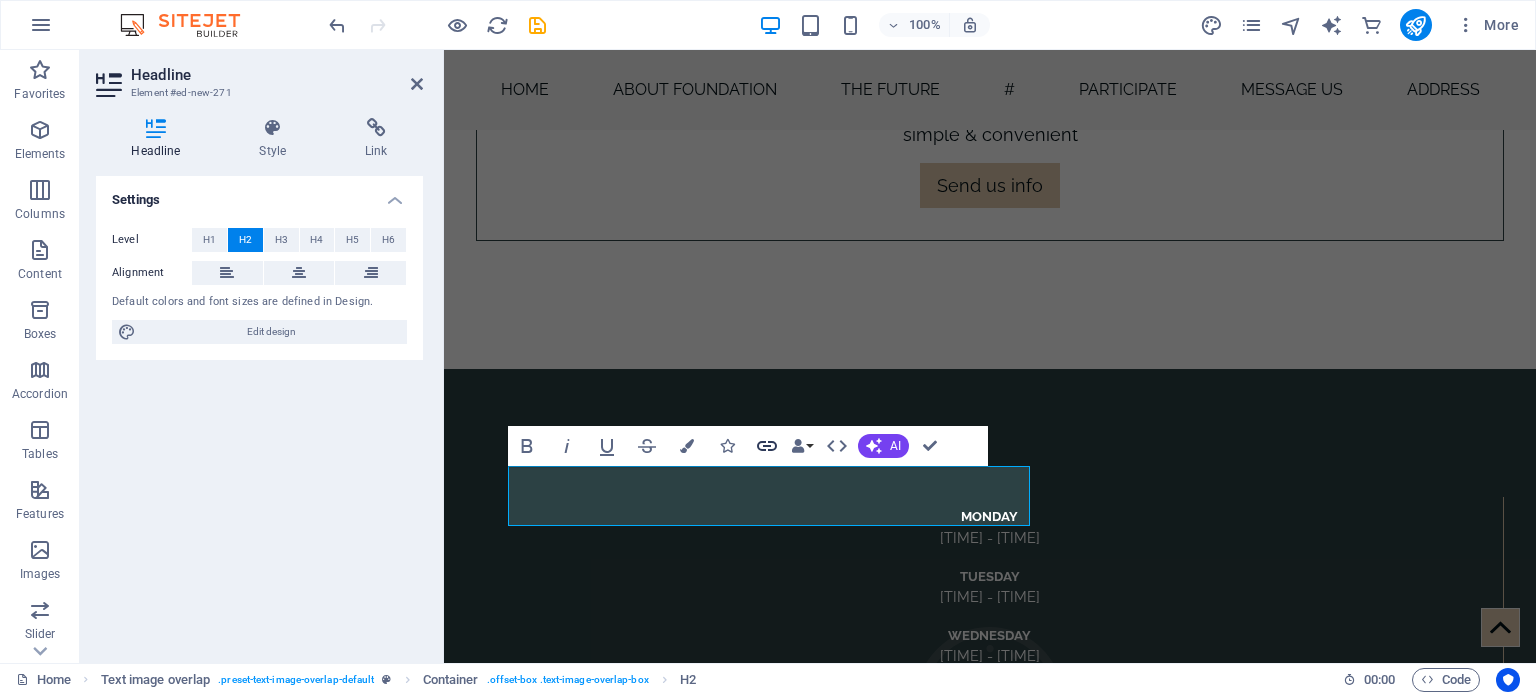 click 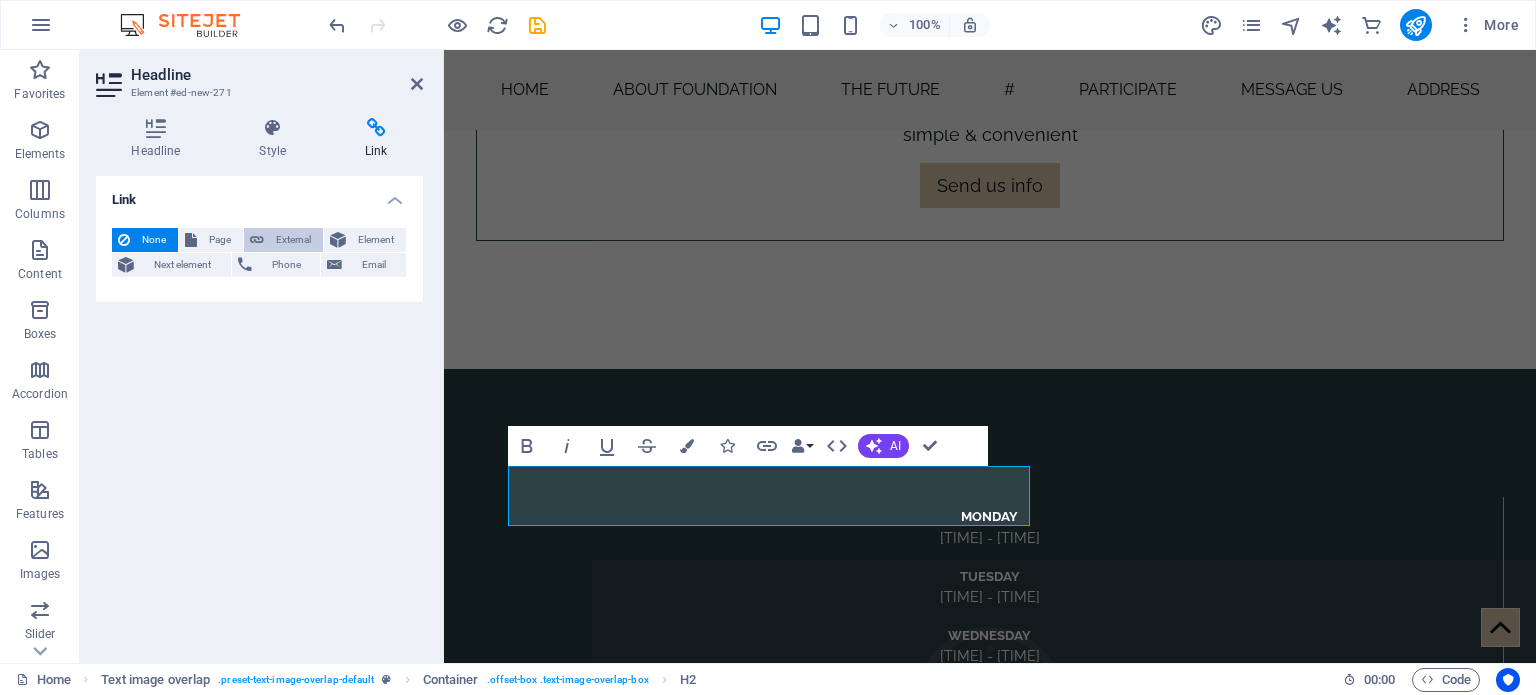 click on "External" at bounding box center (293, 240) 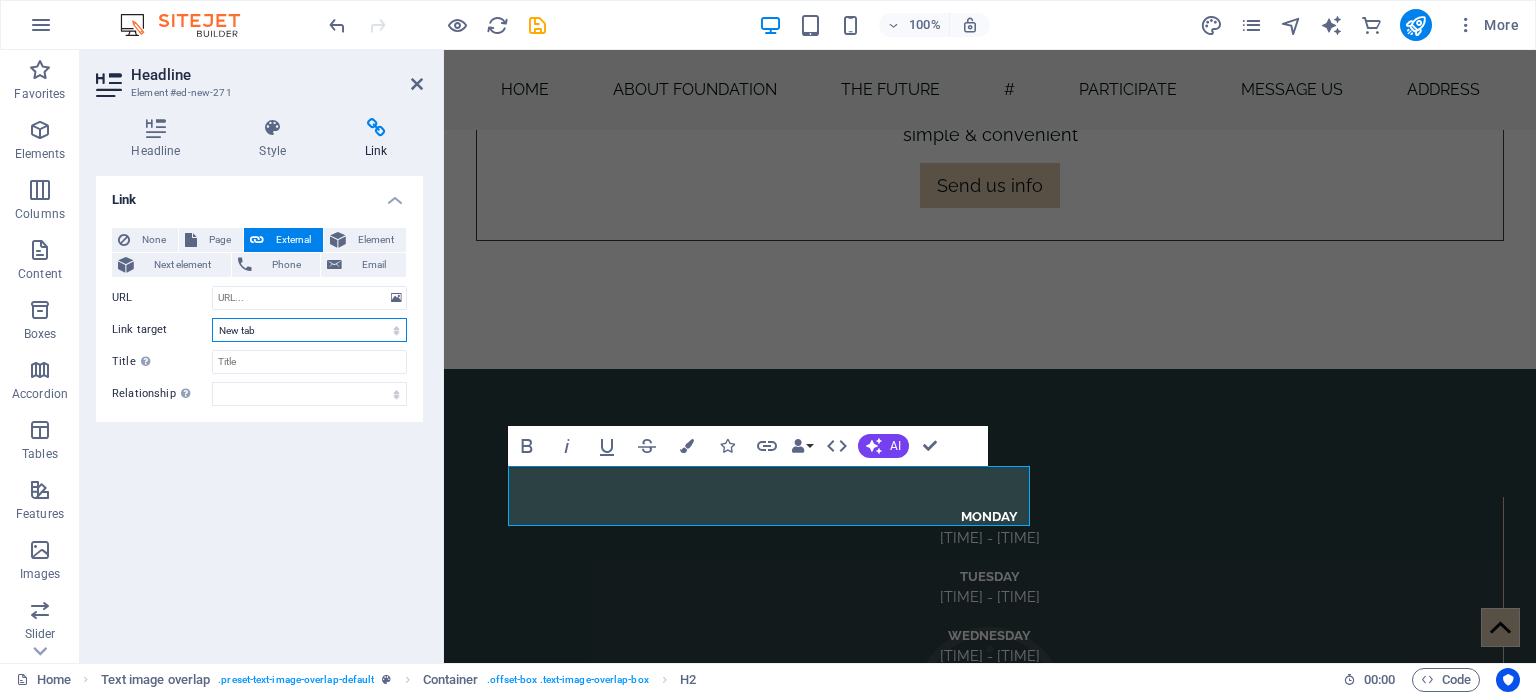 click on "New tab Same tab Overlay" at bounding box center [309, 330] 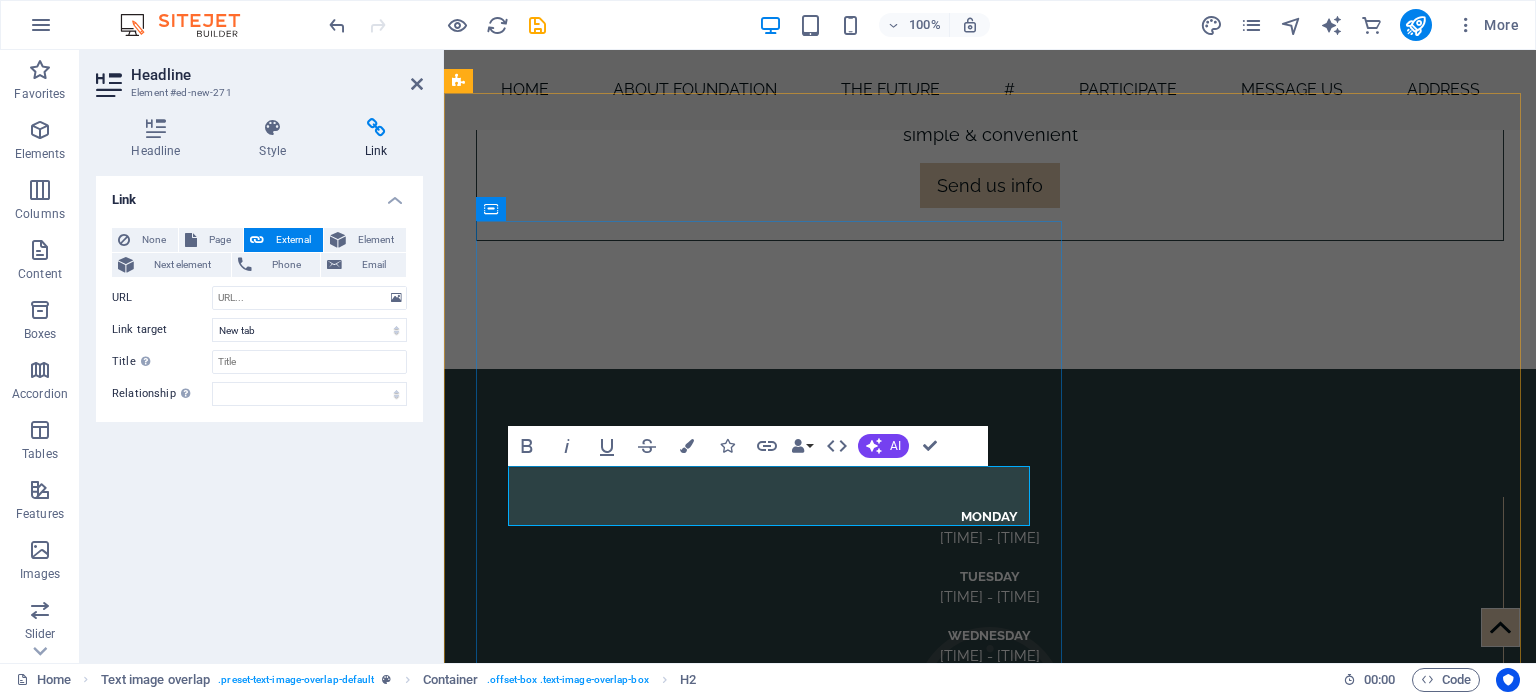 click on "THE INVITATIONAL" at bounding box center [698, 12017] 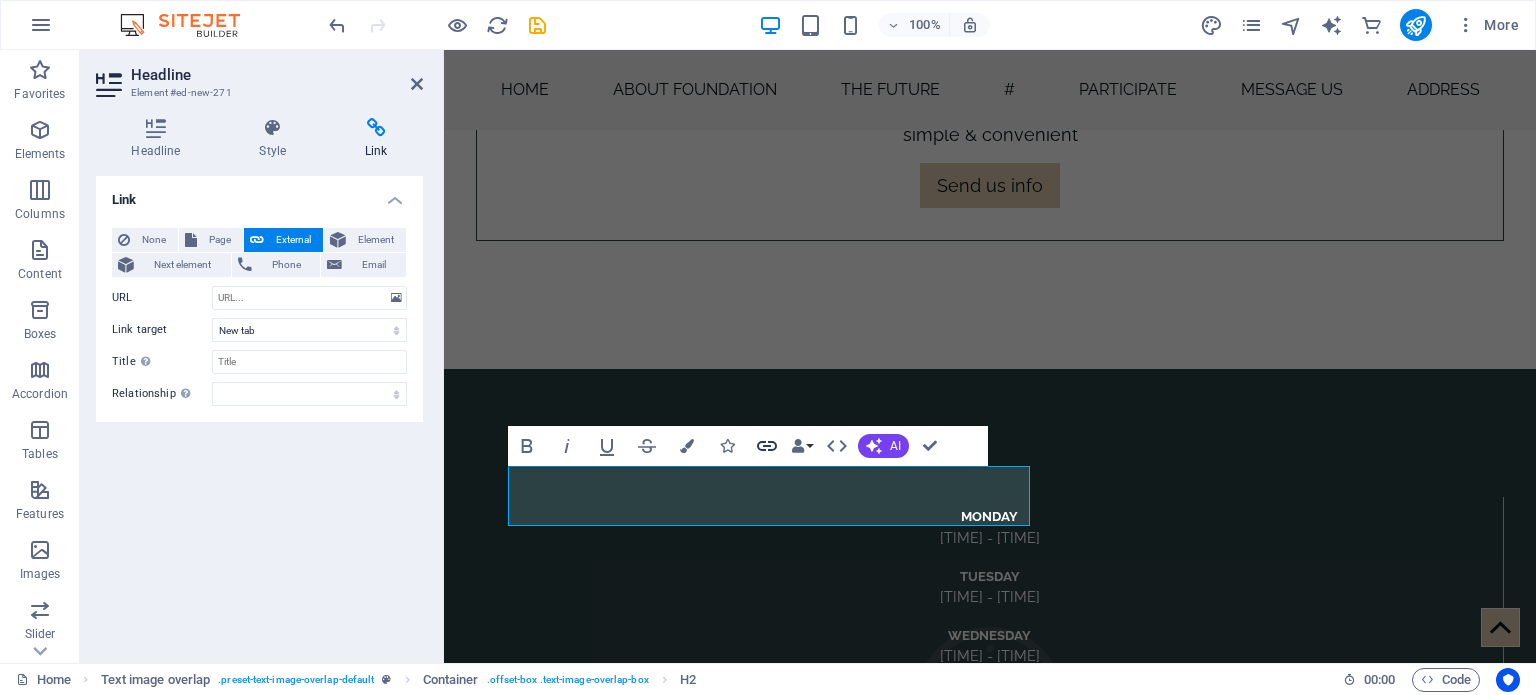 click 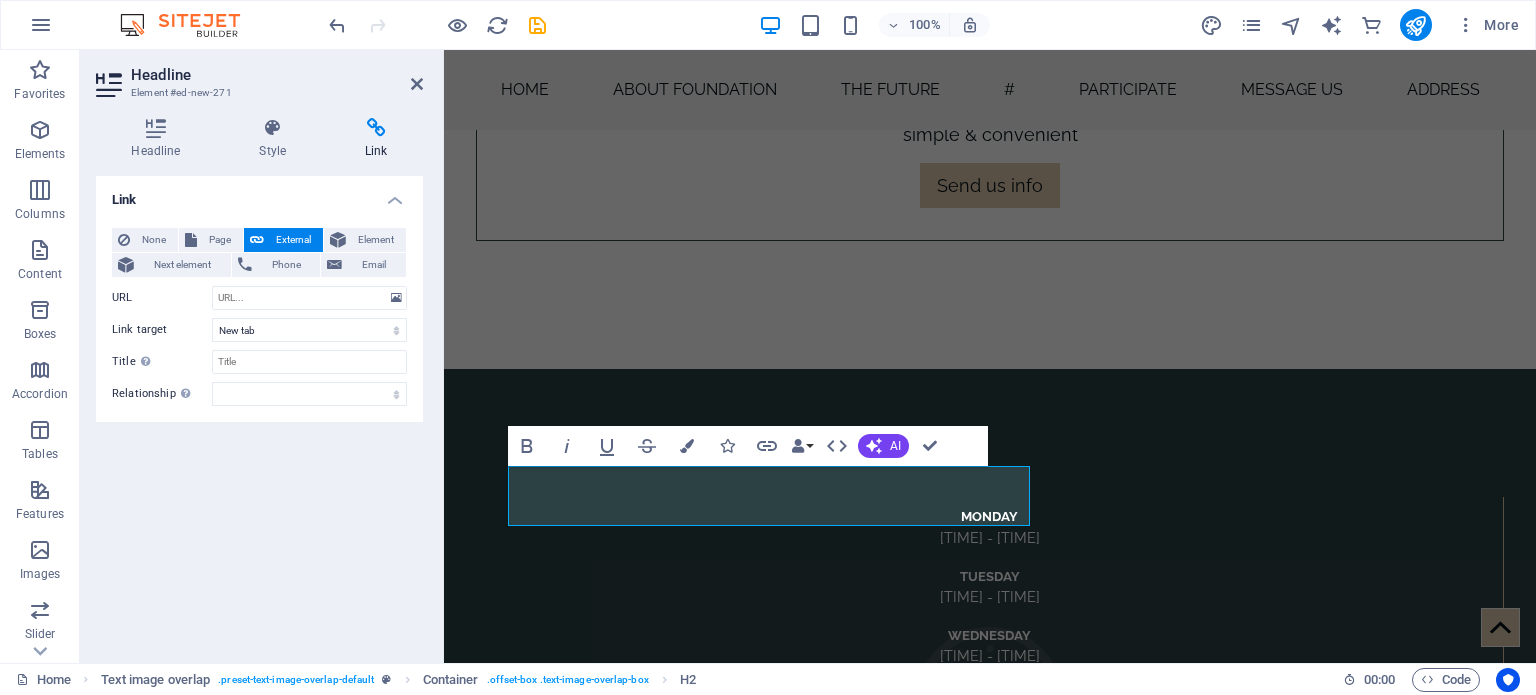 drag, startPoint x: 133, startPoint y: 90, endPoint x: 228, endPoint y: 90, distance: 95 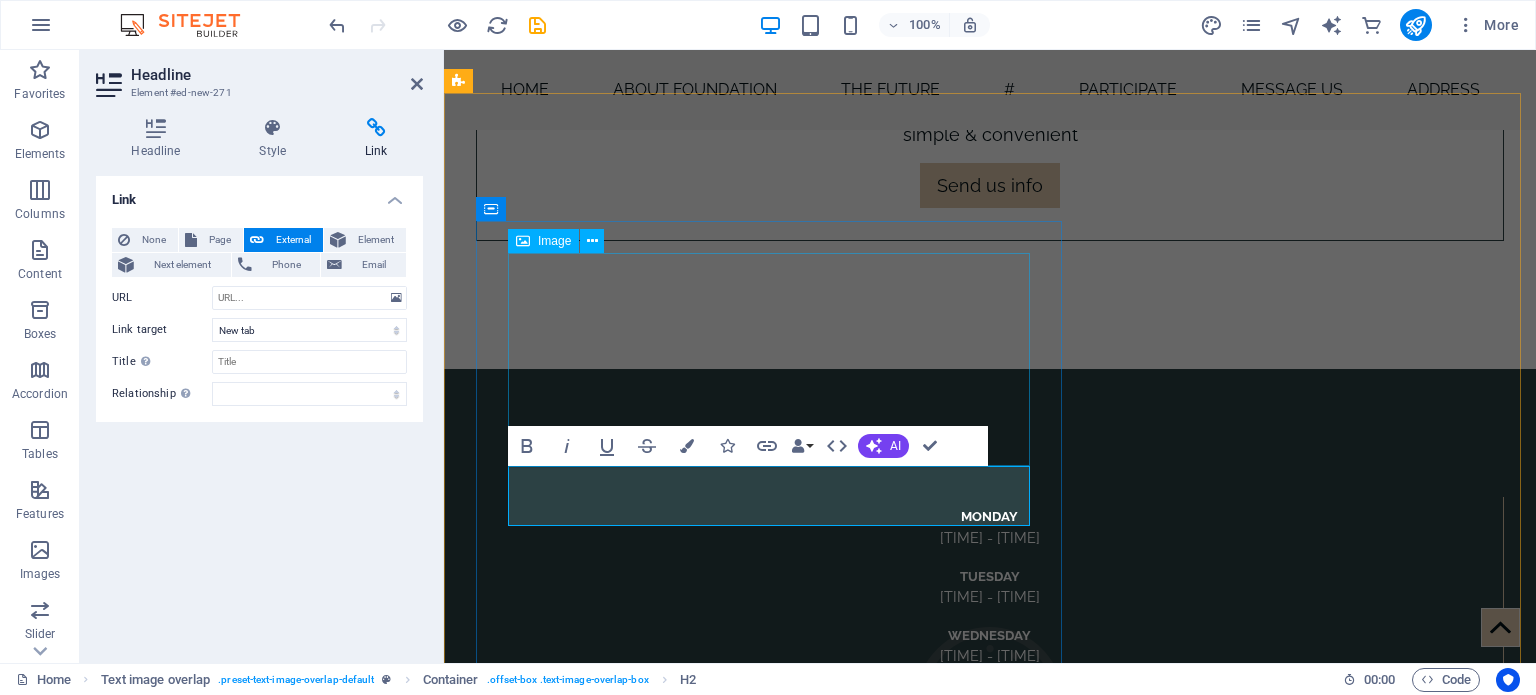 click at bounding box center (1030, 11881) 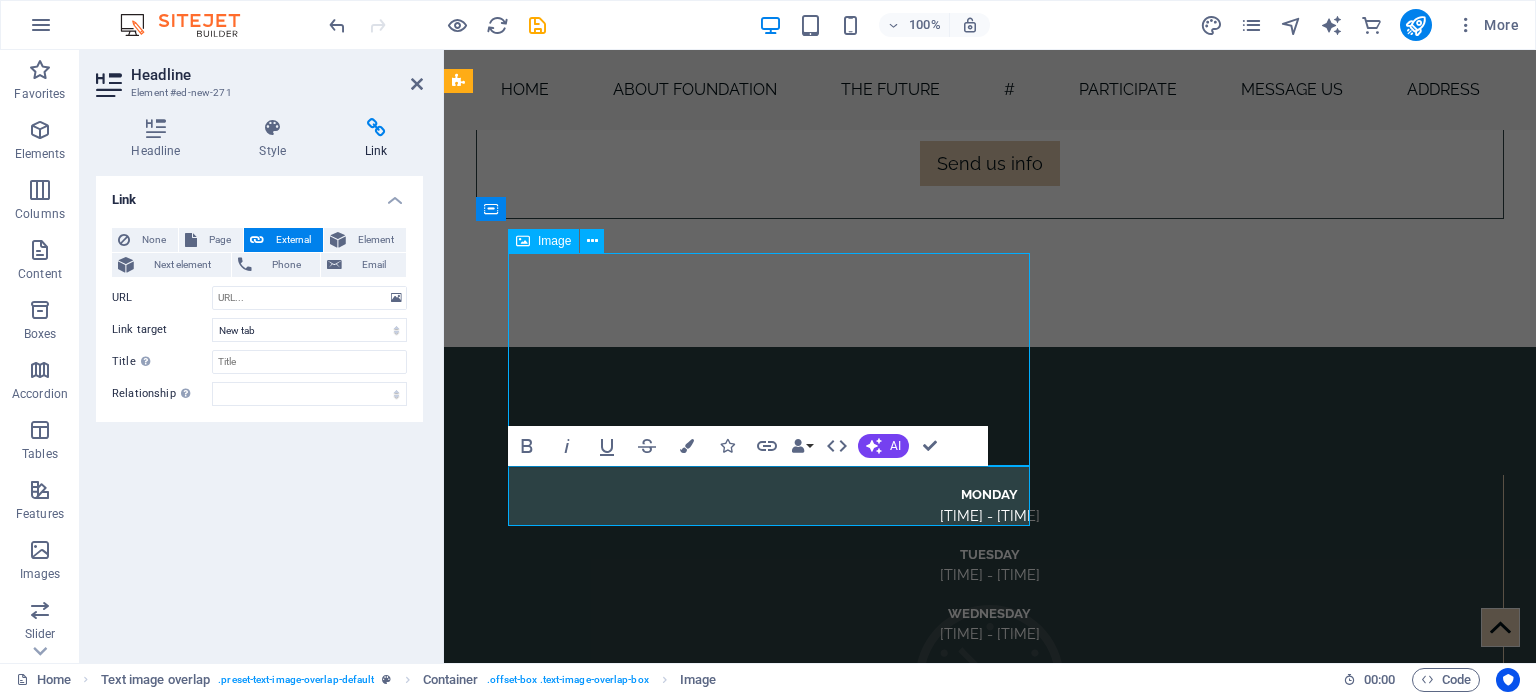 scroll, scrollTop: 9520, scrollLeft: 0, axis: vertical 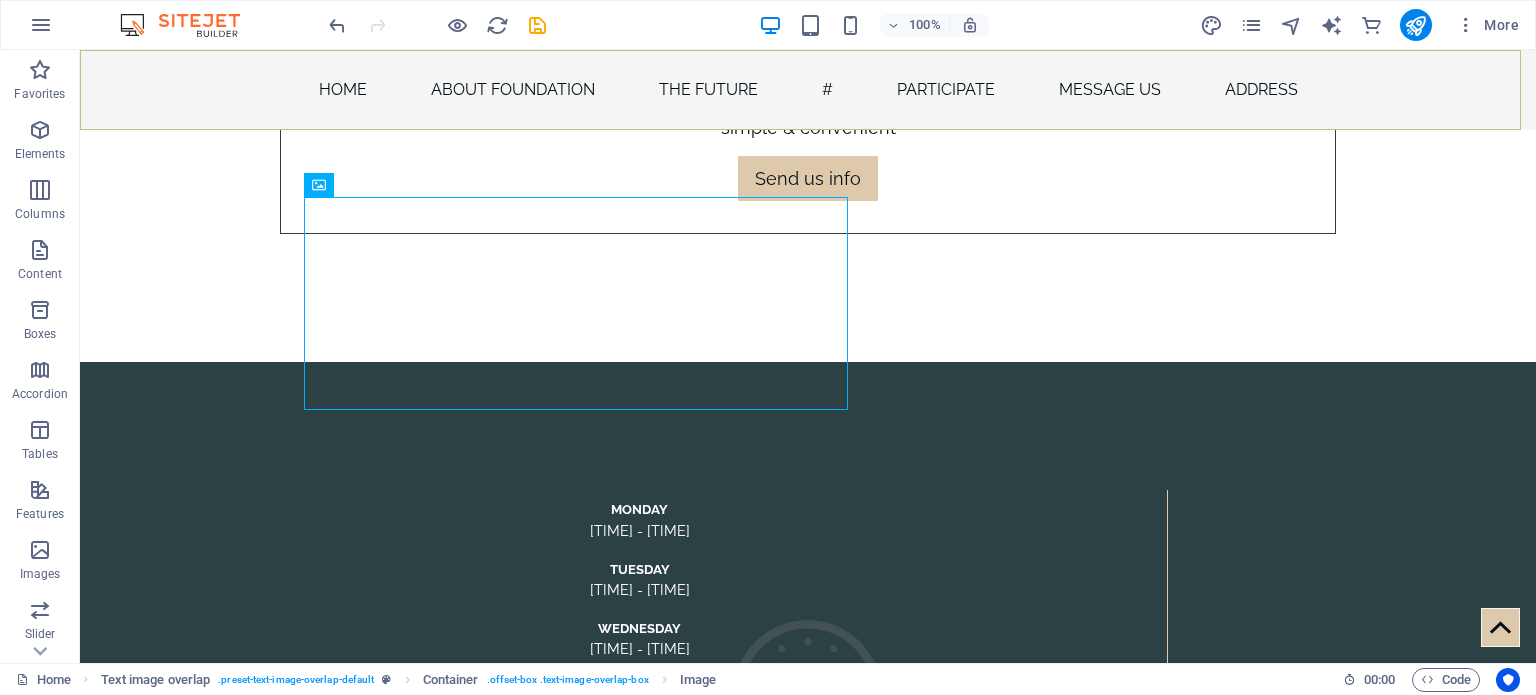 click on "Home About Foundation The Future # participate message us address" at bounding box center [808, 90] 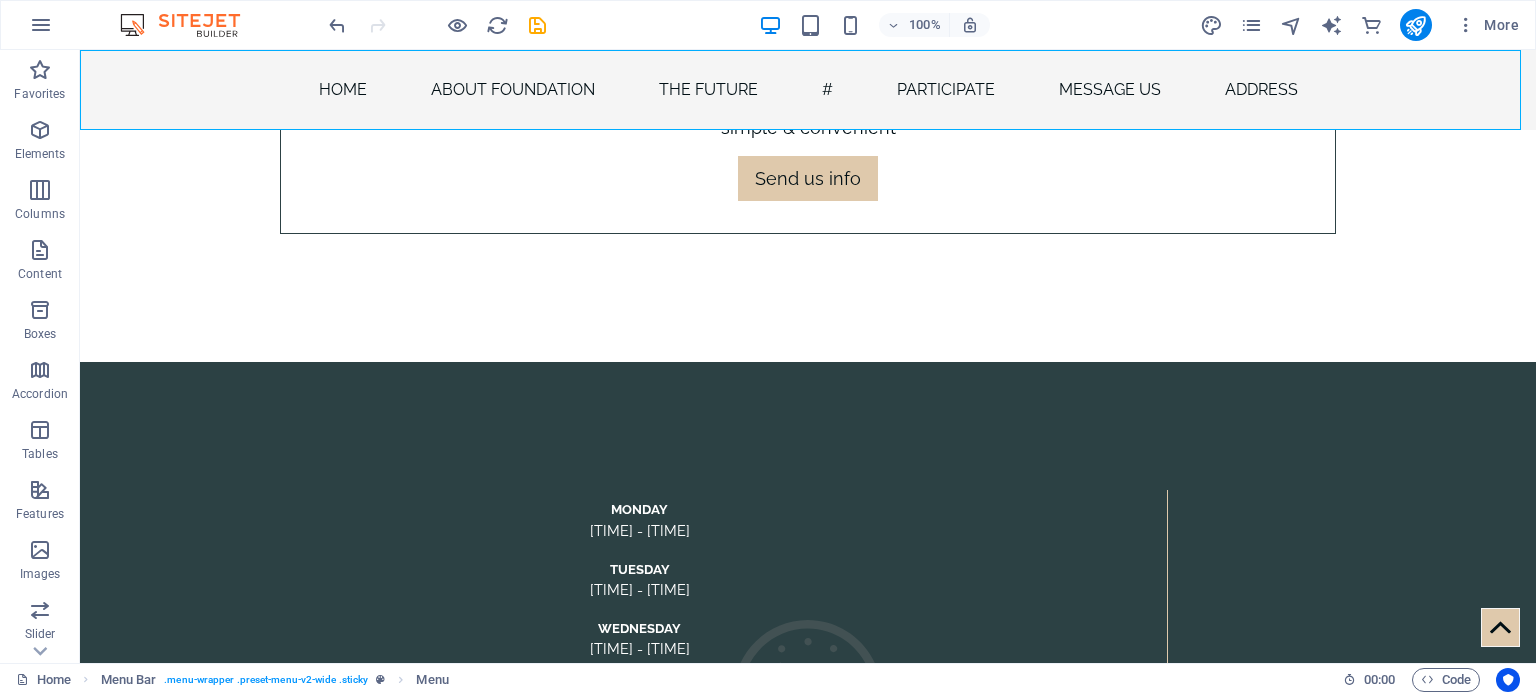 click on "Home About Foundation The Future # participate message us address" at bounding box center [808, 90] 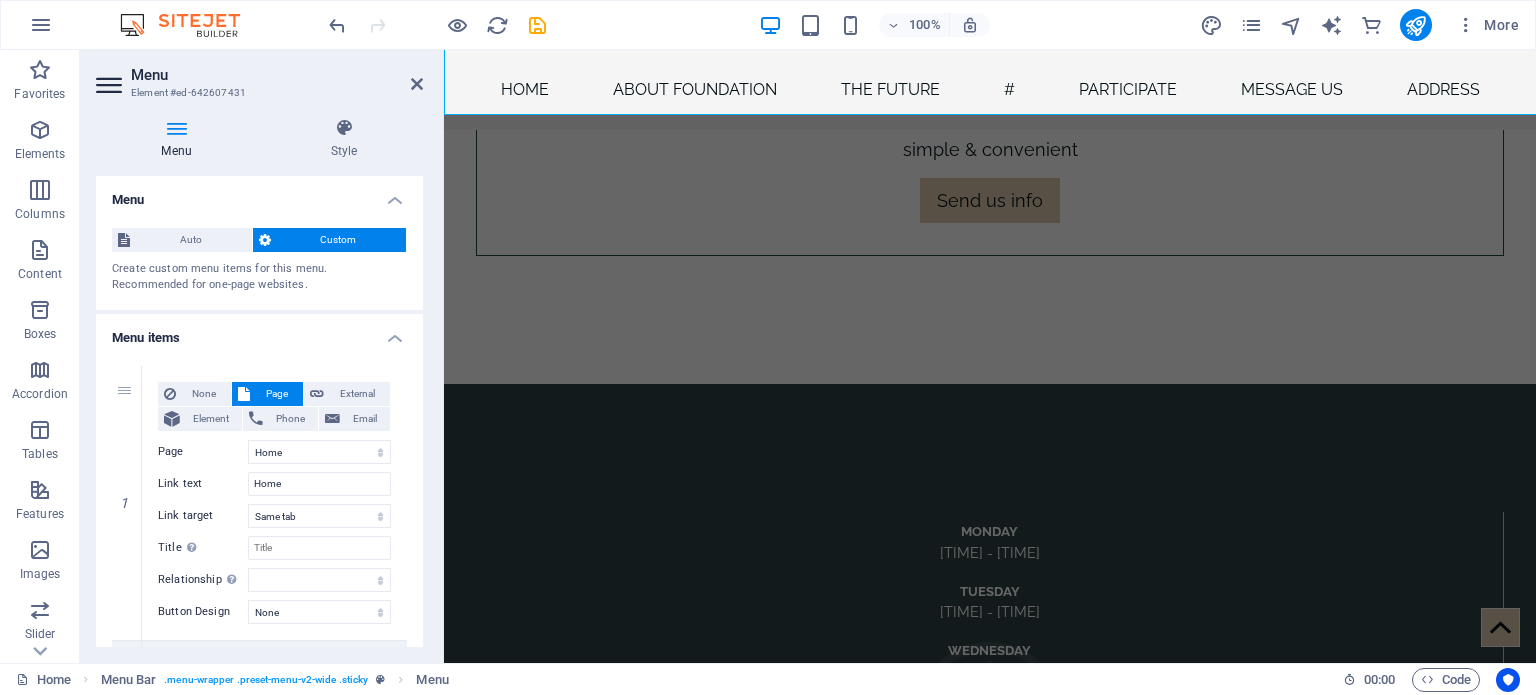 scroll, scrollTop: 9535, scrollLeft: 0, axis: vertical 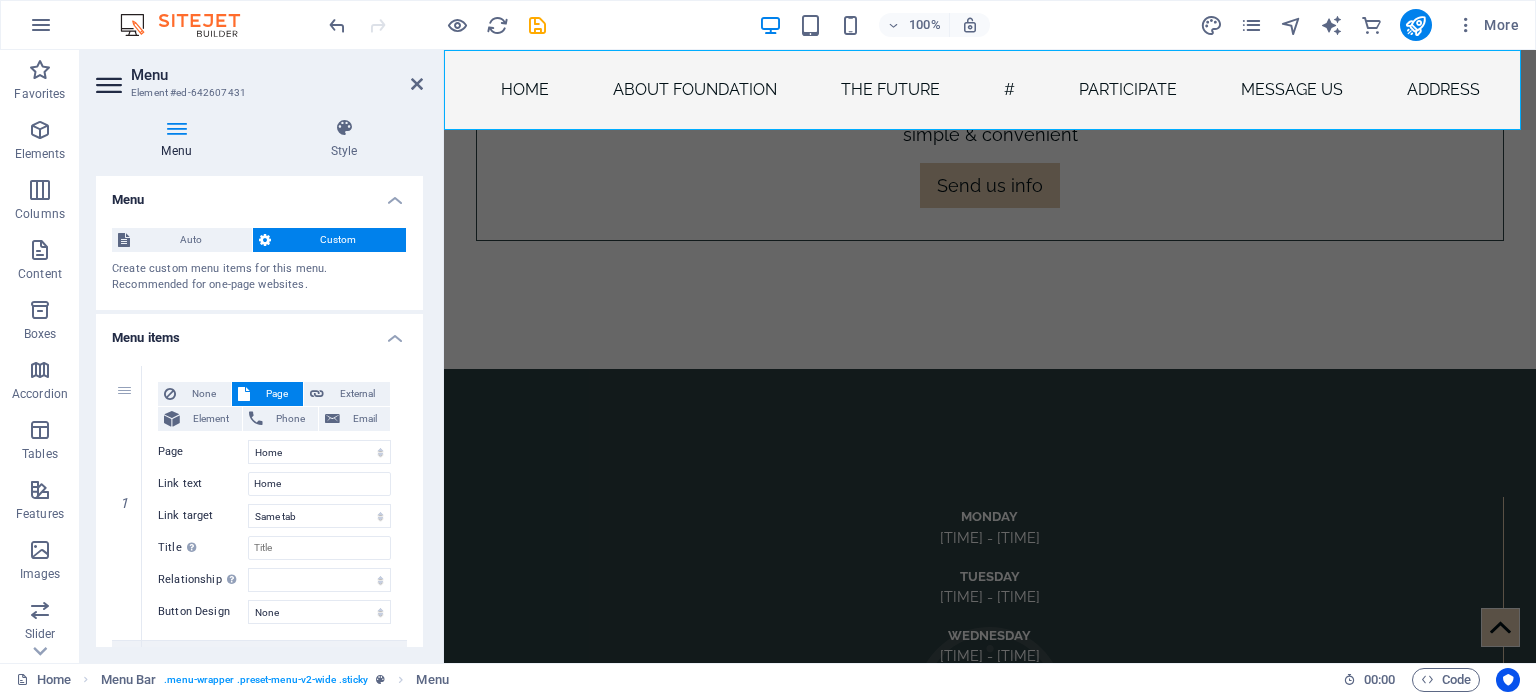 click on "Home About Foundation The Future # participate message us address" at bounding box center [990, 90] 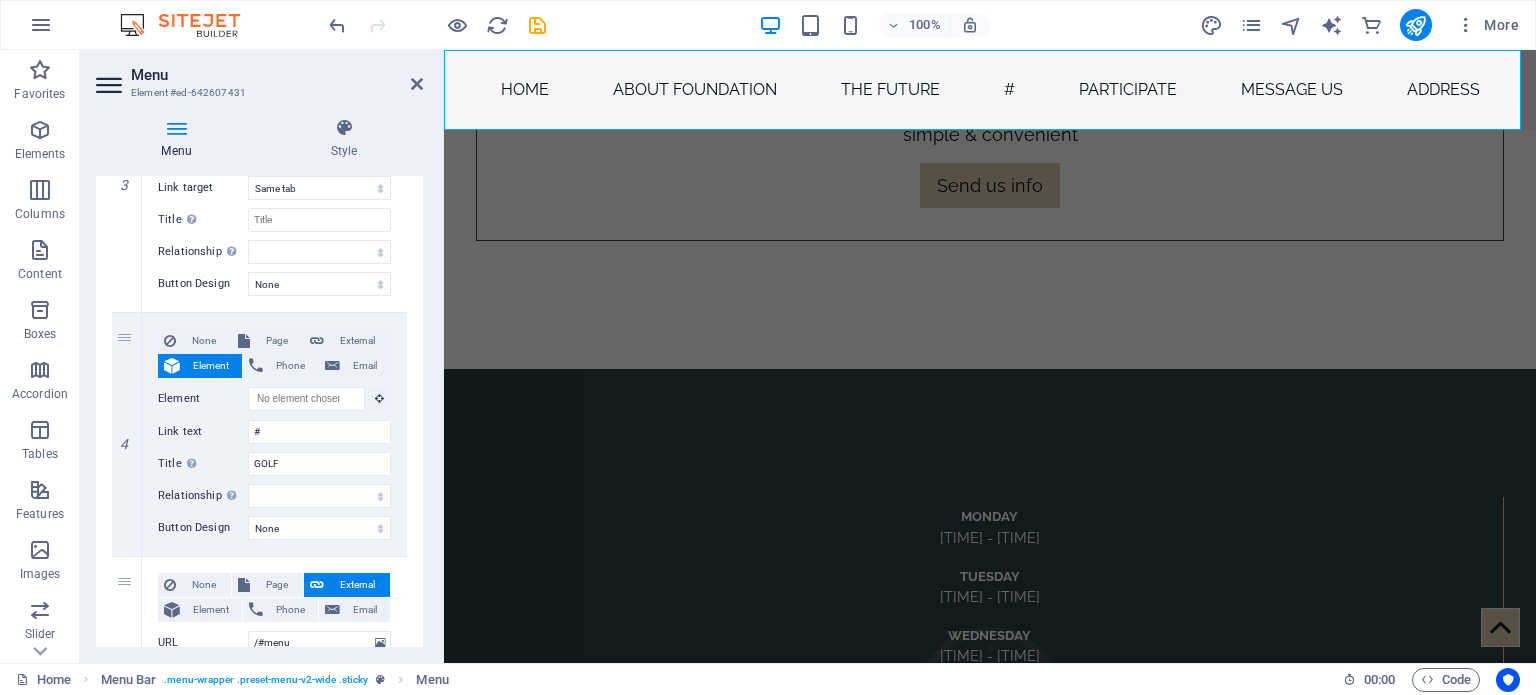 scroll, scrollTop: 900, scrollLeft: 0, axis: vertical 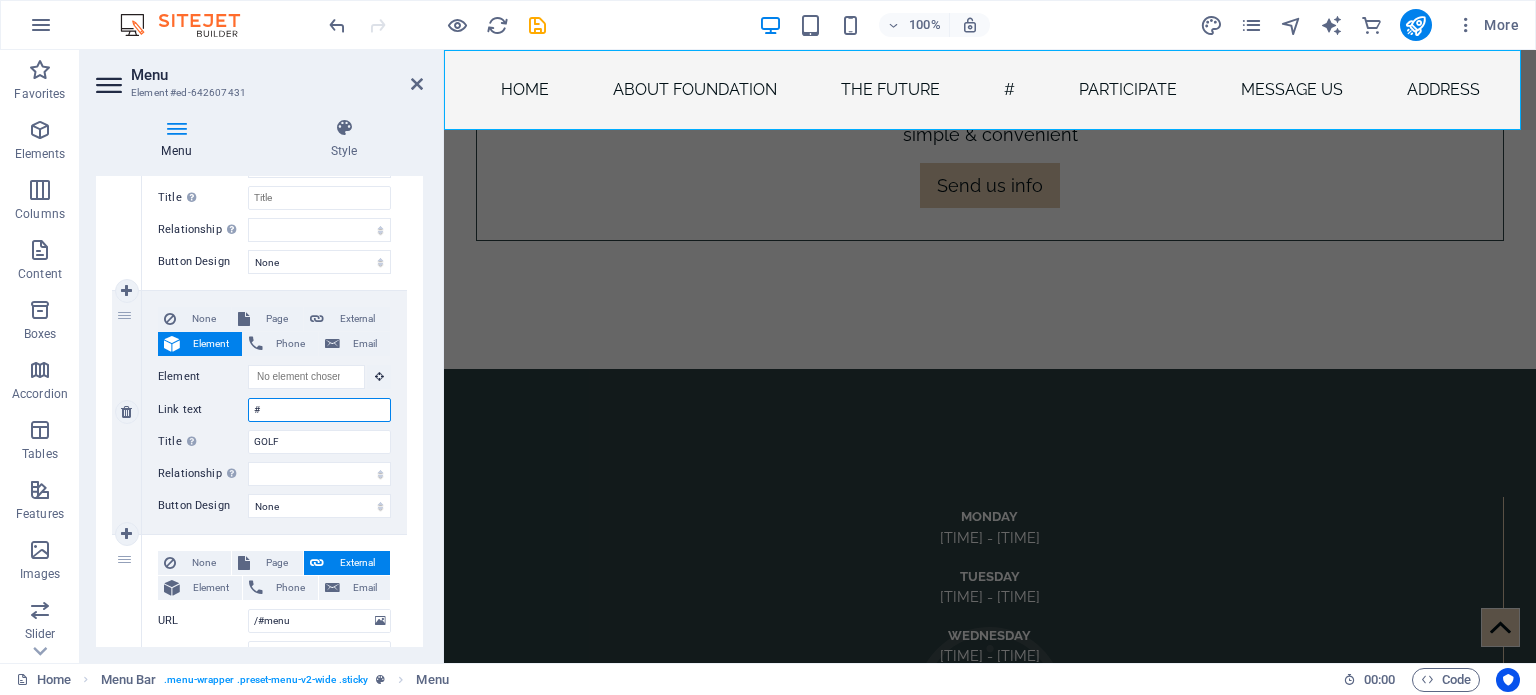 click on "#" at bounding box center [319, 410] 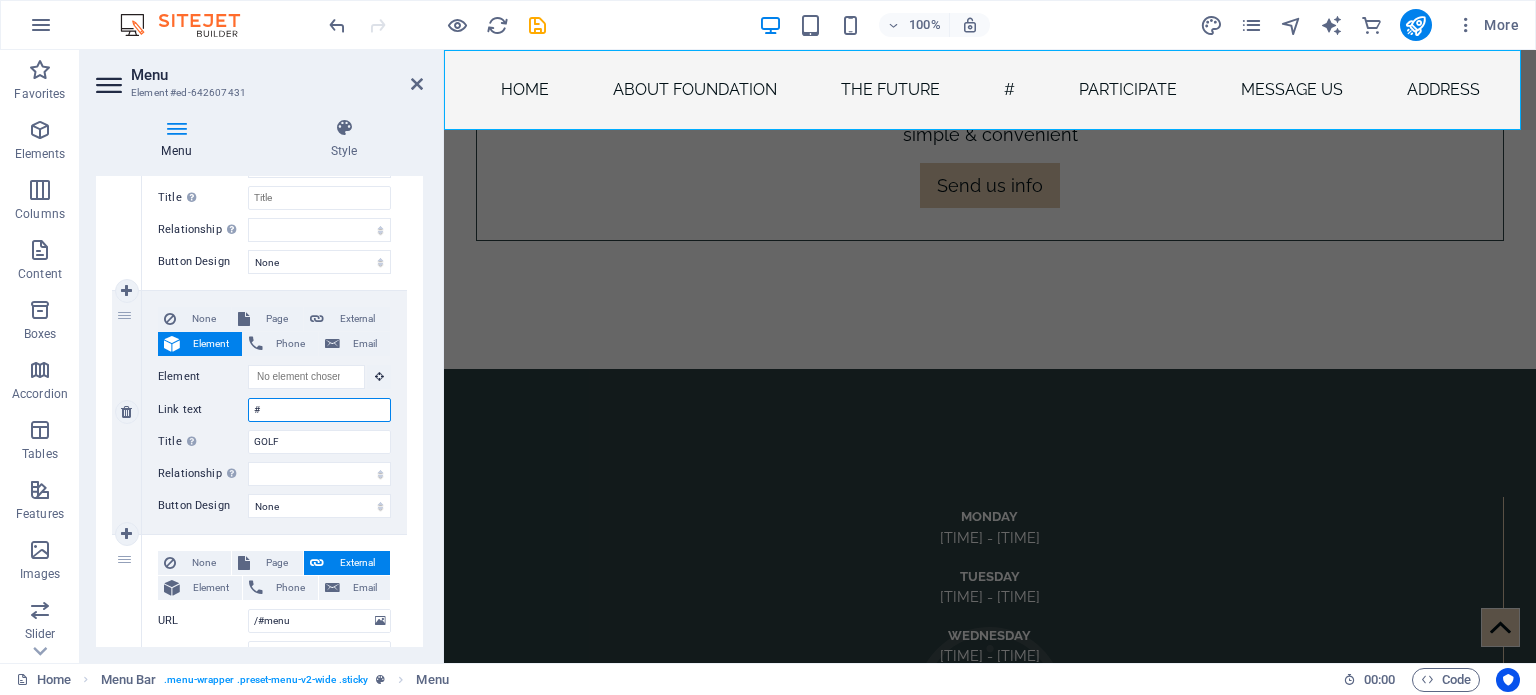 type on "# G" 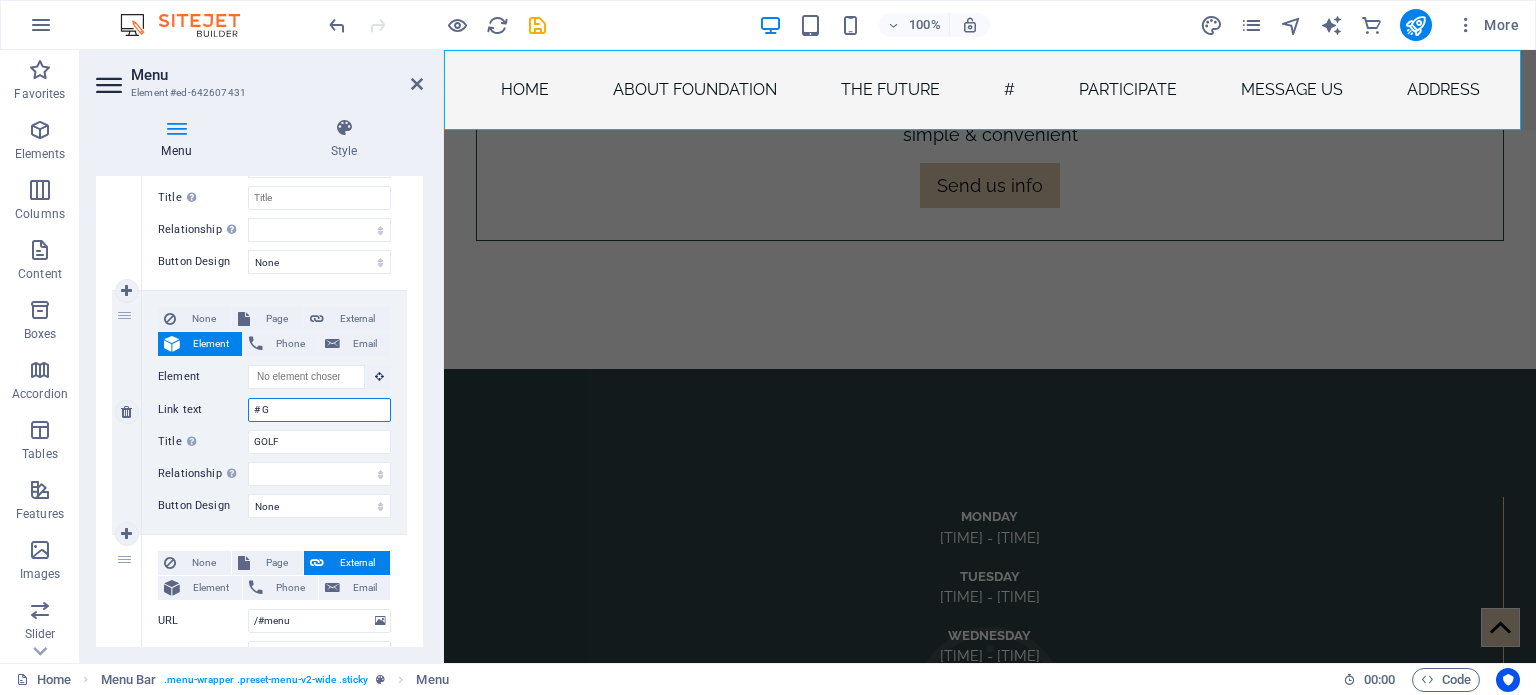 select 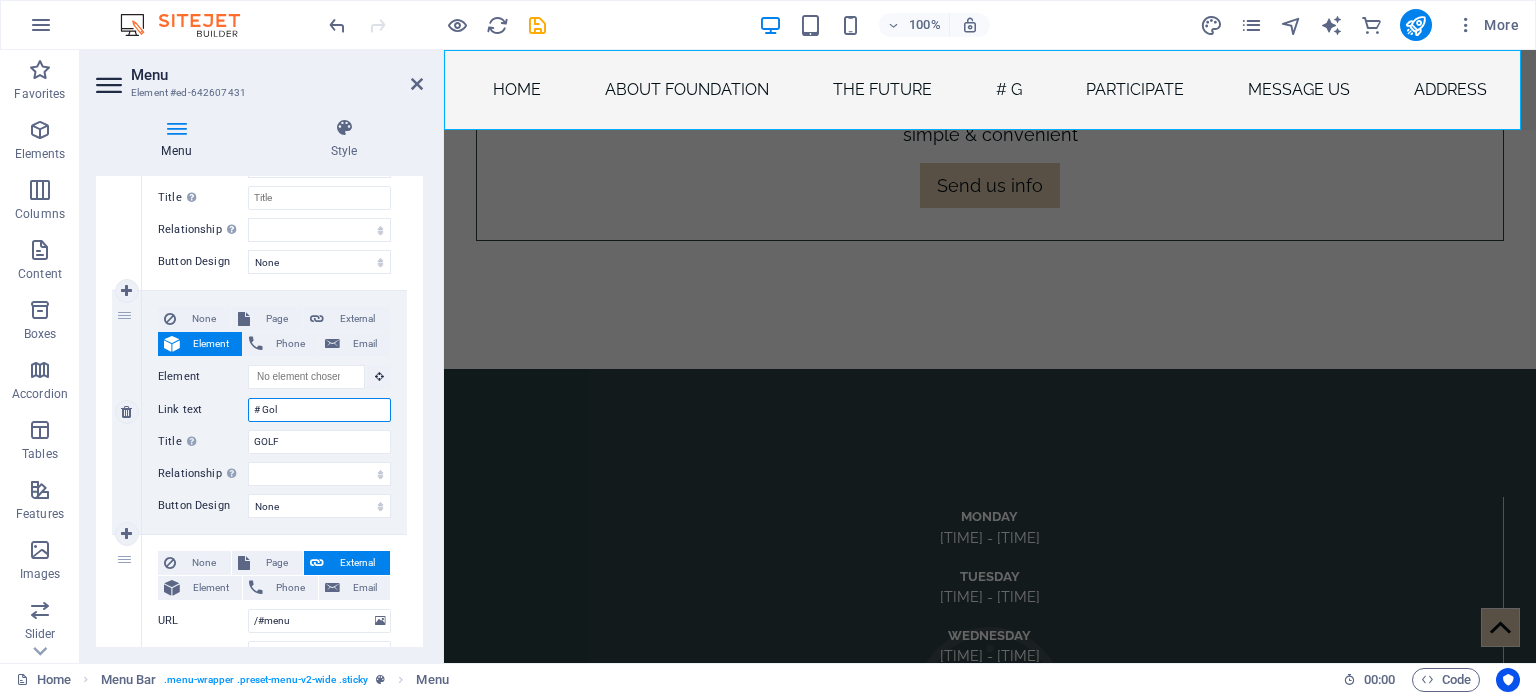 type on "# Gold" 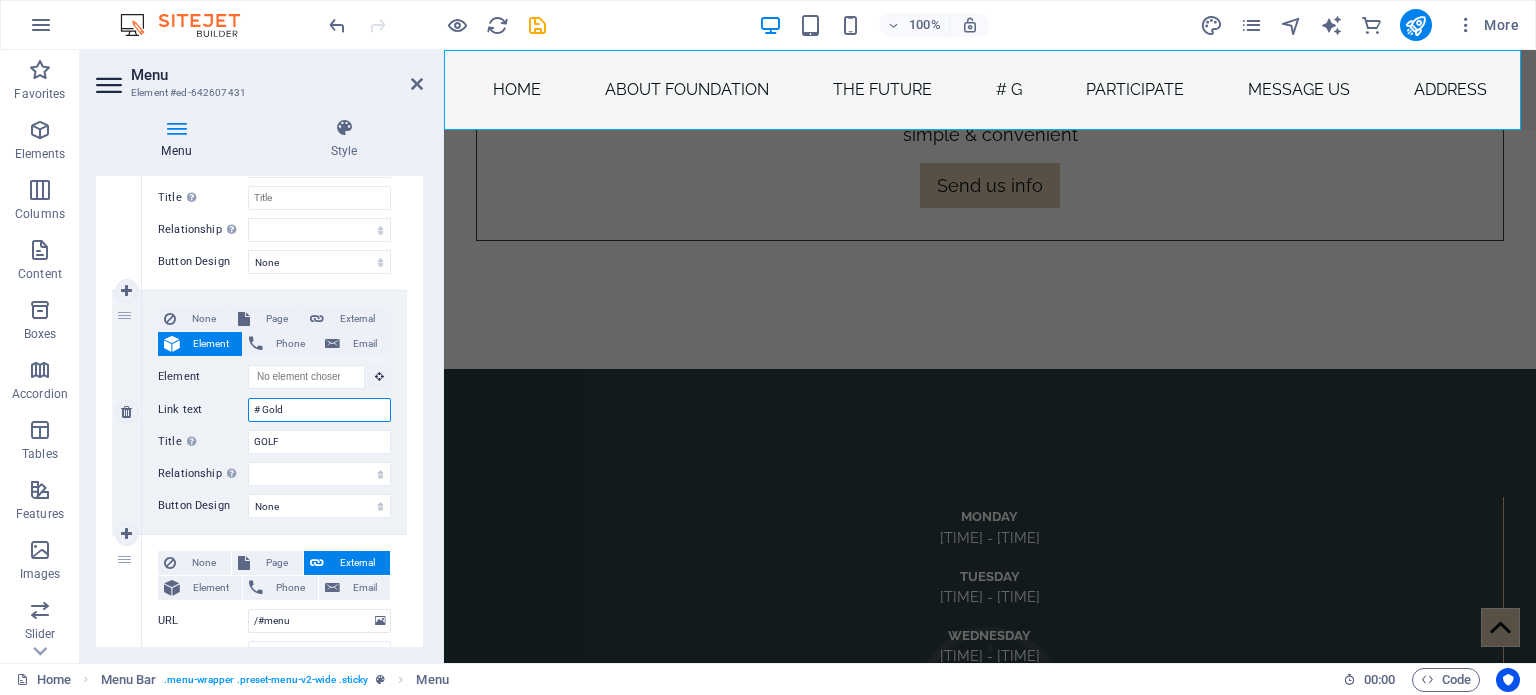 select 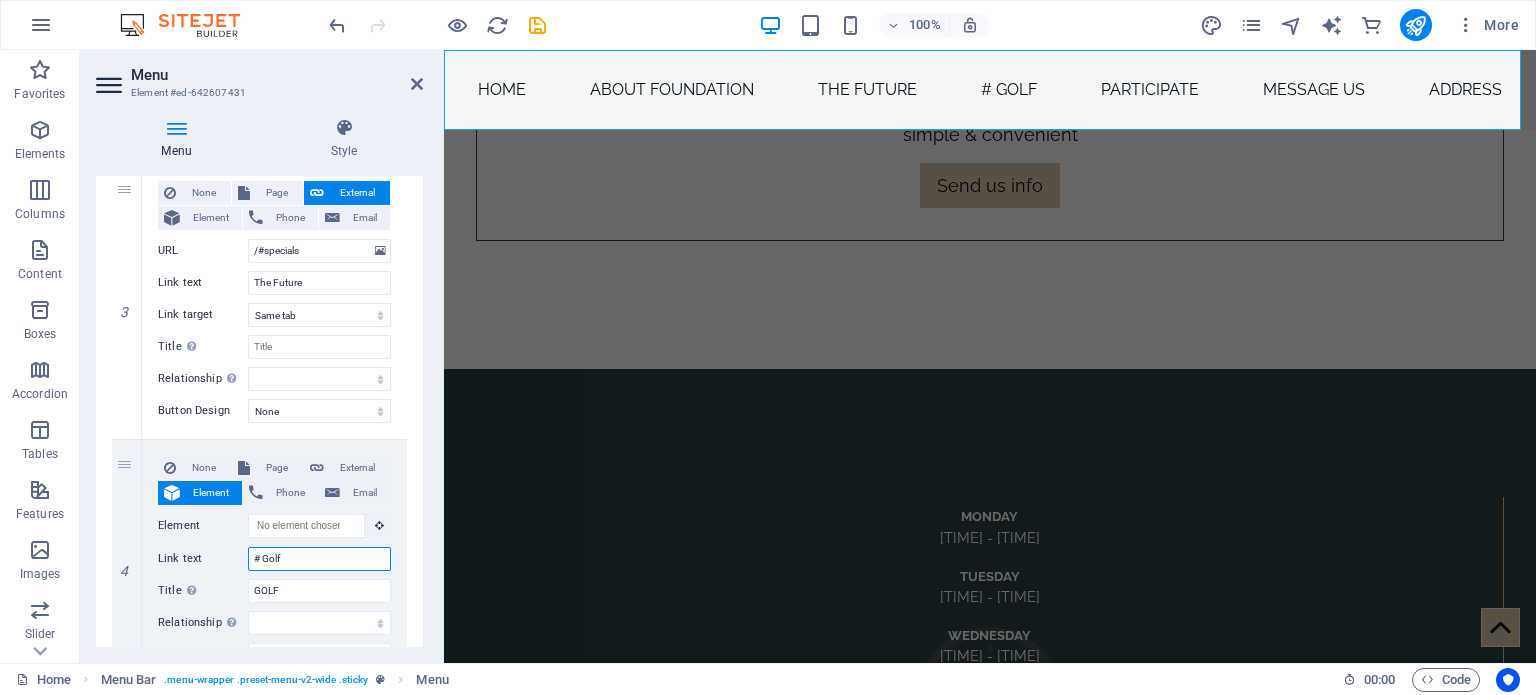 scroll, scrollTop: 744, scrollLeft: 0, axis: vertical 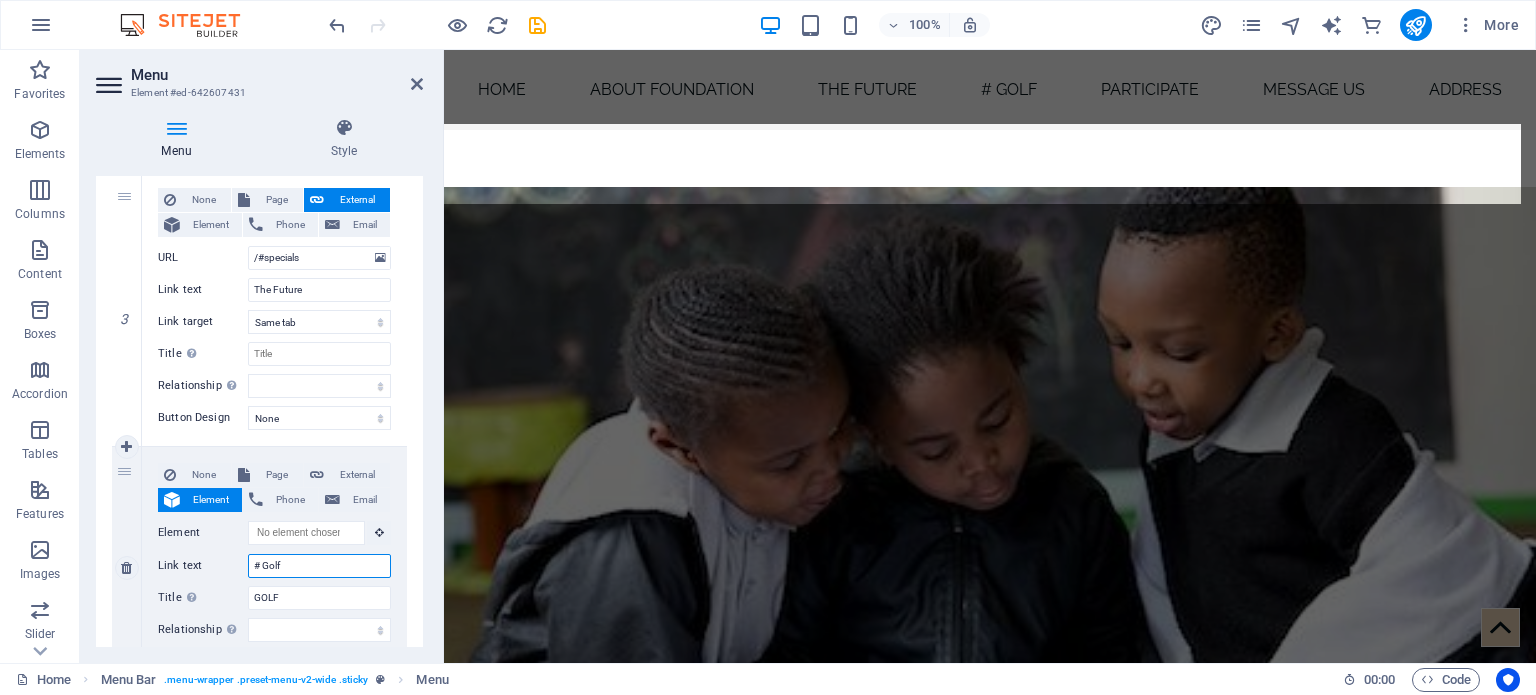 click on "# Golf" at bounding box center [319, 566] 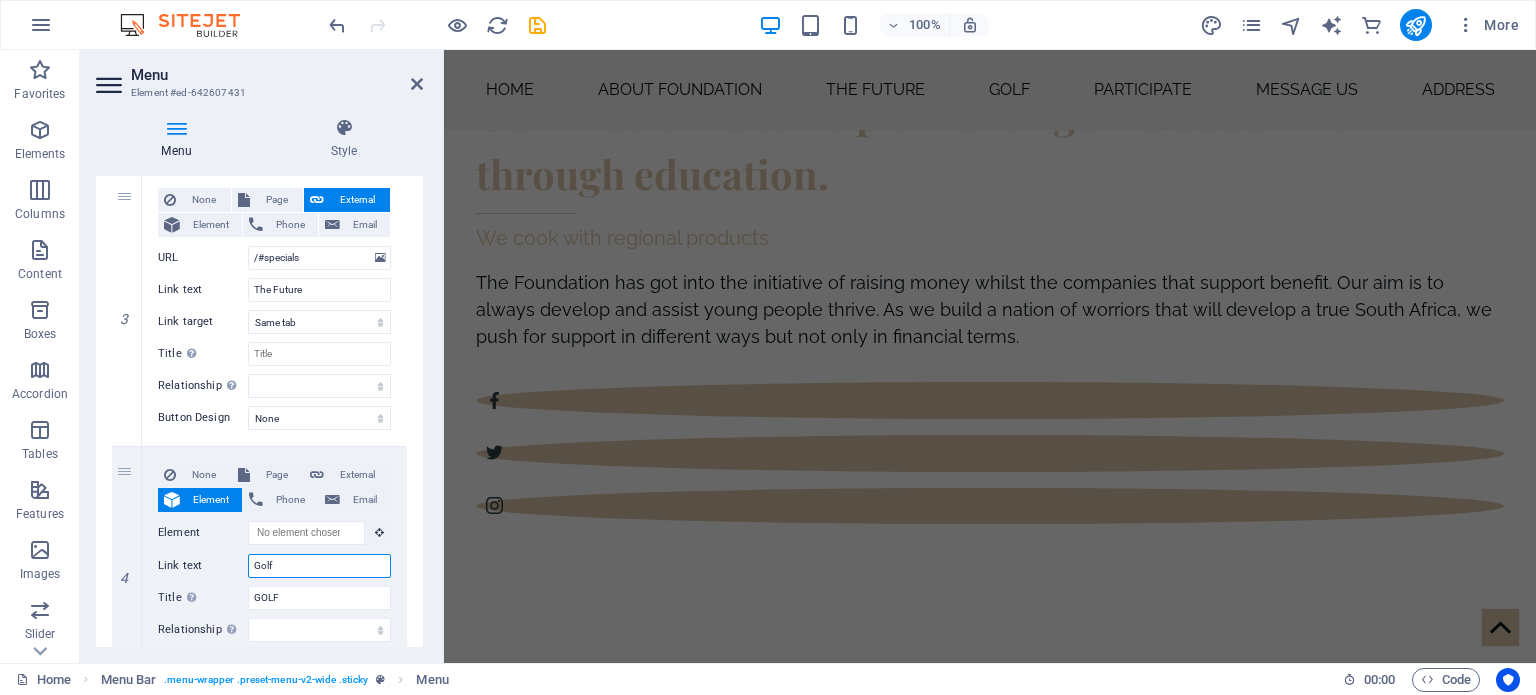 scroll, scrollTop: 8669, scrollLeft: 0, axis: vertical 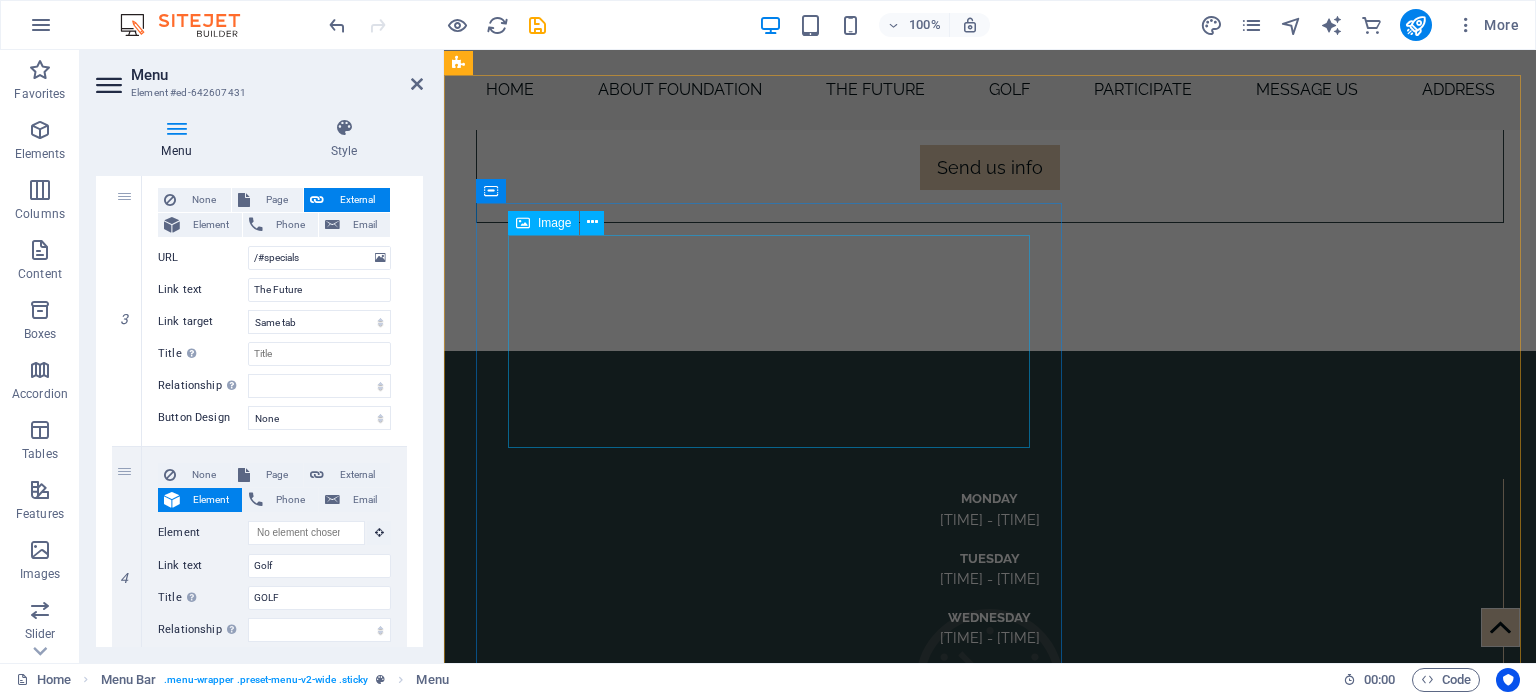 click at bounding box center (1030, 11863) 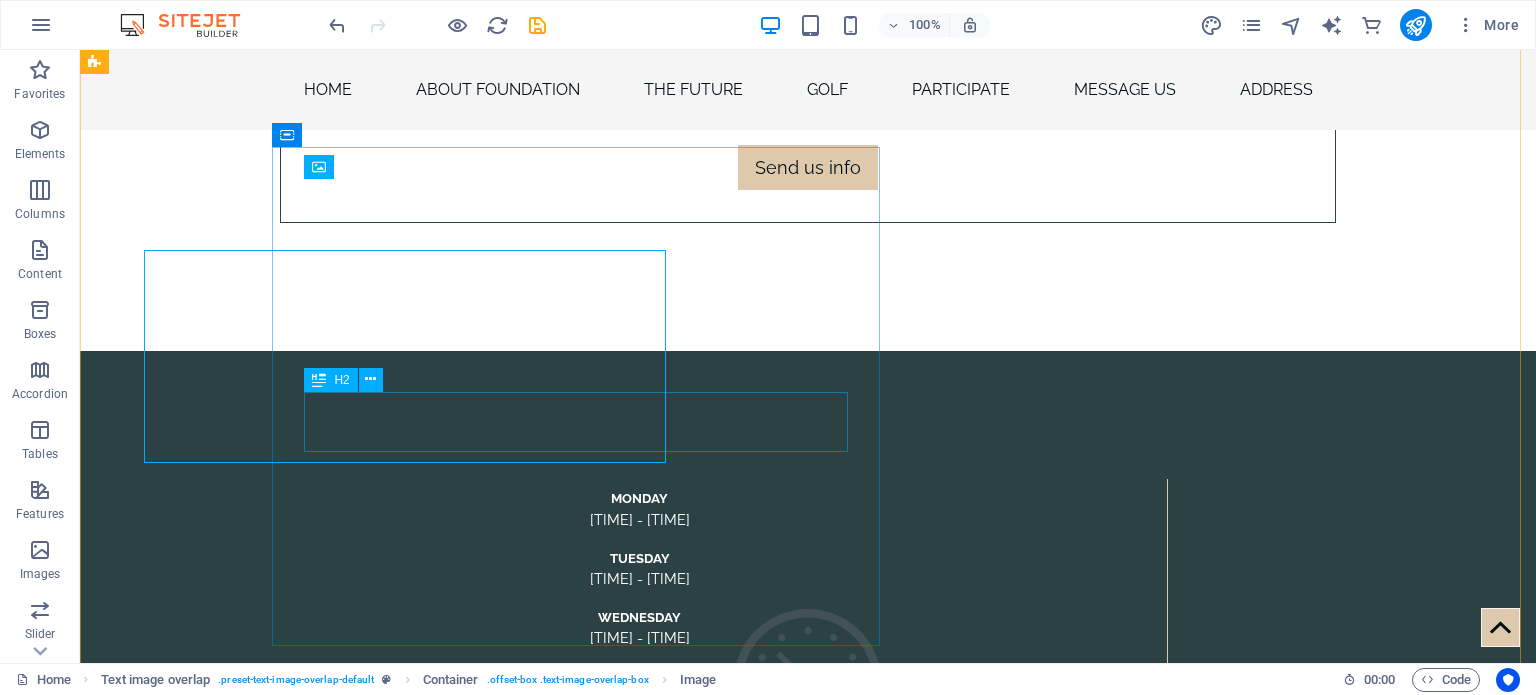 scroll, scrollTop: 9538, scrollLeft: 0, axis: vertical 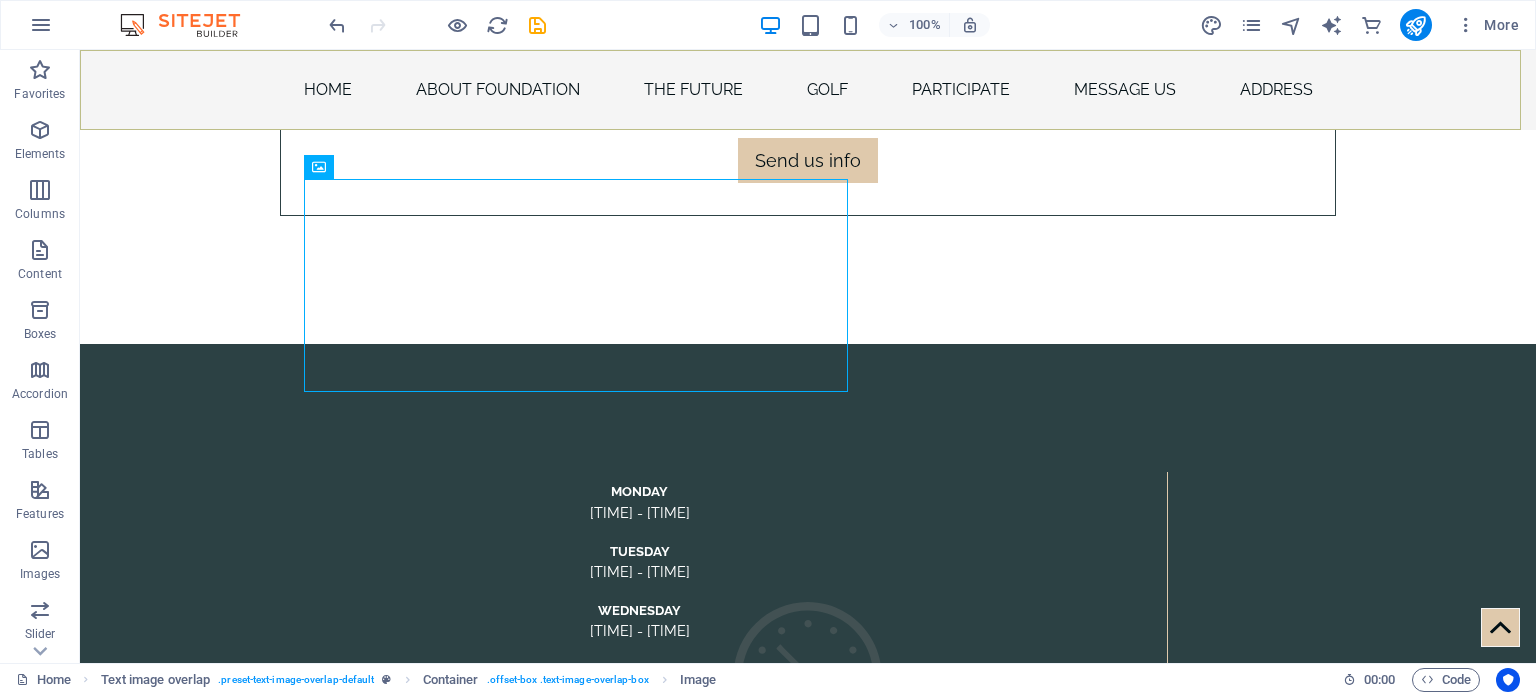 click on "Home About Foundation The Future Golf participate message us address" at bounding box center (808, 90) 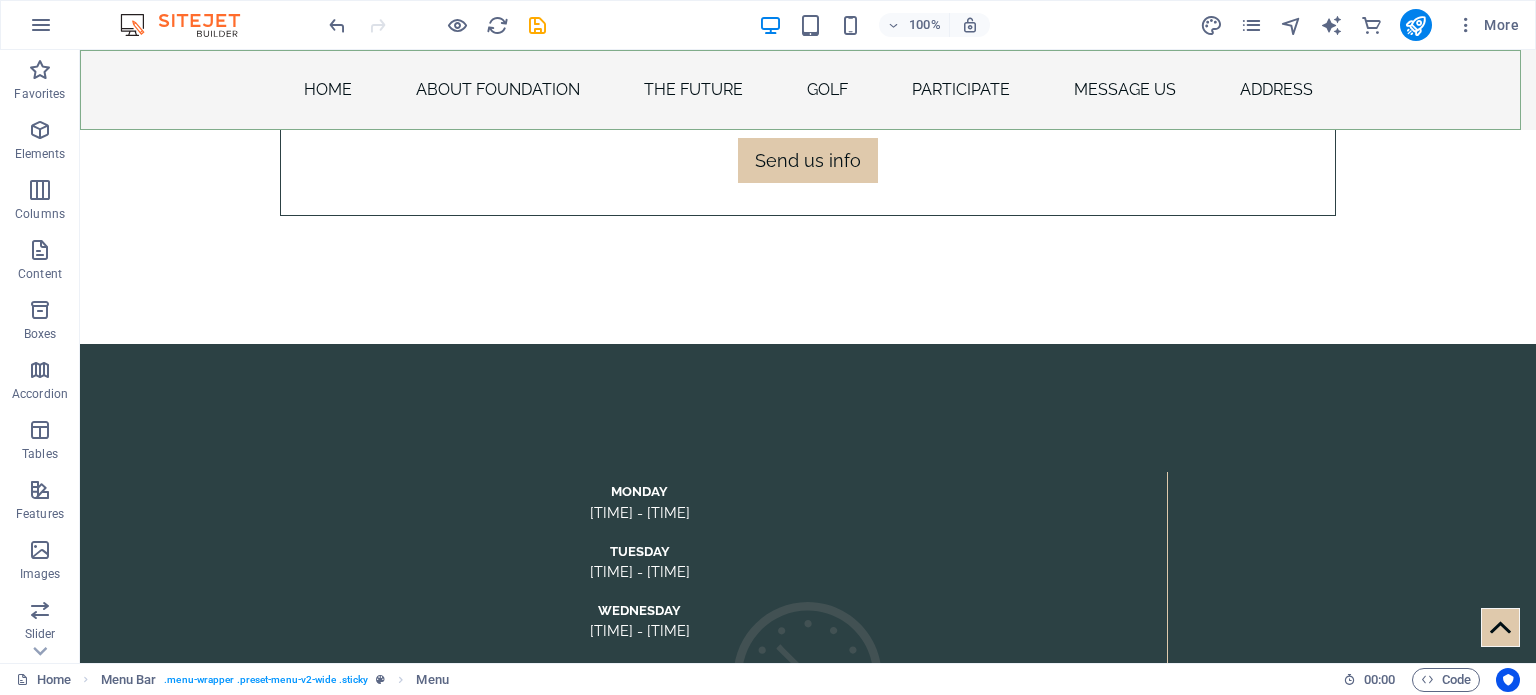 click on "Home About Foundation The Future Golf participate message us address" at bounding box center [808, 90] 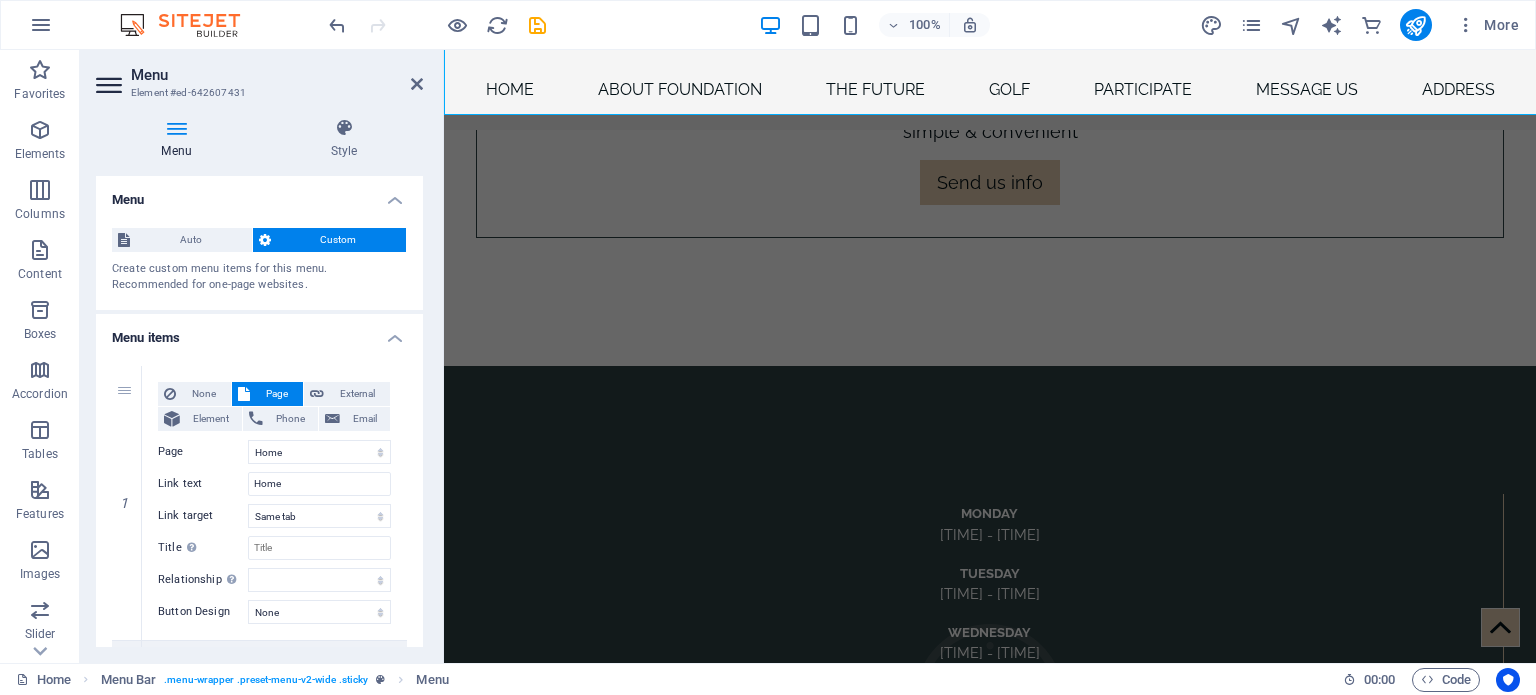 scroll, scrollTop: 9553, scrollLeft: 0, axis: vertical 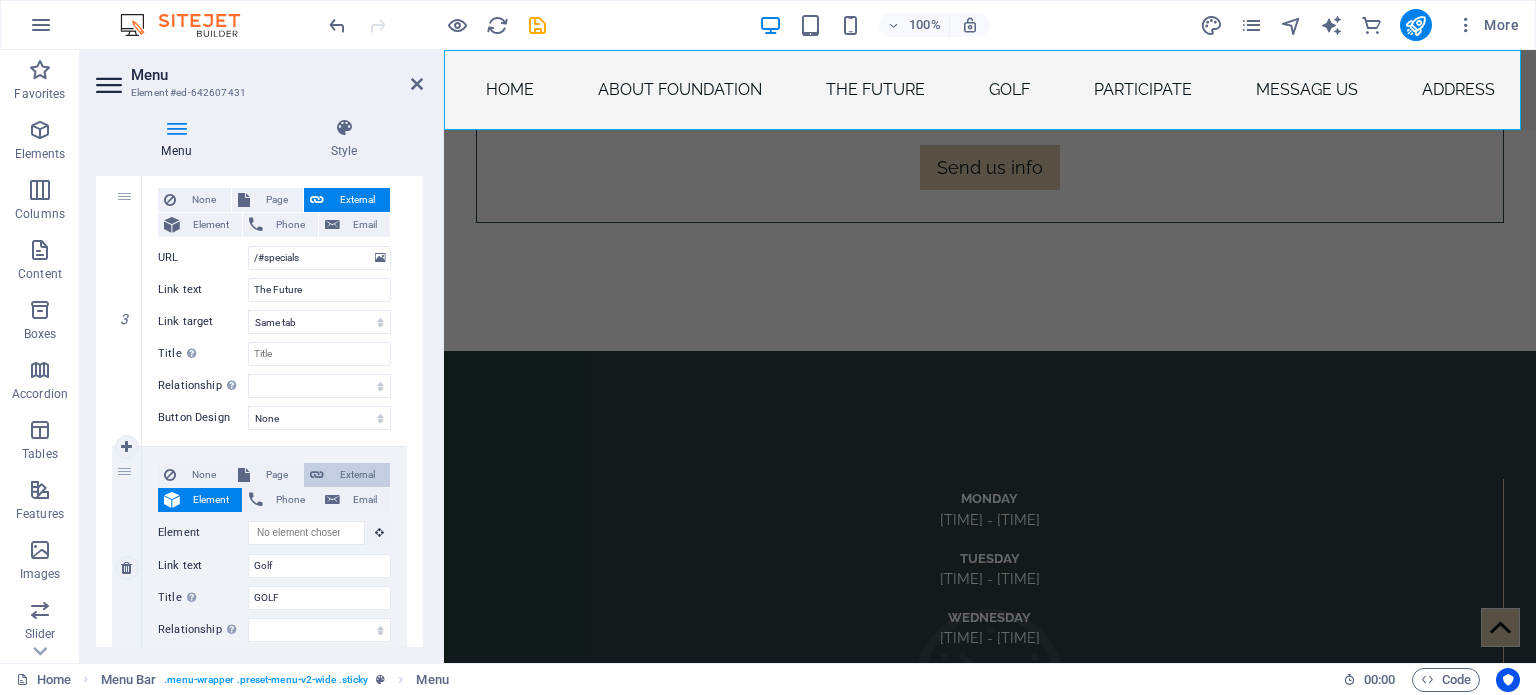 click on "External" at bounding box center (357, 475) 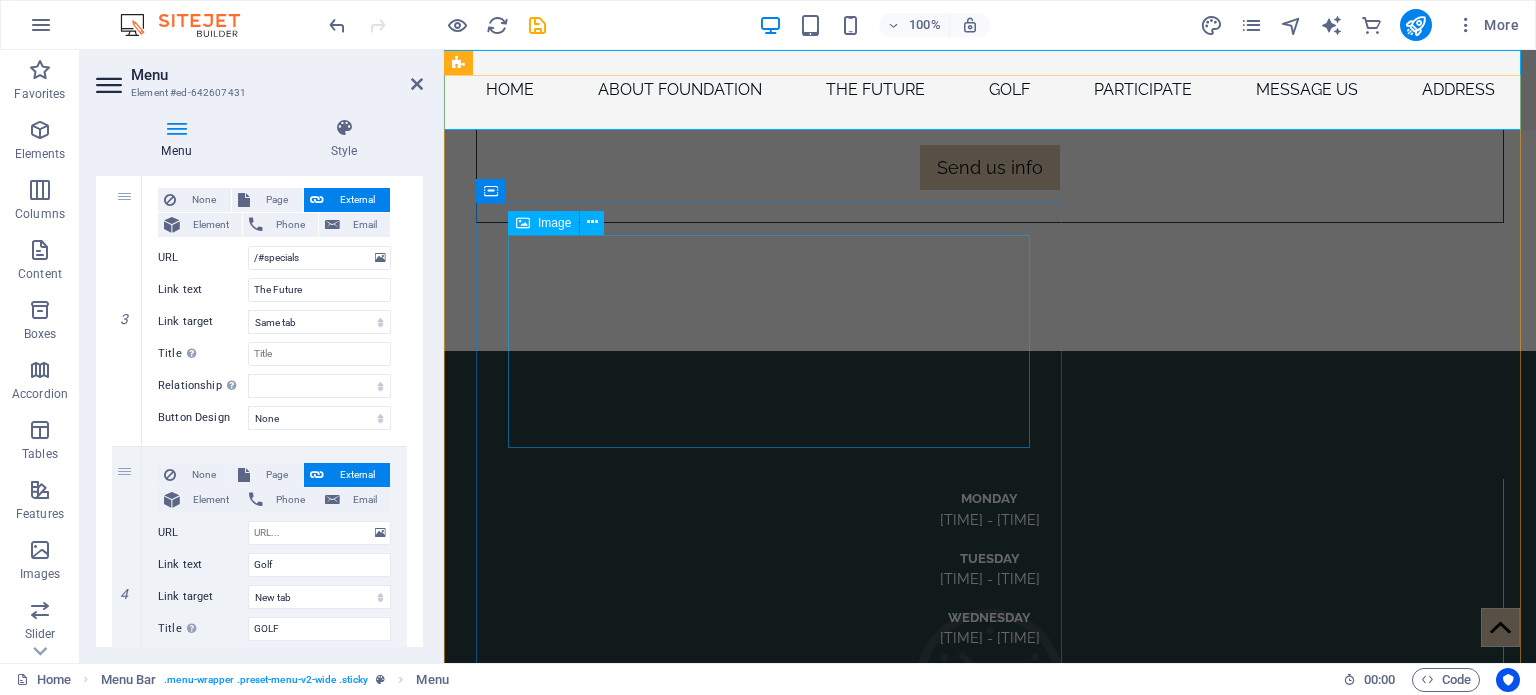 click at bounding box center (1030, 11863) 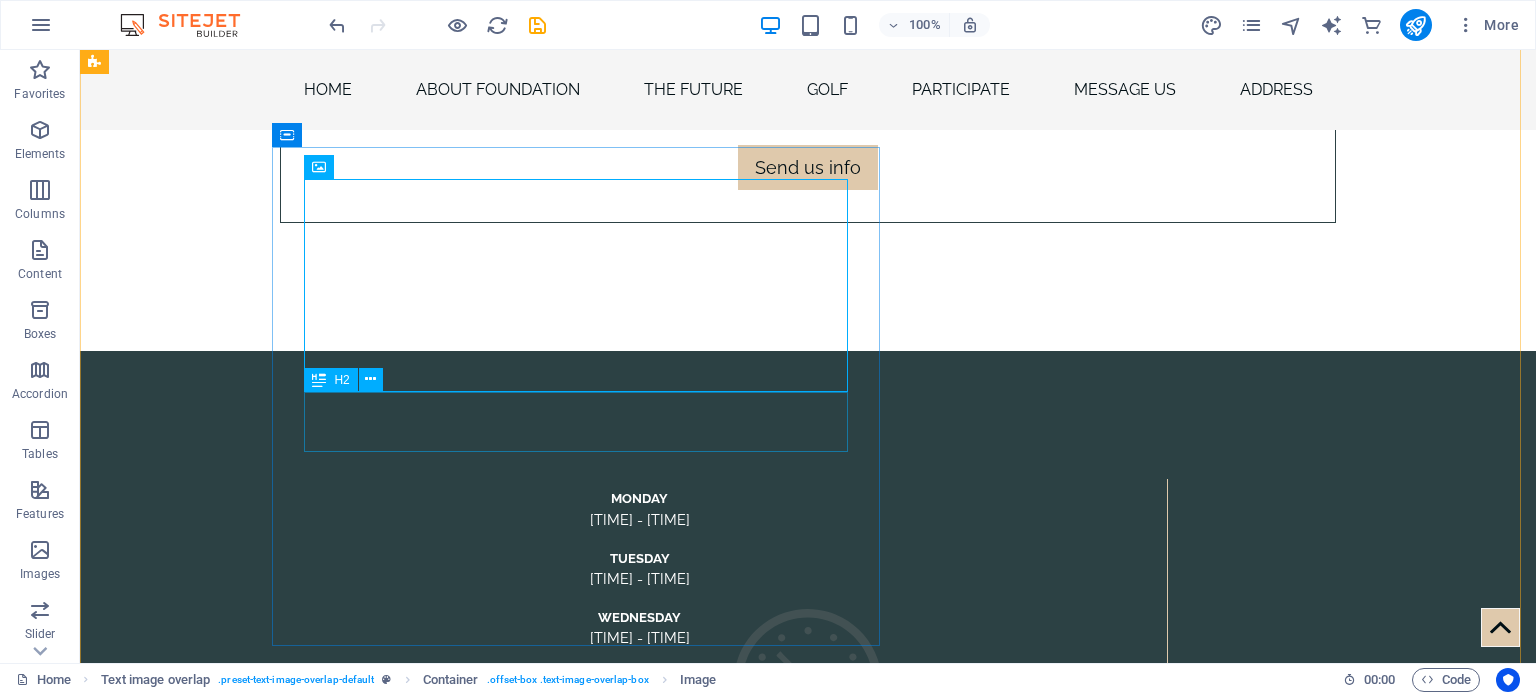 scroll, scrollTop: 9538, scrollLeft: 0, axis: vertical 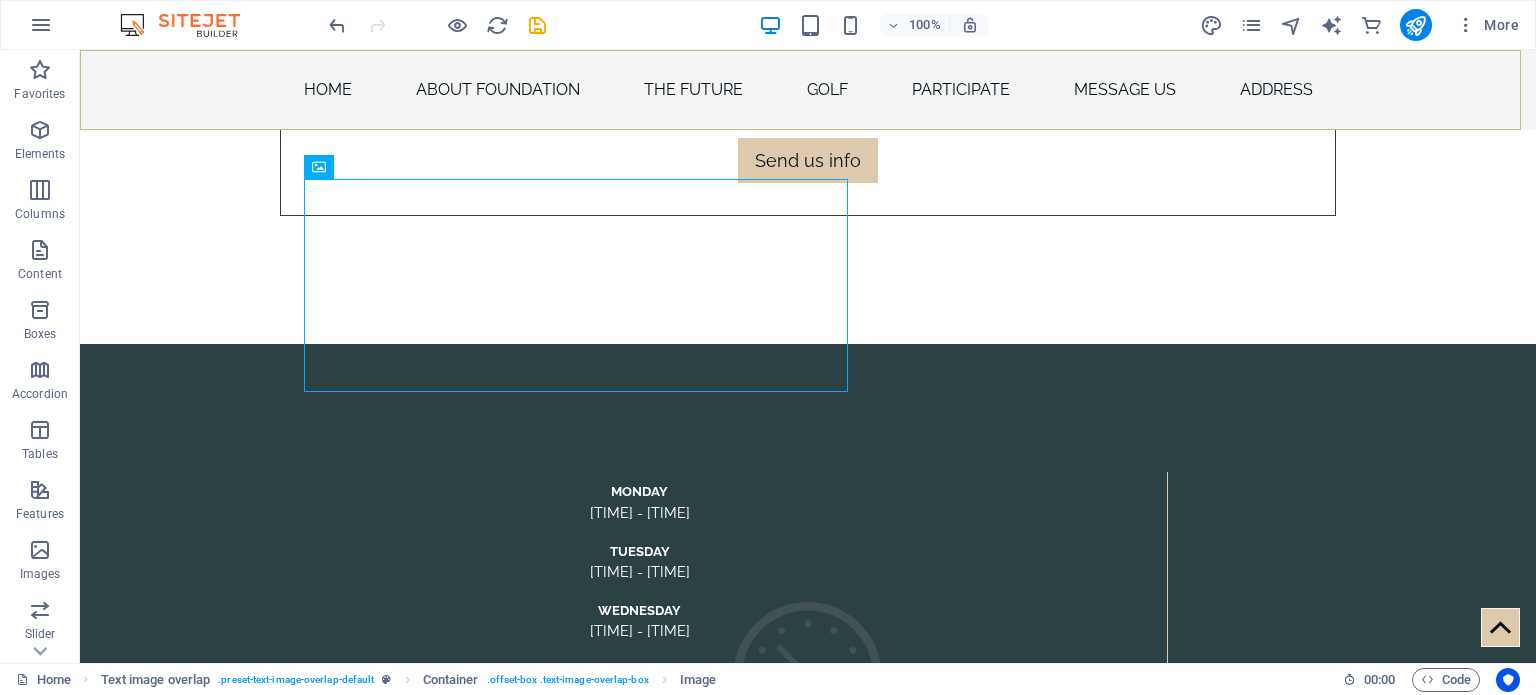 click on "Home About Foundation The Future Golf participate message us address" at bounding box center [808, 90] 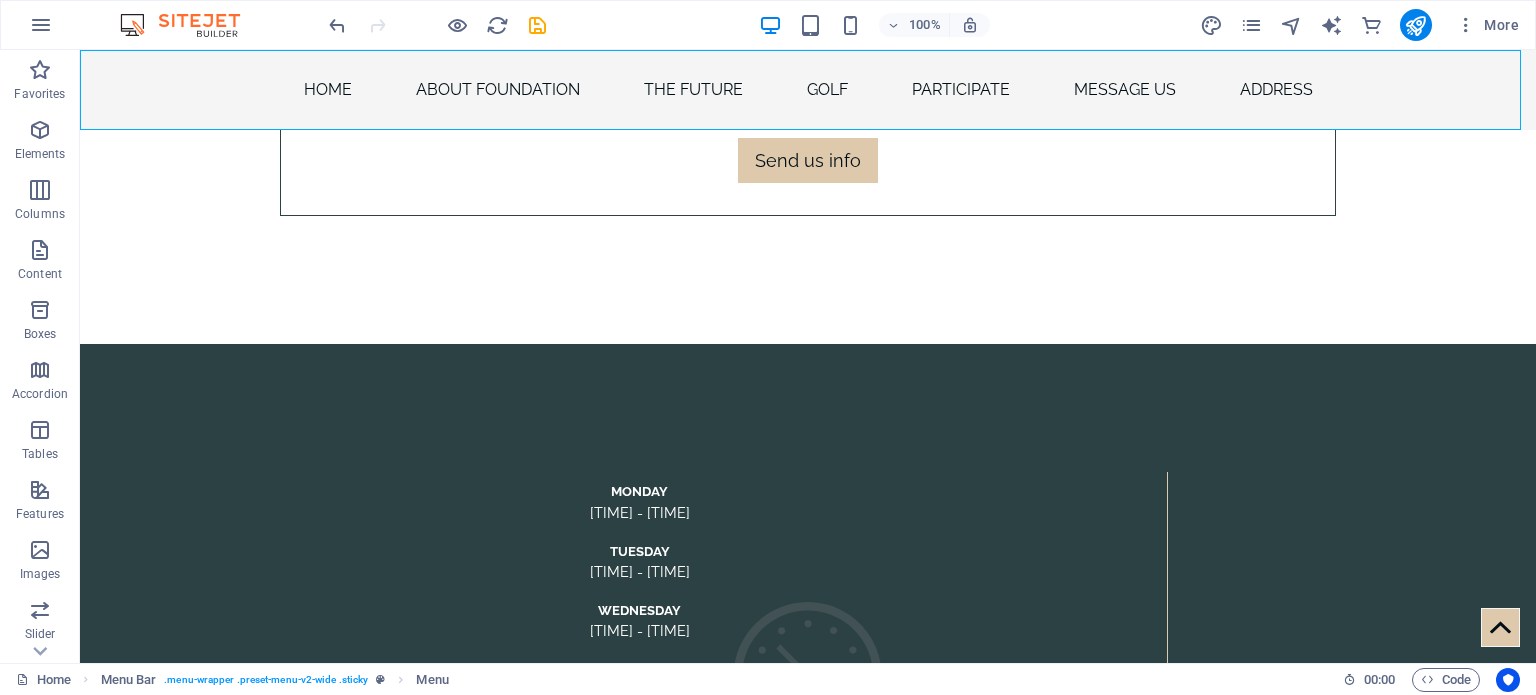 click on "Home About Foundation The Future Golf participate message us address" at bounding box center [808, 90] 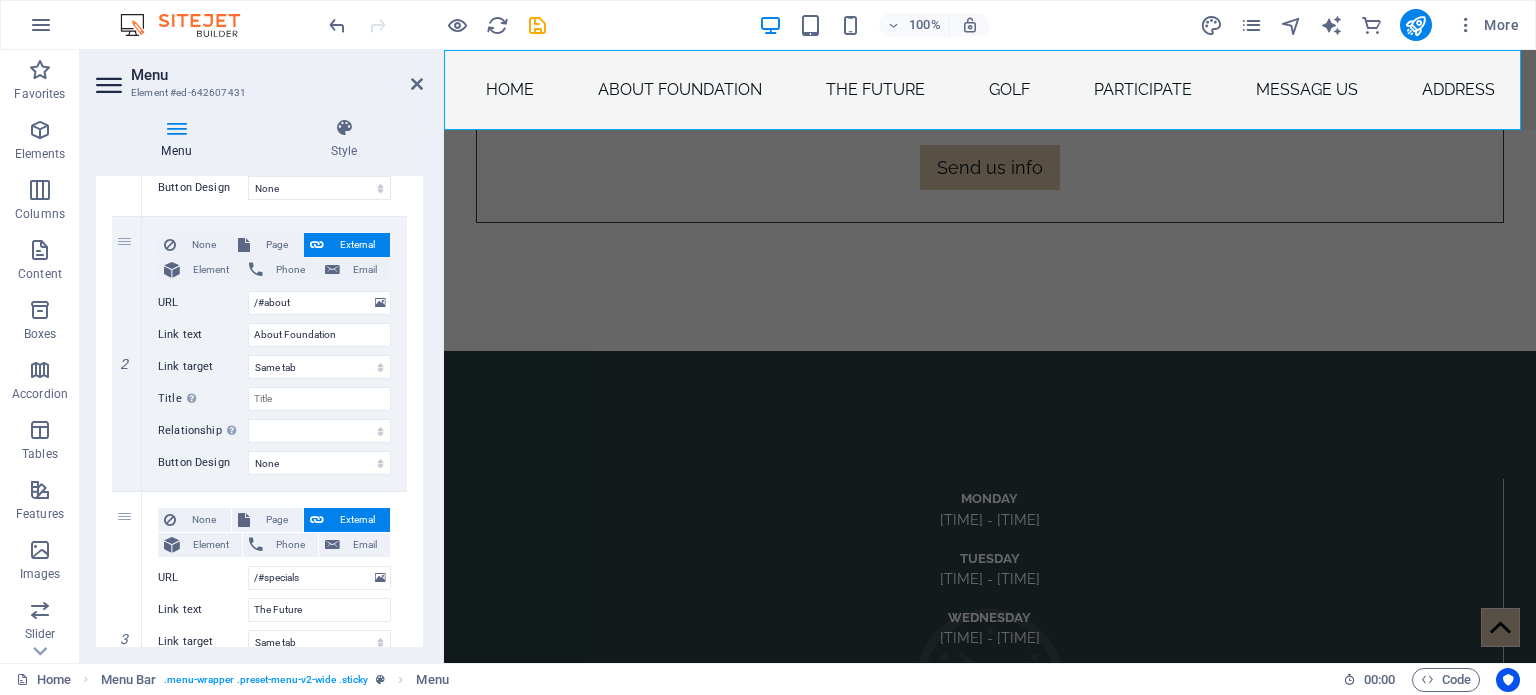 scroll, scrollTop: 419, scrollLeft: 0, axis: vertical 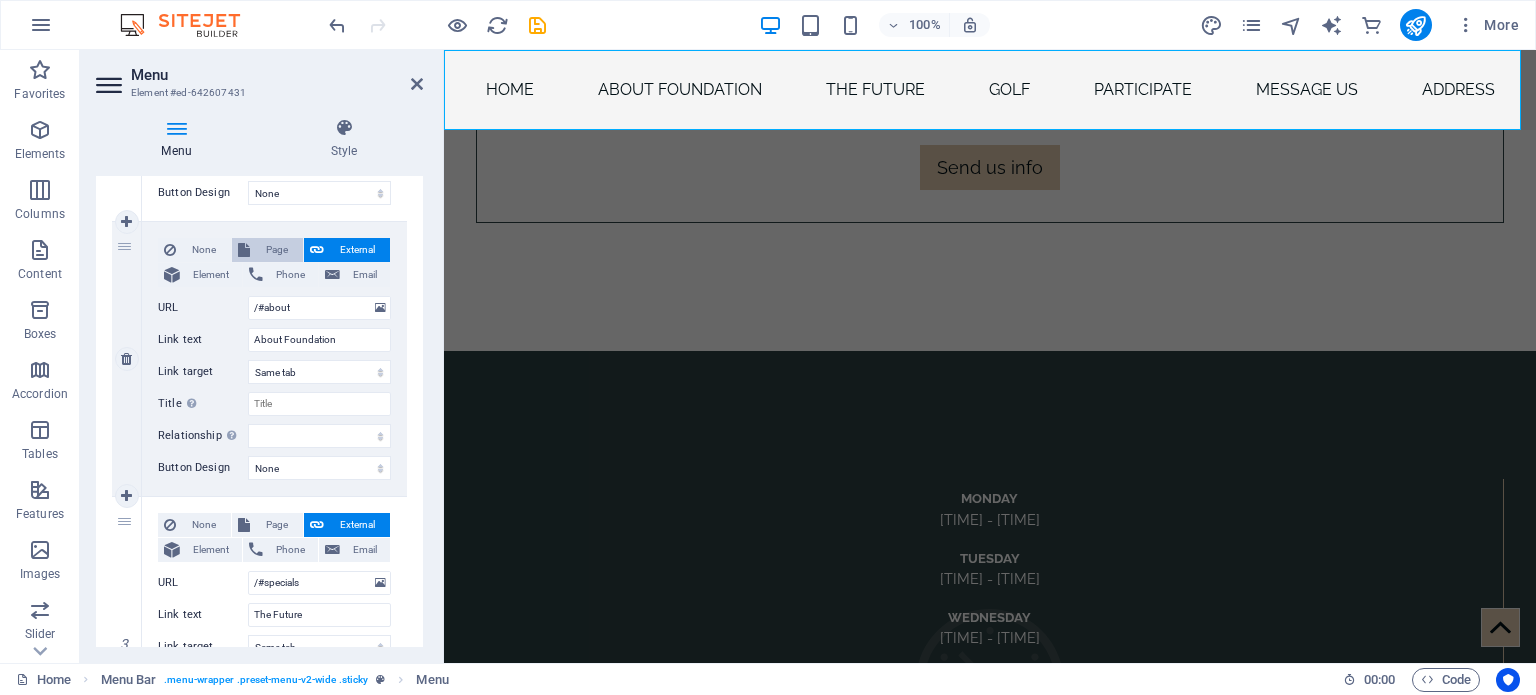 click at bounding box center (244, 250) 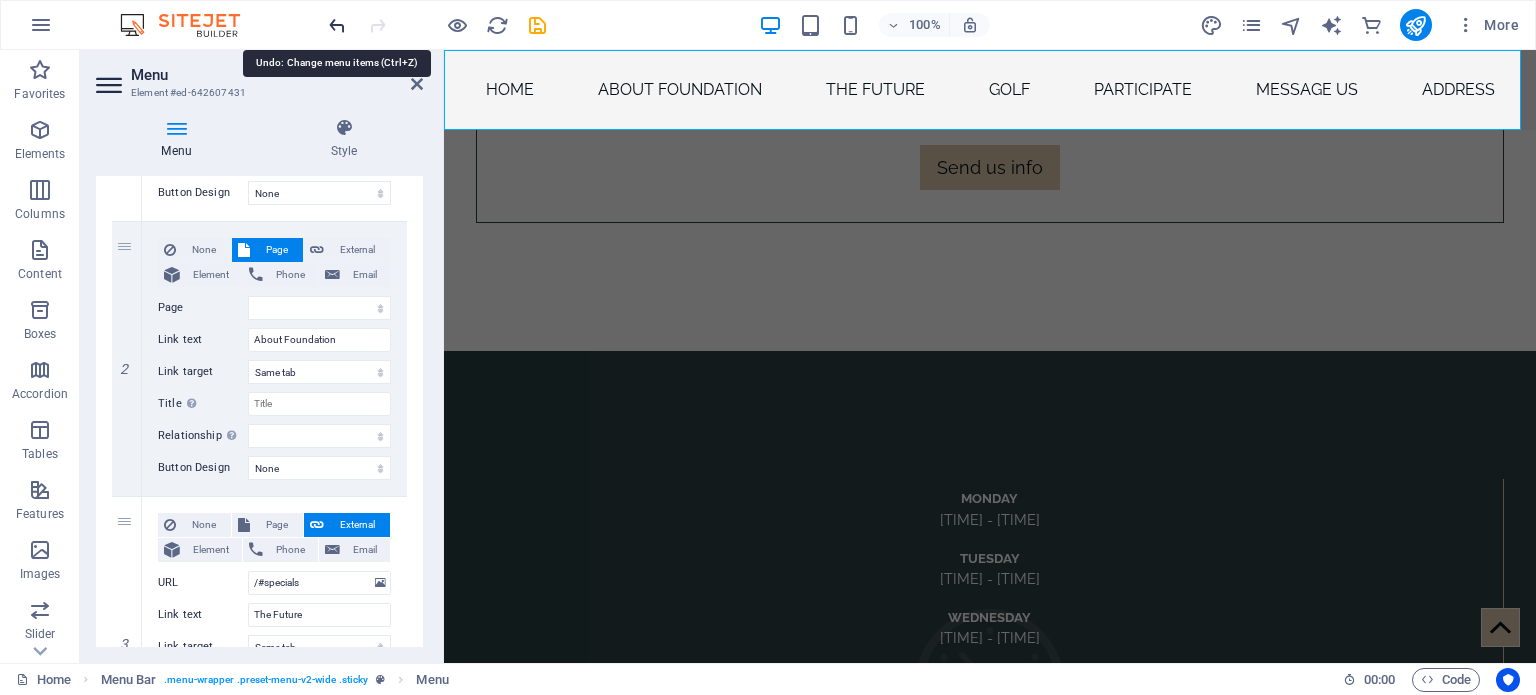click at bounding box center [337, 25] 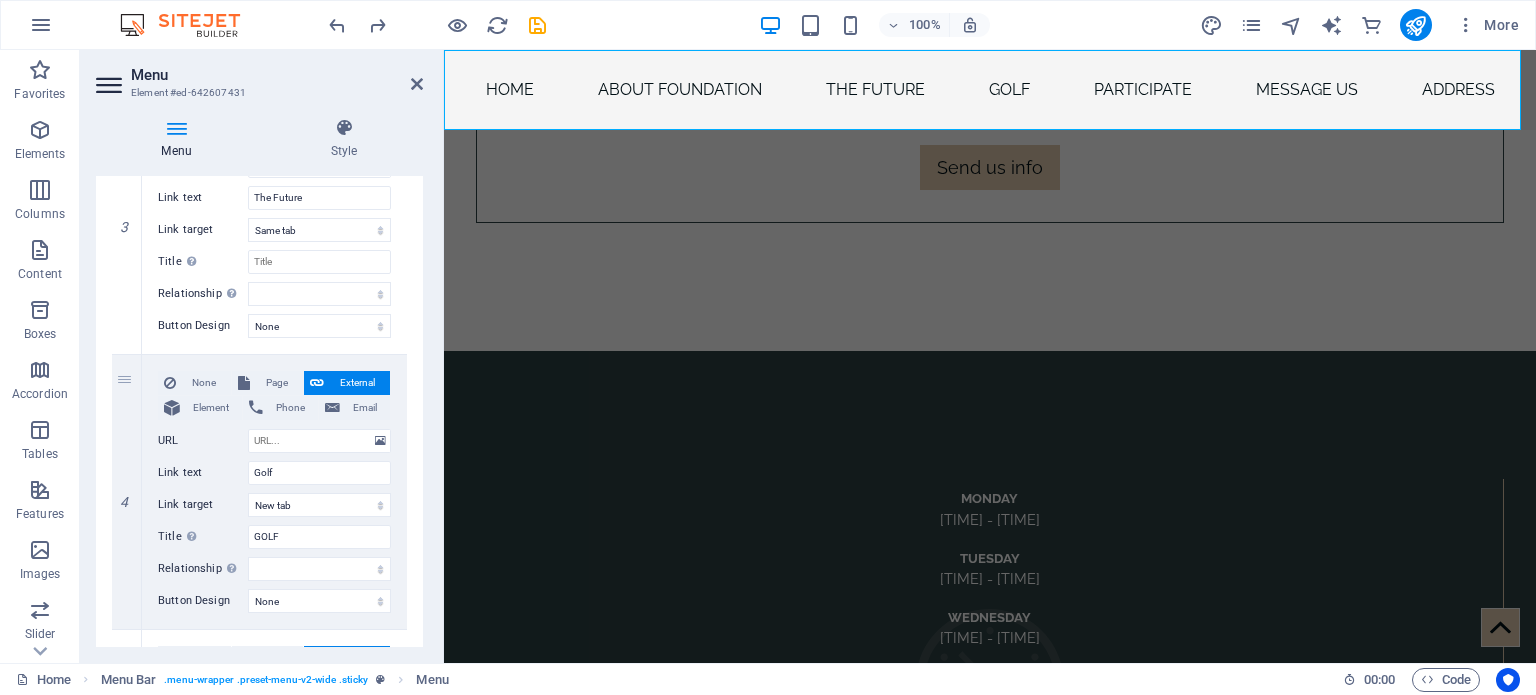 scroll, scrollTop: 839, scrollLeft: 0, axis: vertical 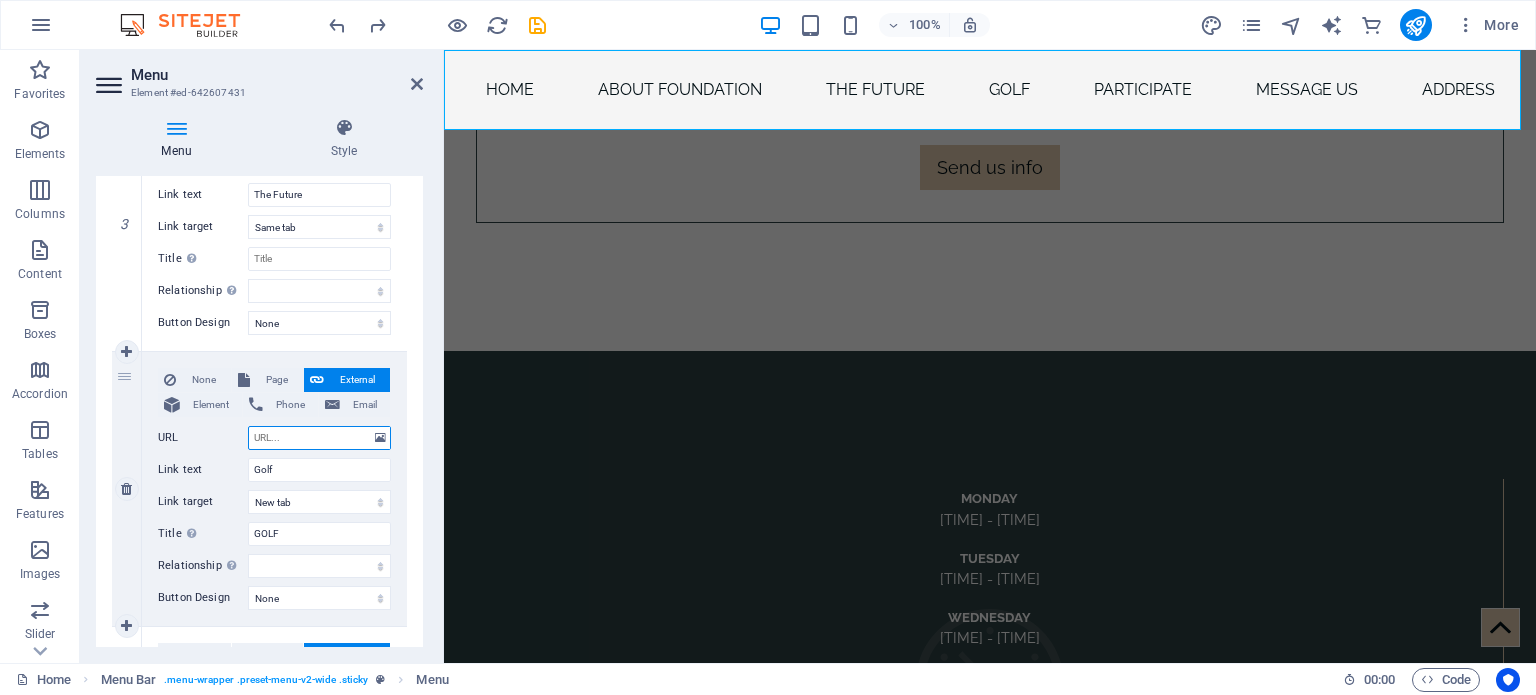 click on "URL" at bounding box center (319, 438) 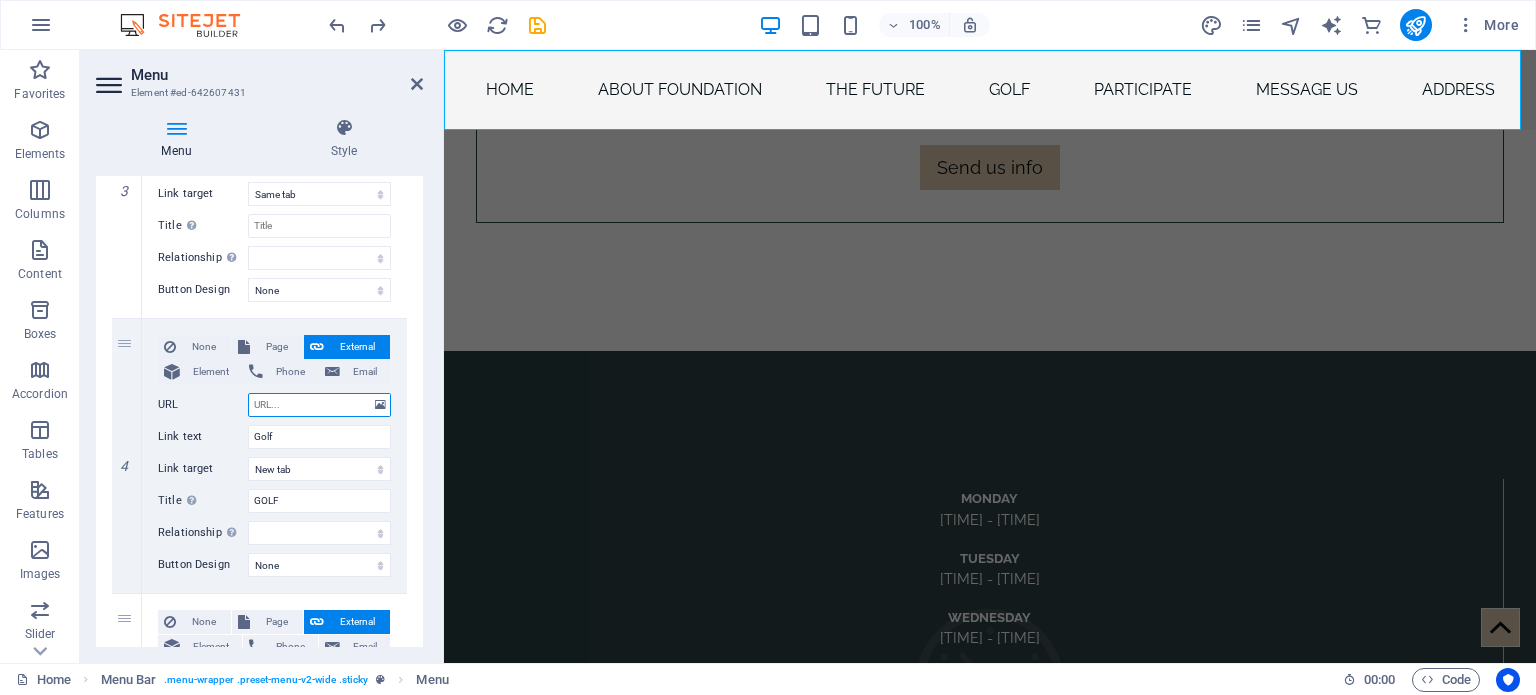 scroll, scrollTop: 868, scrollLeft: 0, axis: vertical 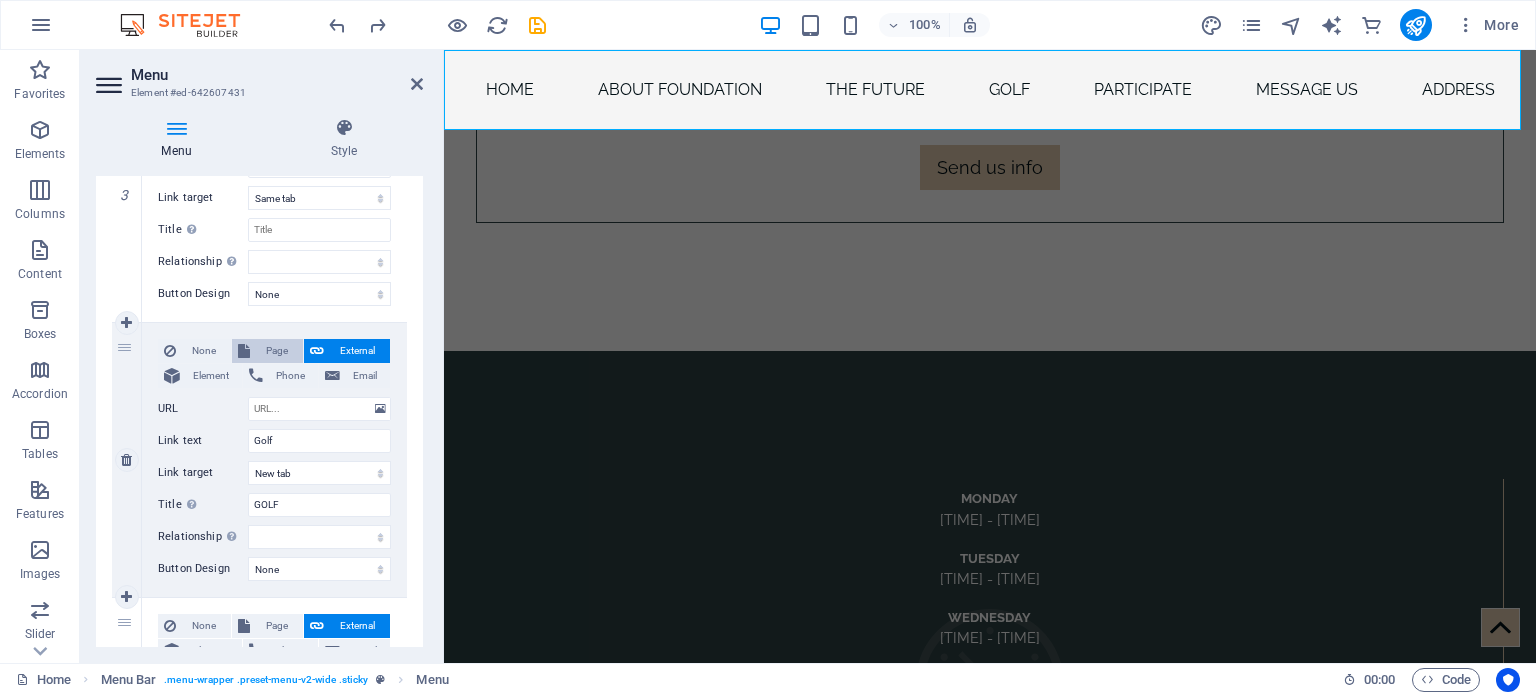 click on "Page" at bounding box center [276, 351] 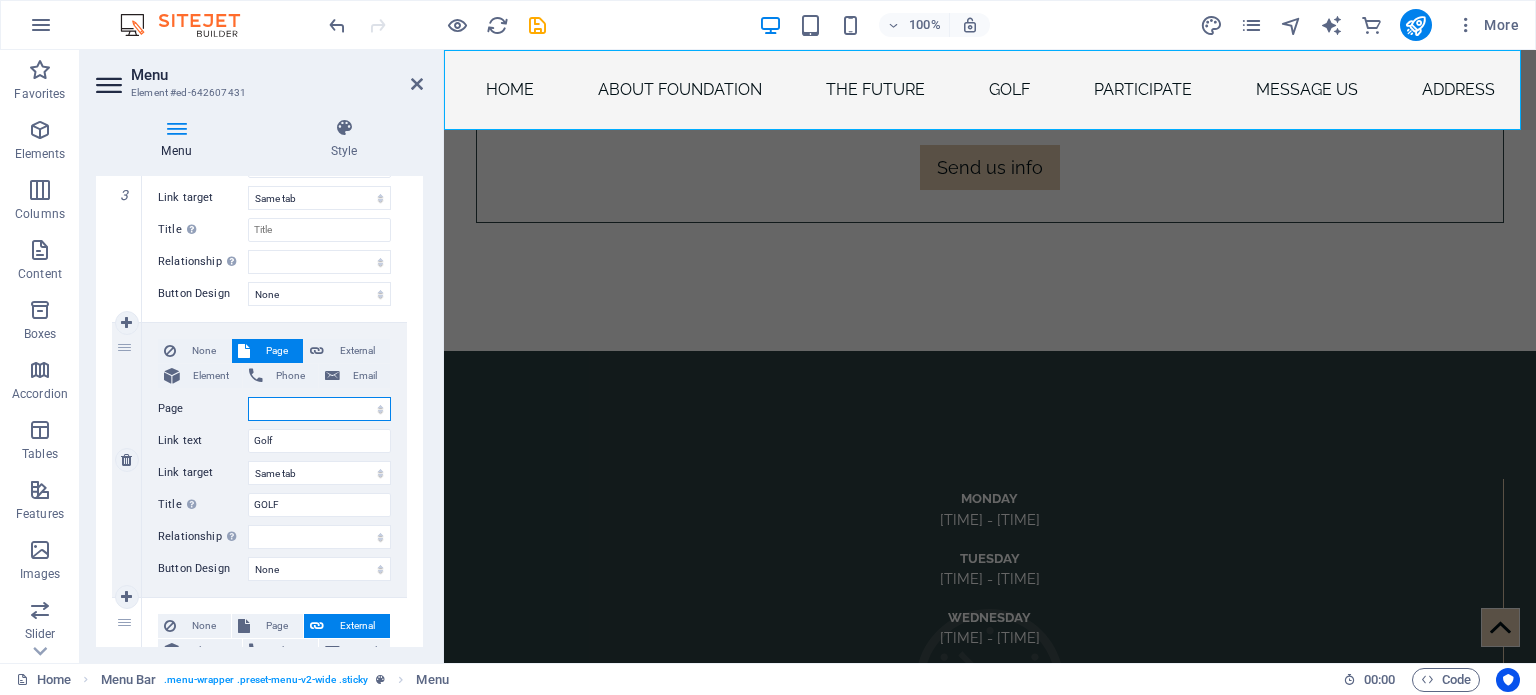 click on "Home Subpage Legal Notice Privacy" at bounding box center [319, 409] 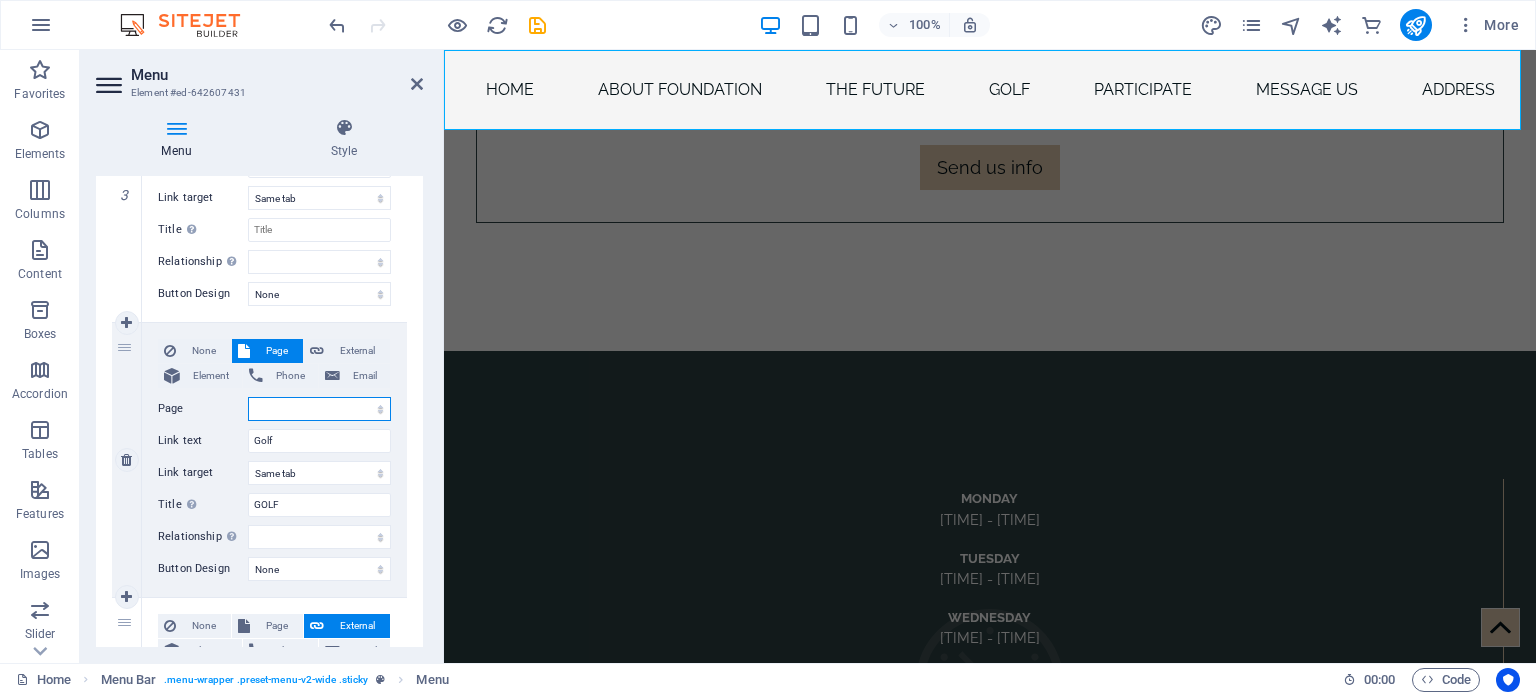 click on "Home Subpage Legal Notice Privacy" at bounding box center (319, 409) 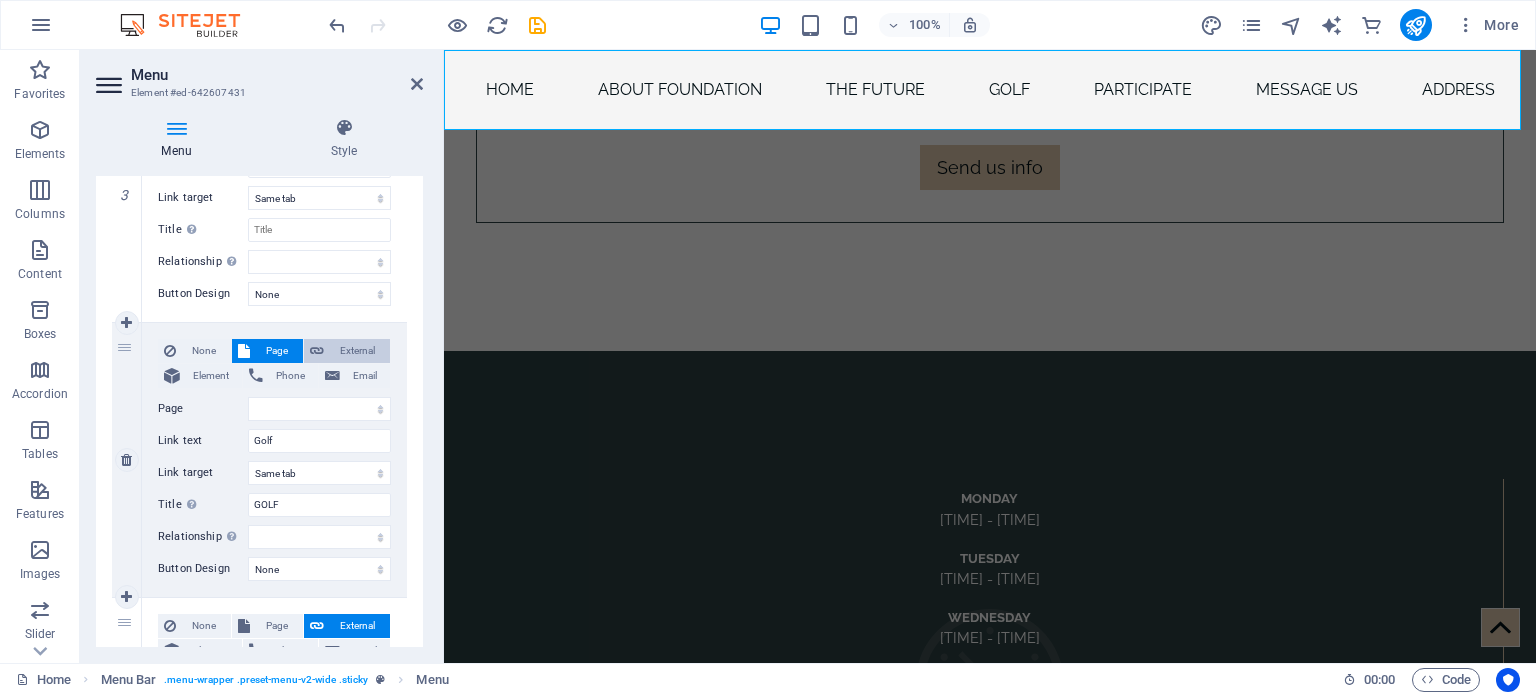 click on "External" at bounding box center (357, 351) 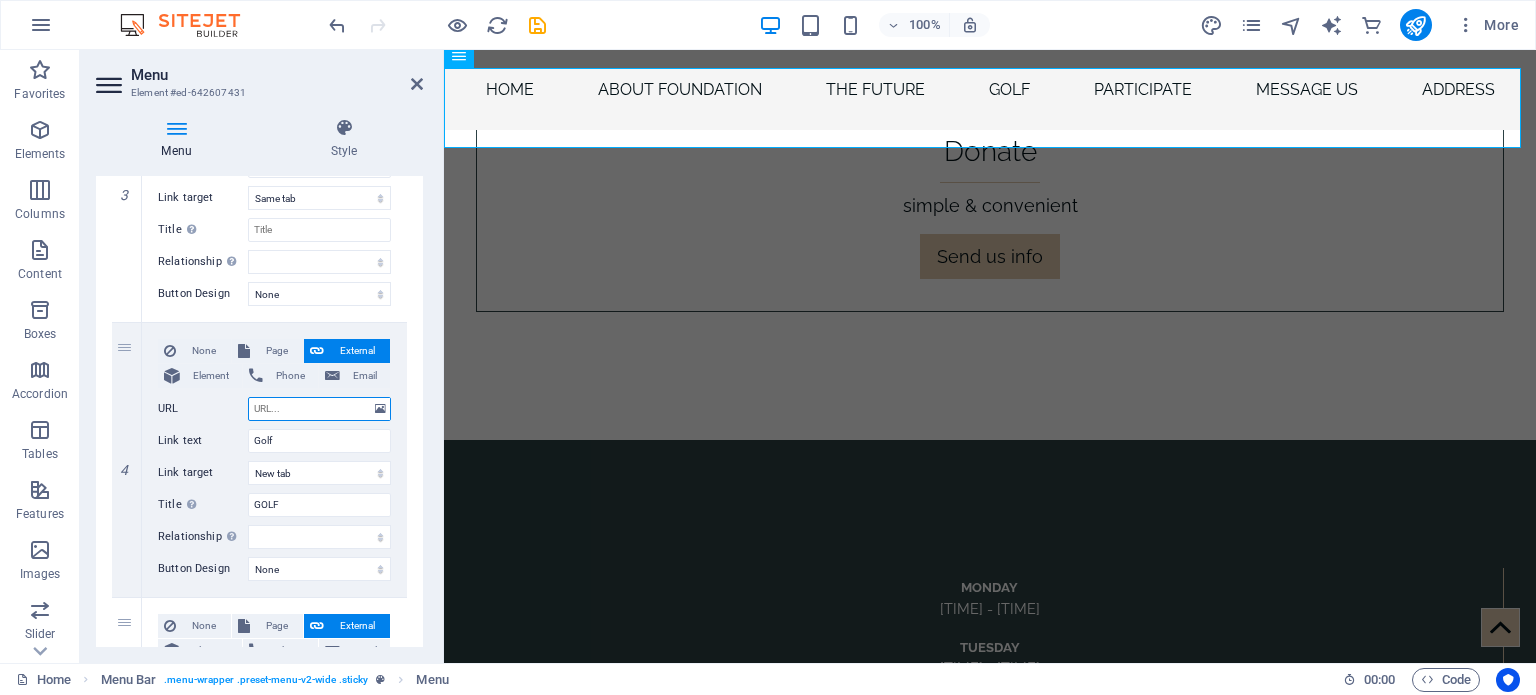 scroll, scrollTop: 9391, scrollLeft: 0, axis: vertical 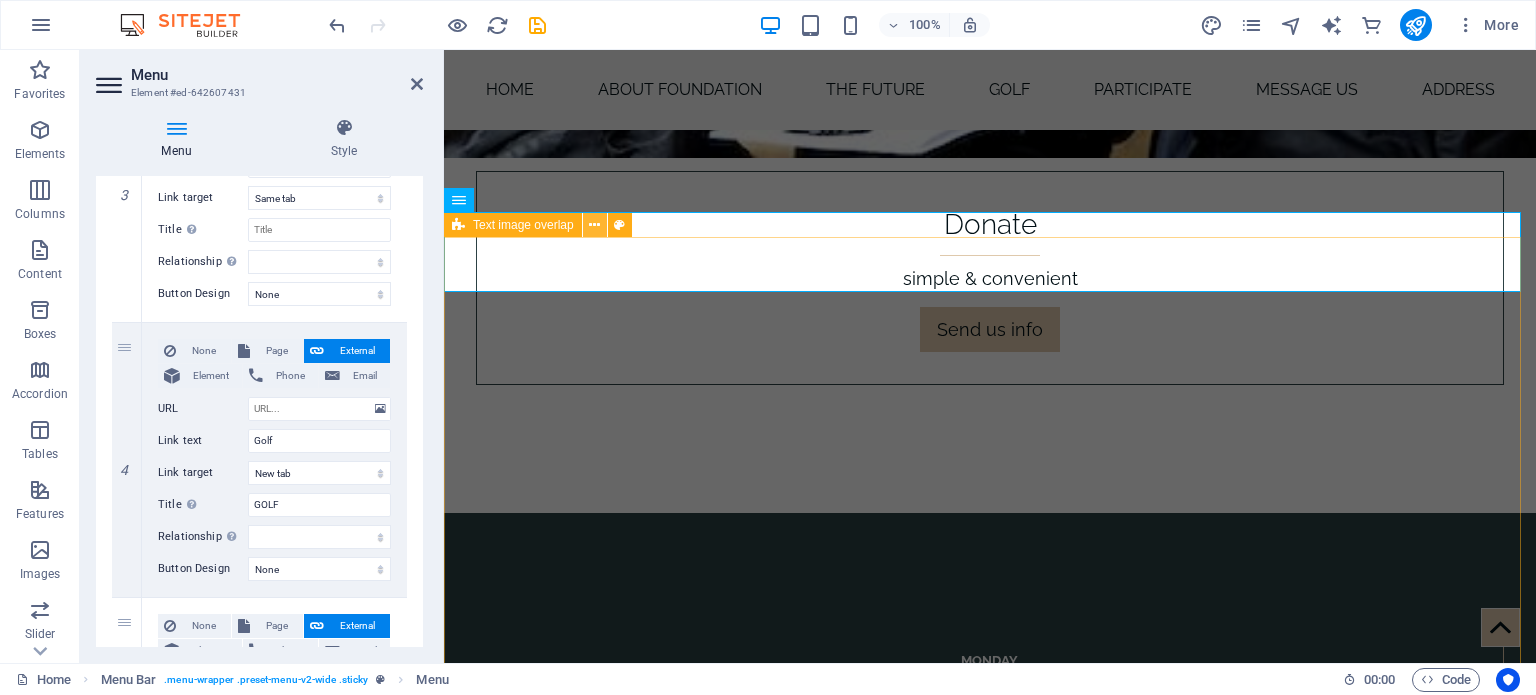 click at bounding box center (594, 225) 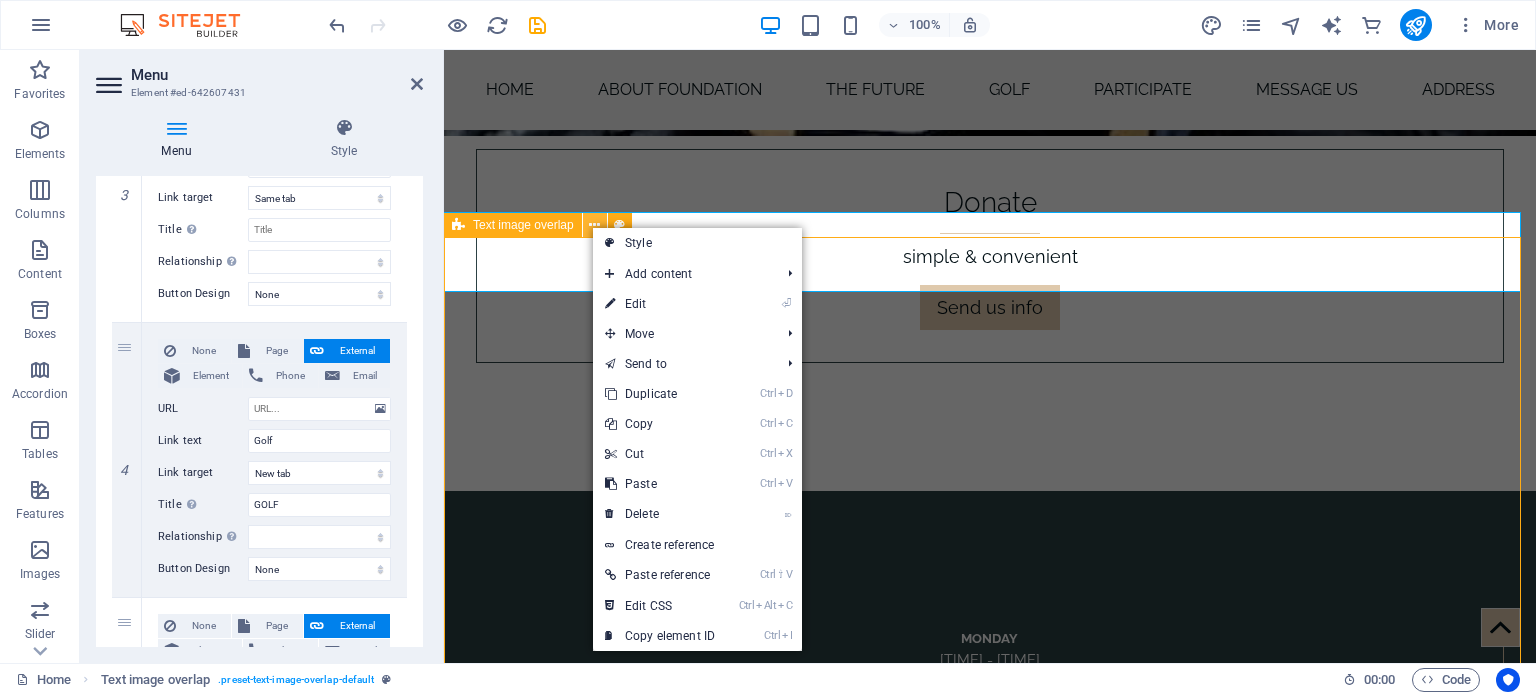 scroll, scrollTop: 9303, scrollLeft: 0, axis: vertical 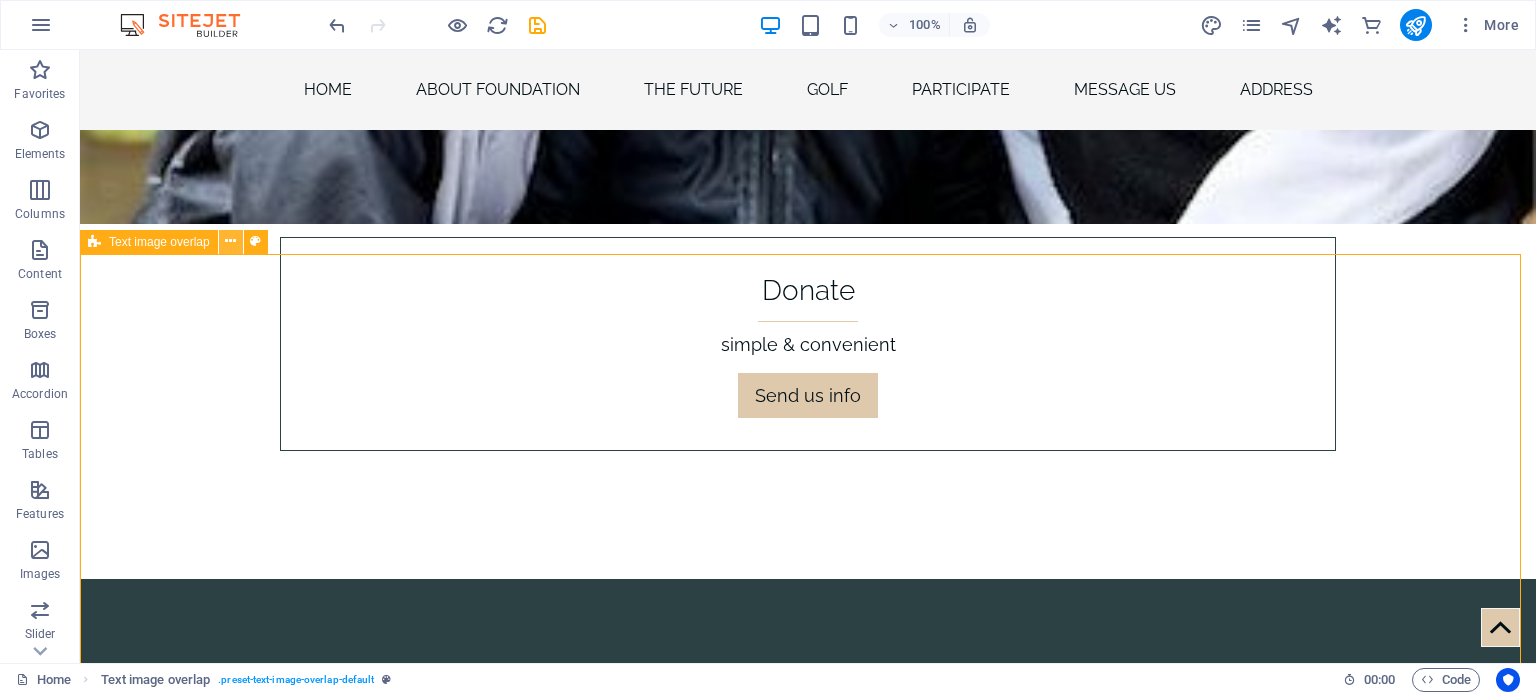 click at bounding box center [230, 241] 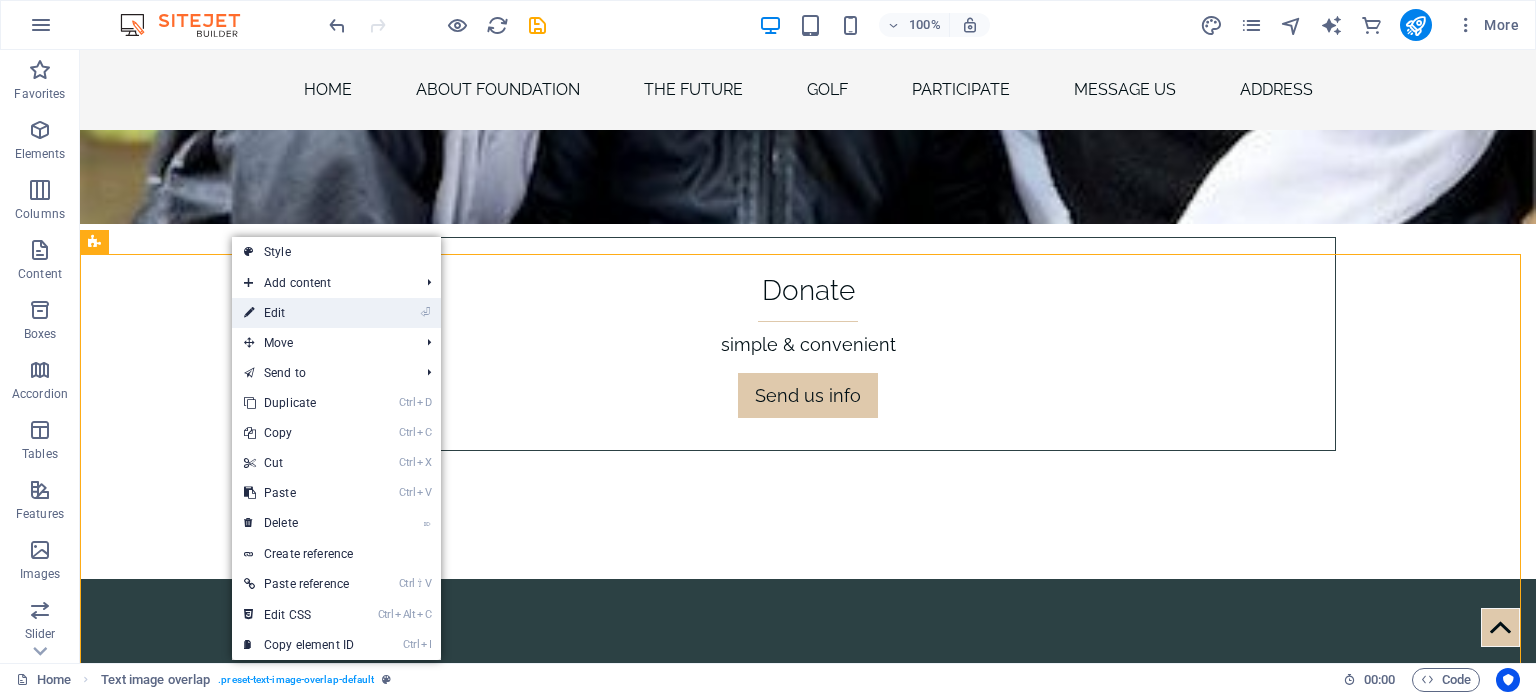 click on "⏎  Edit" at bounding box center (299, 313) 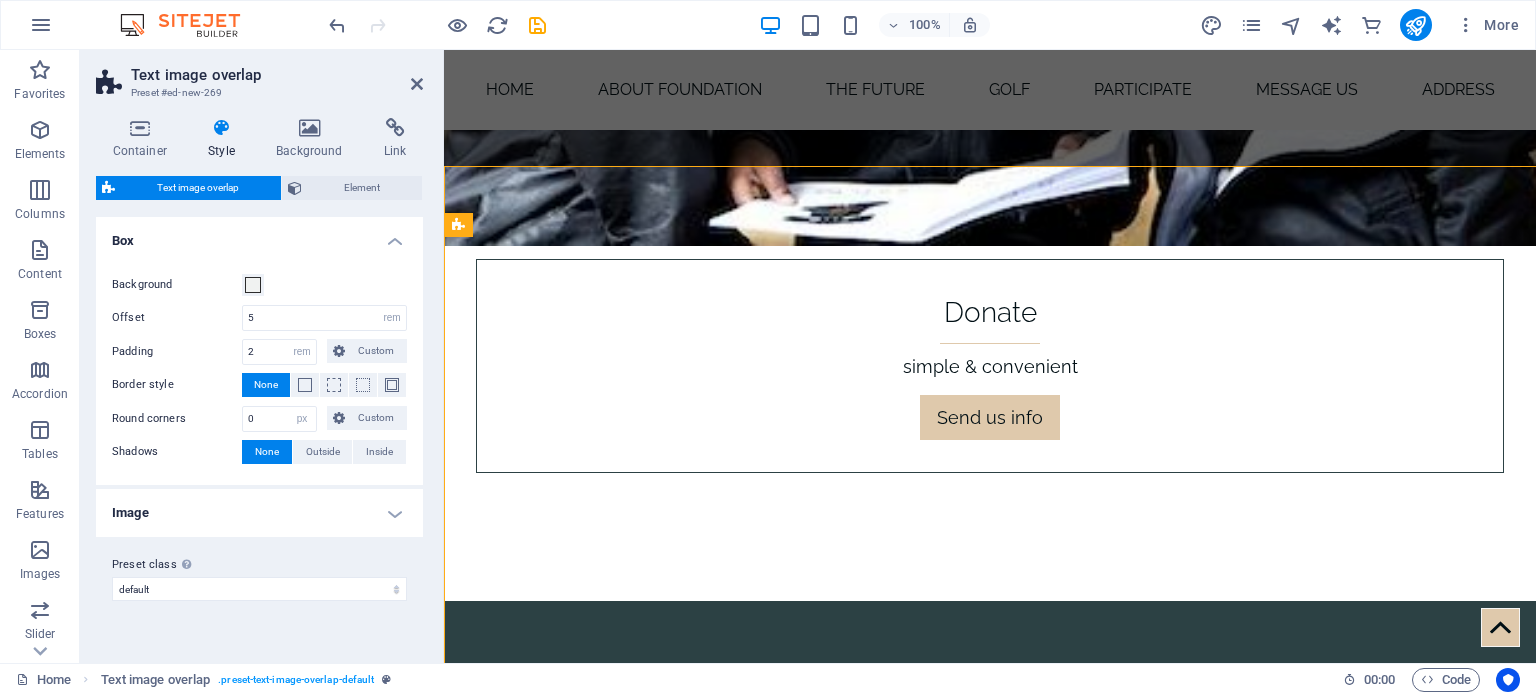 scroll, scrollTop: 9391, scrollLeft: 0, axis: vertical 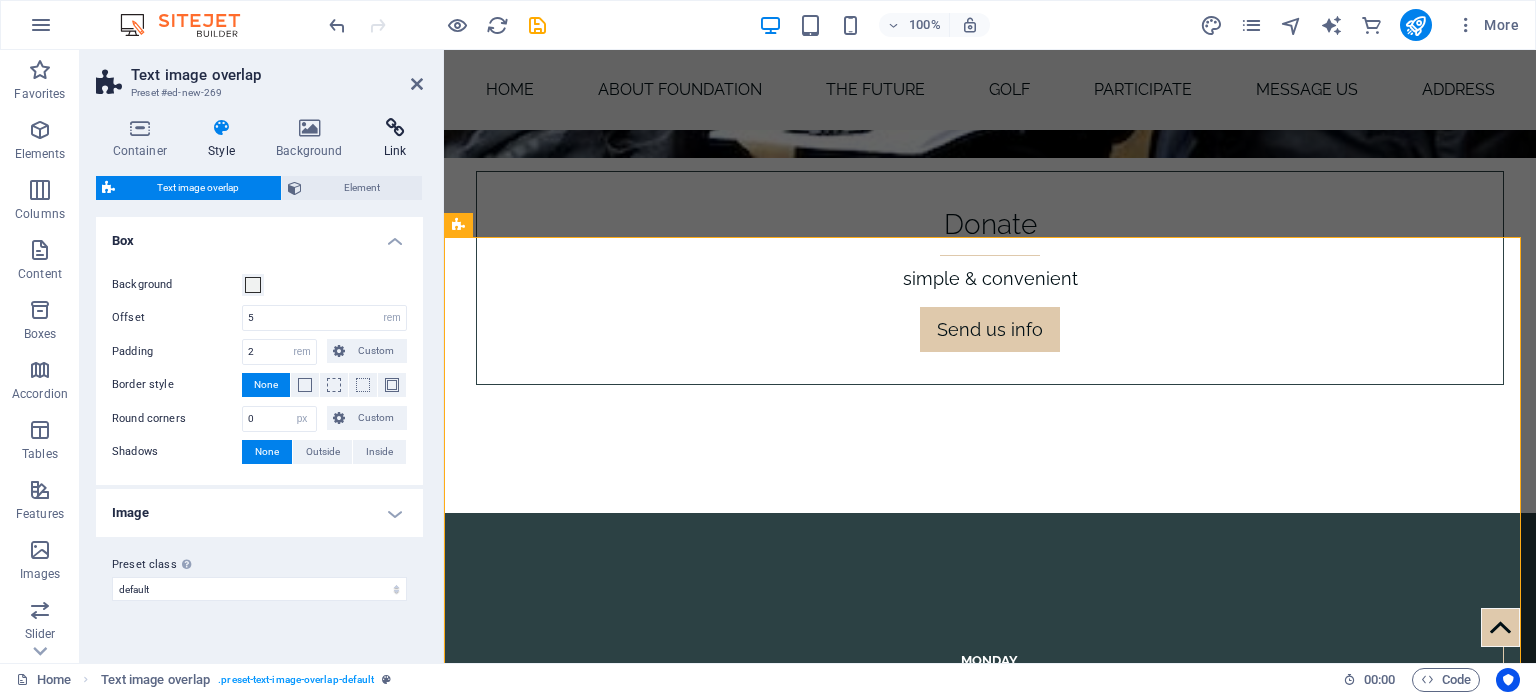 click at bounding box center [395, 128] 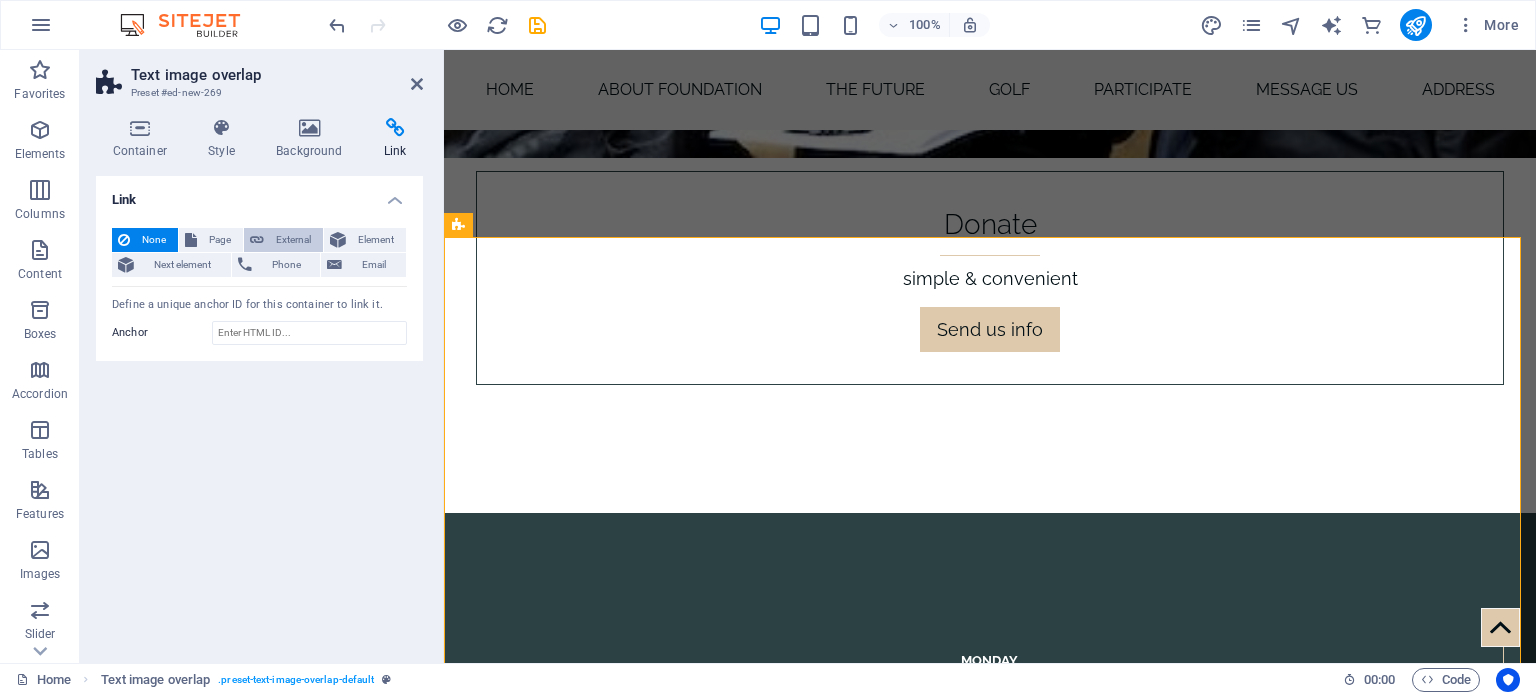 click on "External" at bounding box center (293, 240) 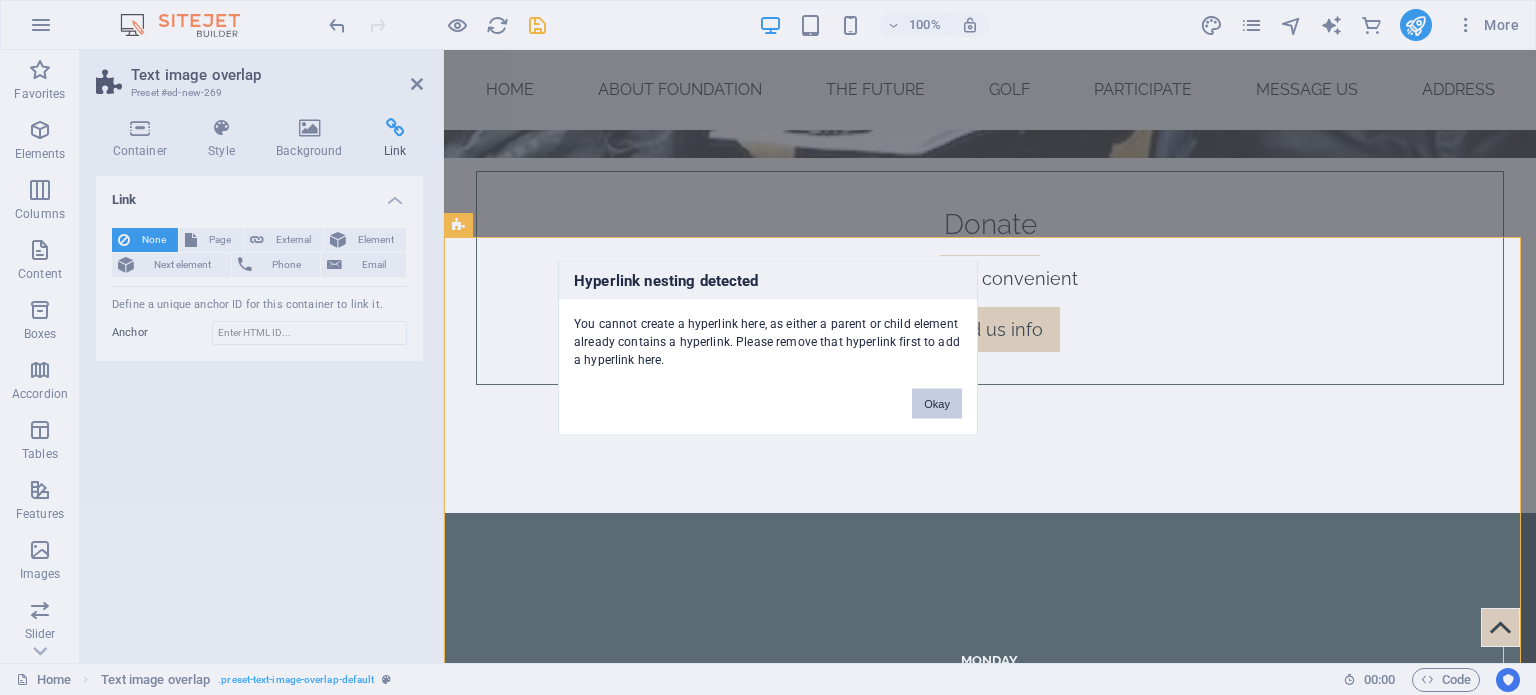 click on "Okay" at bounding box center (937, 403) 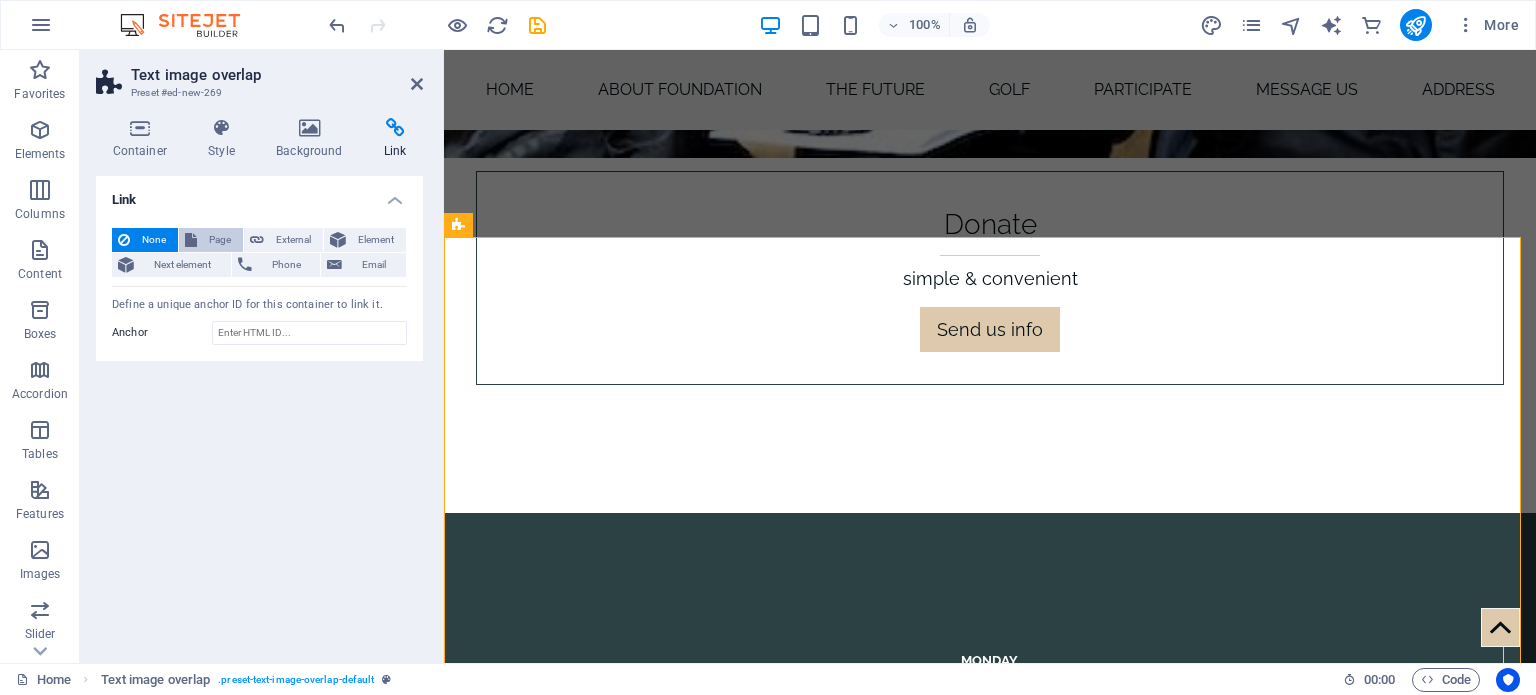 click on "Page" at bounding box center (220, 240) 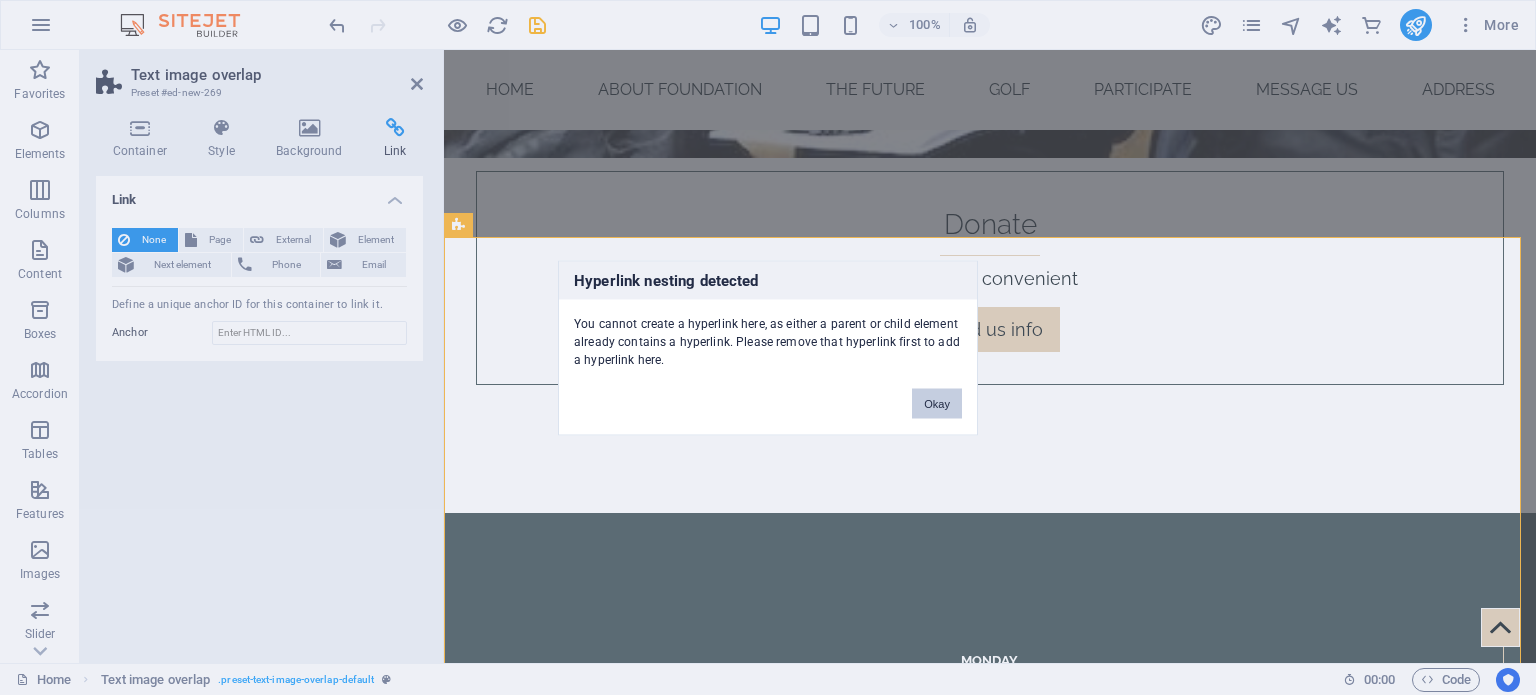 click on "Okay" at bounding box center [937, 403] 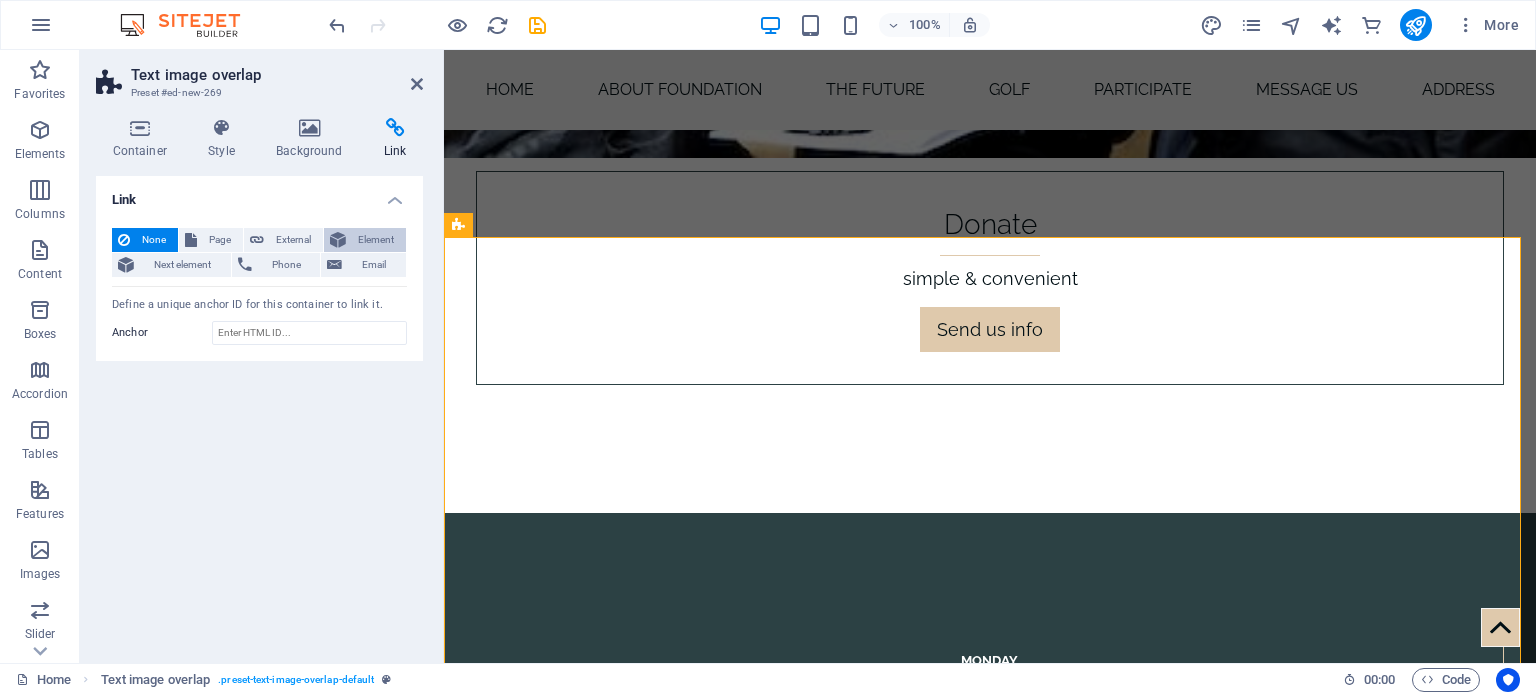 click on "Element" at bounding box center (376, 240) 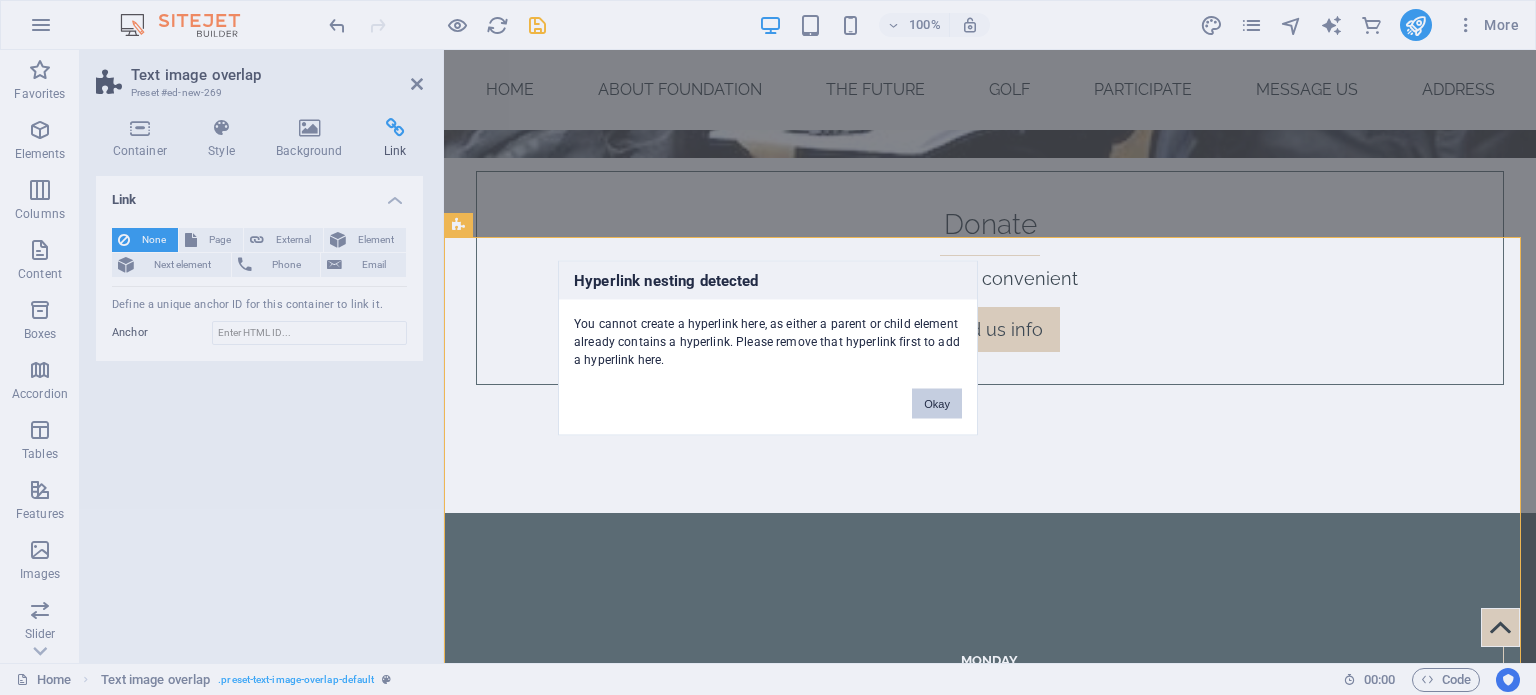 click on "Okay" at bounding box center (937, 403) 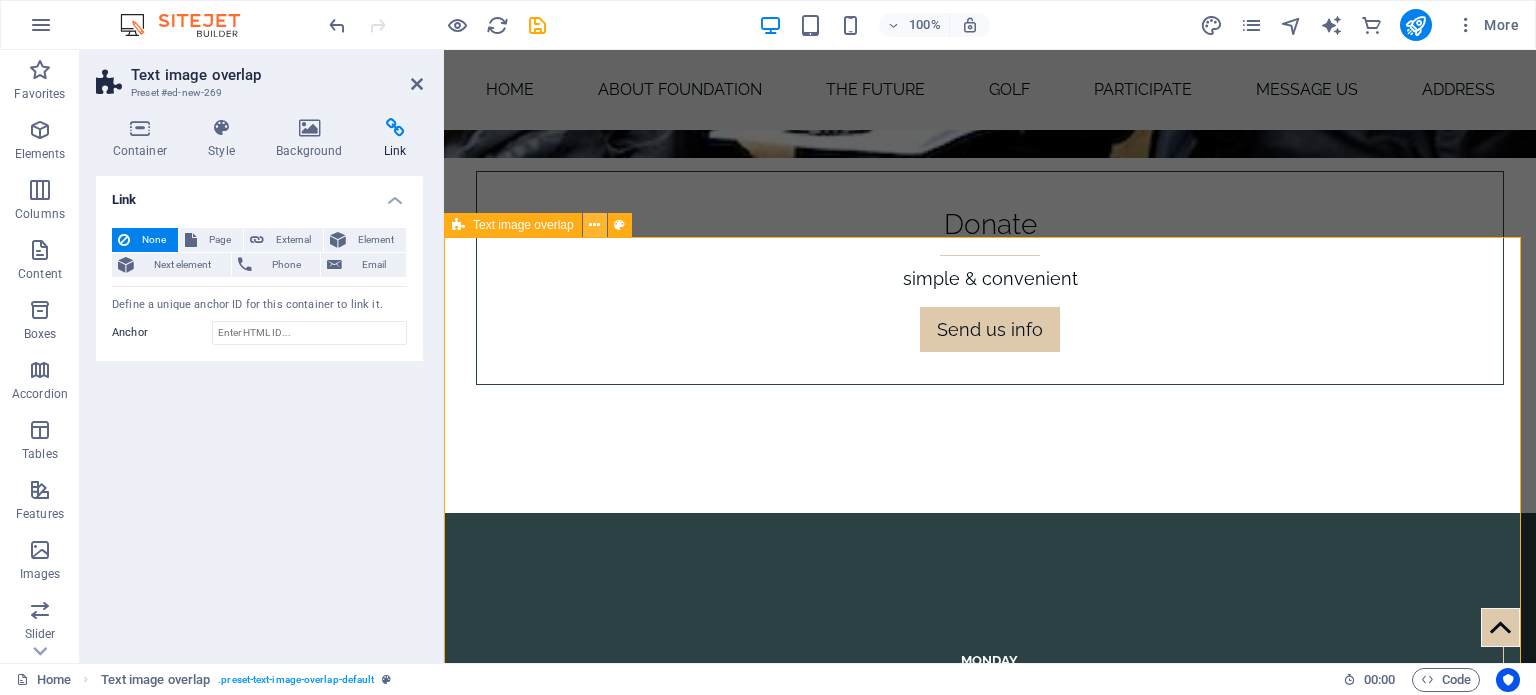 click at bounding box center (594, 225) 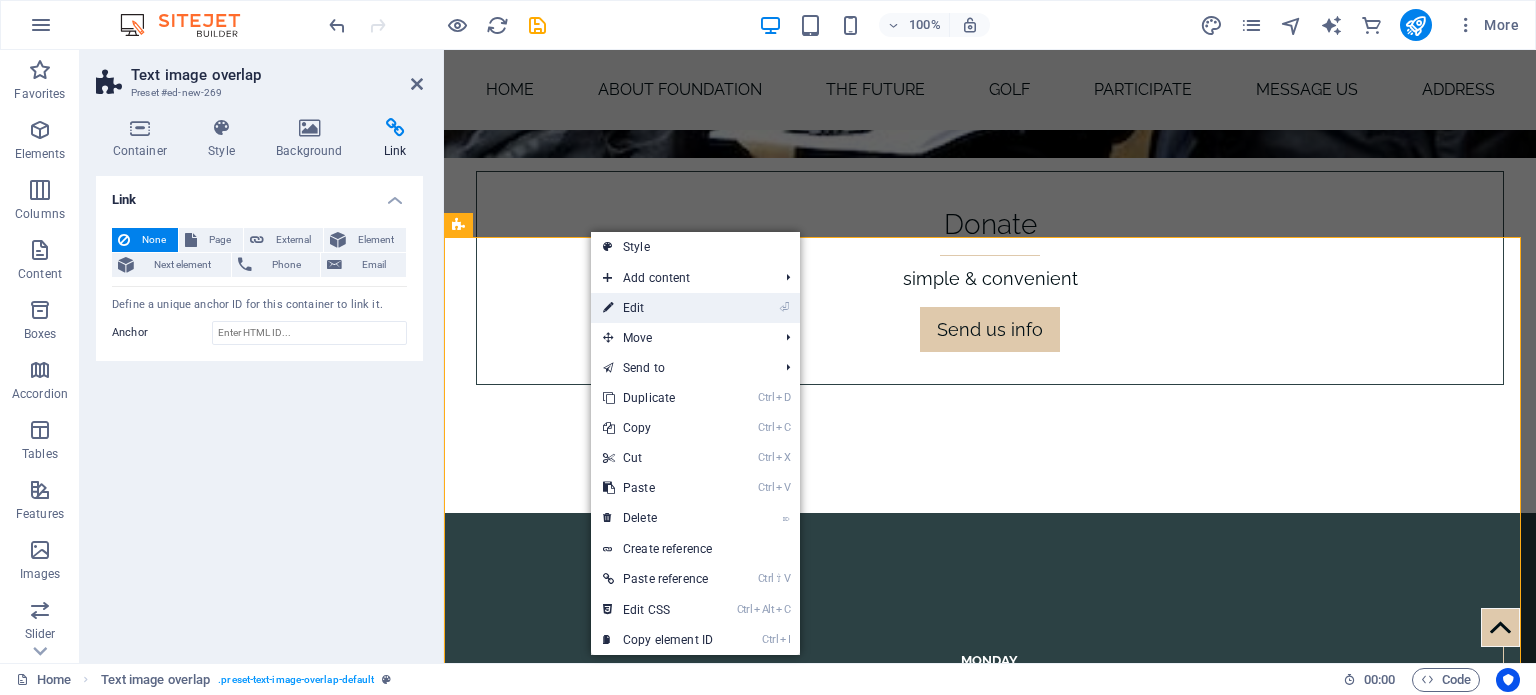 click on "⏎  Edit" at bounding box center (658, 308) 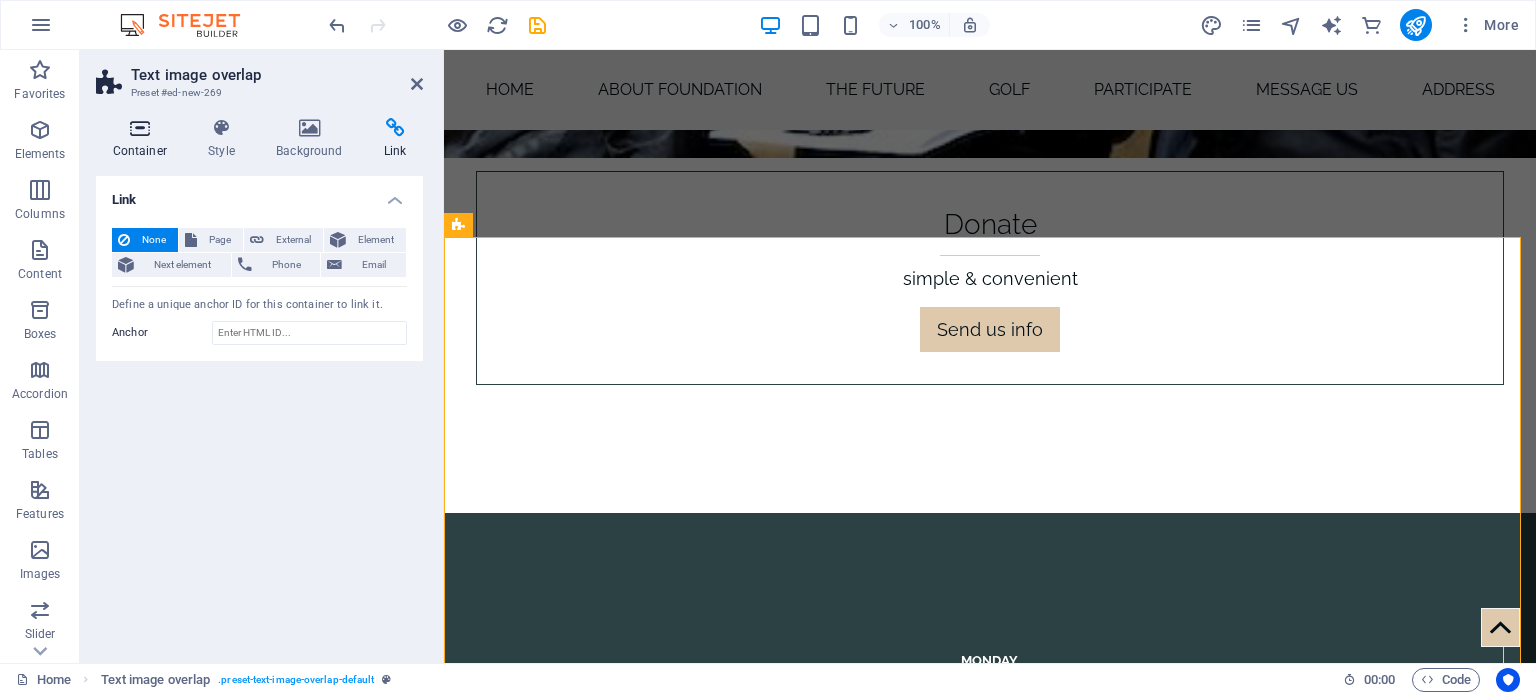 click at bounding box center (140, 128) 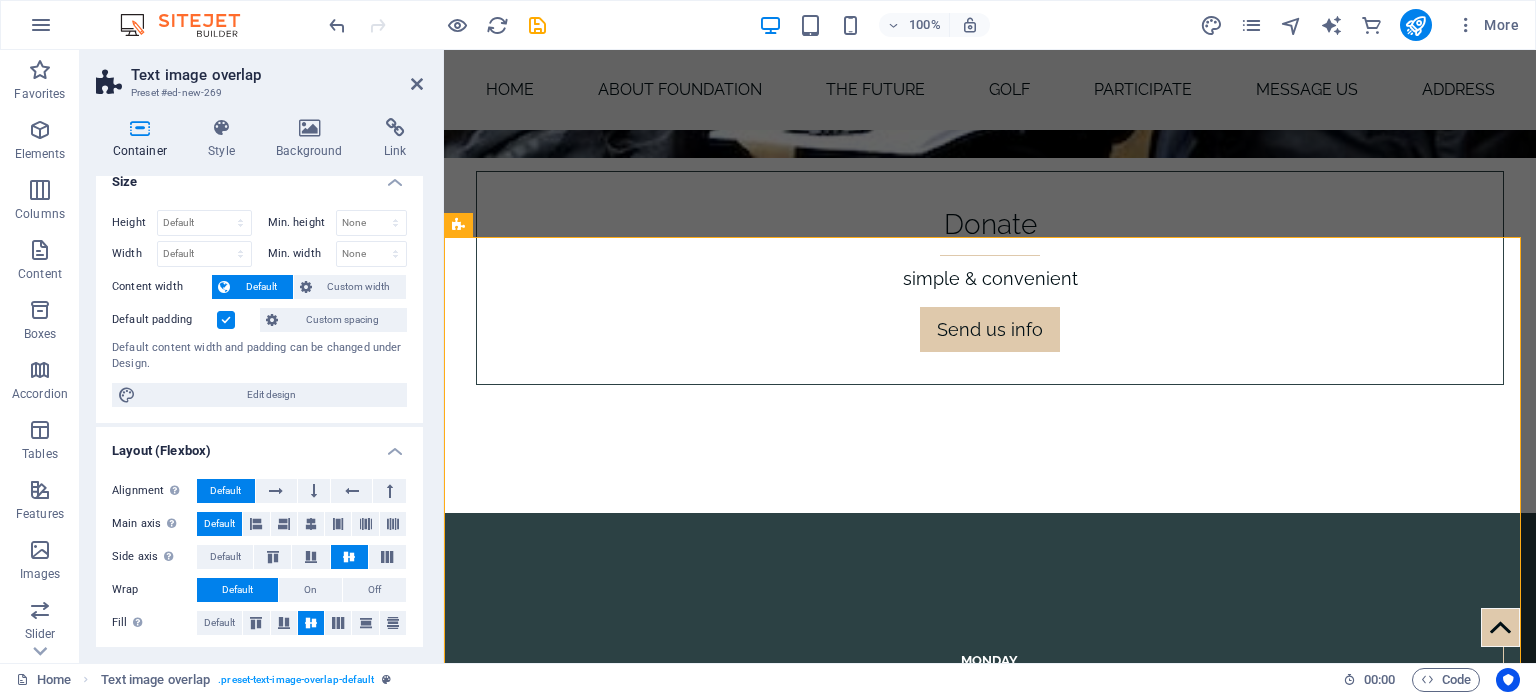 scroll, scrollTop: 0, scrollLeft: 0, axis: both 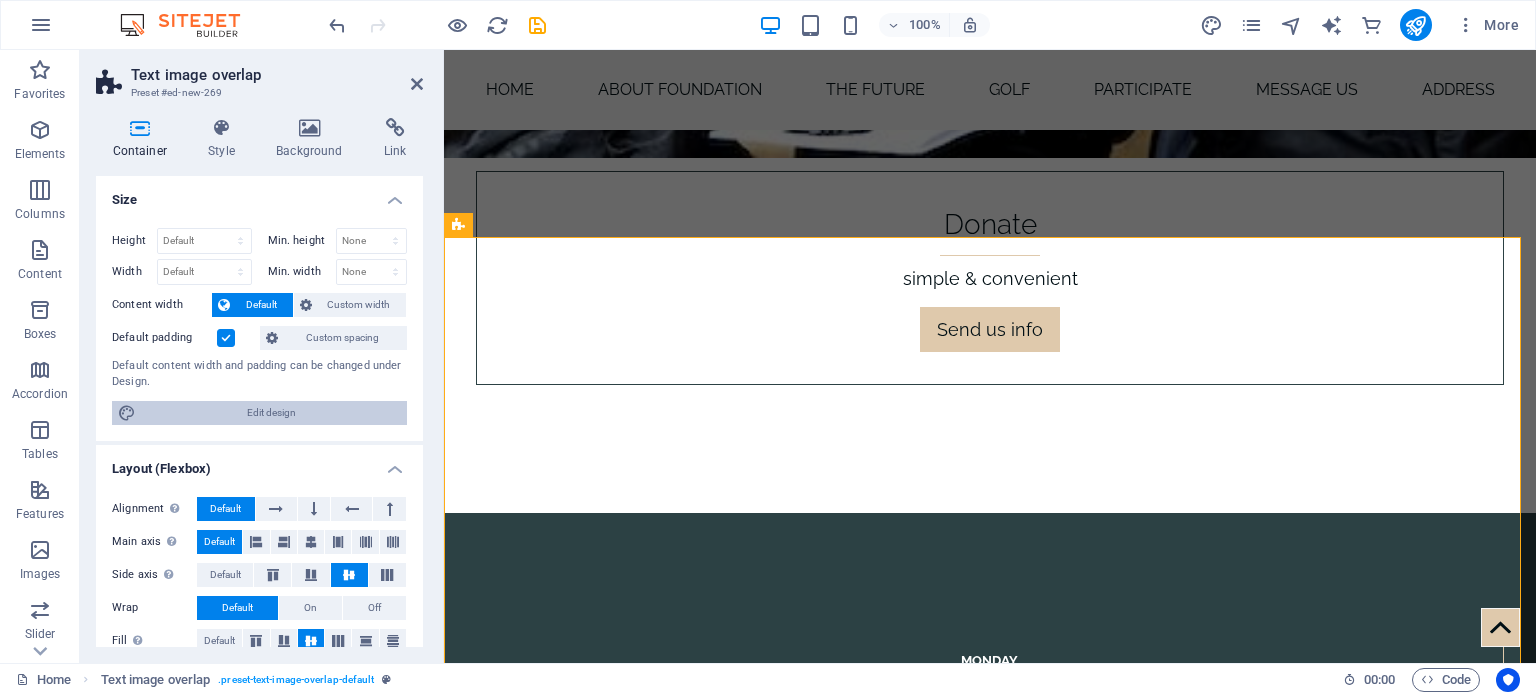 click on "Edit design" at bounding box center (271, 413) 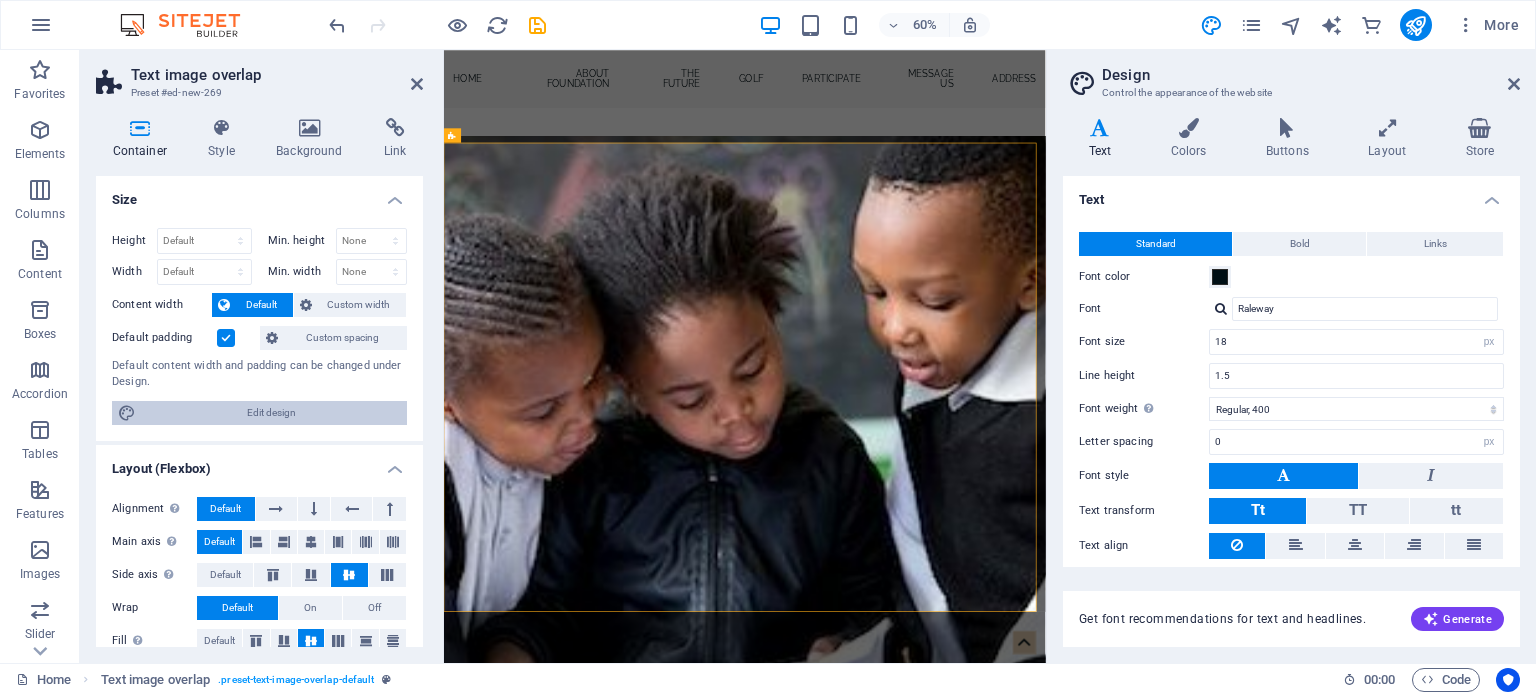 scroll, scrollTop: 9459, scrollLeft: 0, axis: vertical 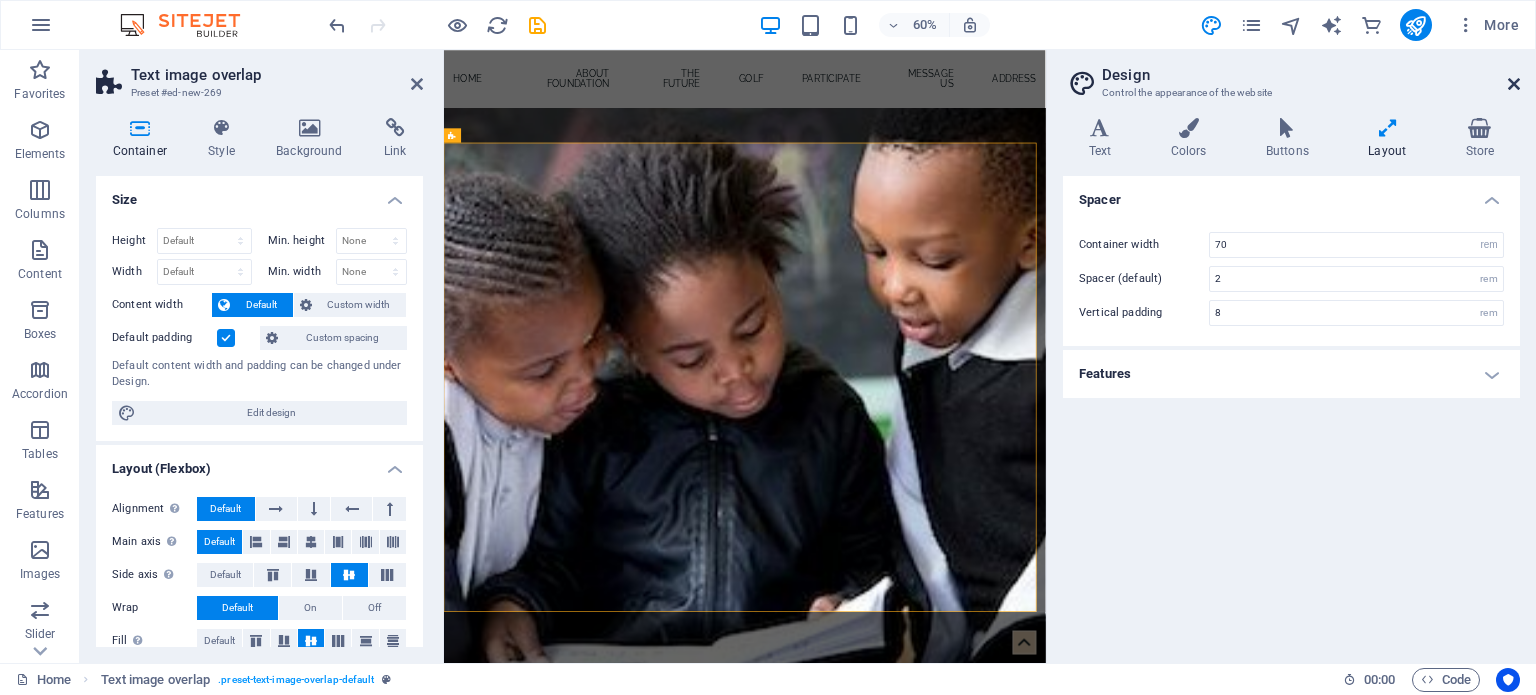click at bounding box center [1514, 84] 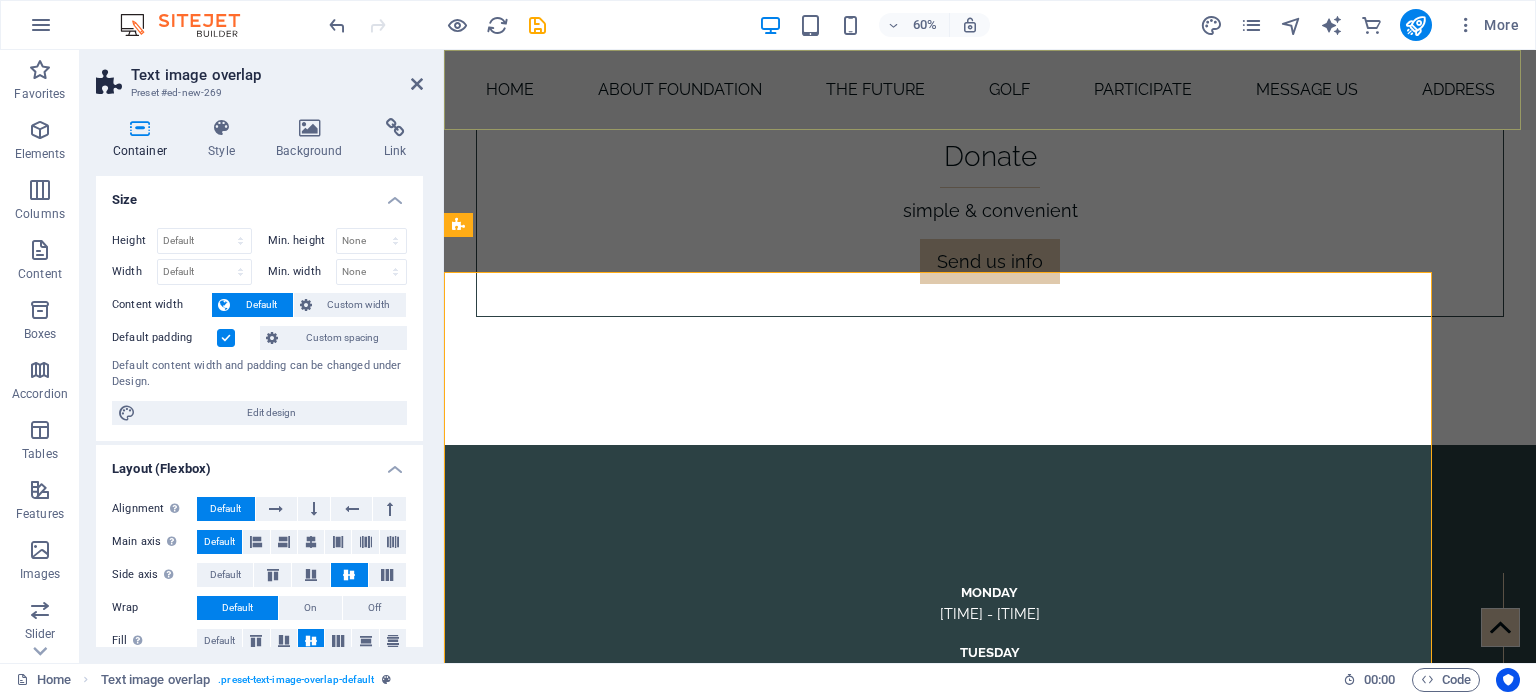 scroll, scrollTop: 9391, scrollLeft: 0, axis: vertical 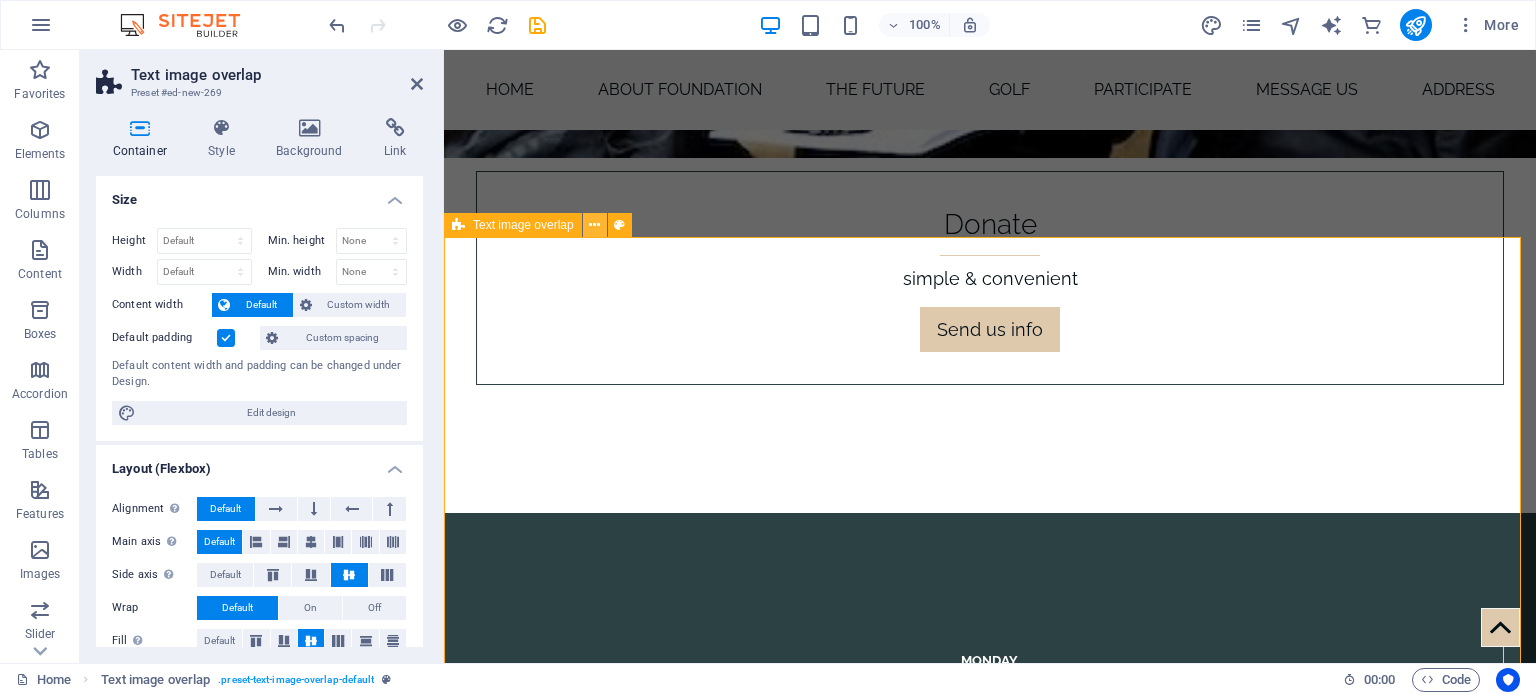 click at bounding box center (594, 225) 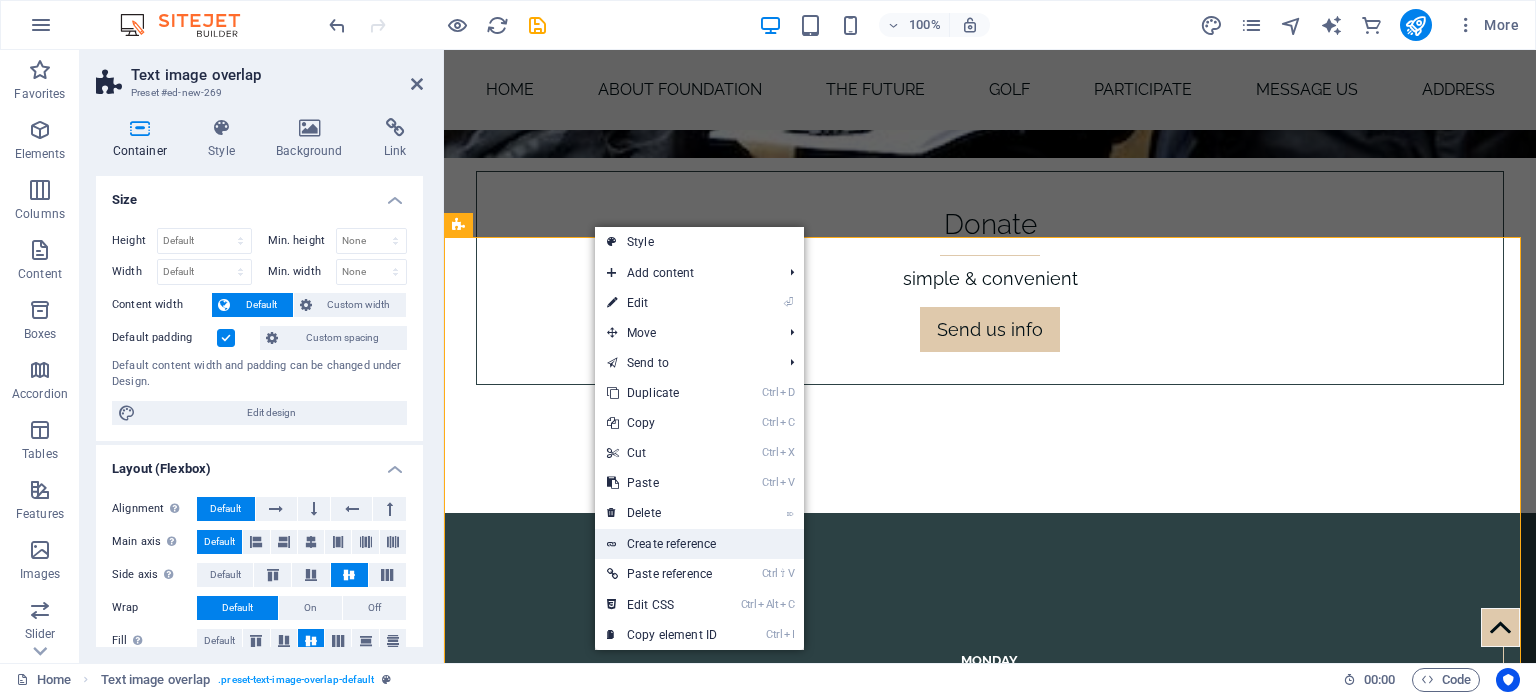 click on "Create reference" at bounding box center (699, 544) 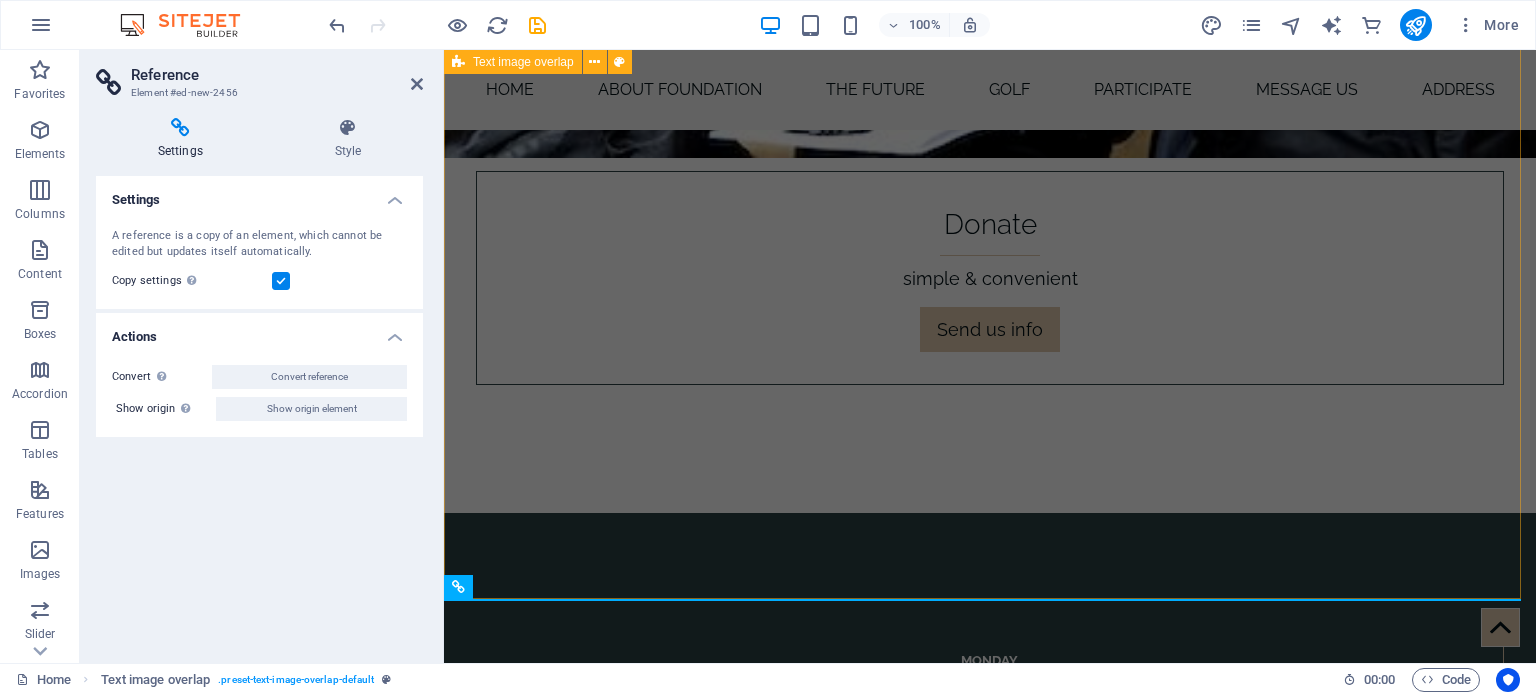 scroll, scrollTop: 10404, scrollLeft: 0, axis: vertical 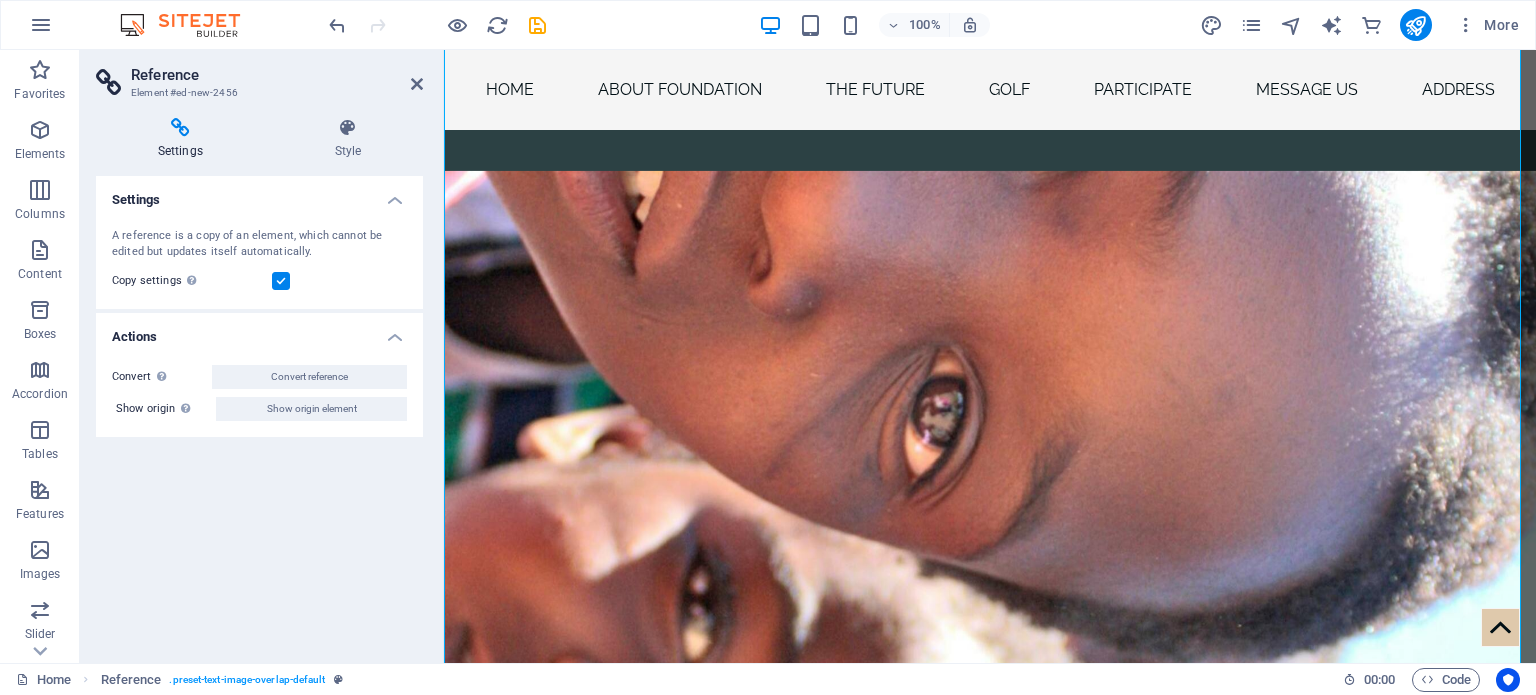 drag, startPoint x: 129, startPoint y: 92, endPoint x: 212, endPoint y: 86, distance: 83.21658 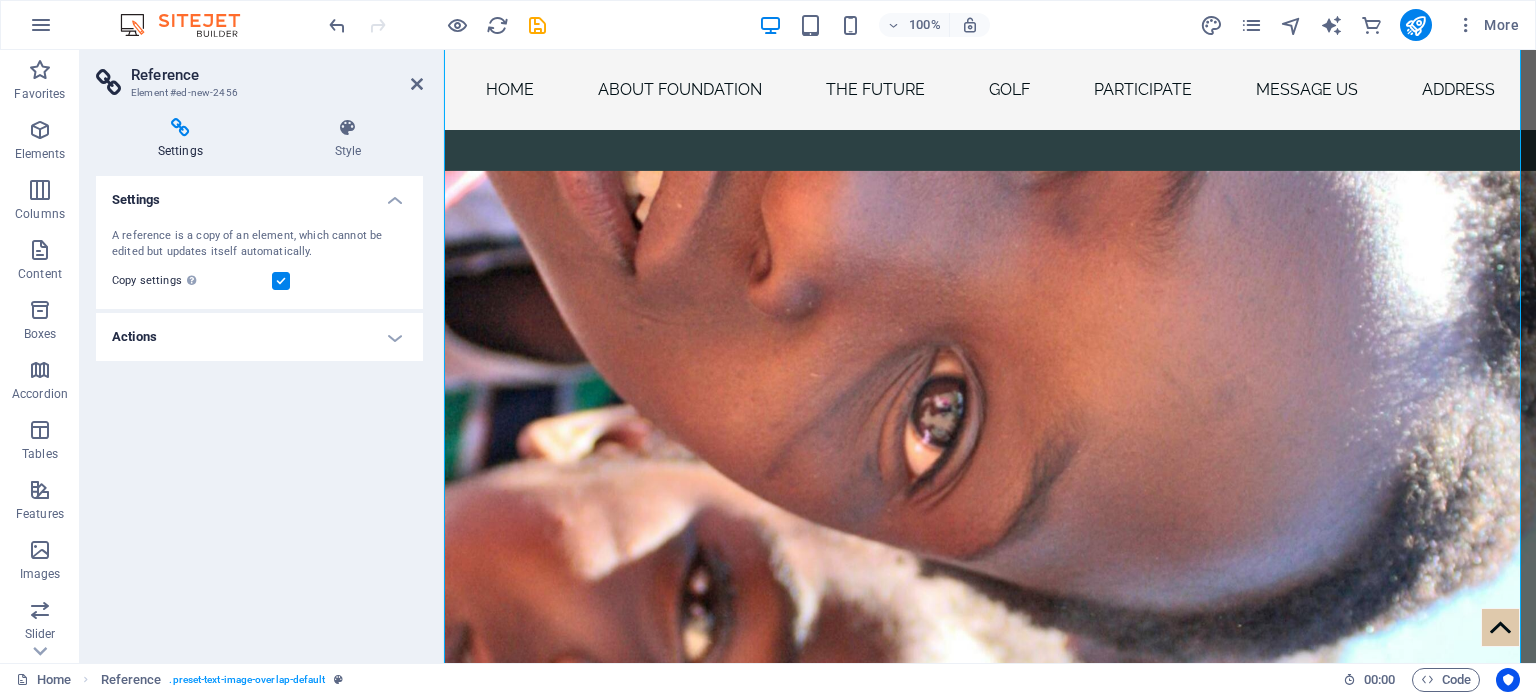 click on "Actions" at bounding box center (259, 337) 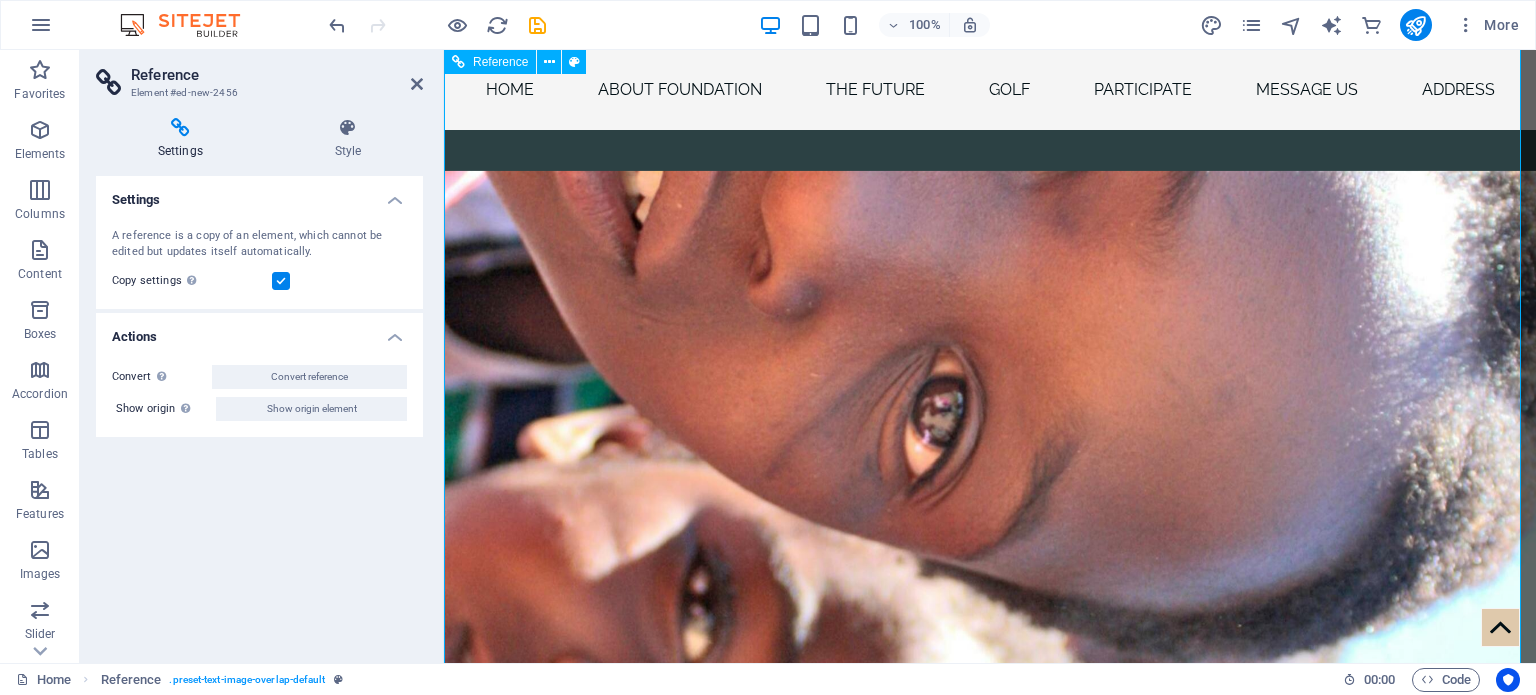 click on "THE INVITATIONAL The Jantjie Foundation Invitational is a charity golf day aimed at helping the Youth and Elderly of Africa. The Jantjie Foundation Invitational is an annual series of golf events run by the Jantjie Foundation. It is run as a handicap competition to Stableford format, and played under R & A or USGA rules. A dinner event with auctions and prize giving dinner is held after every event ." at bounding box center [1030, 12420] 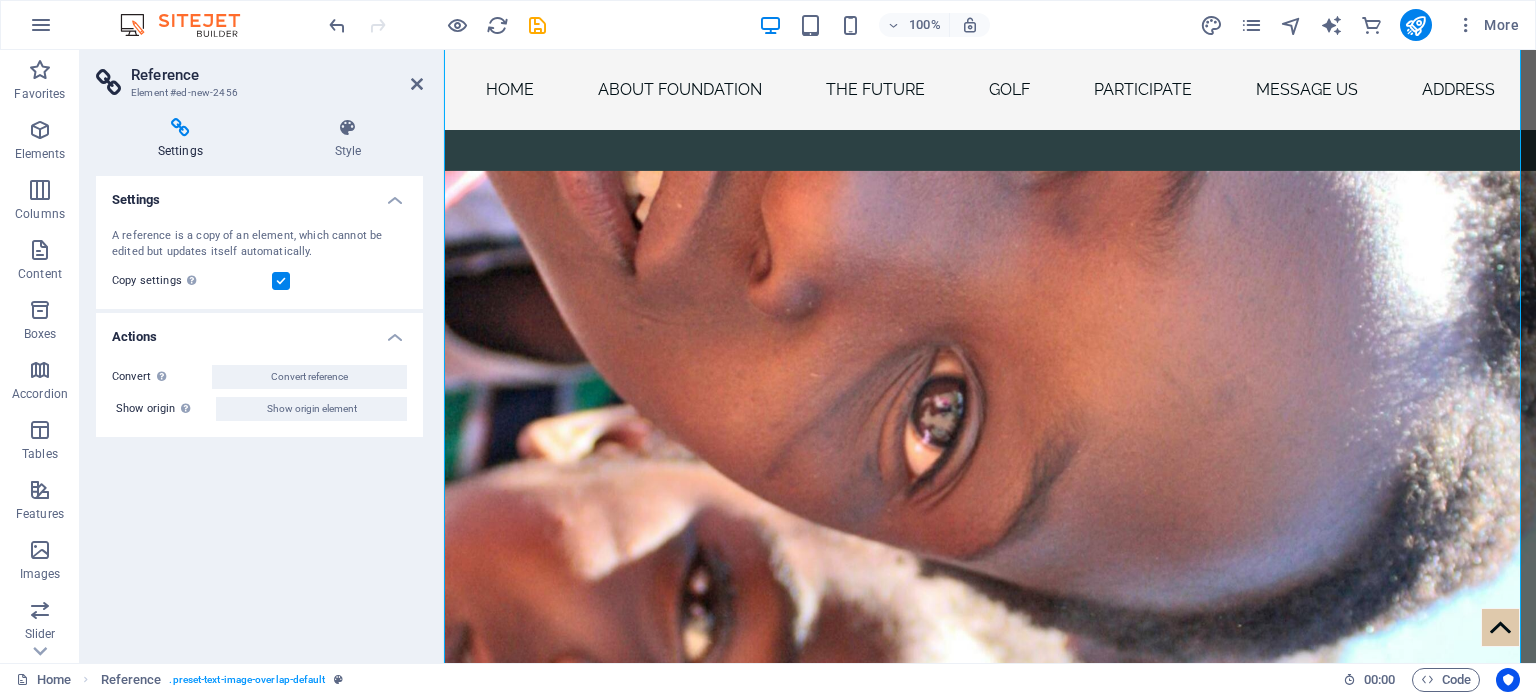 drag, startPoint x: 223, startPoint y: 90, endPoint x: 153, endPoint y: 92, distance: 70.028564 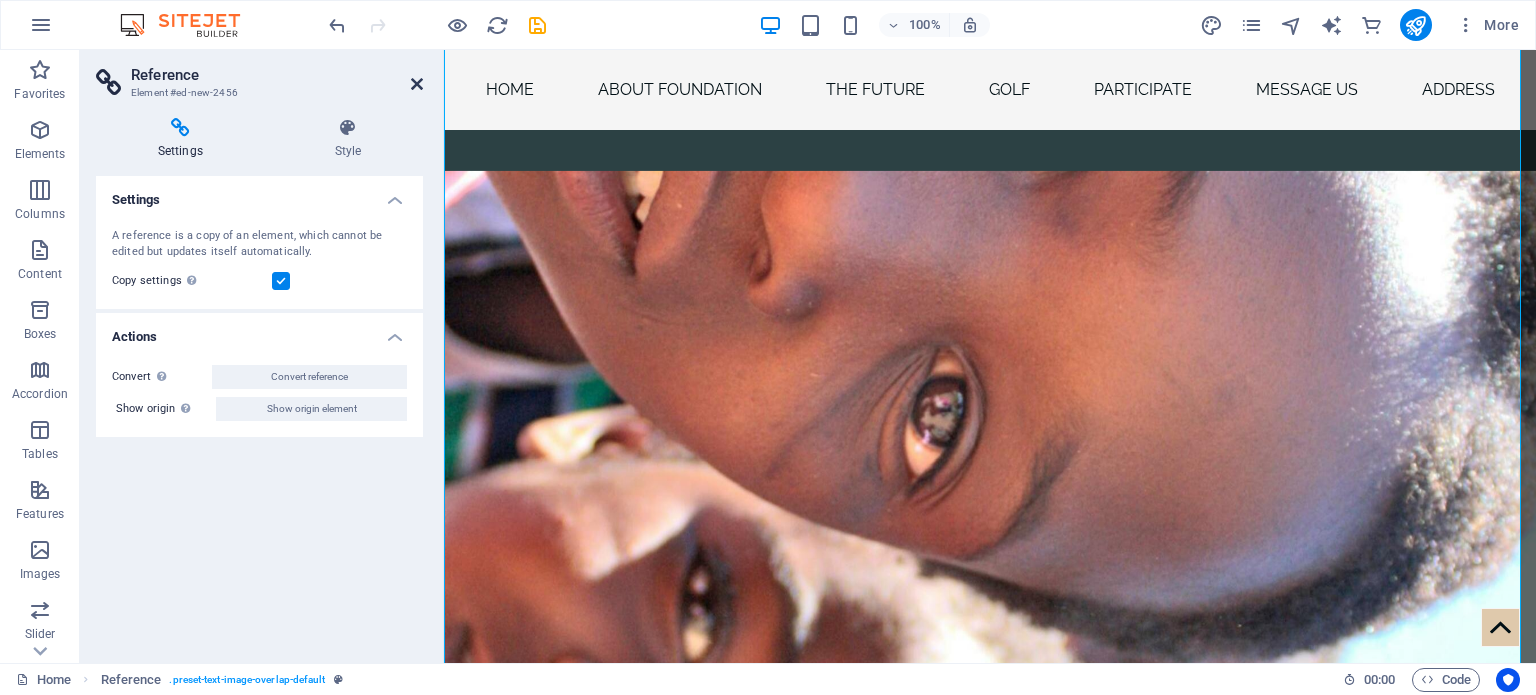 click at bounding box center (417, 84) 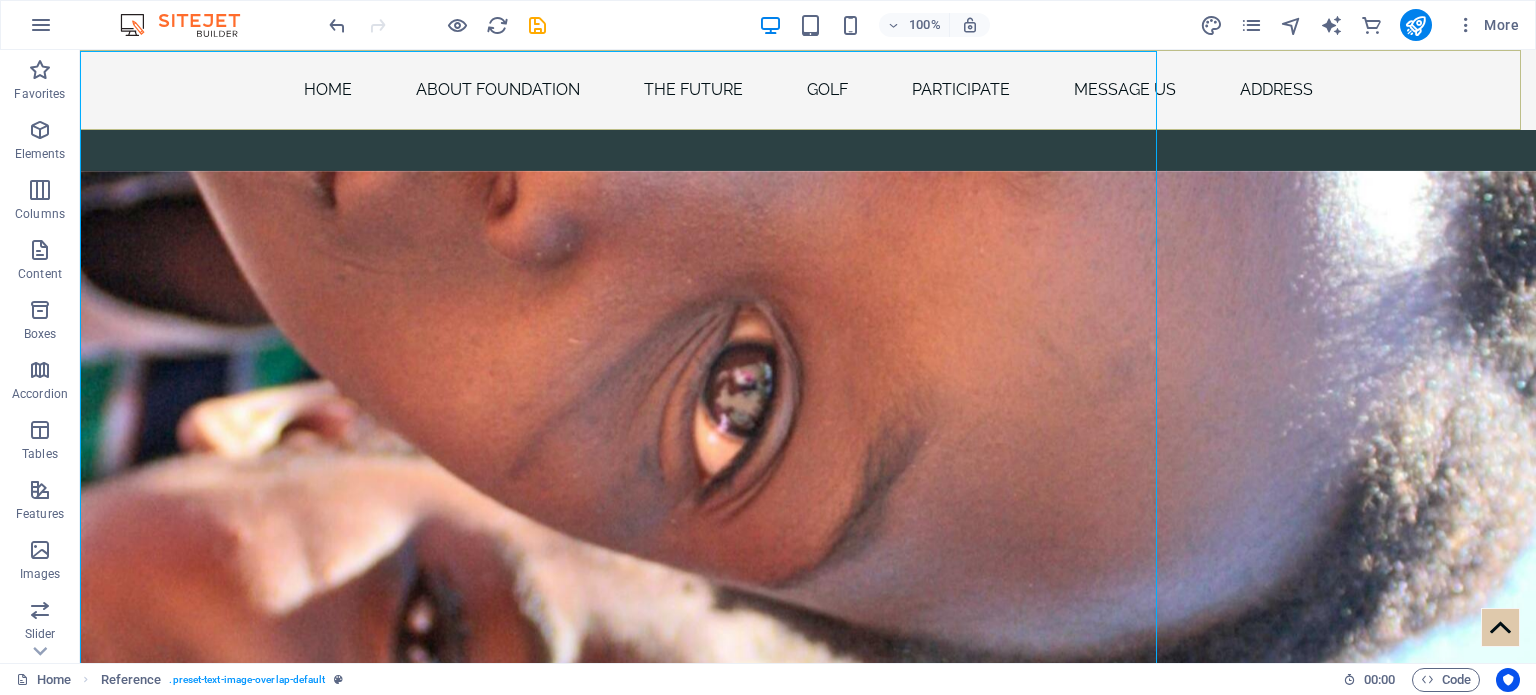 scroll, scrollTop: 10332, scrollLeft: 0, axis: vertical 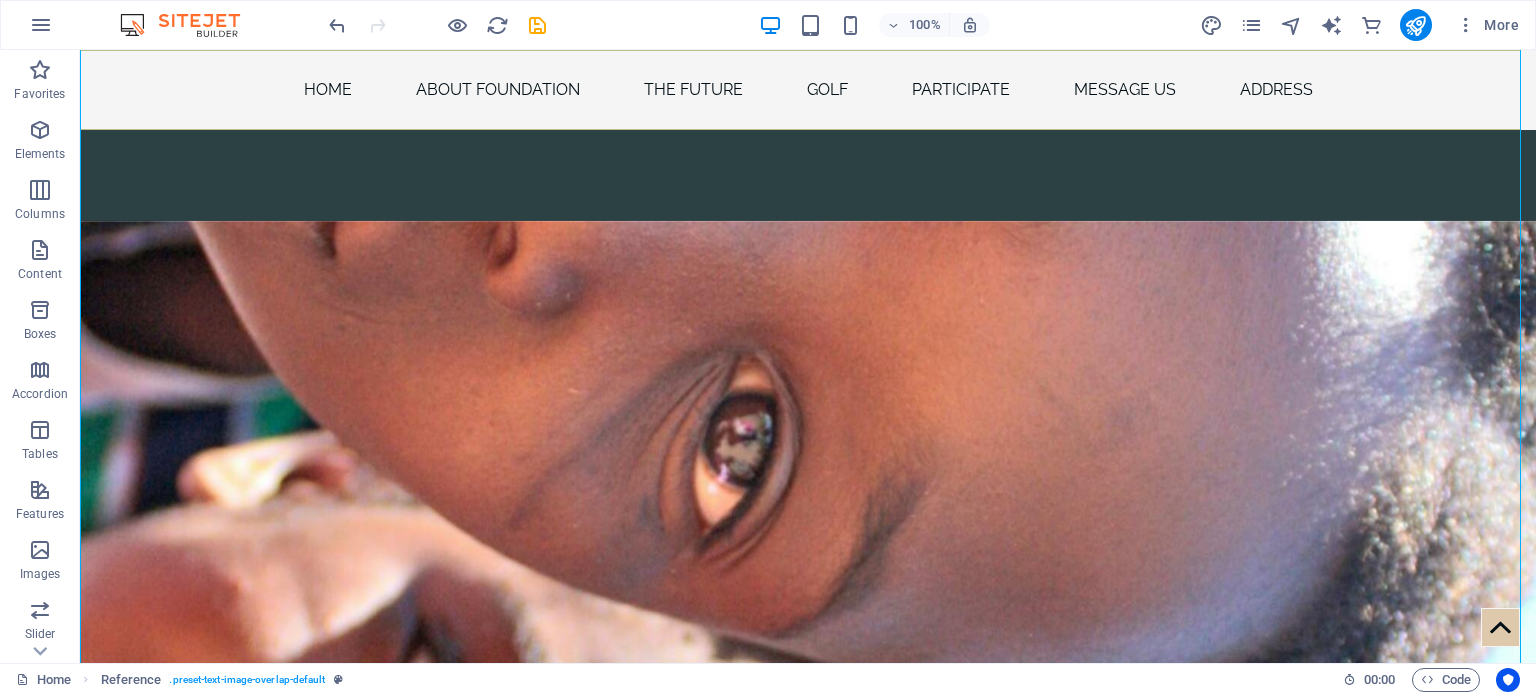 click on "Home About Foundation The Future Golf participate message us address" at bounding box center (808, 90) 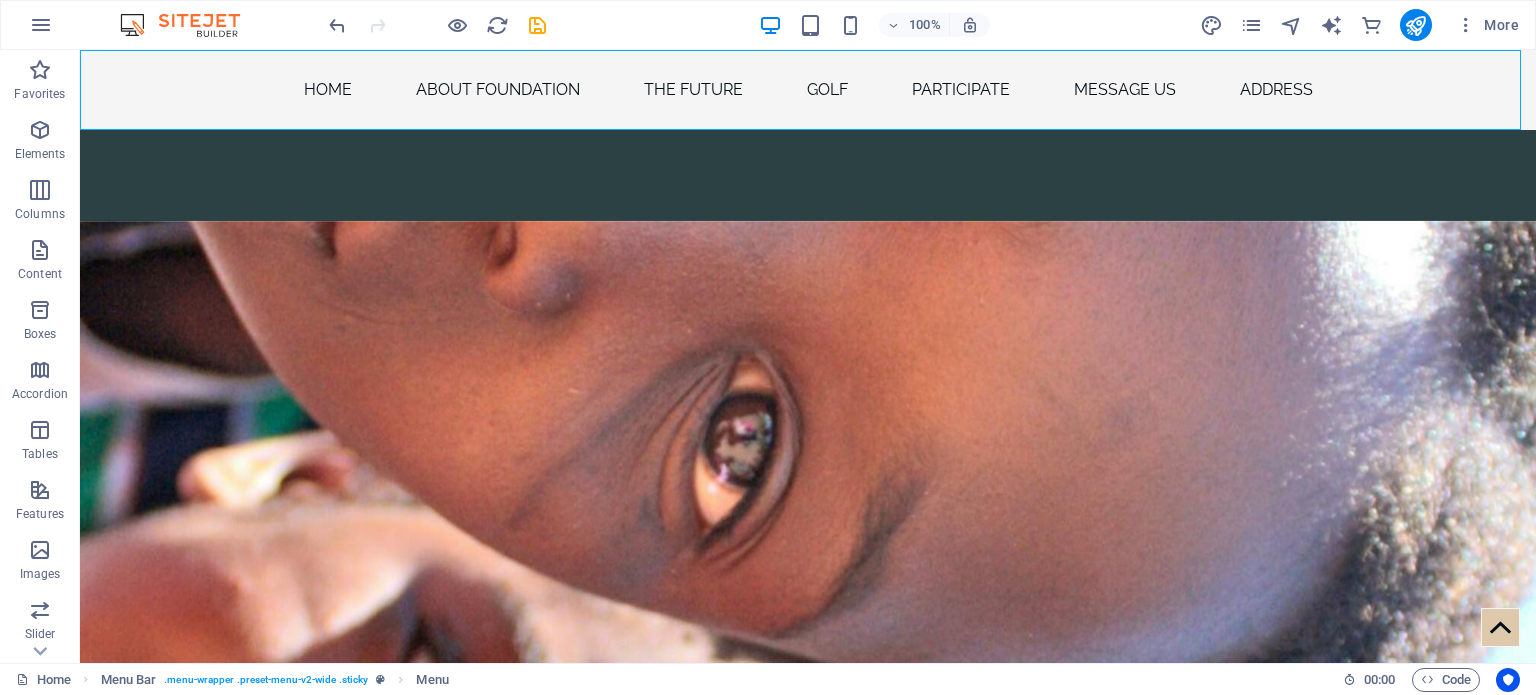click on "Home About Foundation The Future Golf participate message us address" at bounding box center [808, 90] 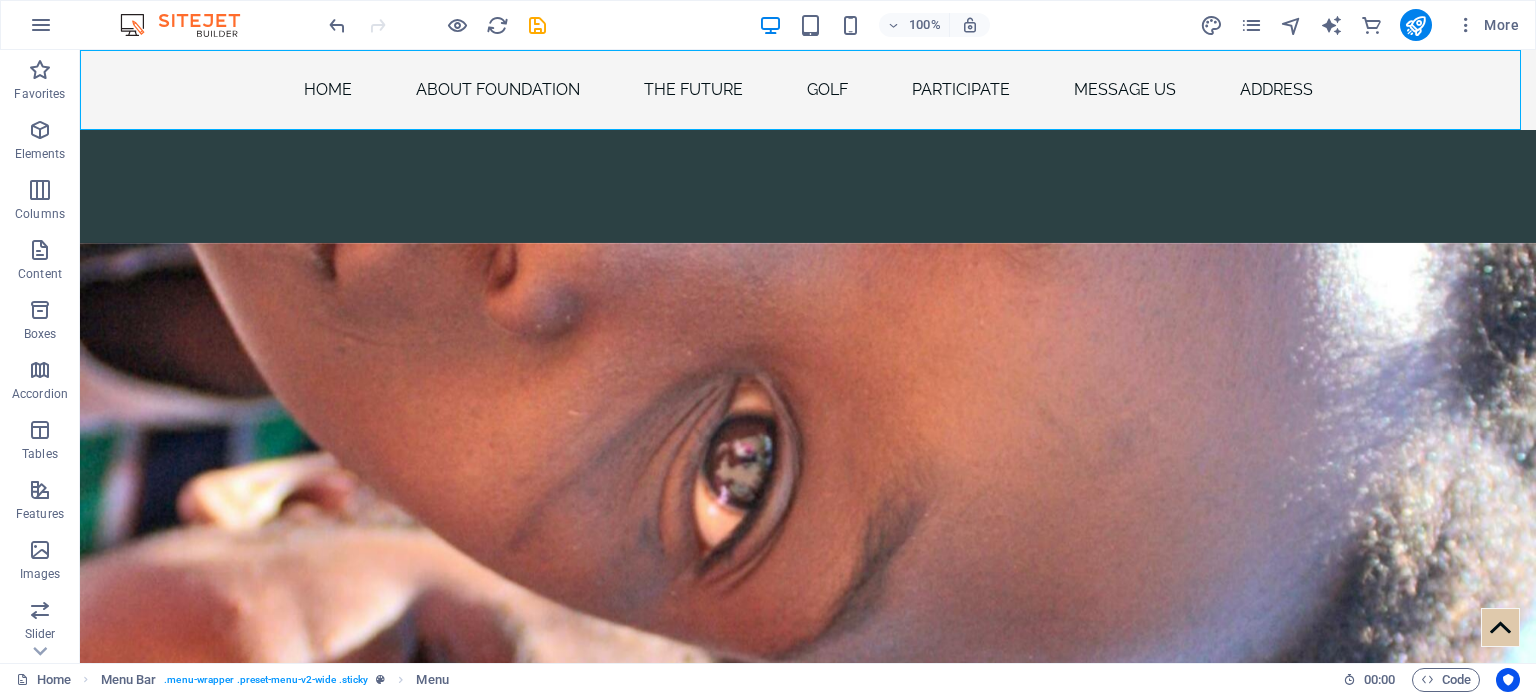 scroll, scrollTop: 10404, scrollLeft: 0, axis: vertical 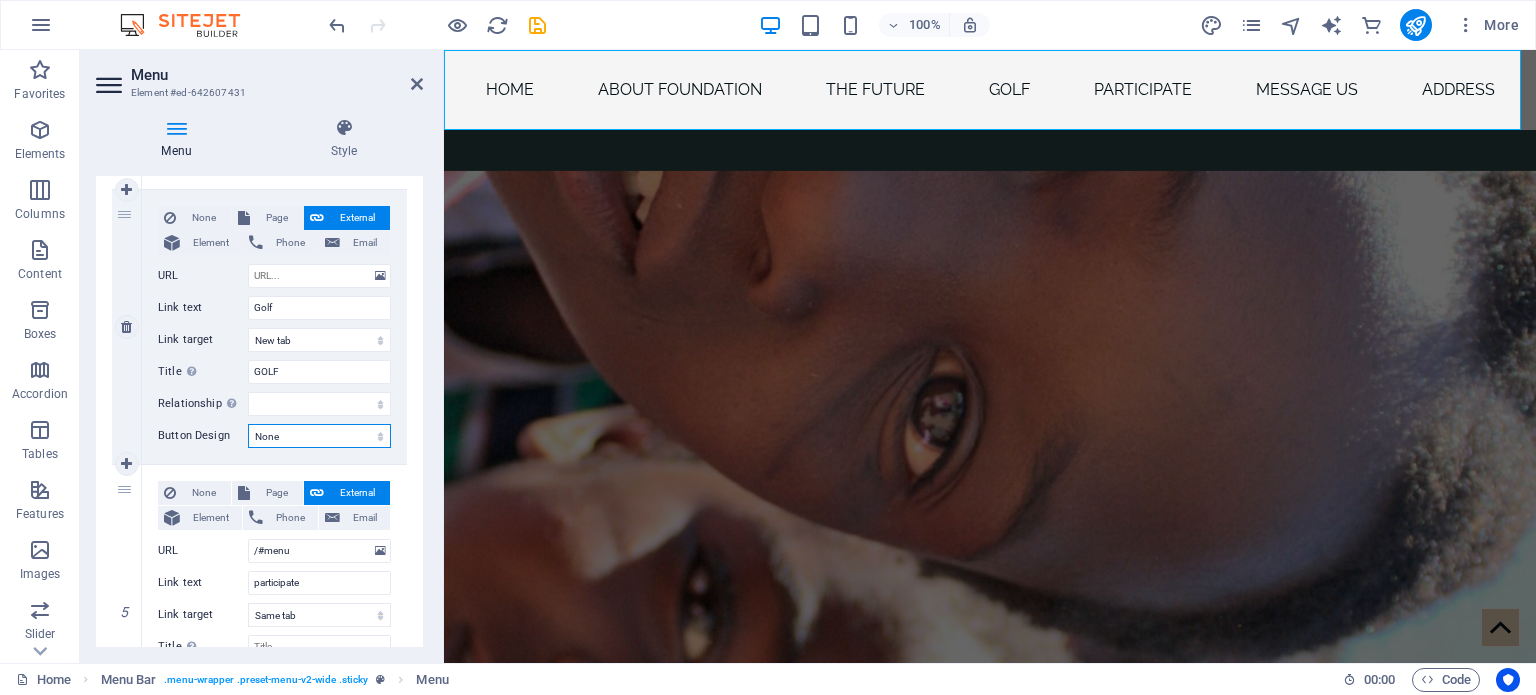 click on "None Default Primary Secondary" at bounding box center [319, 436] 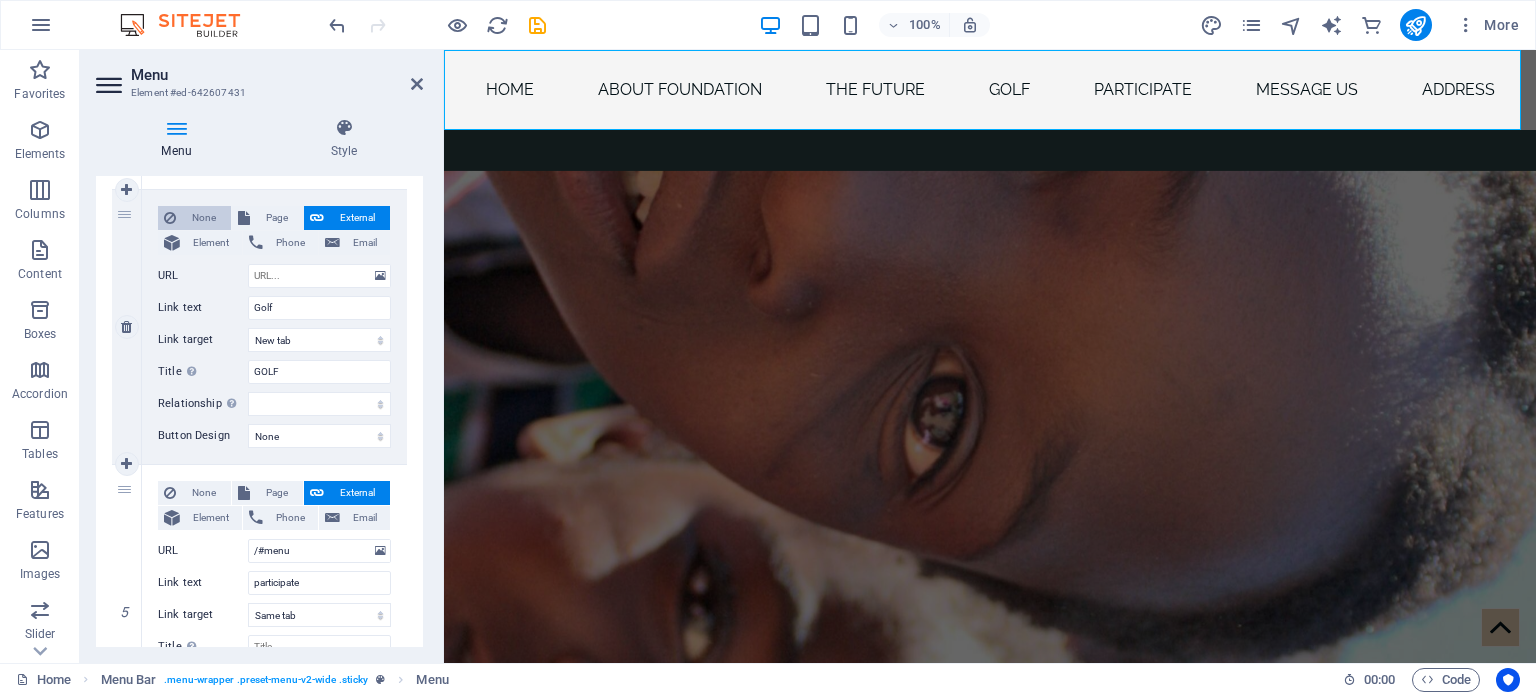 click on "None" at bounding box center (203, 218) 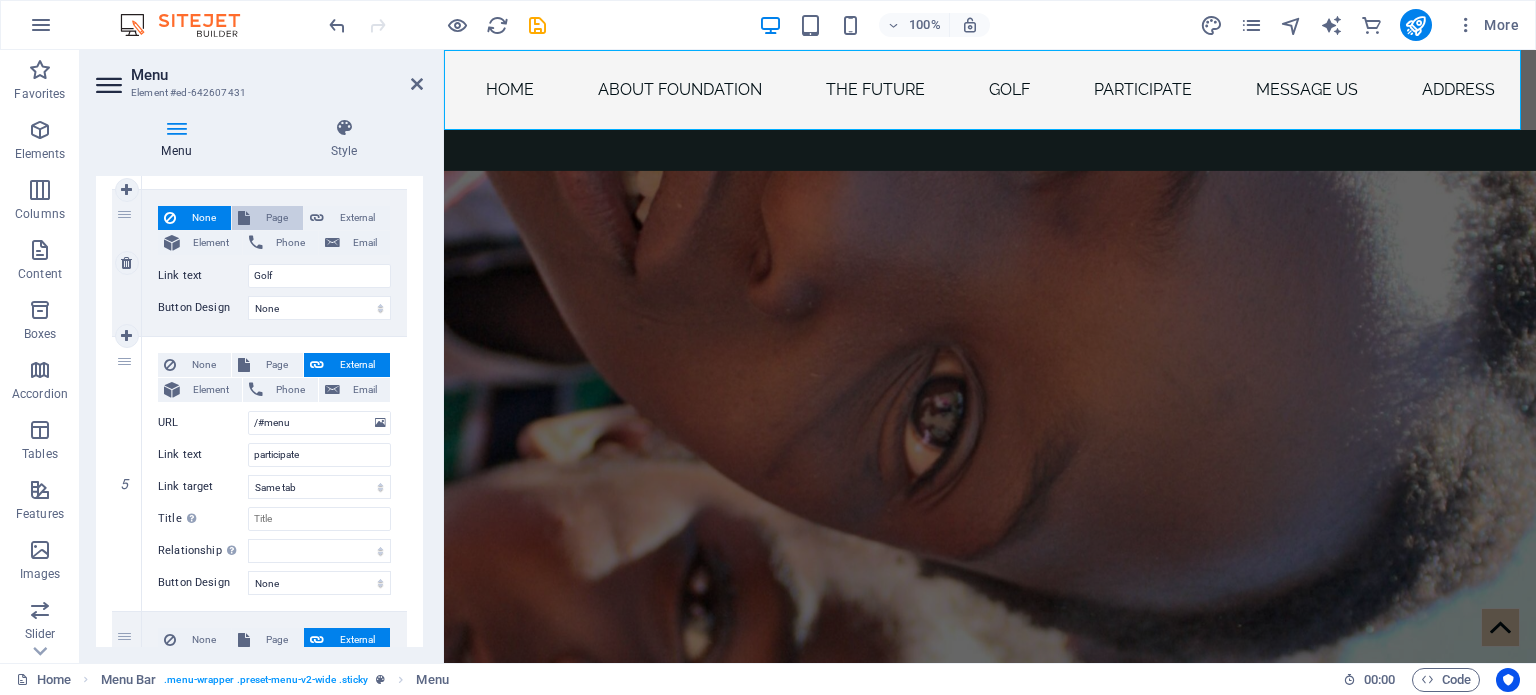 click at bounding box center (244, 218) 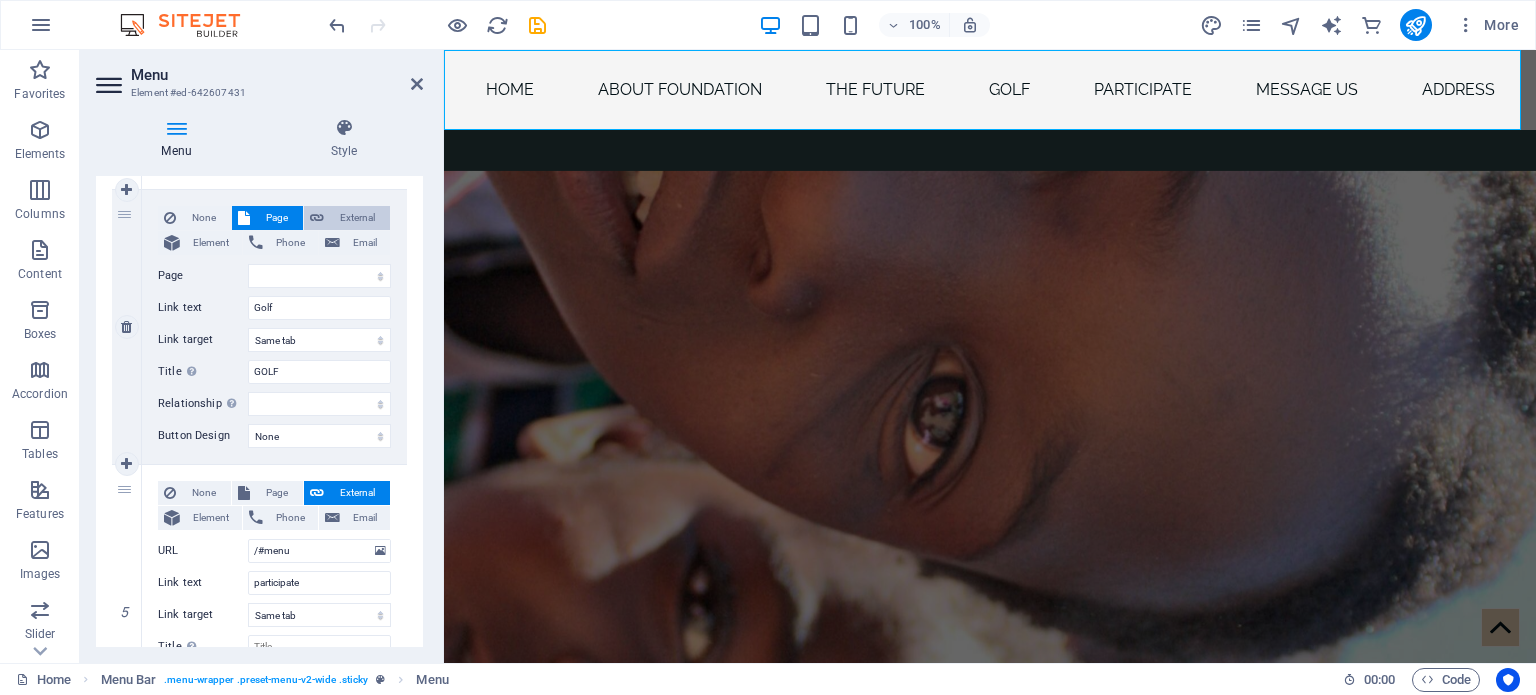 click at bounding box center [317, 218] 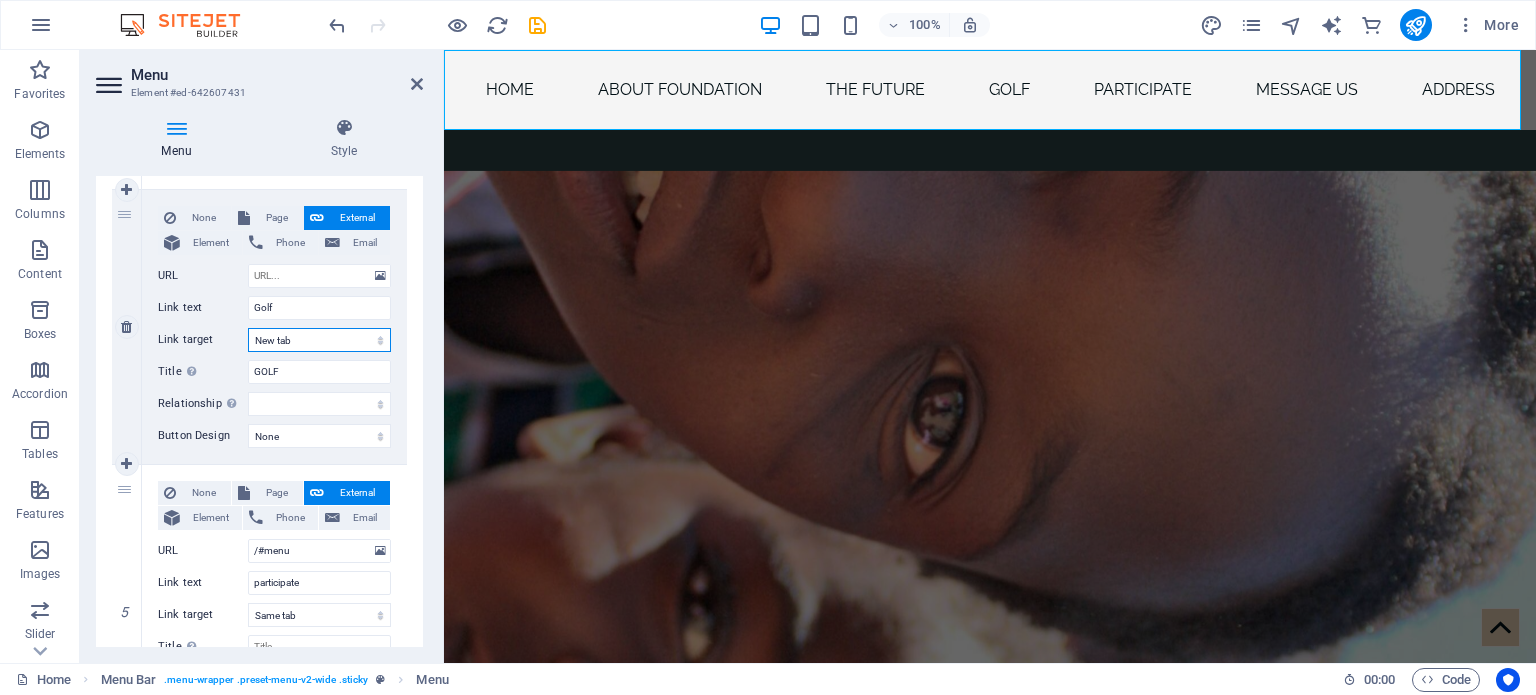 click on "New tab Same tab Overlay" at bounding box center (319, 340) 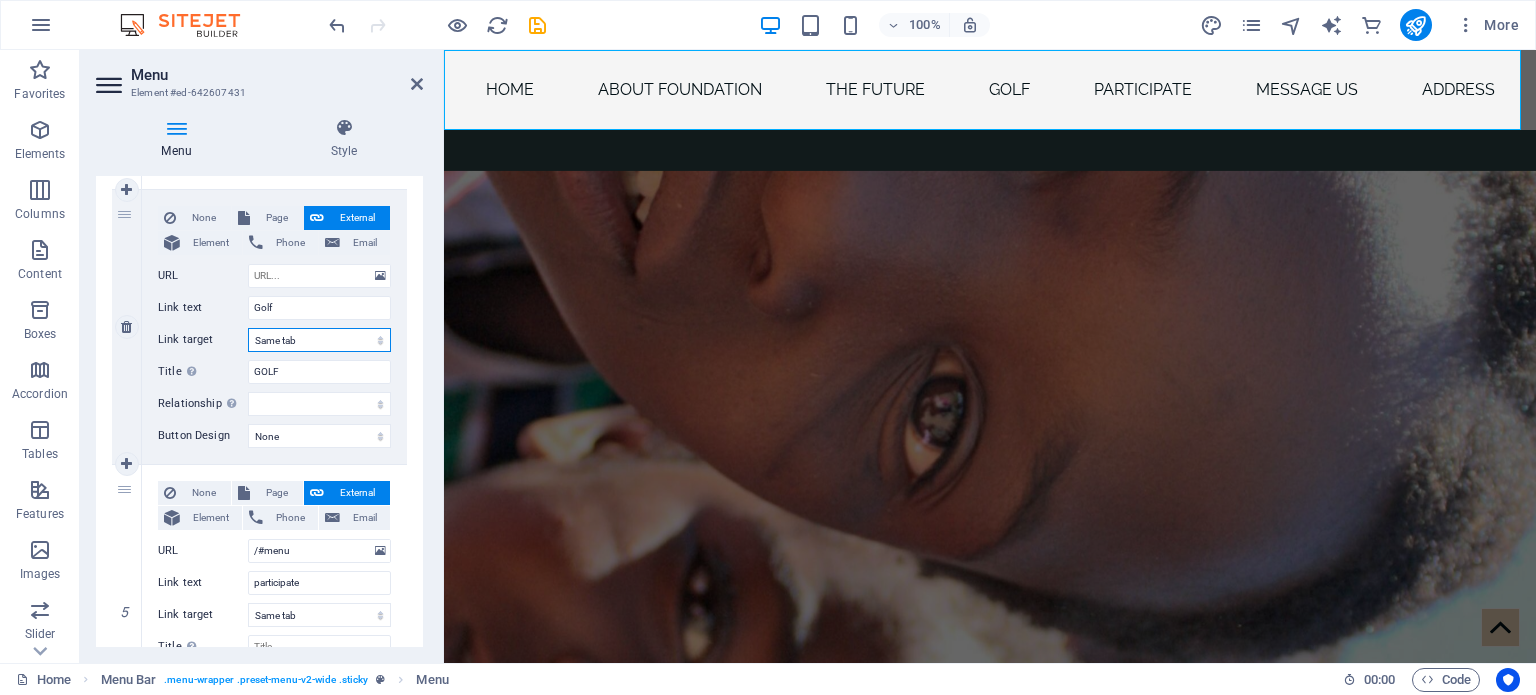 click on "New tab Same tab Overlay" at bounding box center (319, 340) 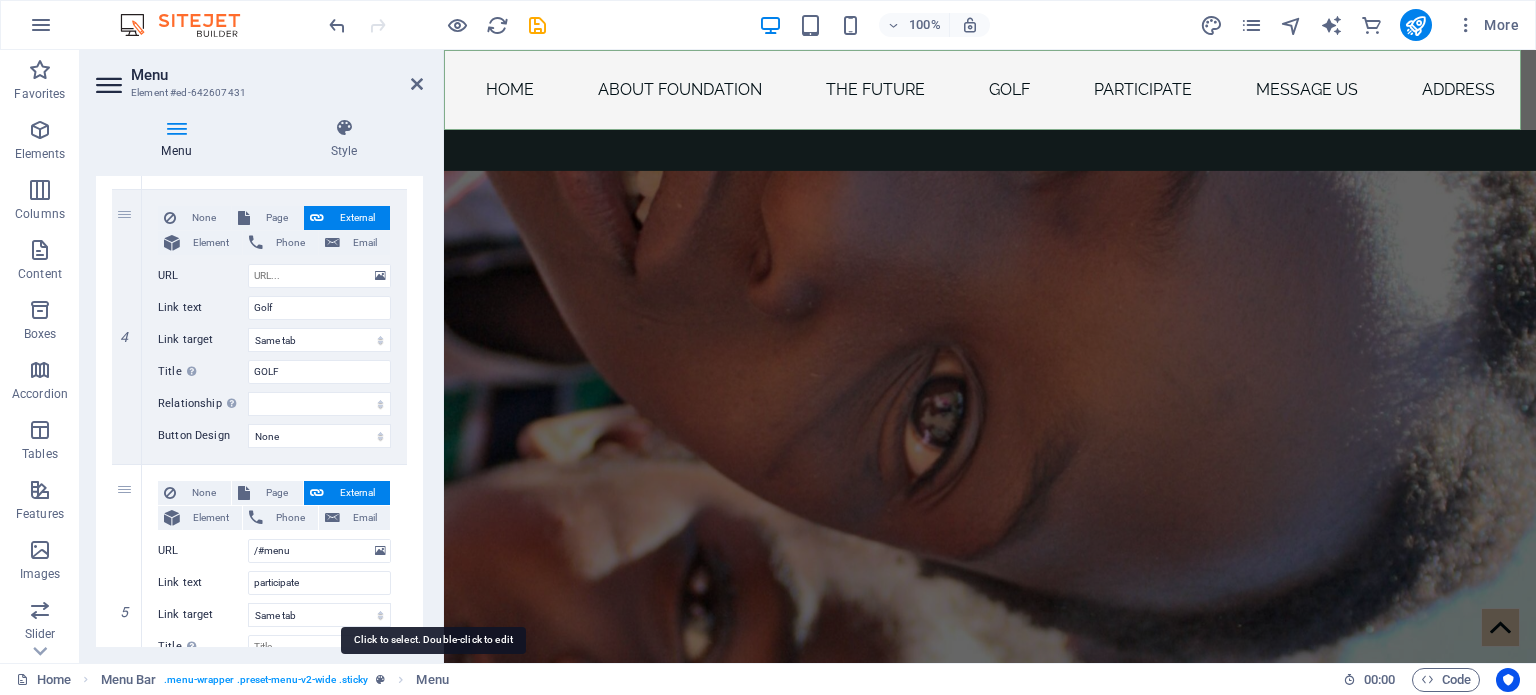 drag, startPoint x: 423, startPoint y: 458, endPoint x: 421, endPoint y: 630, distance: 172.01163 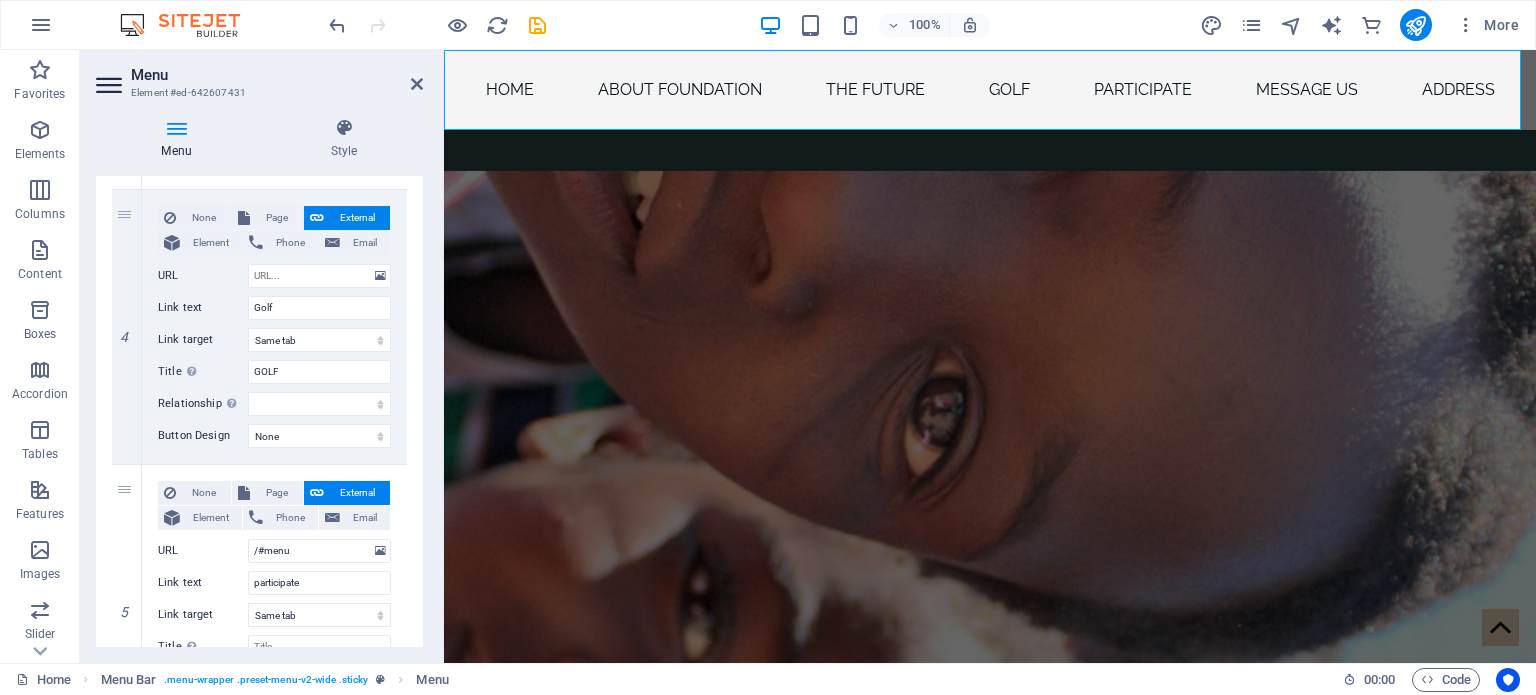 drag, startPoint x: 424, startPoint y: 449, endPoint x: 429, endPoint y: 539, distance: 90.13878 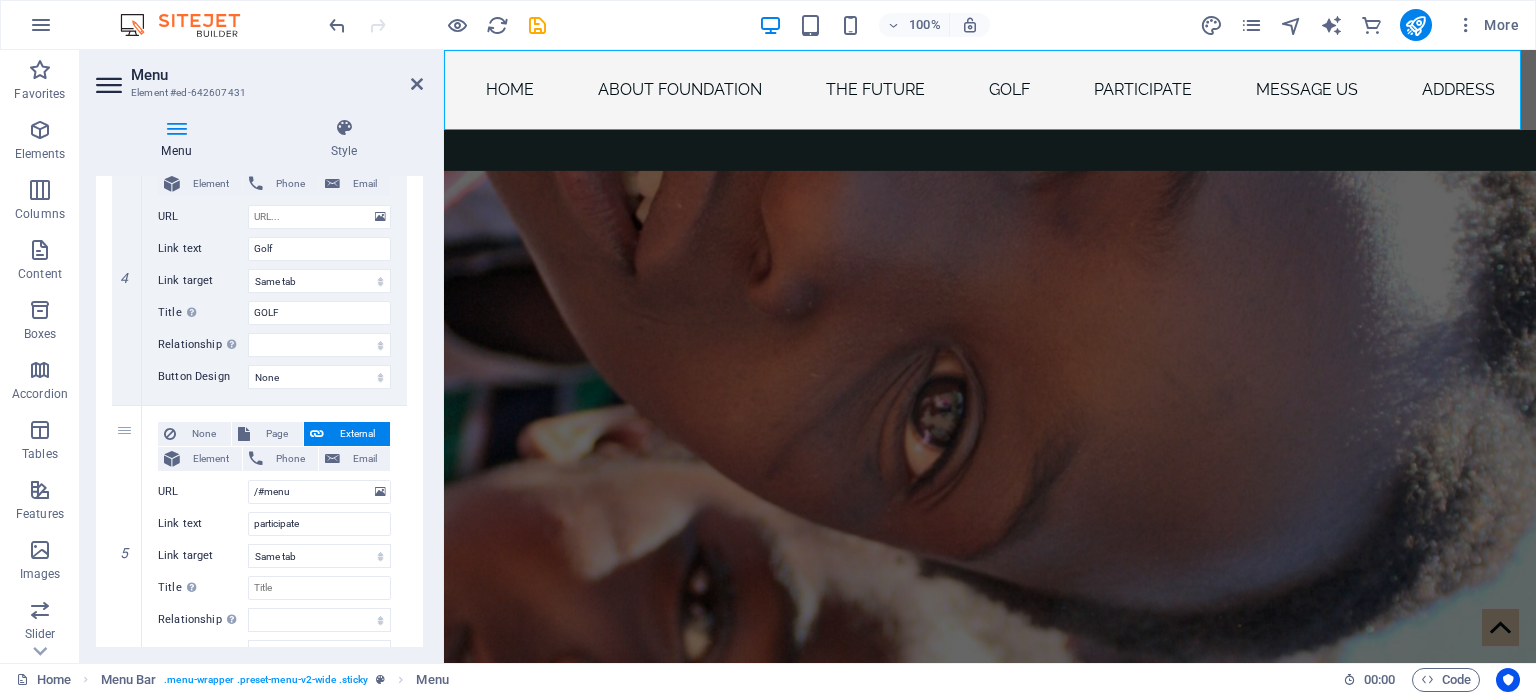 scroll, scrollTop: 0, scrollLeft: 0, axis: both 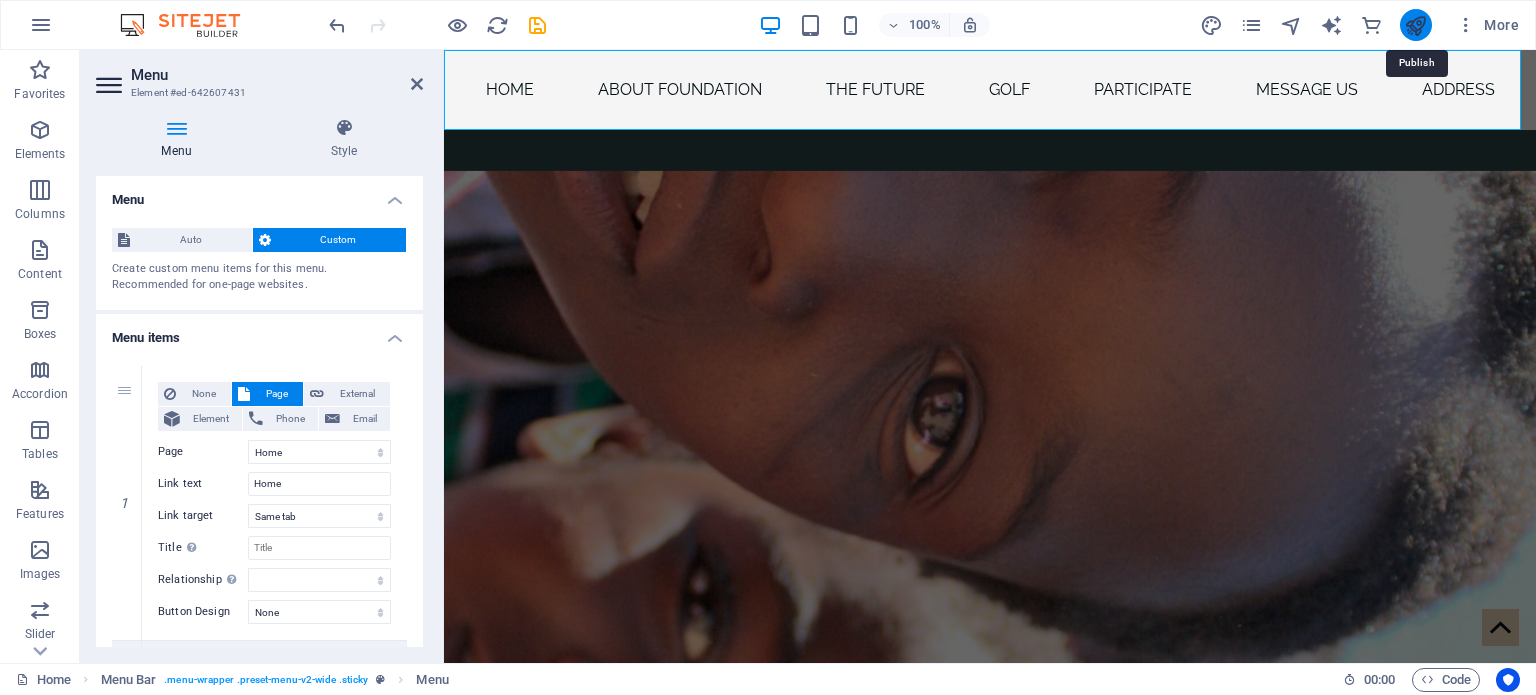 click at bounding box center [1415, 25] 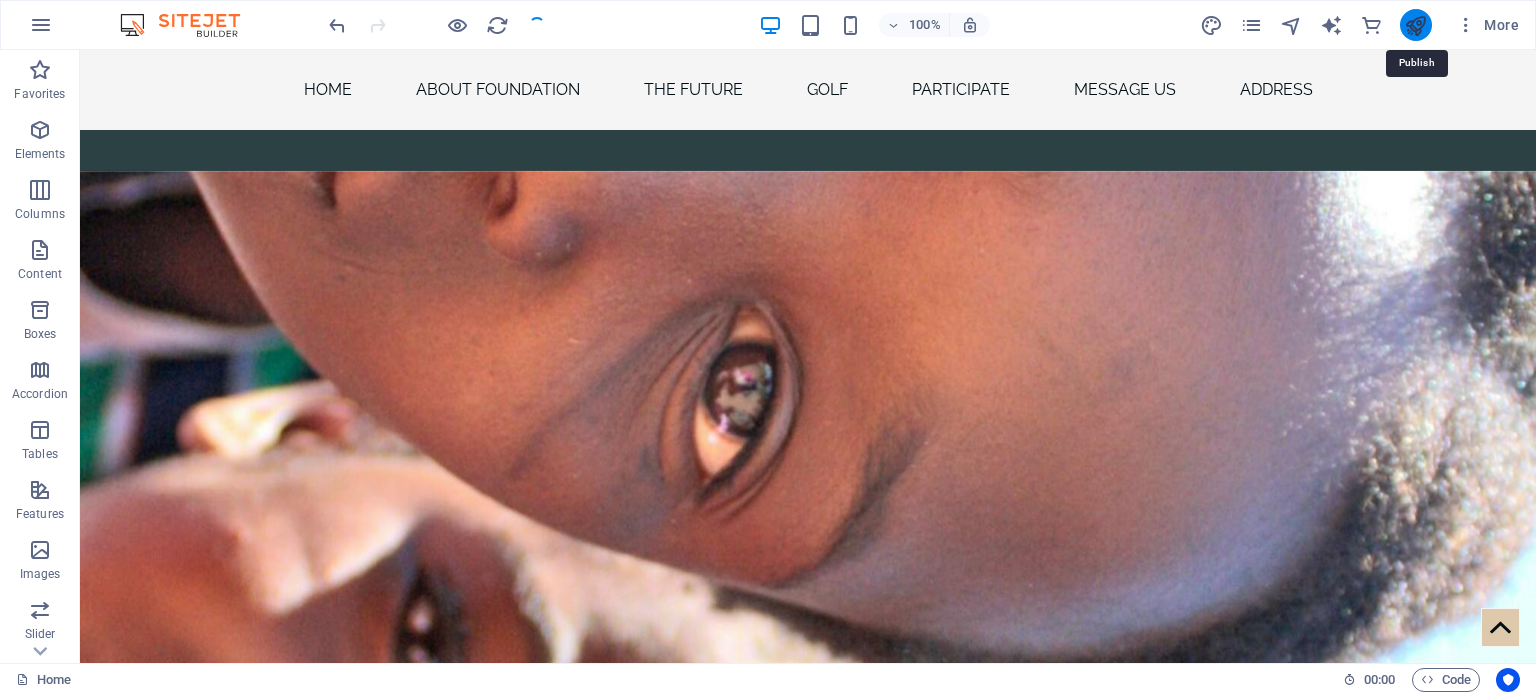 scroll, scrollTop: 10332, scrollLeft: 0, axis: vertical 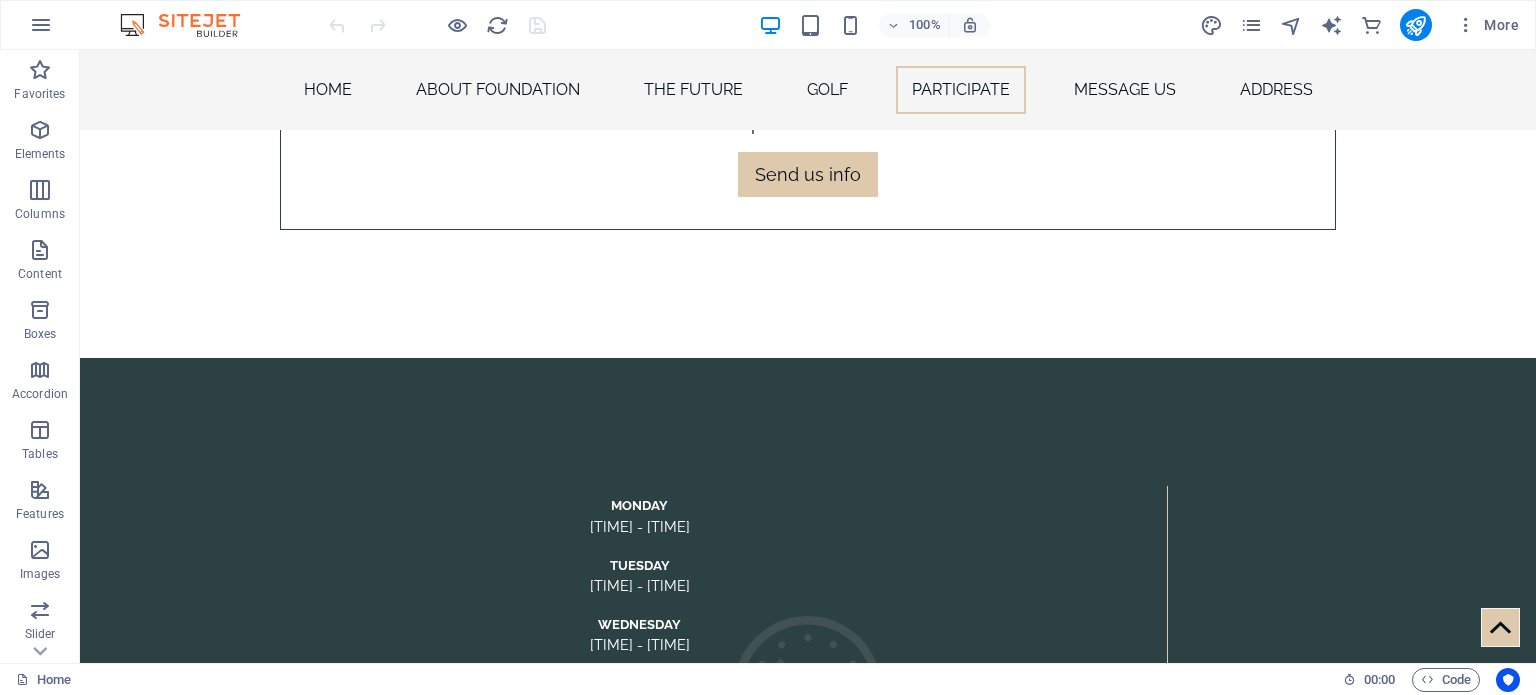 drag, startPoint x: 1520, startPoint y: 479, endPoint x: 1524, endPoint y: 503, distance: 24.33105 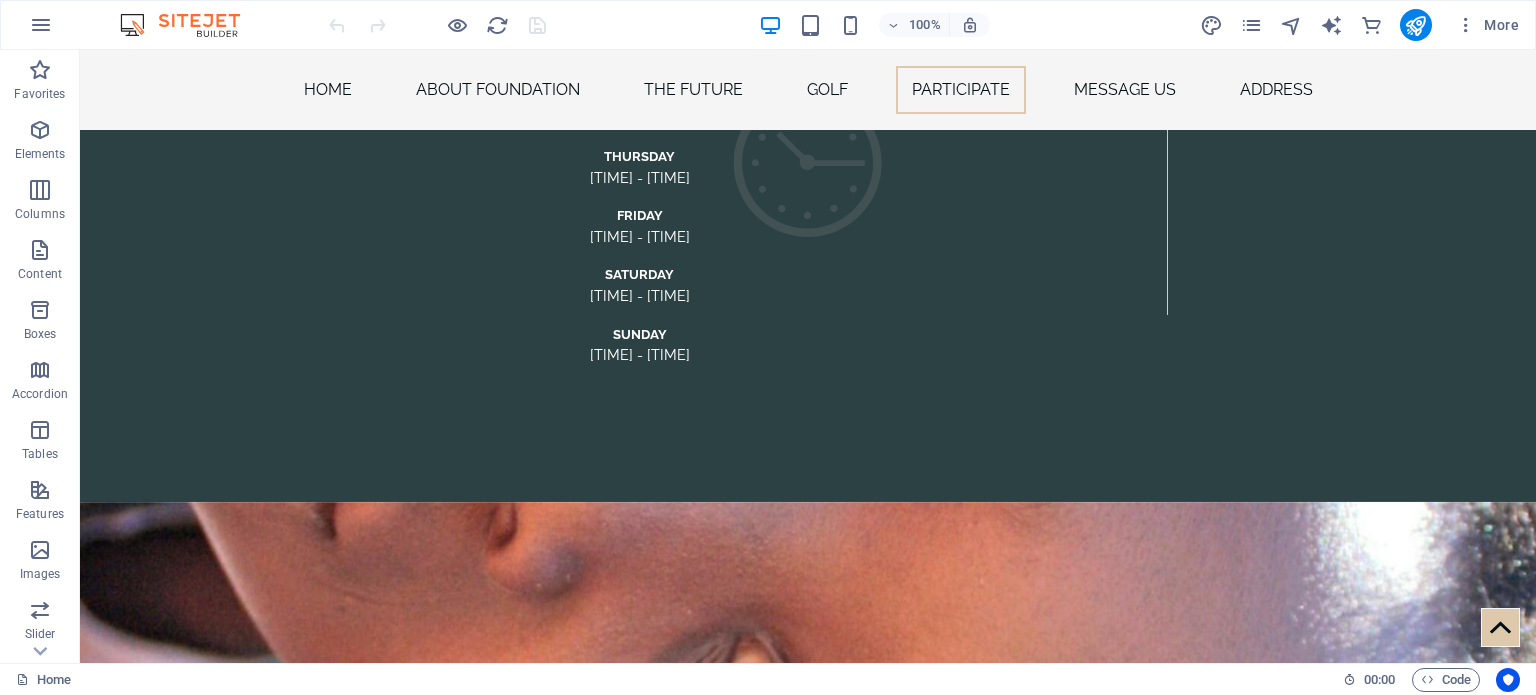 scroll, scrollTop: 10323, scrollLeft: 0, axis: vertical 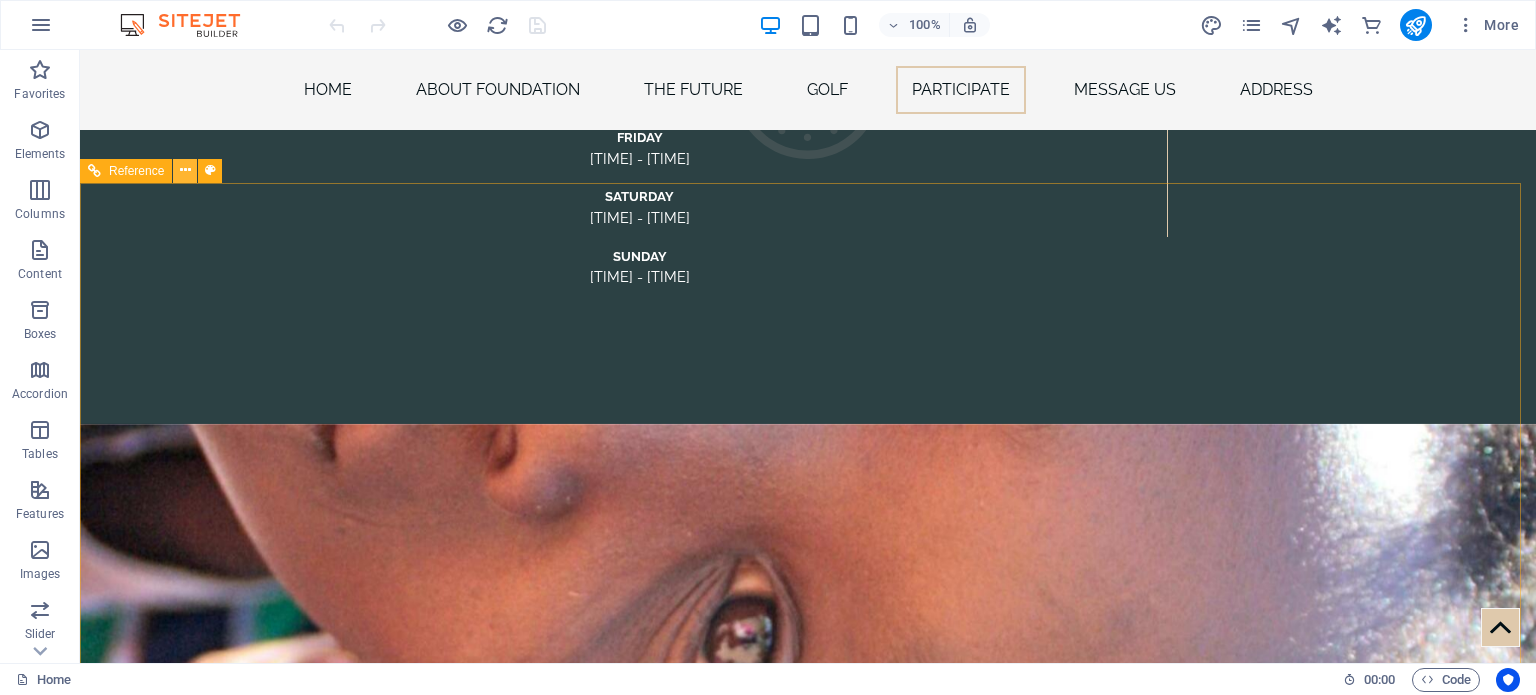 click at bounding box center (185, 170) 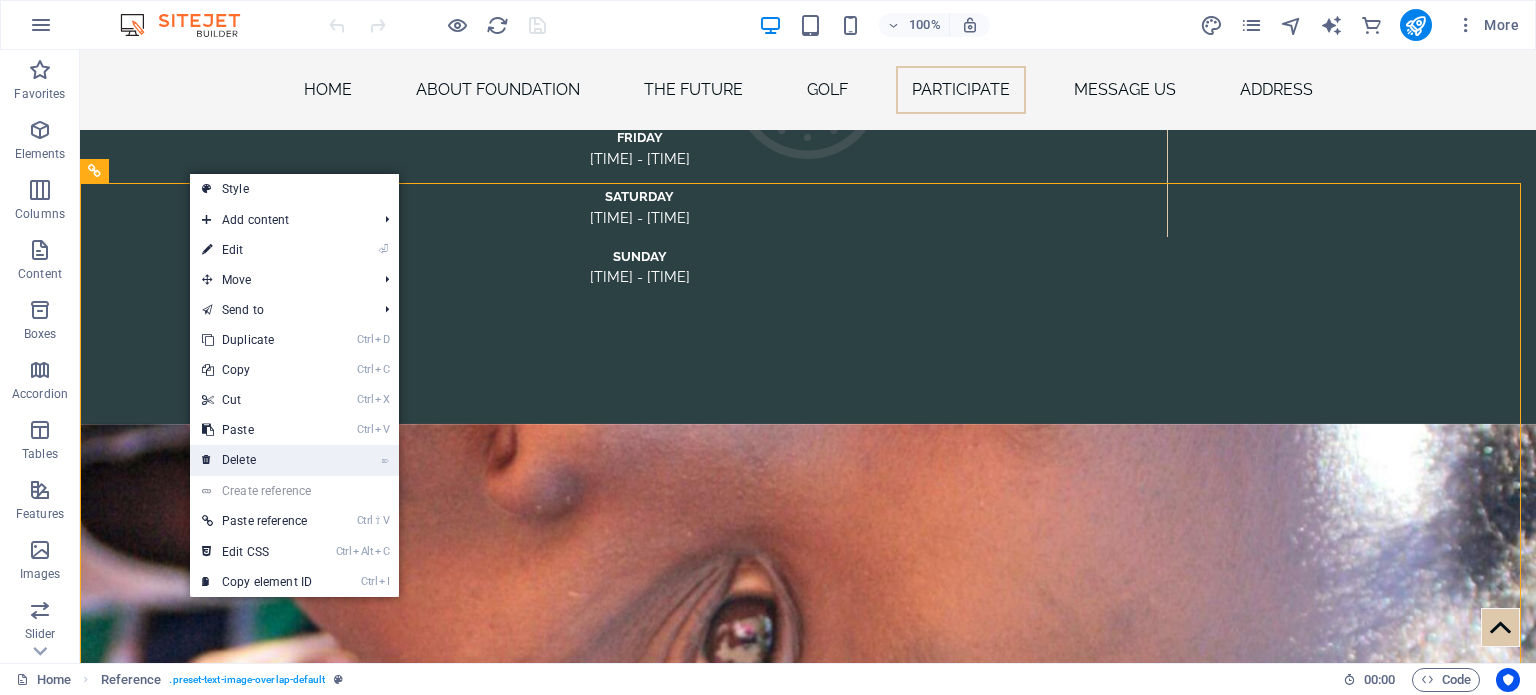 click on "⌦  Delete" at bounding box center (257, 460) 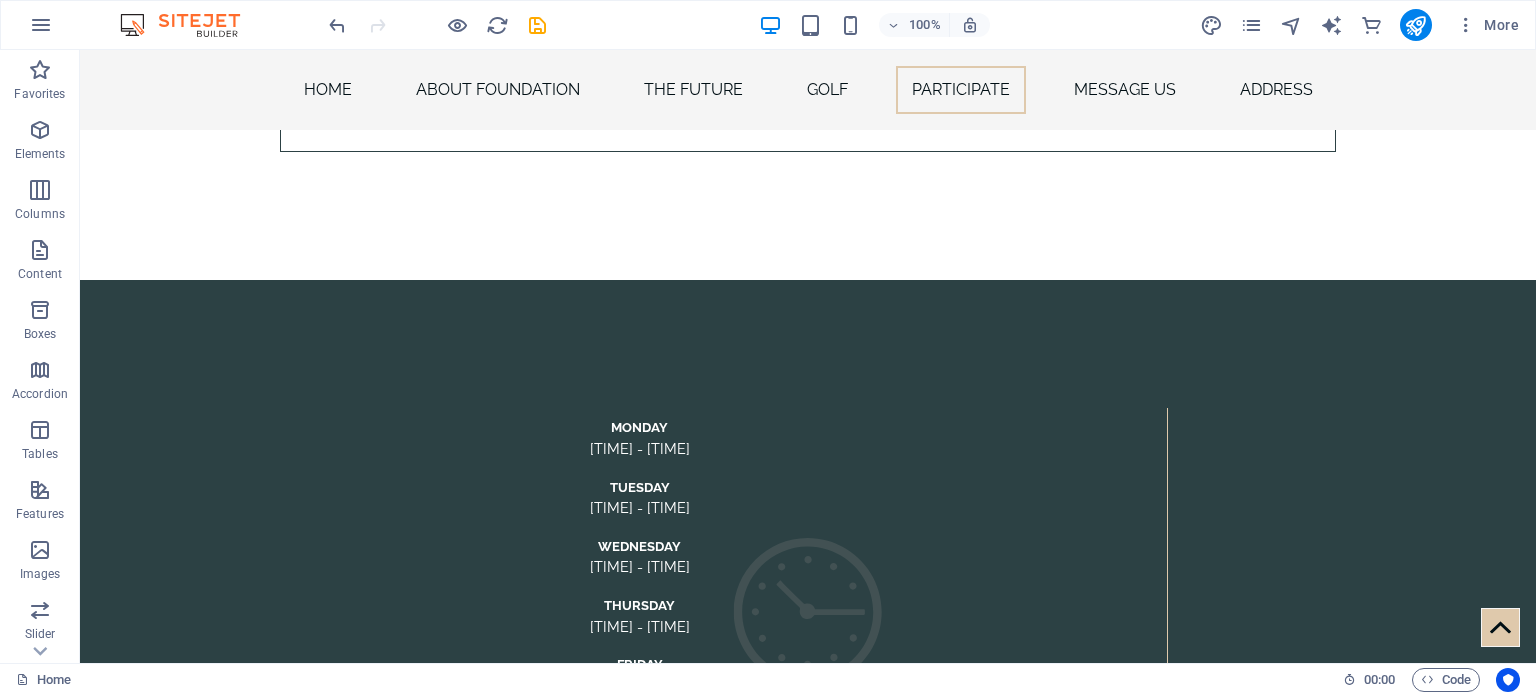 scroll, scrollTop: 9815, scrollLeft: 0, axis: vertical 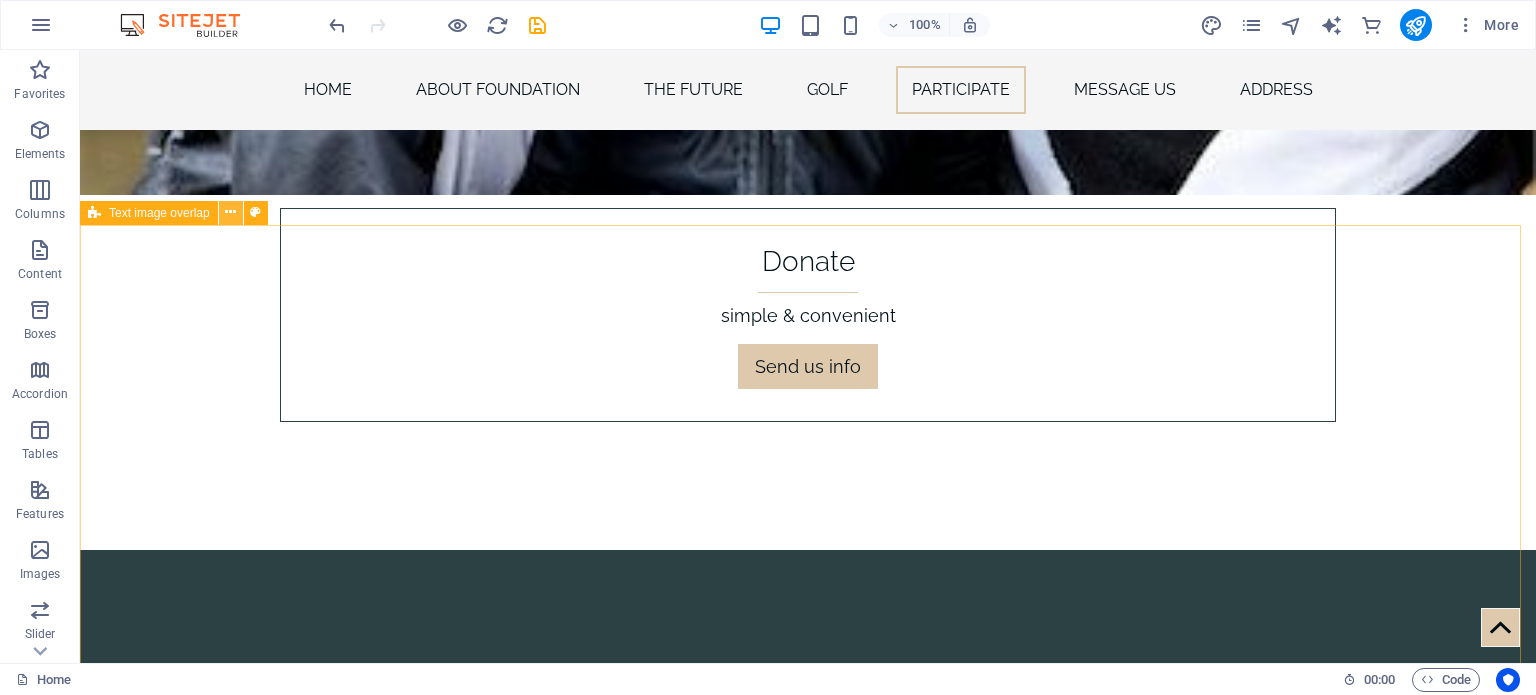 click at bounding box center [230, 212] 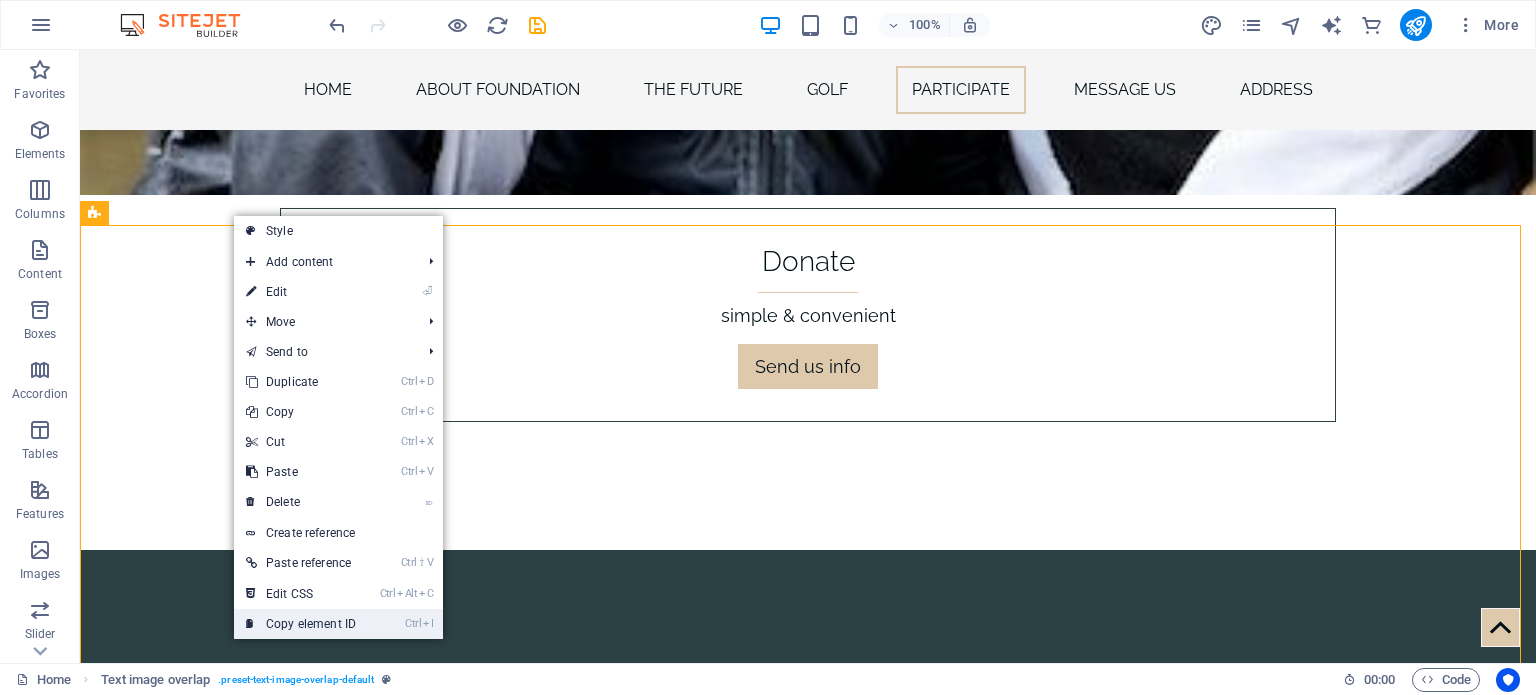 click on "Ctrl I  Copy element ID" at bounding box center [301, 624] 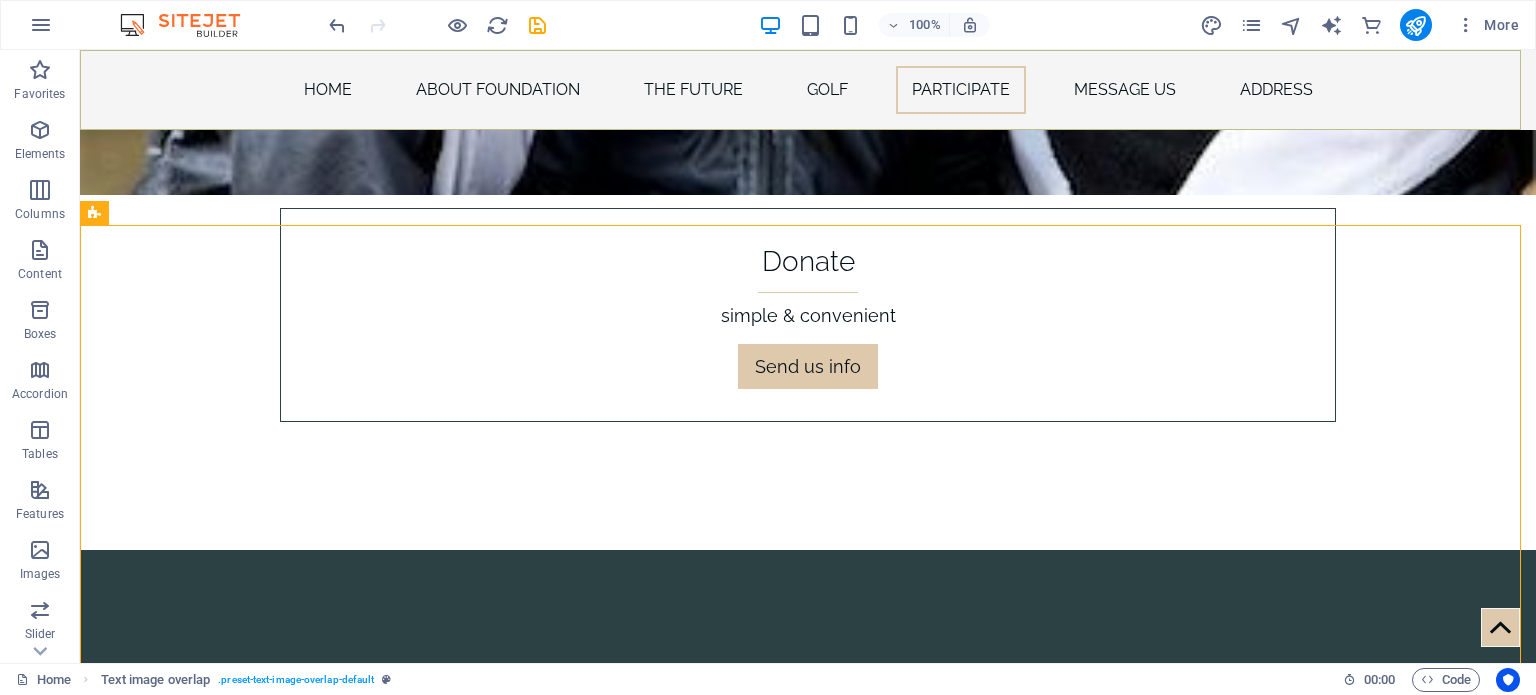 click on "Home About Foundation The Future Golf participate message us address" at bounding box center (808, 90) 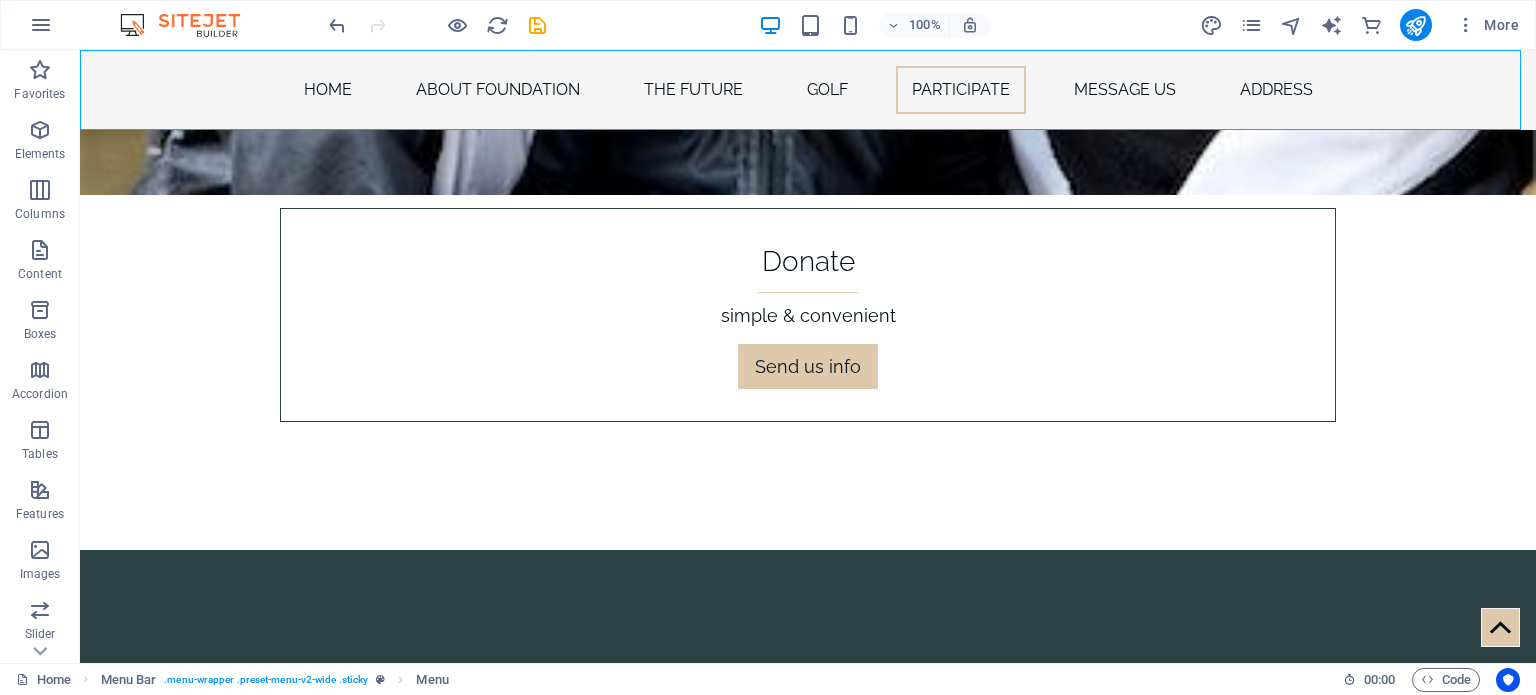 click on "Home About Foundation The Future Golf participate message us address" at bounding box center [808, 90] 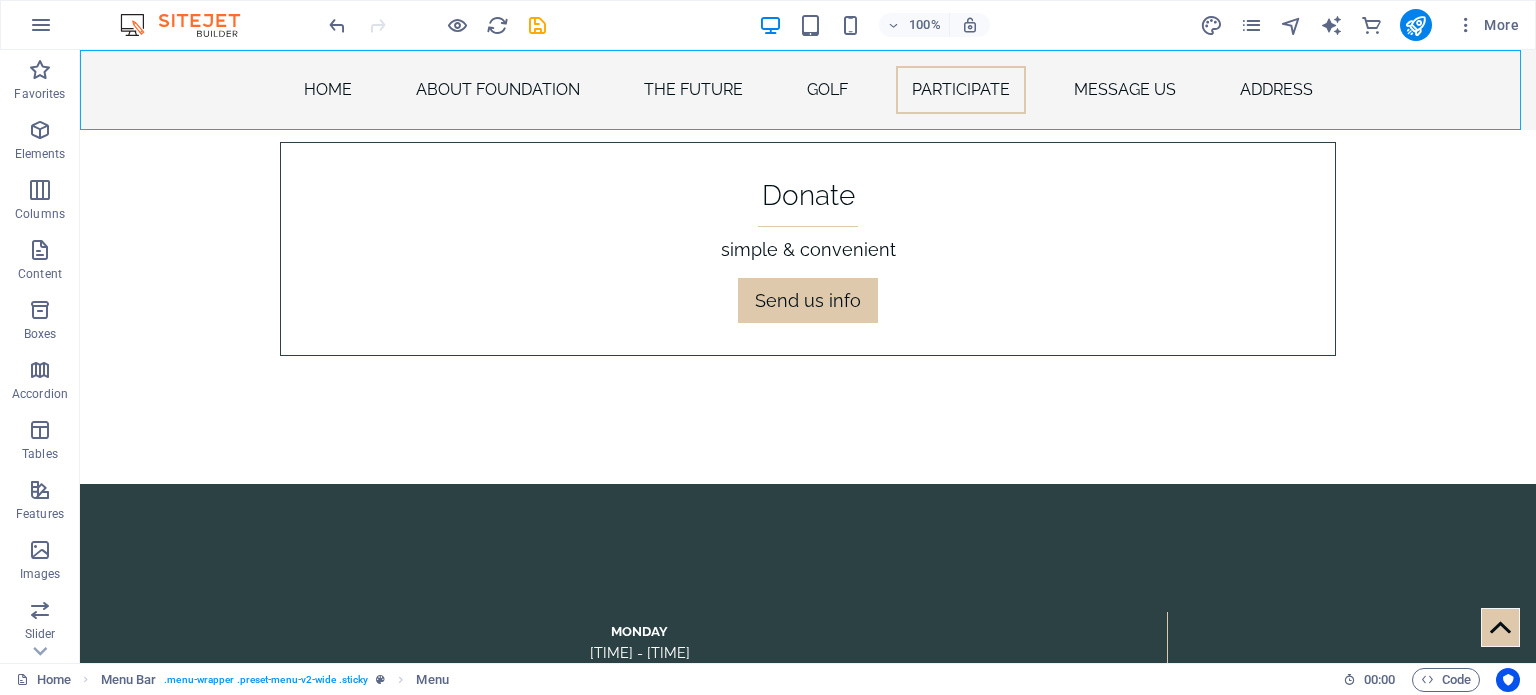 select 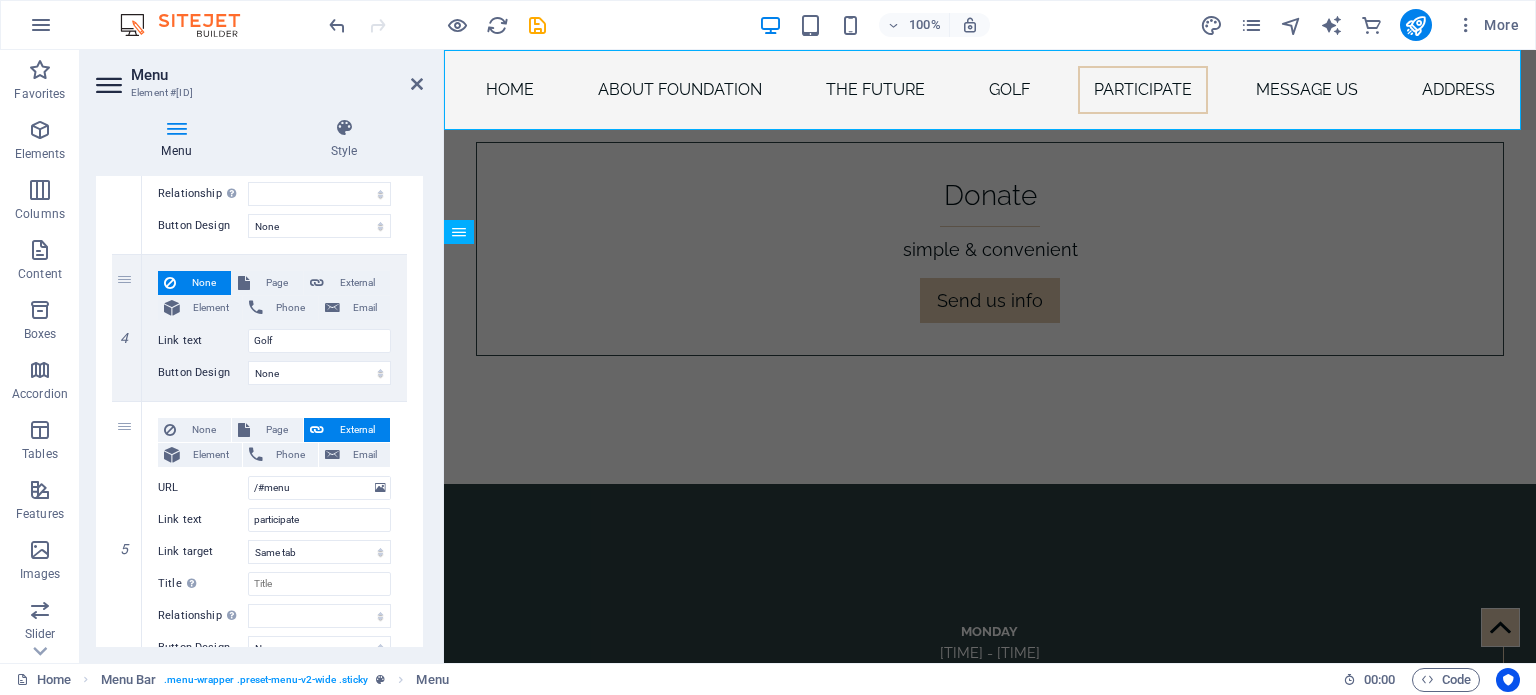 scroll, scrollTop: 939, scrollLeft: 0, axis: vertical 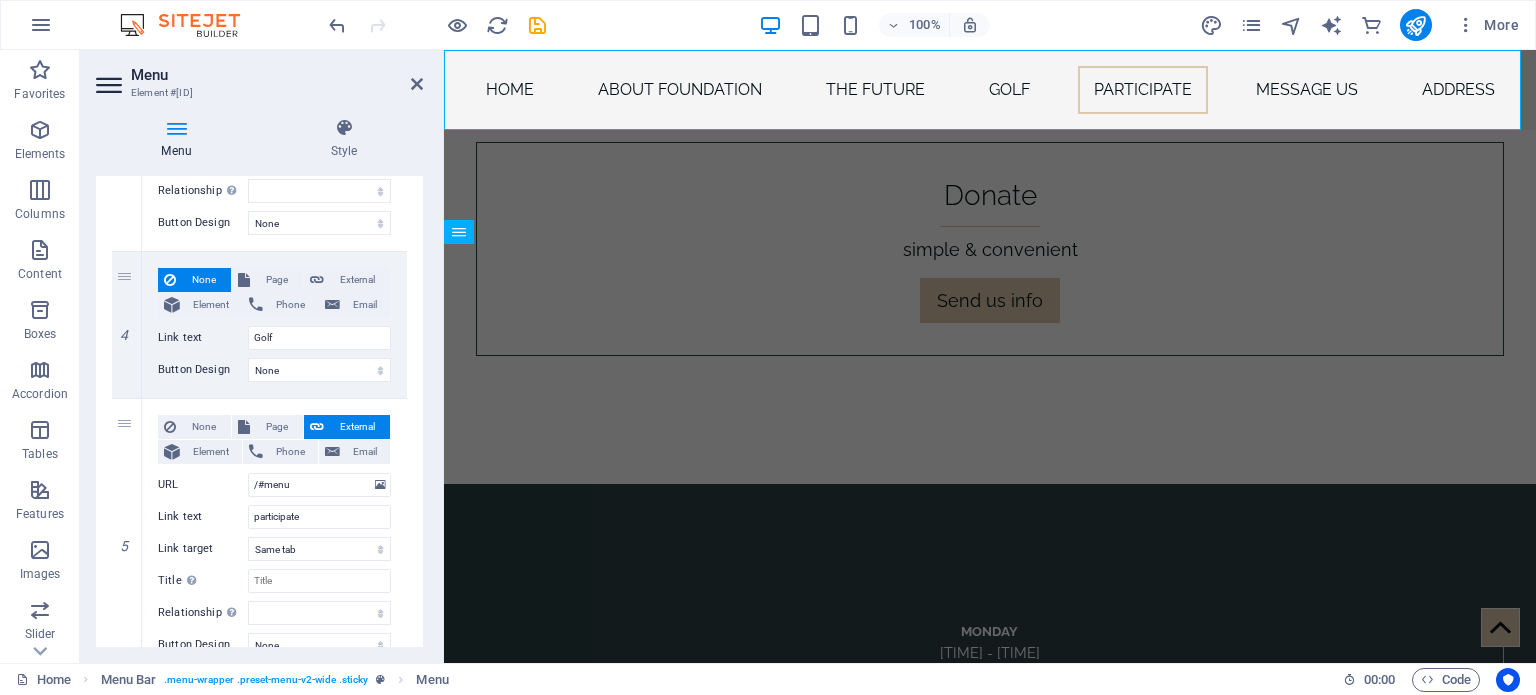 drag, startPoint x: 419, startPoint y: 241, endPoint x: 10, endPoint y: 408, distance: 441.7805 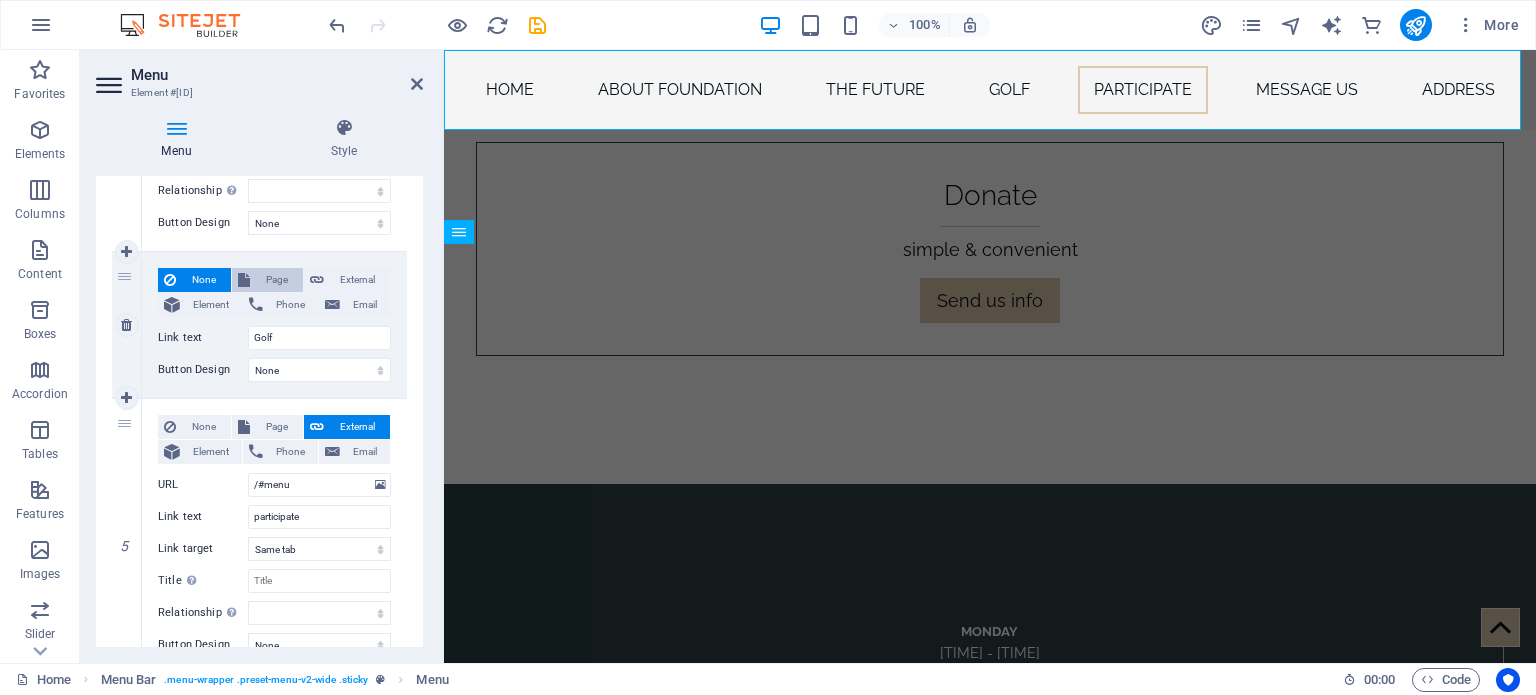 click on "Page" at bounding box center (276, 280) 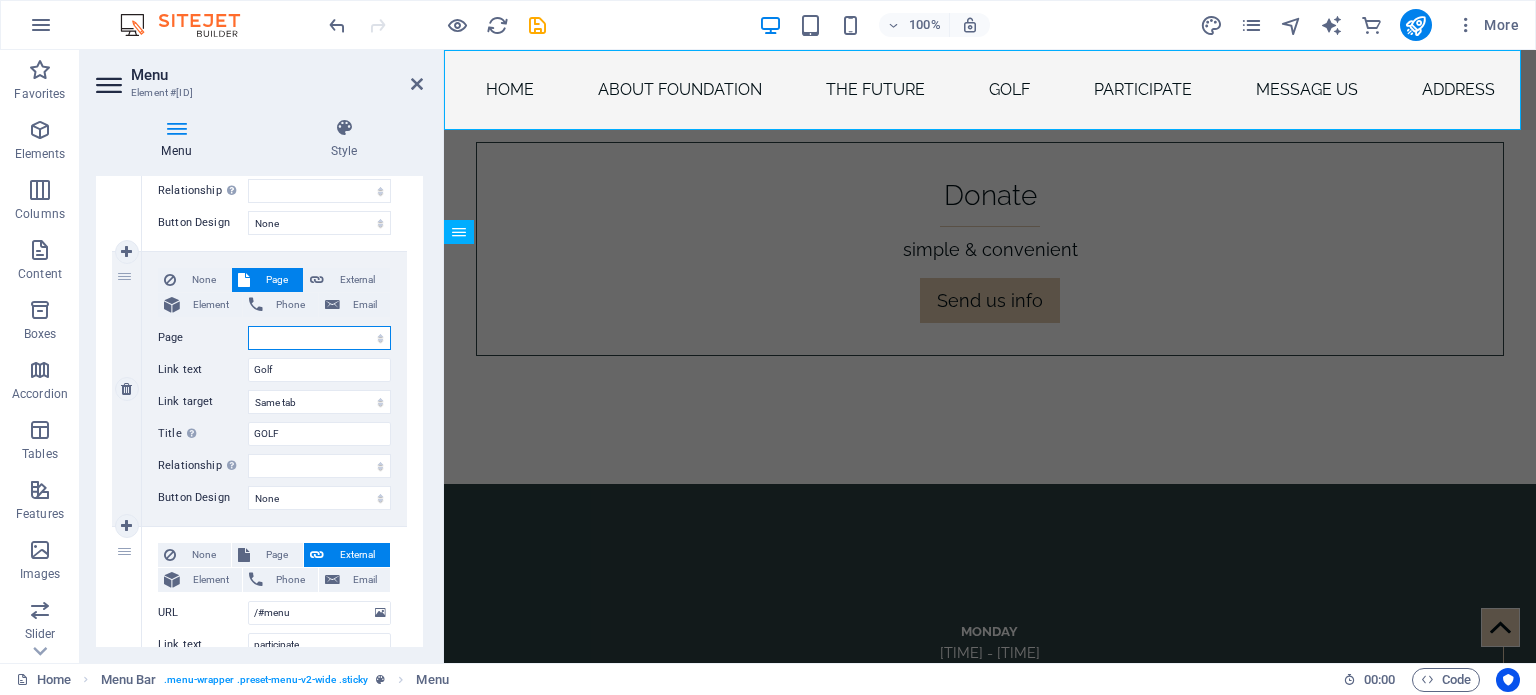 click on "Home Subpage Legal Notice Privacy" at bounding box center (319, 338) 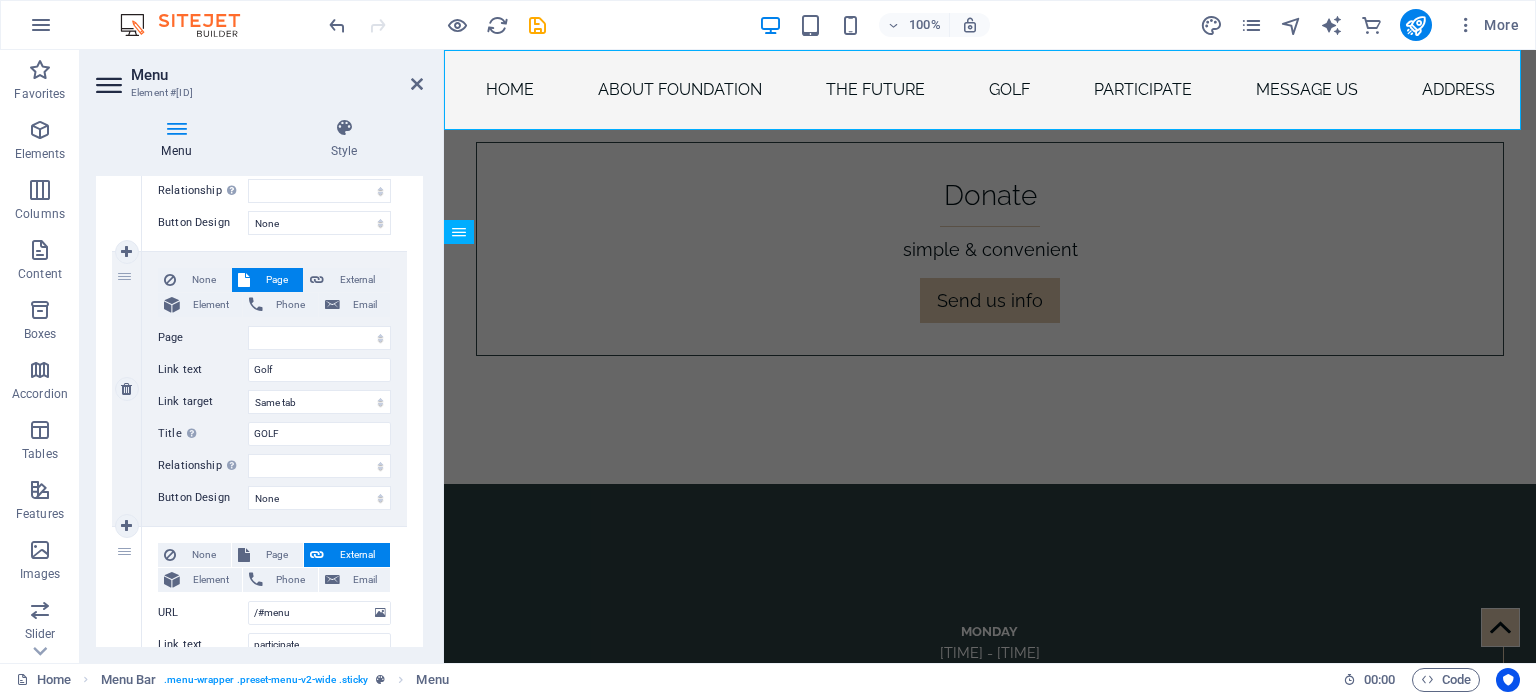 drag, startPoint x: 272, startPoint y: 332, endPoint x: 221, endPoint y: 333, distance: 51.009804 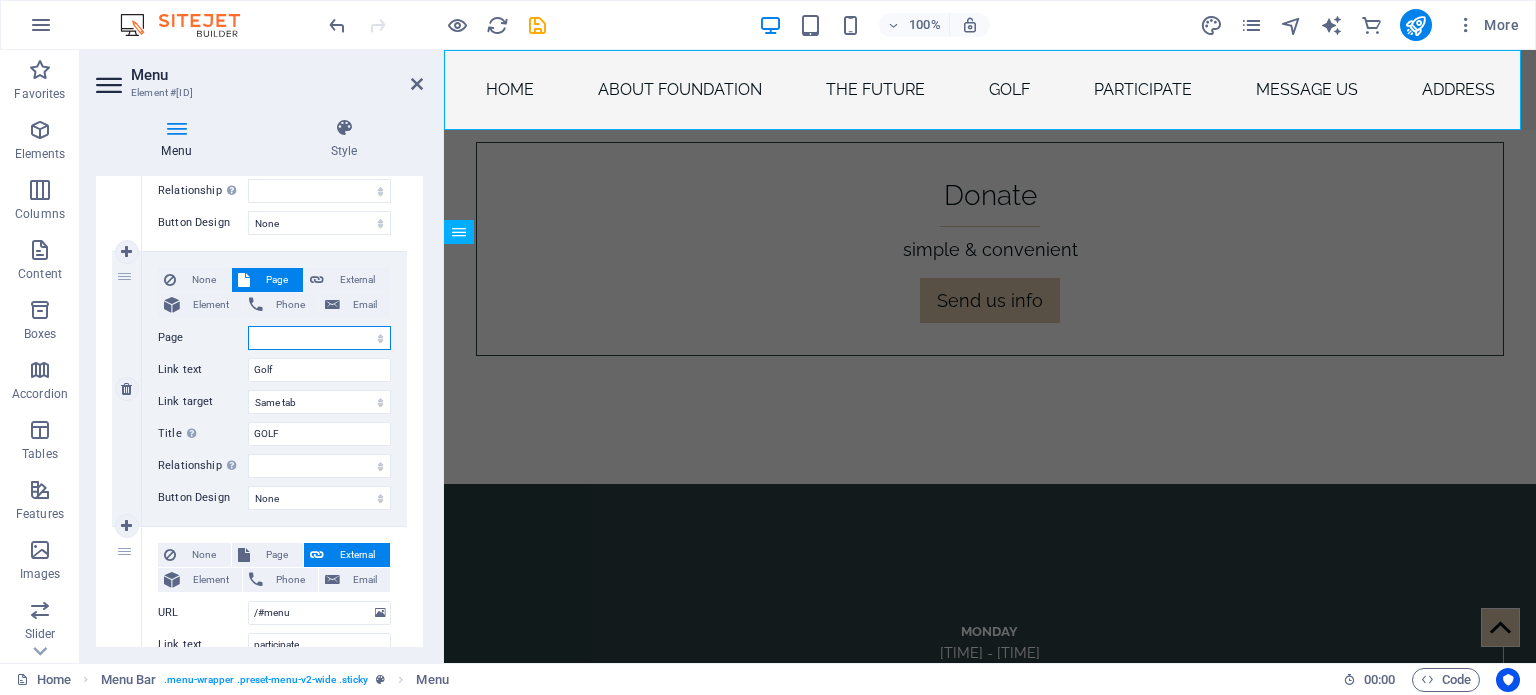 click on "Home Subpage Legal Notice Privacy" at bounding box center [319, 338] 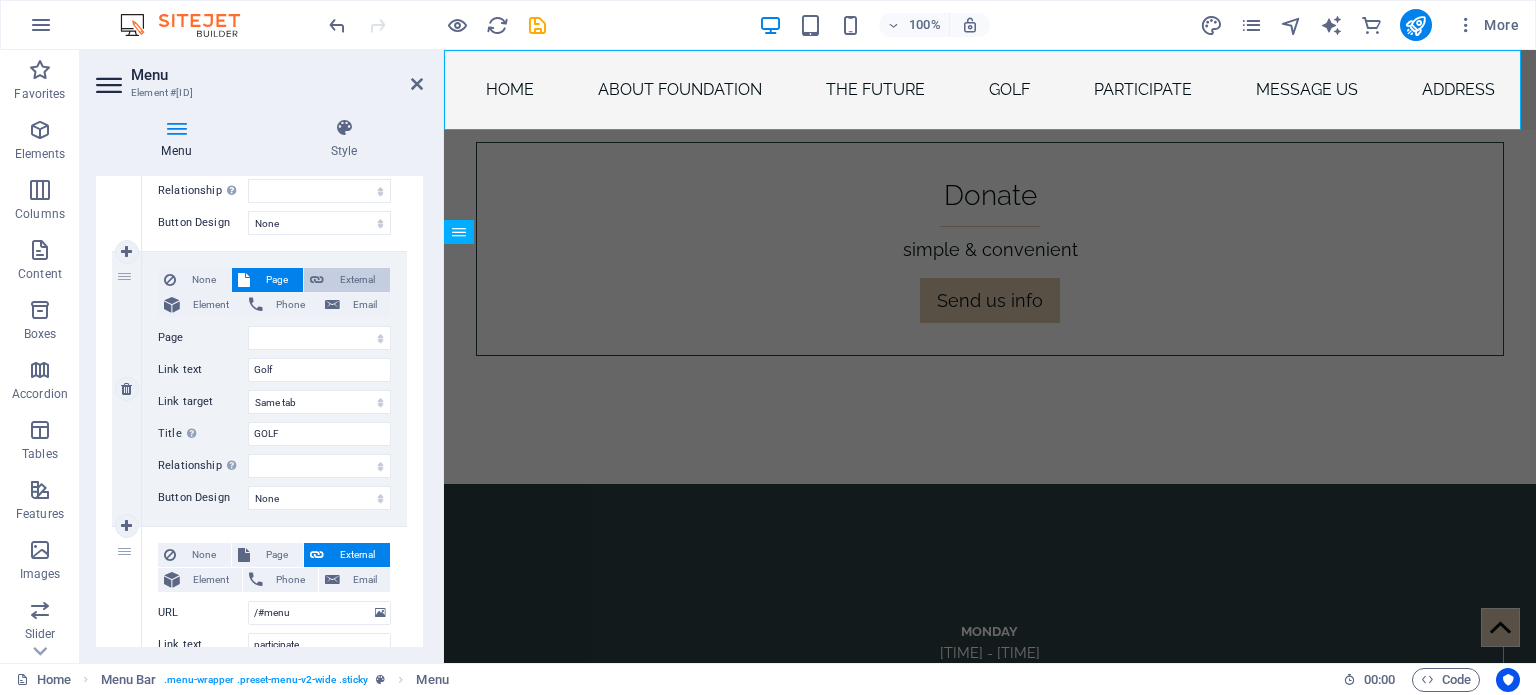 click on "External" at bounding box center [357, 280] 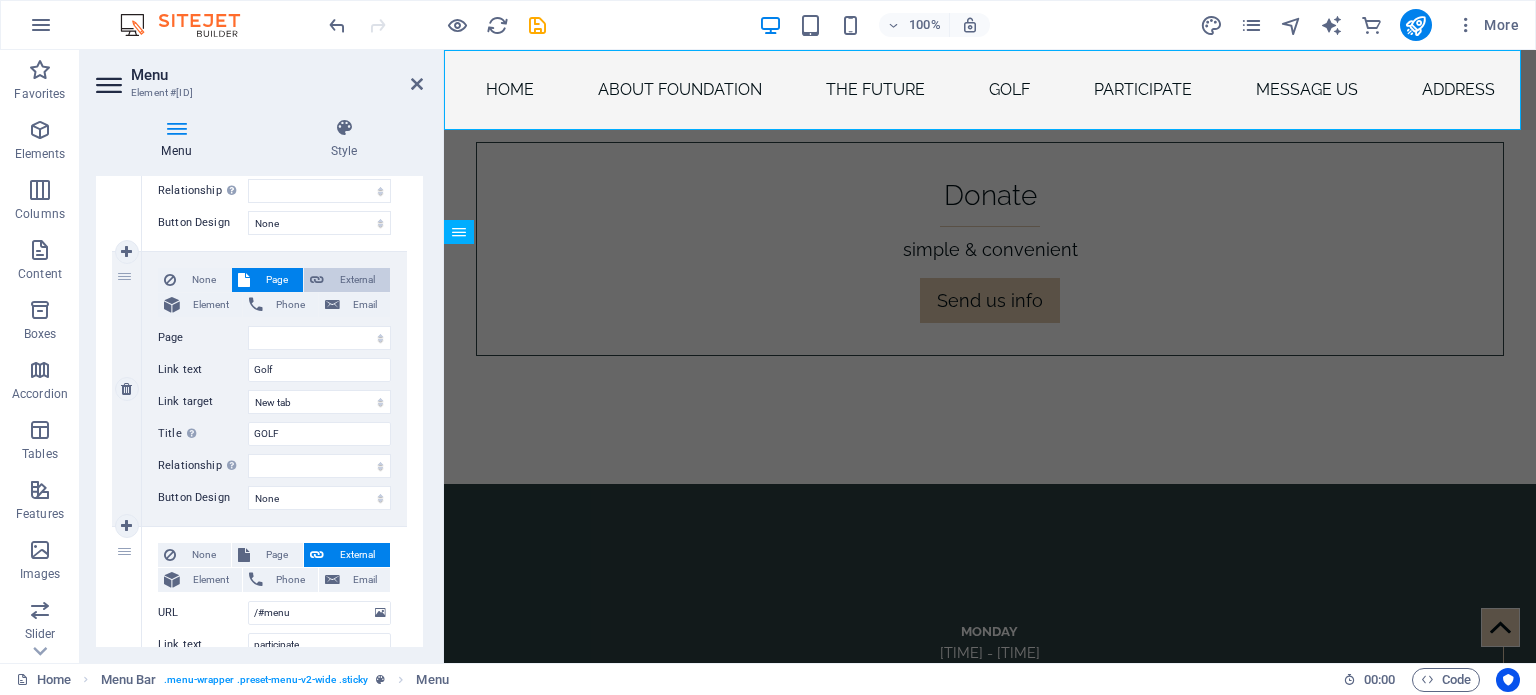 select 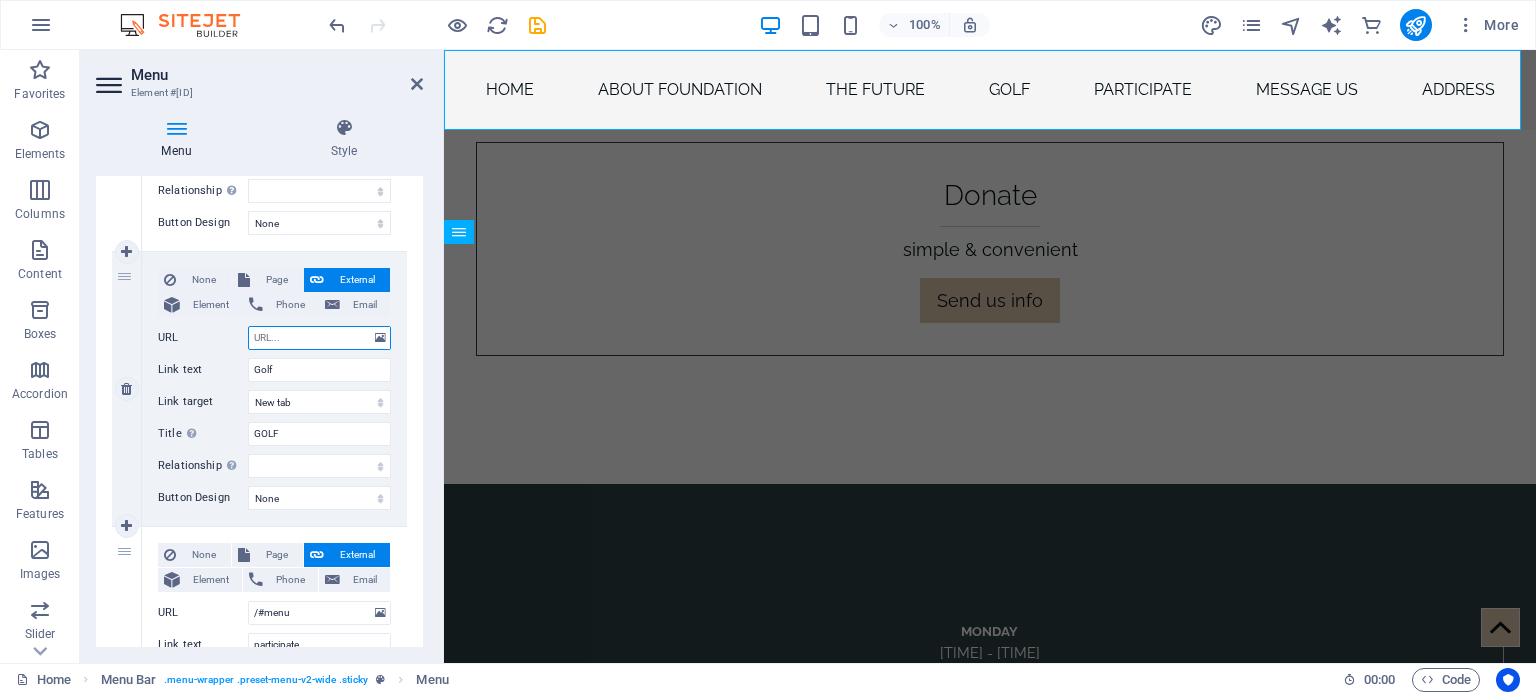 paste on "#ed-825576250" 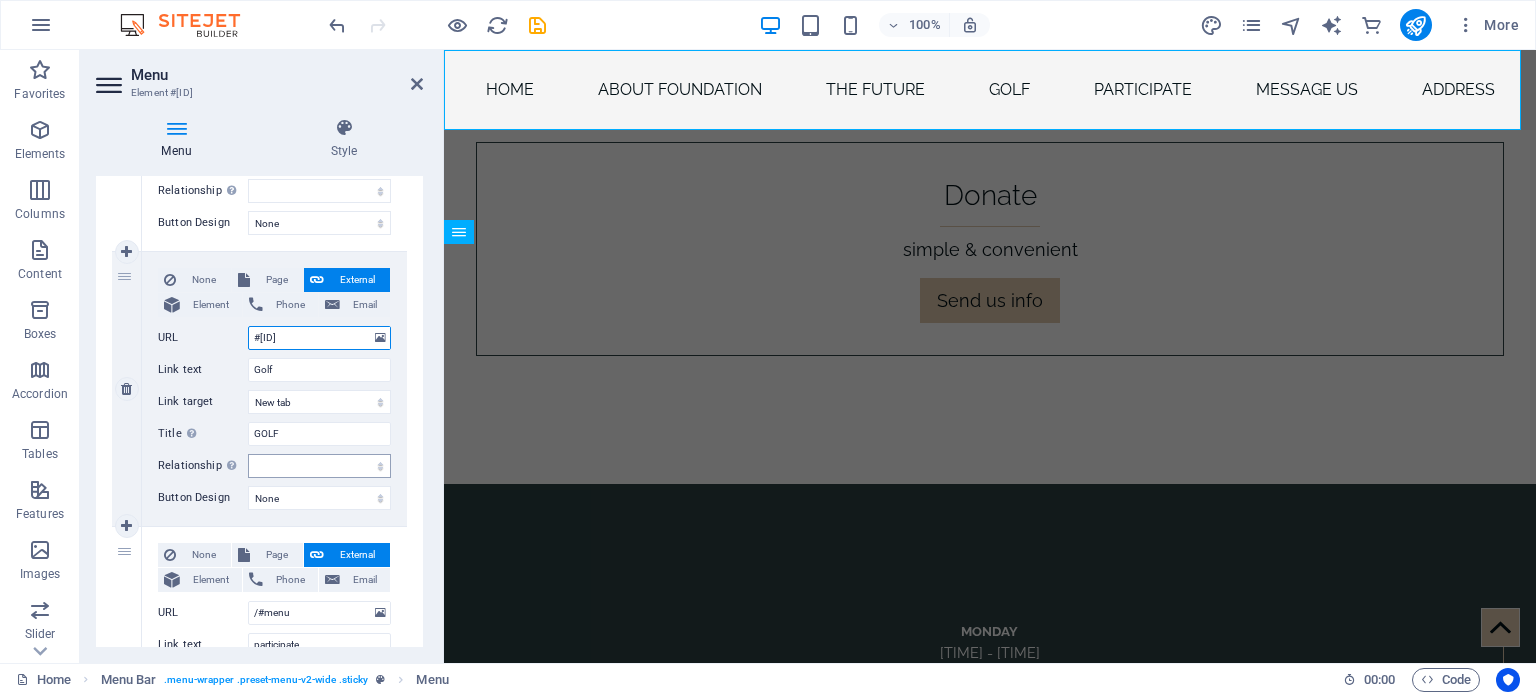 select 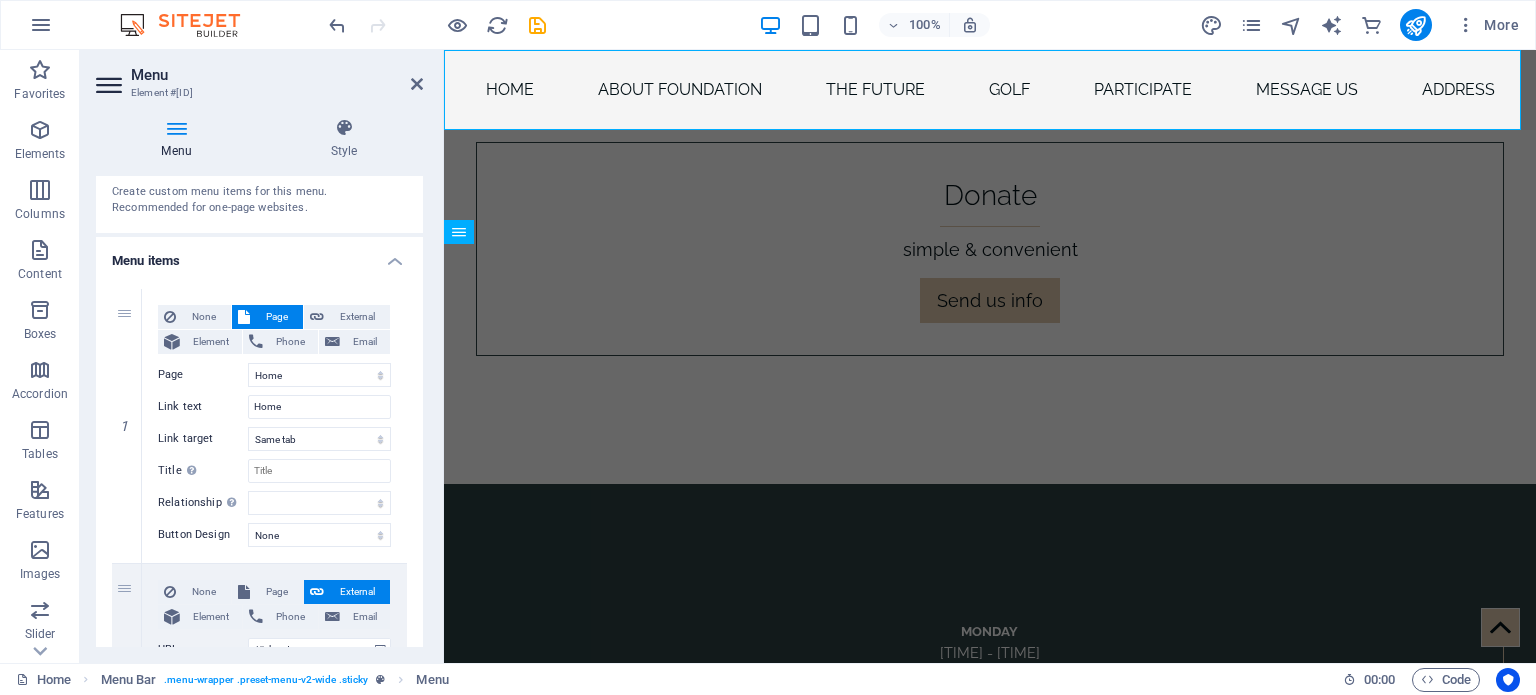 scroll, scrollTop: 0, scrollLeft: 0, axis: both 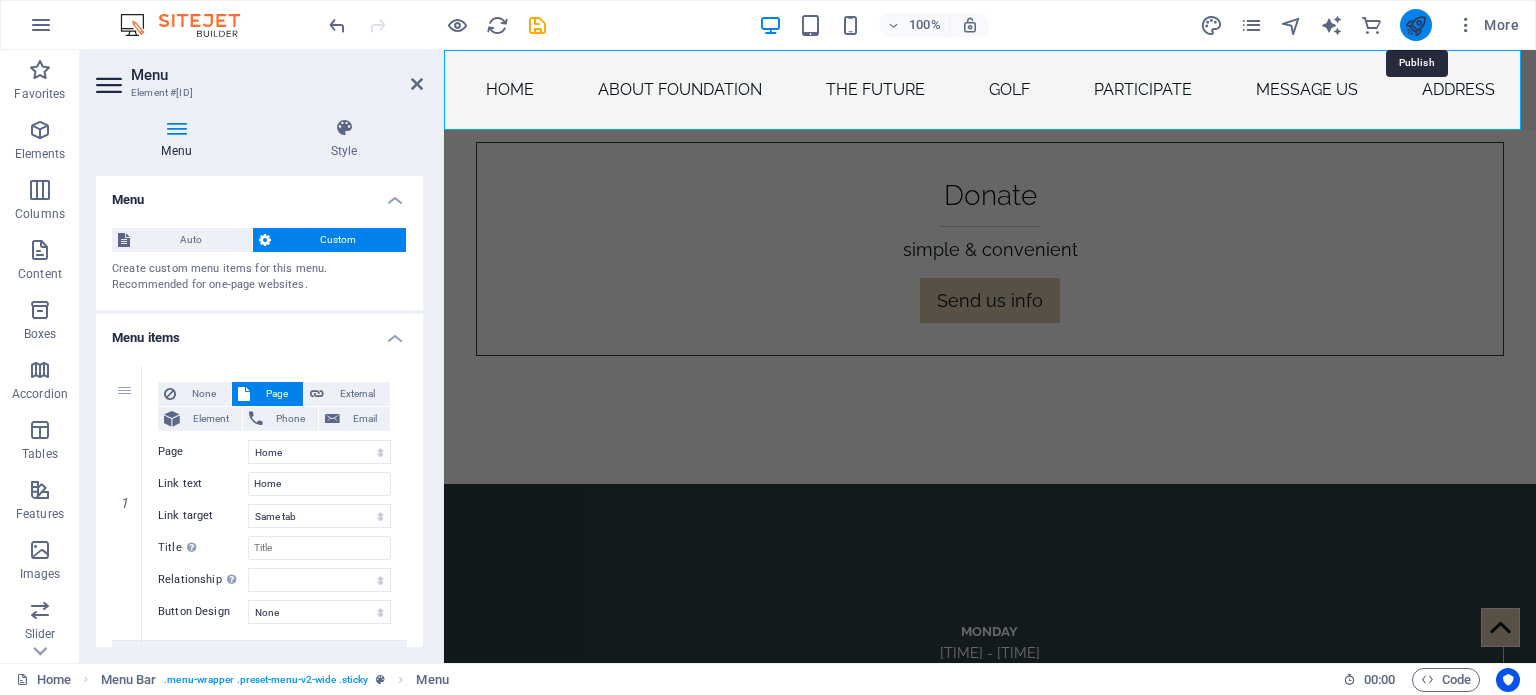 type on "#ed-825576250" 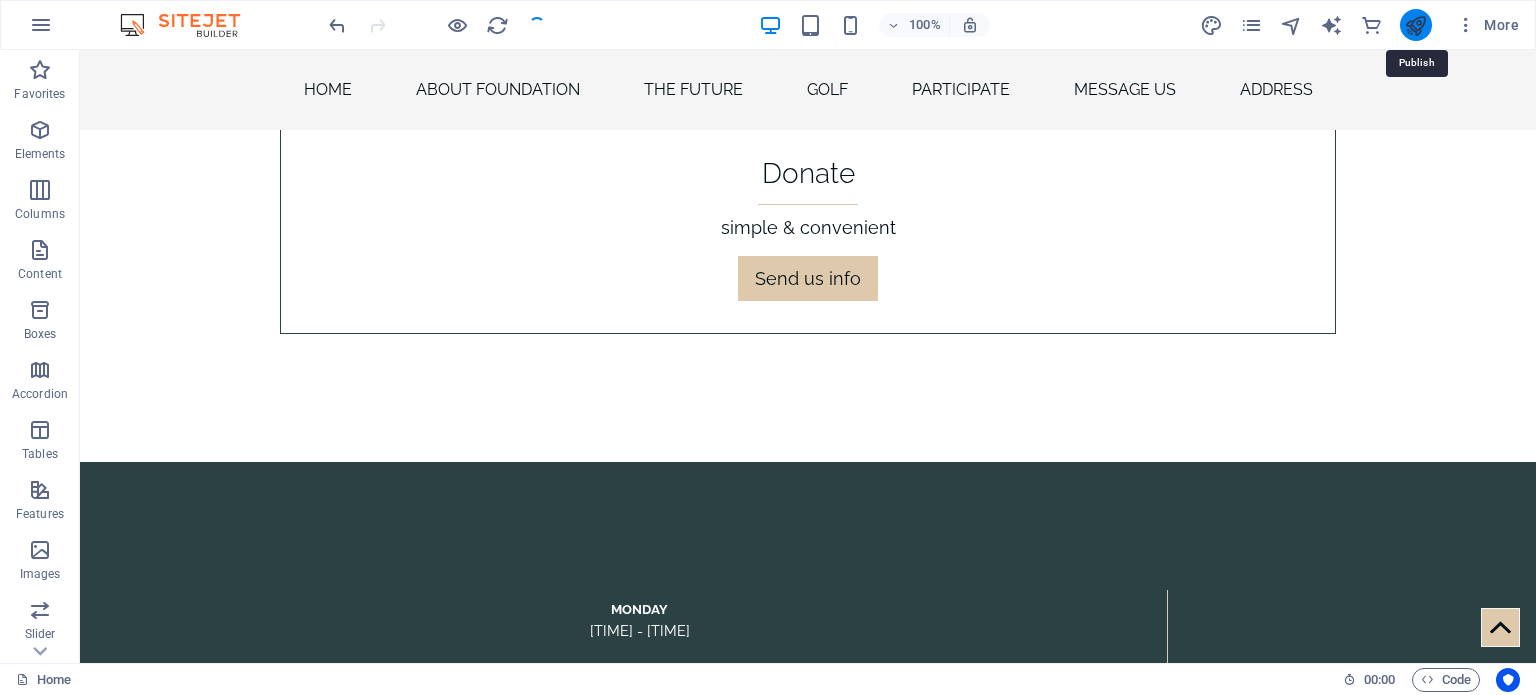 scroll, scrollTop: 9332, scrollLeft: 0, axis: vertical 